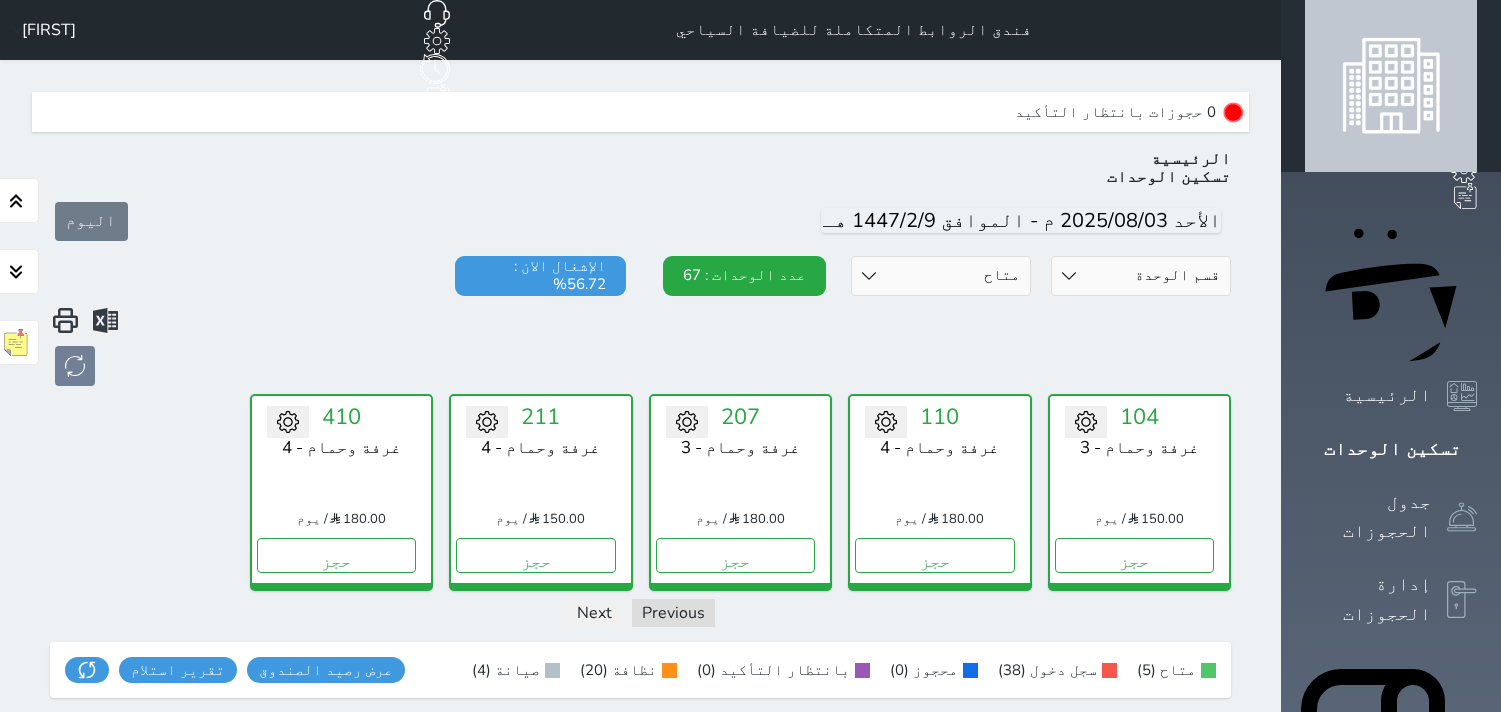 select on "1" 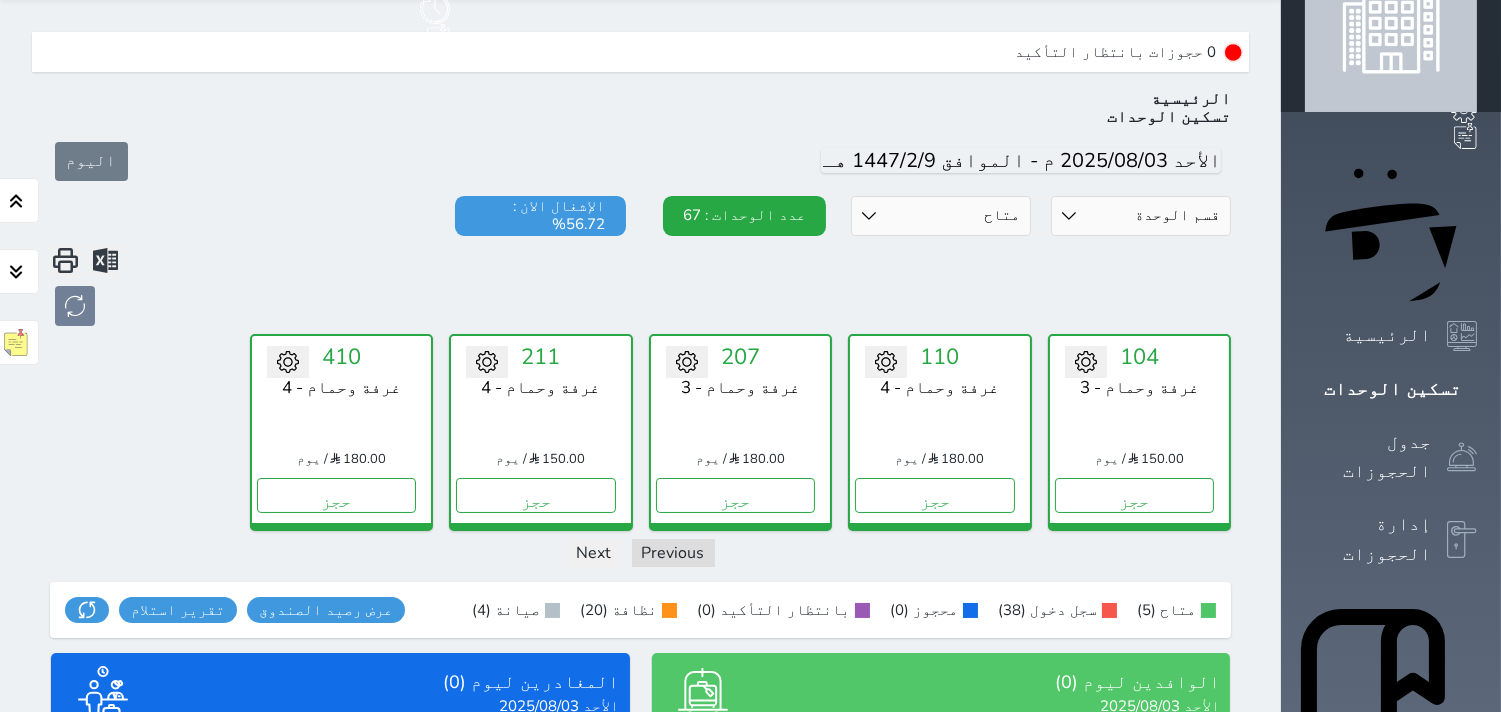 scroll, scrollTop: 60, scrollLeft: 0, axis: vertical 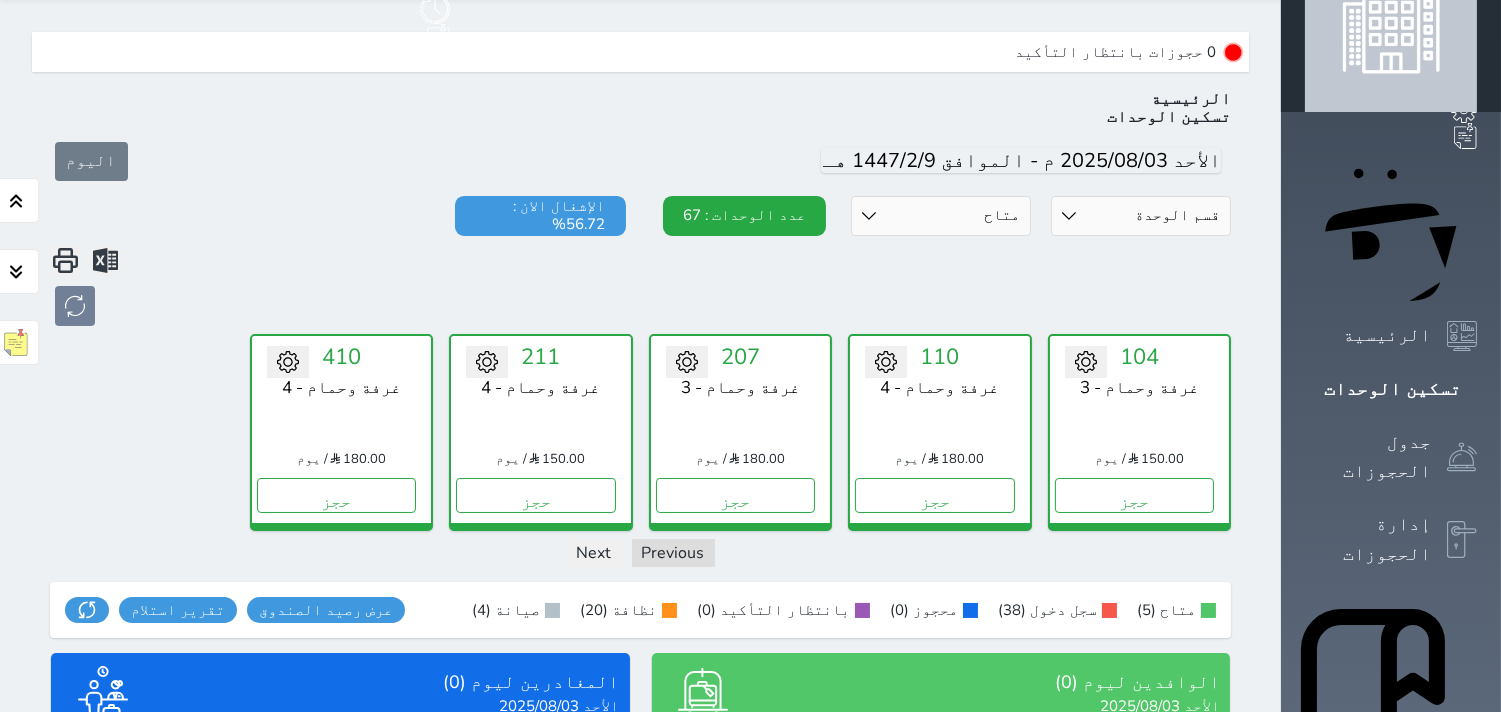 drag, startPoint x: 976, startPoint y: 165, endPoint x: 1000, endPoint y: 183, distance: 30 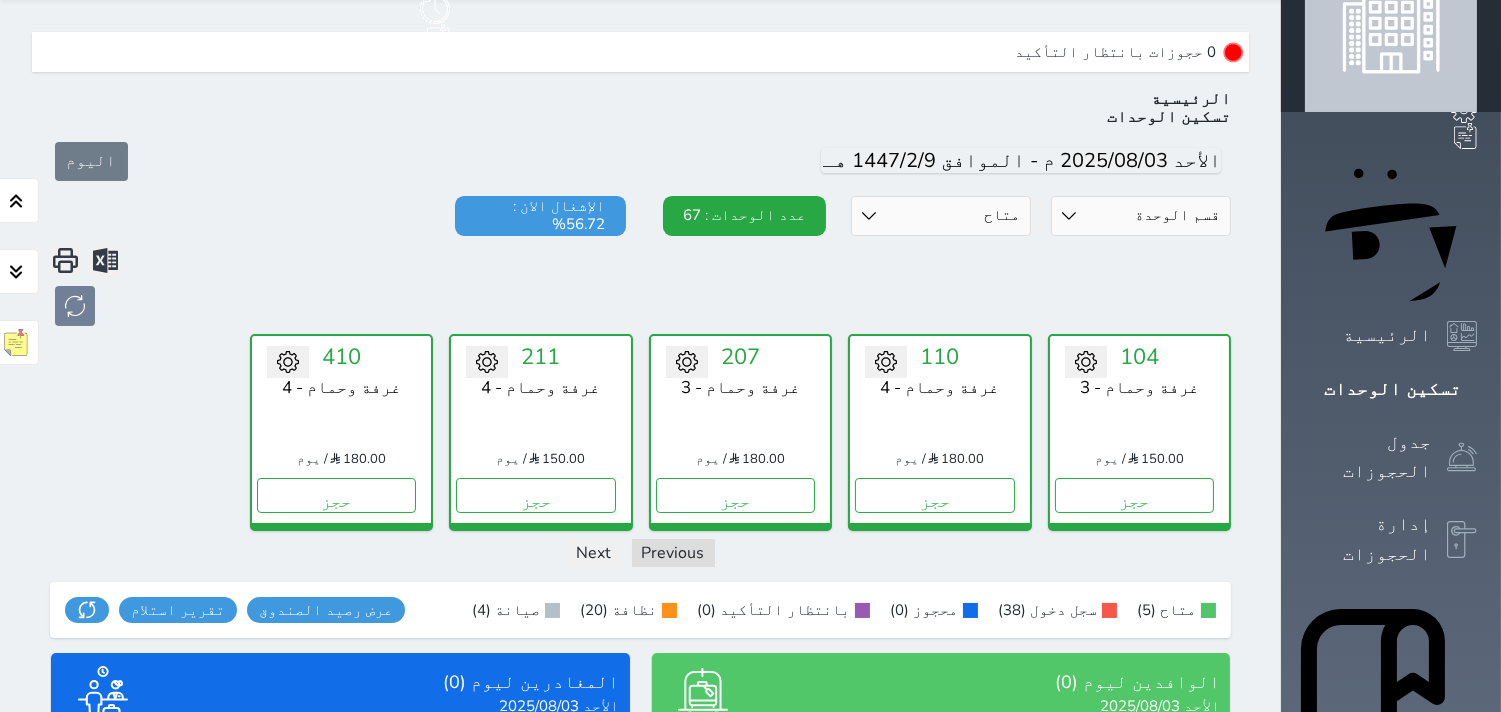 click on "حالة الوحدات متاح تحت التنظيف تحت الصيانة سجل دخول  لم يتم تسجيل الدخول" at bounding box center (941, 216) 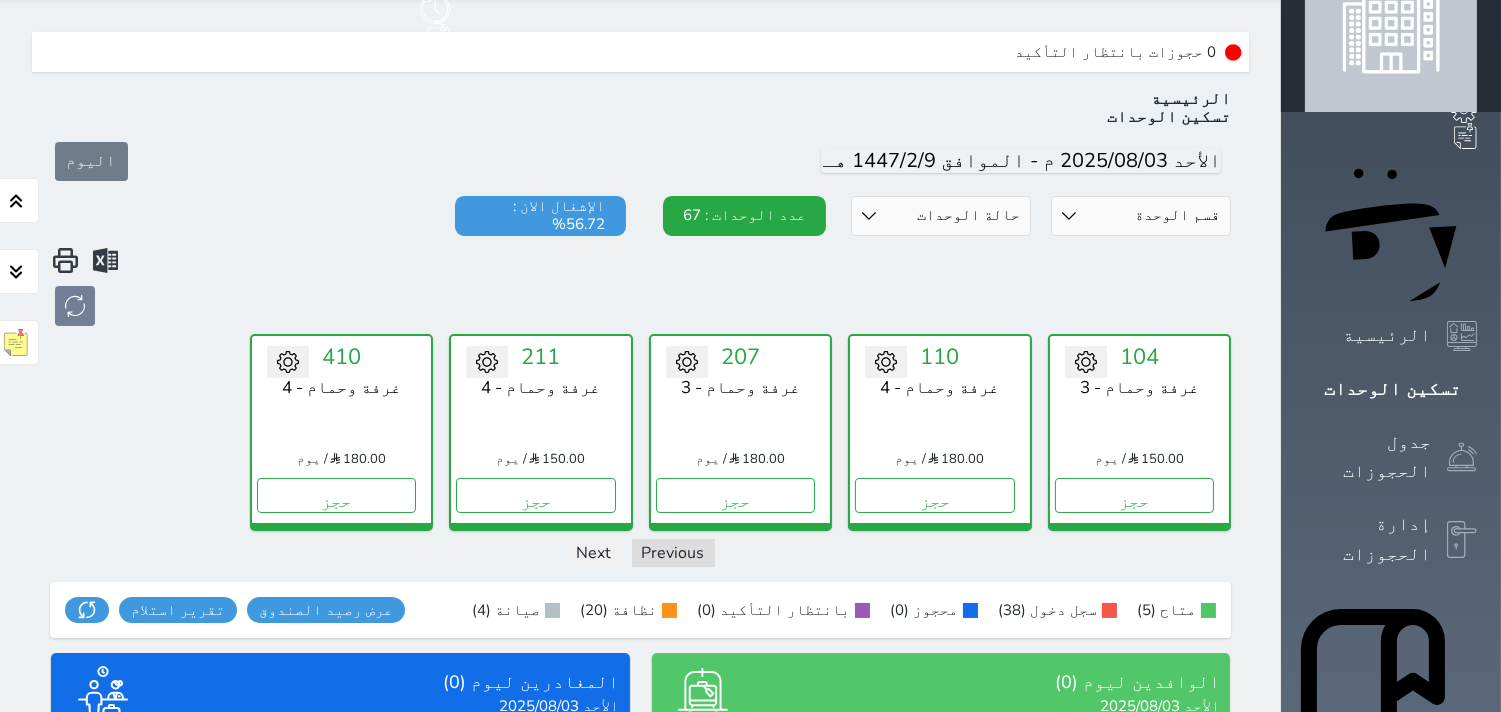 click on "حالة الوحدات متاح تحت التنظيف تحت الصيانة سجل دخول  لم يتم تسجيل الدخول" at bounding box center [941, 216] 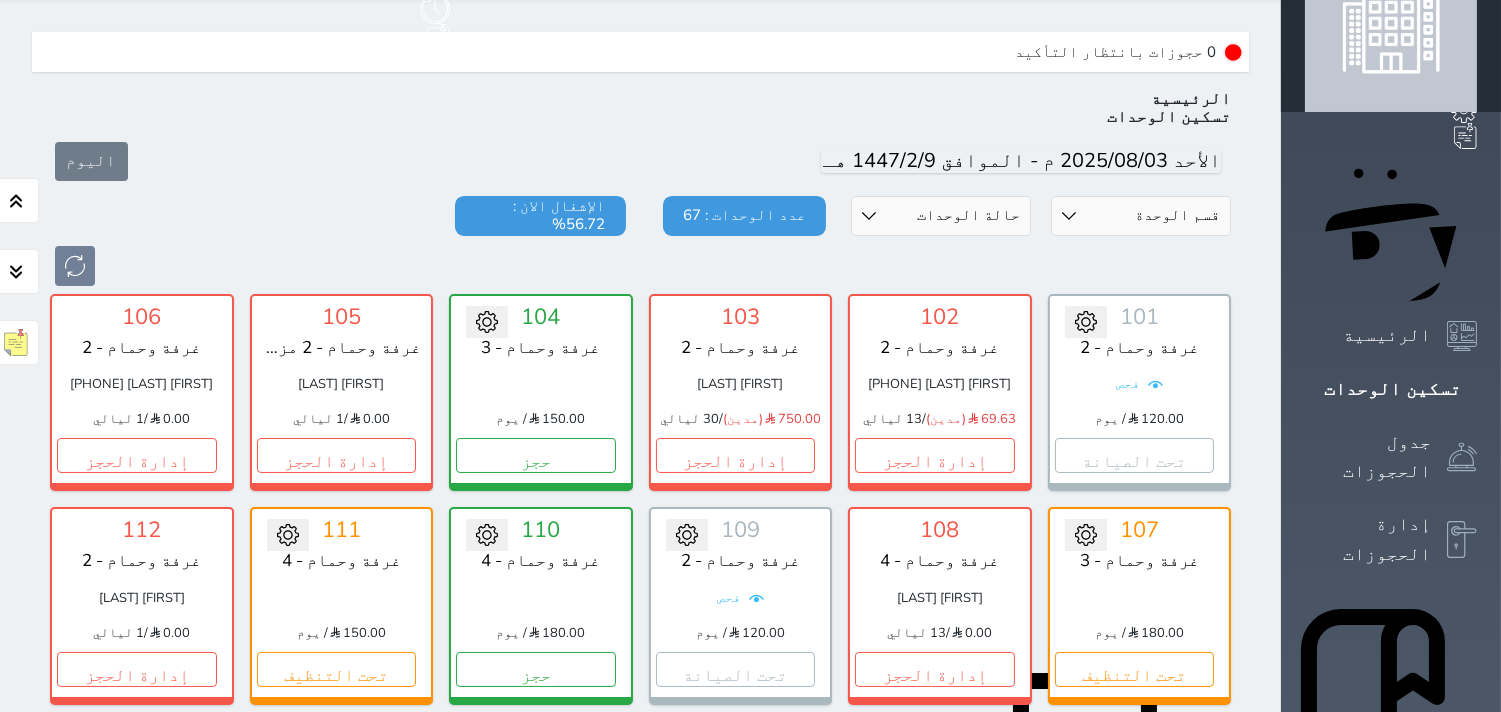 click on "حالة الوحدات متاح تحت التنظيف تحت الصيانة سجل دخول  لم يتم تسجيل الدخول" at bounding box center [941, 216] 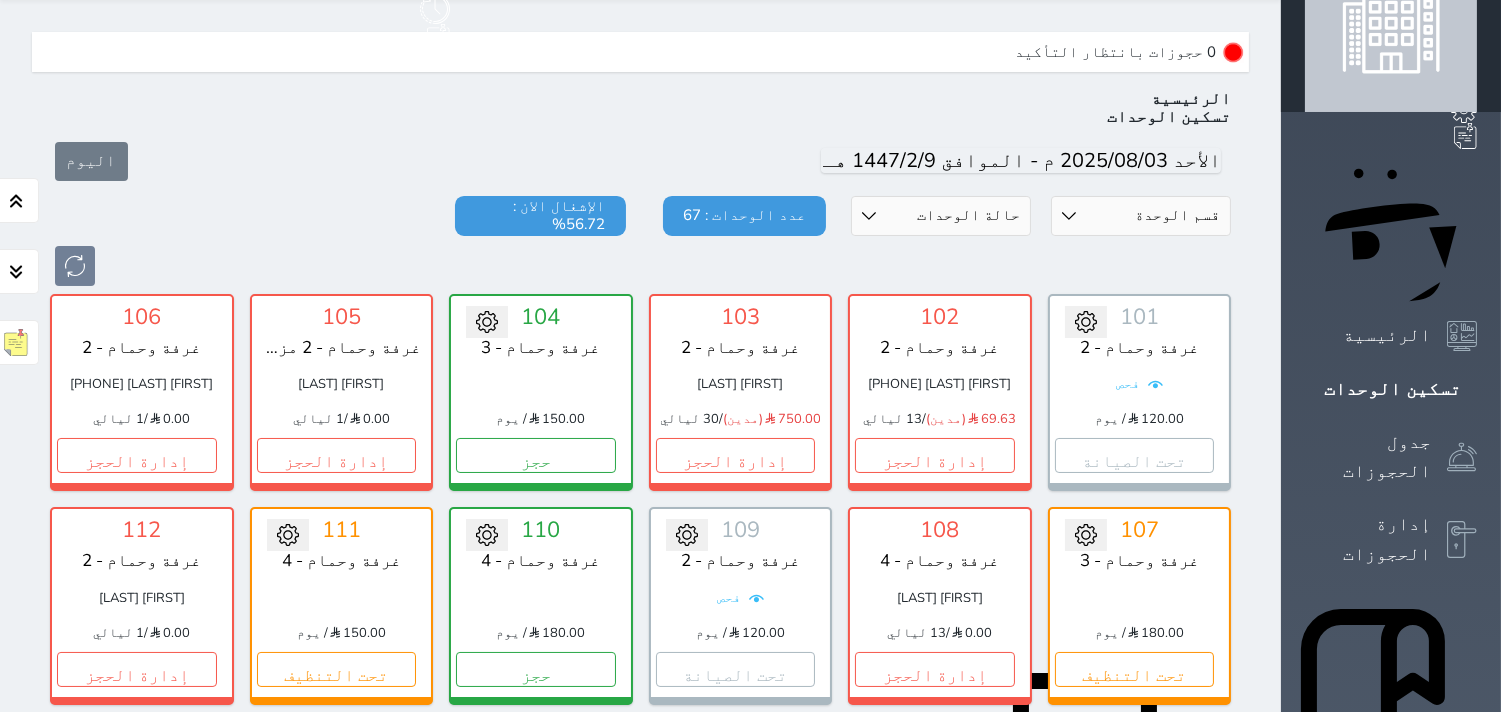 select on "1" 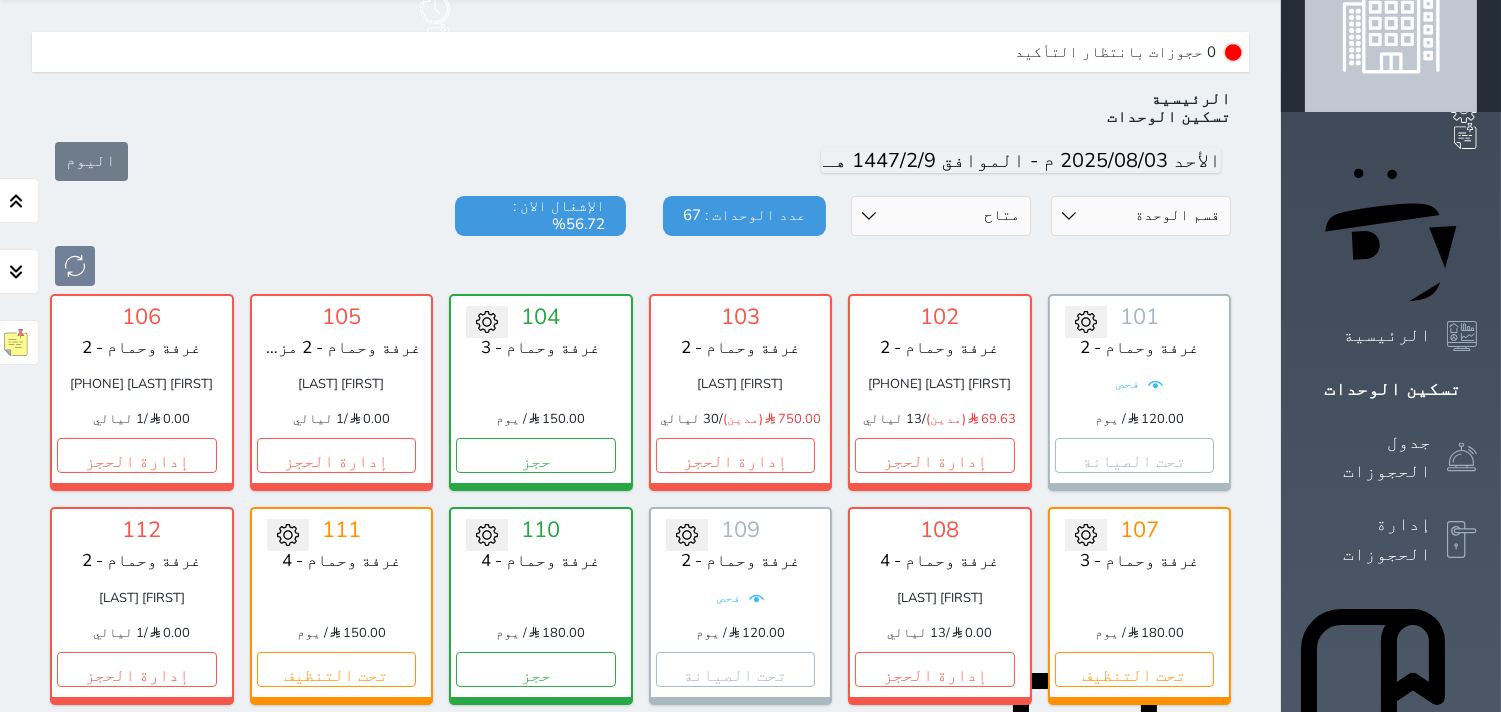 click on "حالة الوحدات متاح تحت التنظيف تحت الصيانة سجل دخول  لم يتم تسجيل الدخول" at bounding box center [941, 216] 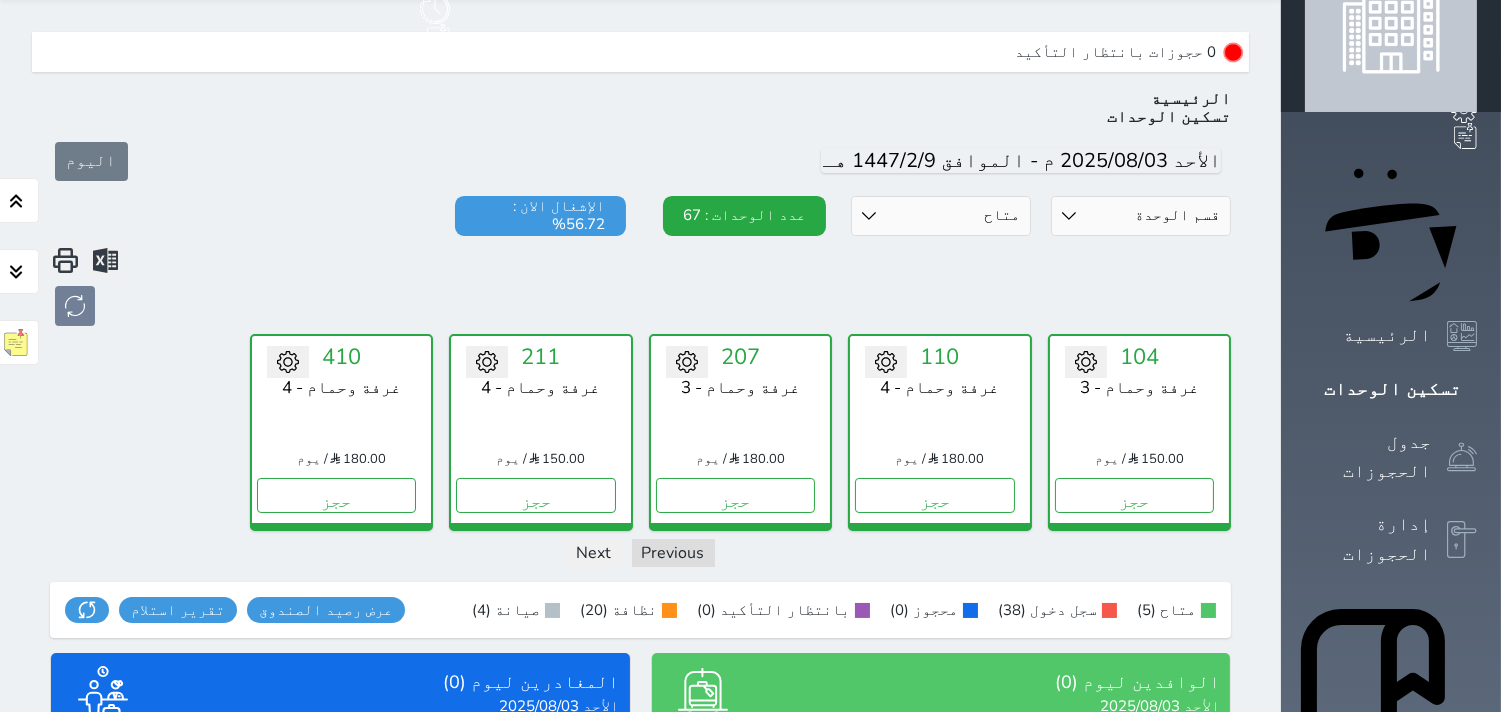 click on "حالة الوحدات متاح تحت التنظيف تحت الصيانة سجل دخول  لم يتم تسجيل الدخول" at bounding box center [941, 216] 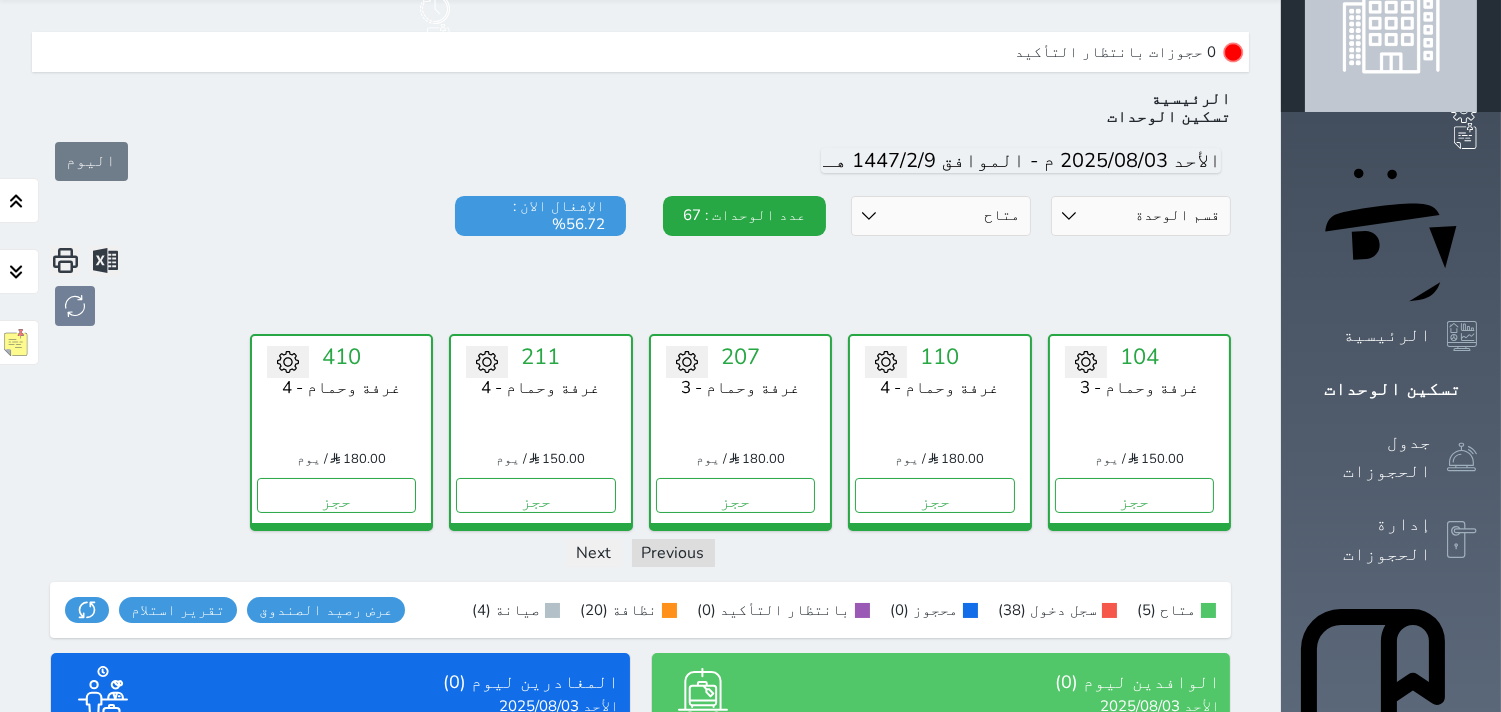 select 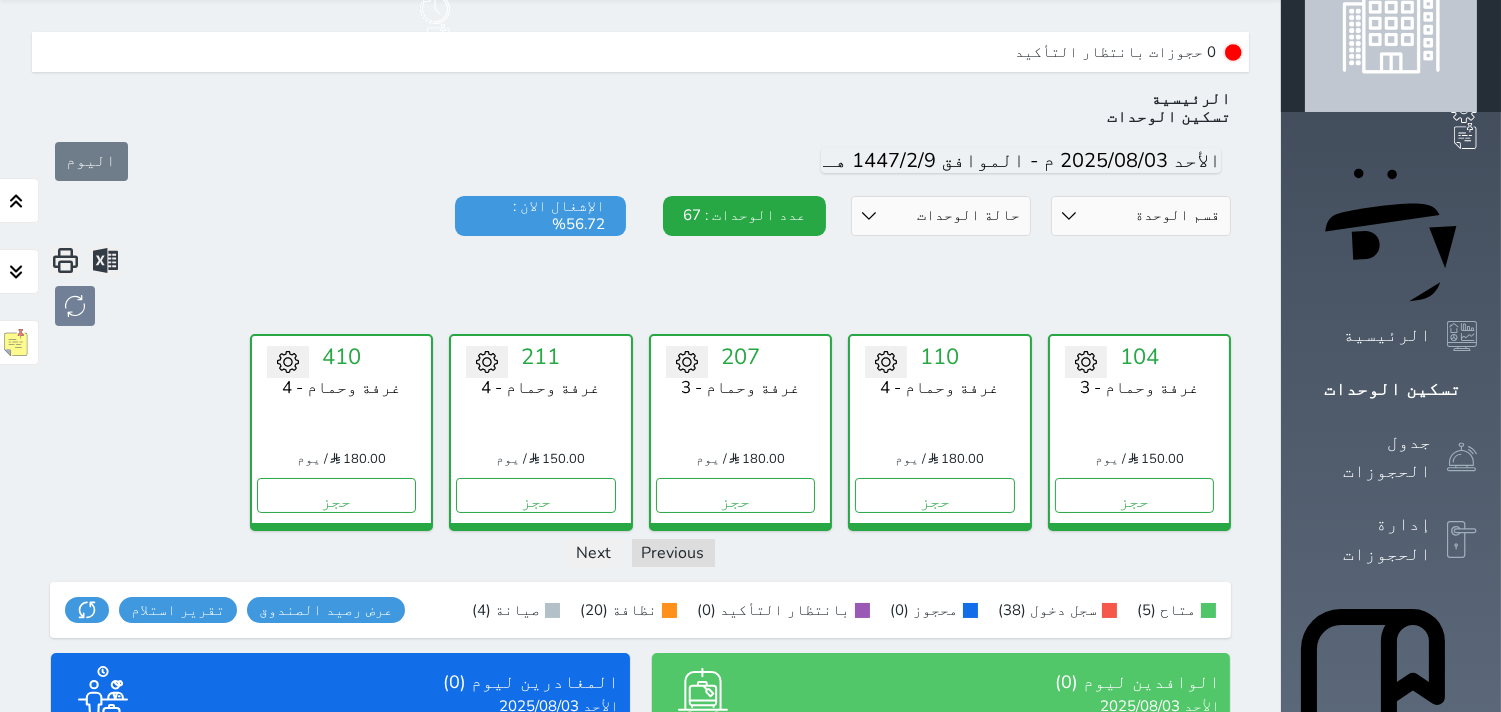 click on "حالة الوحدات متاح تحت التنظيف تحت الصيانة سجل دخول  لم يتم تسجيل الدخول" at bounding box center [941, 216] 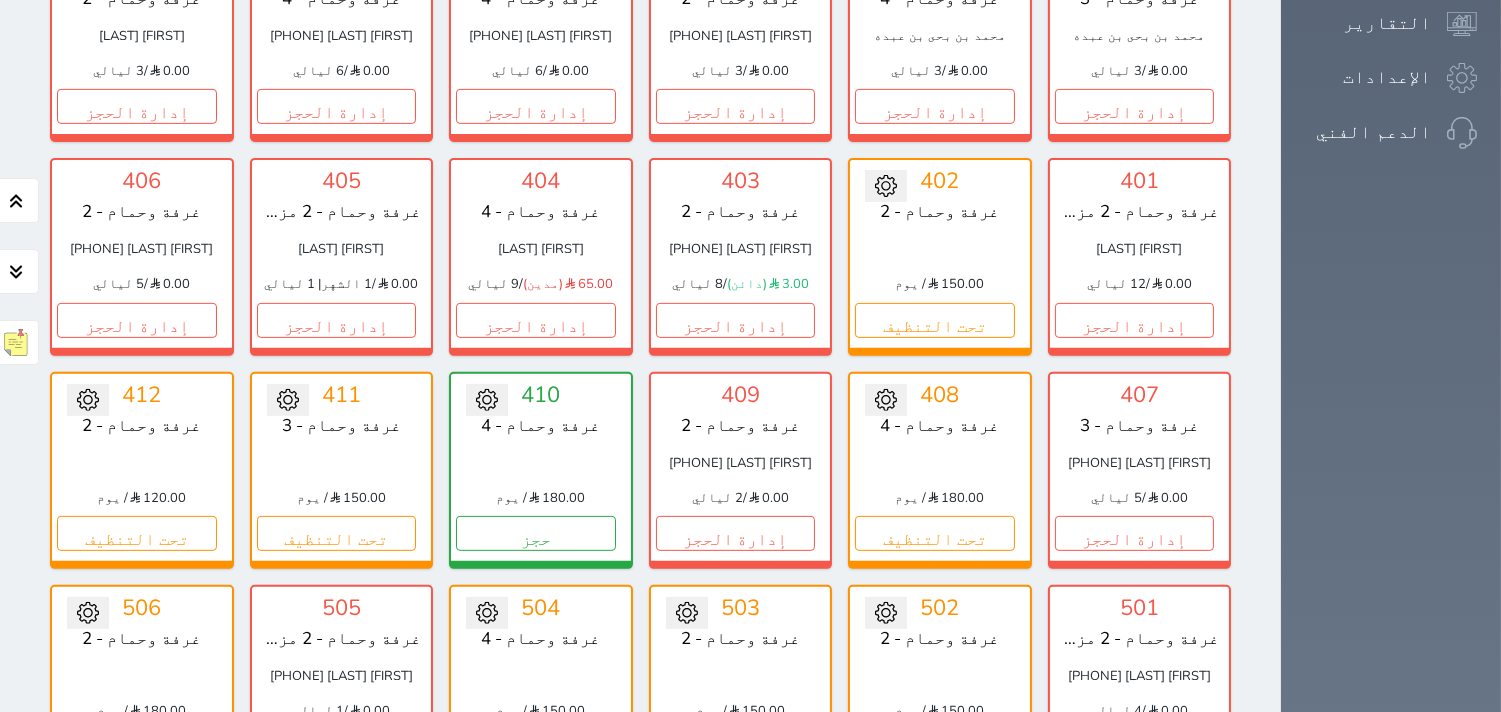 scroll, scrollTop: 1258, scrollLeft: 0, axis: vertical 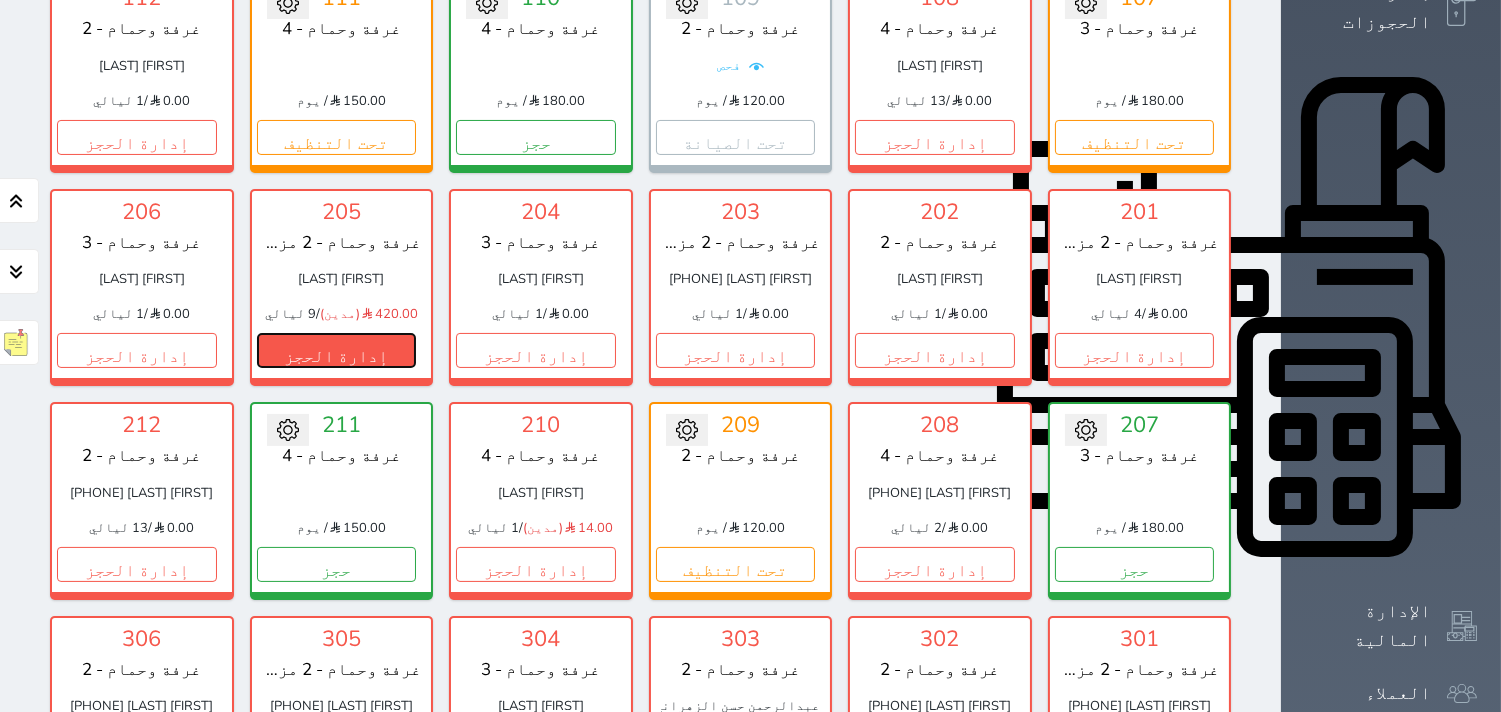 click on "إدارة الحجز" at bounding box center (337, 350) 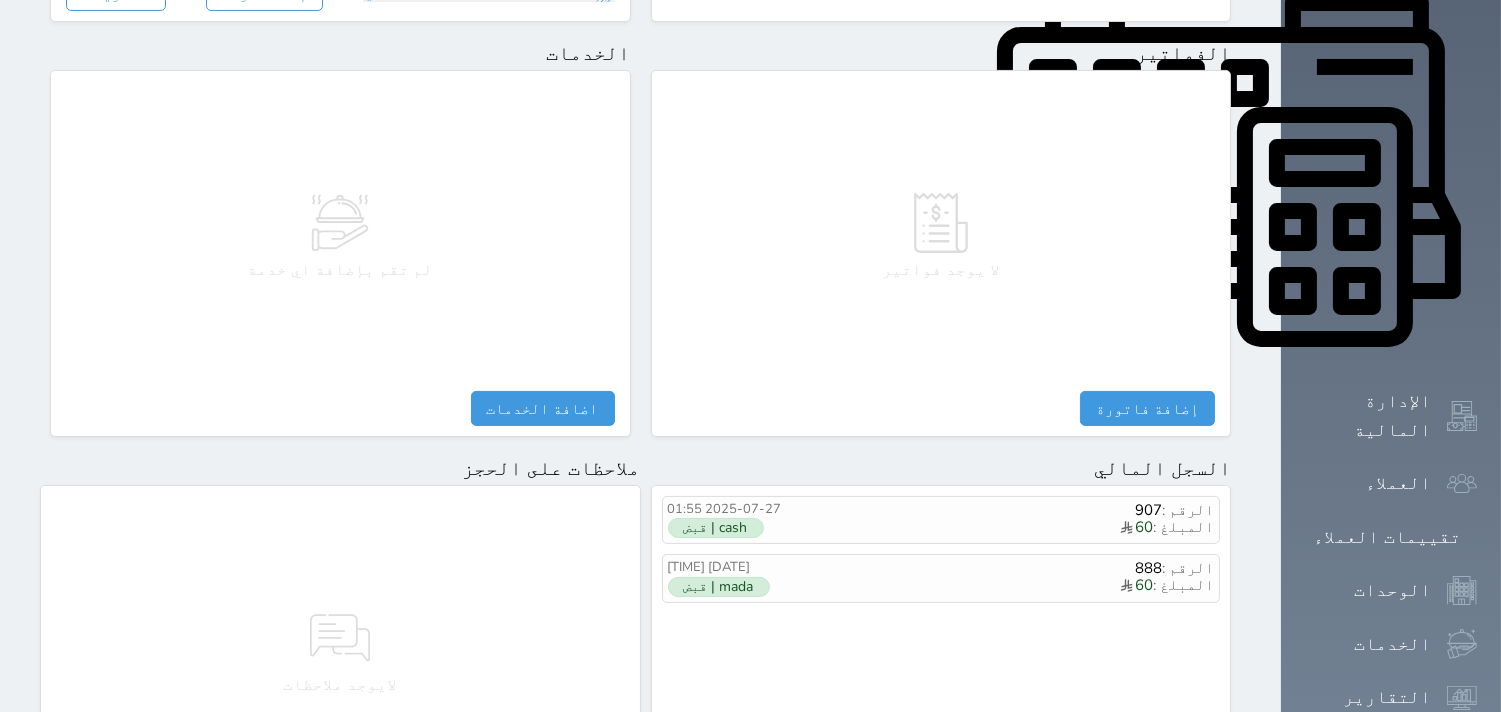 scroll, scrollTop: 1000, scrollLeft: 0, axis: vertical 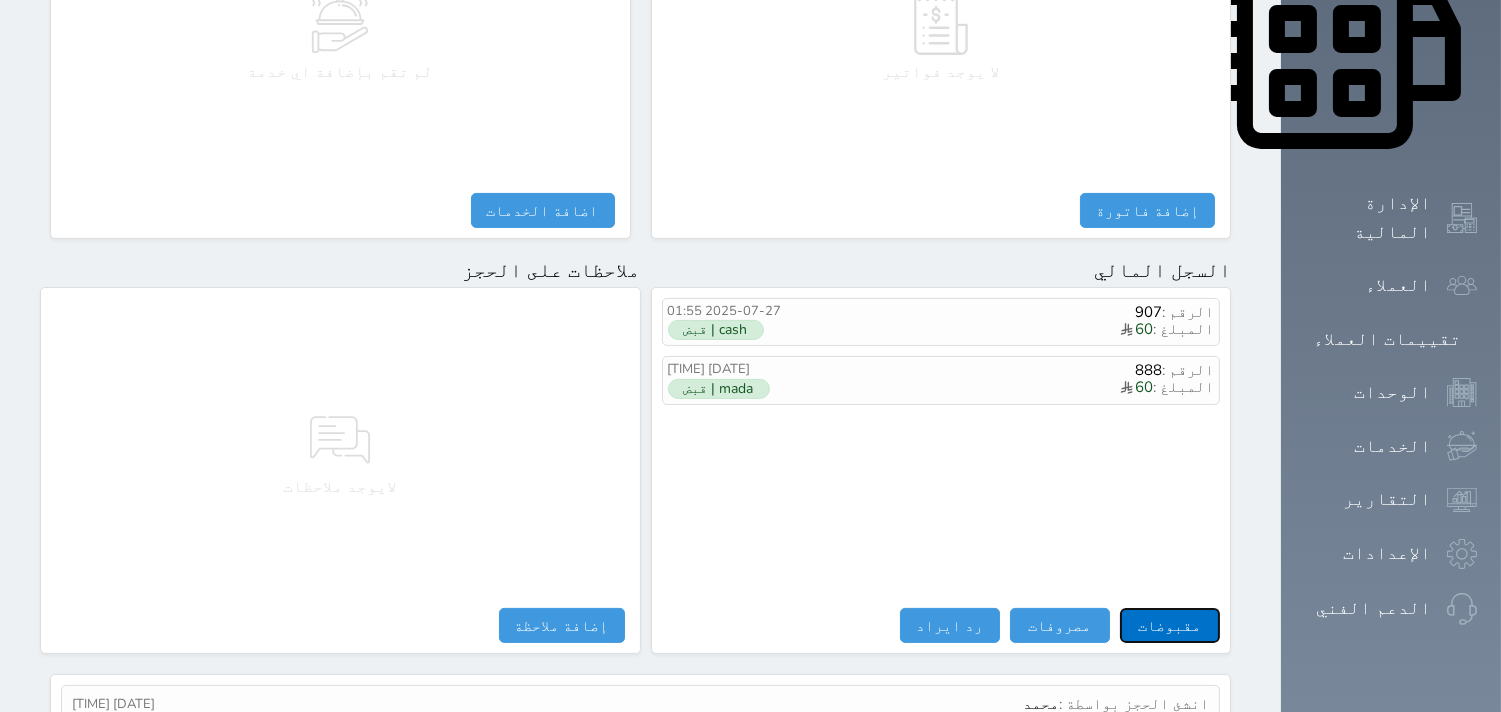 click on "مقبوضات" at bounding box center [1170, 625] 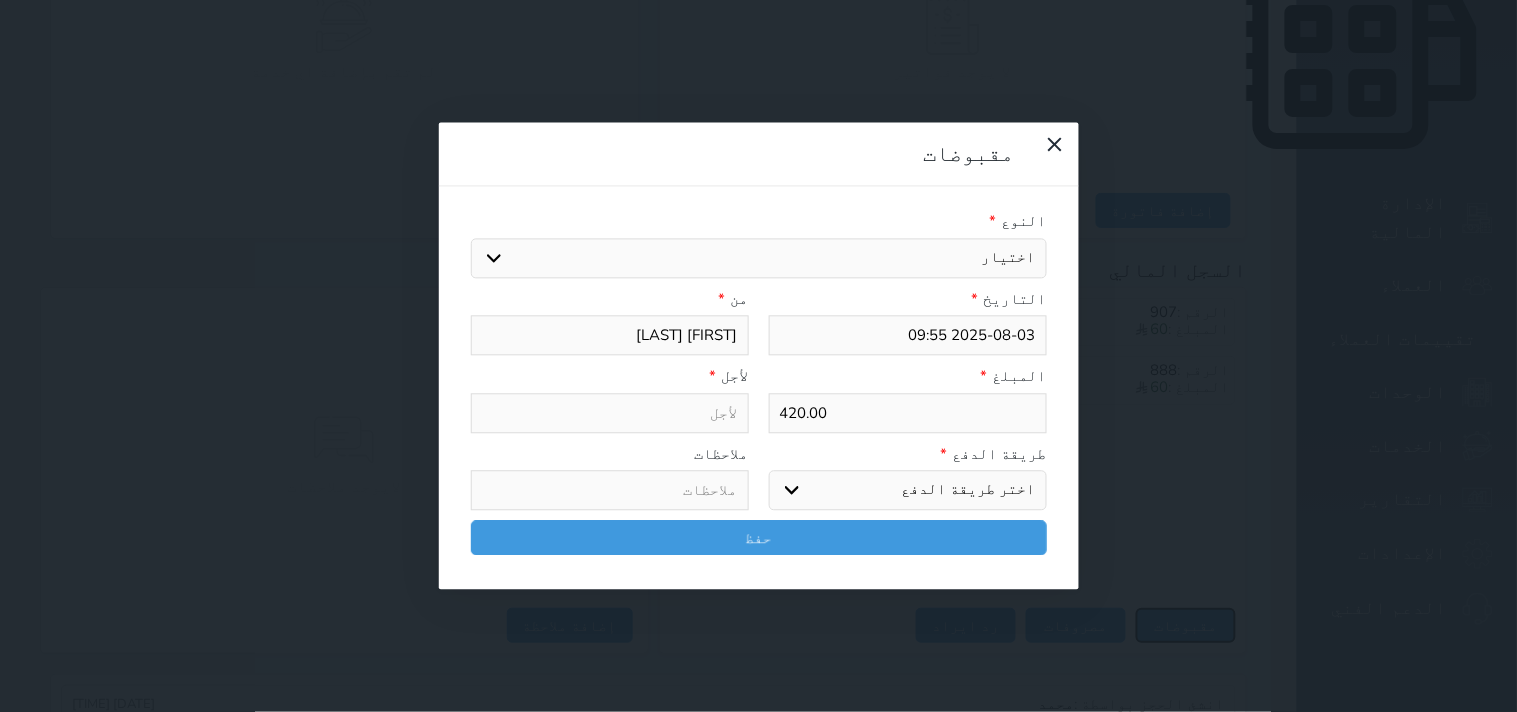 select 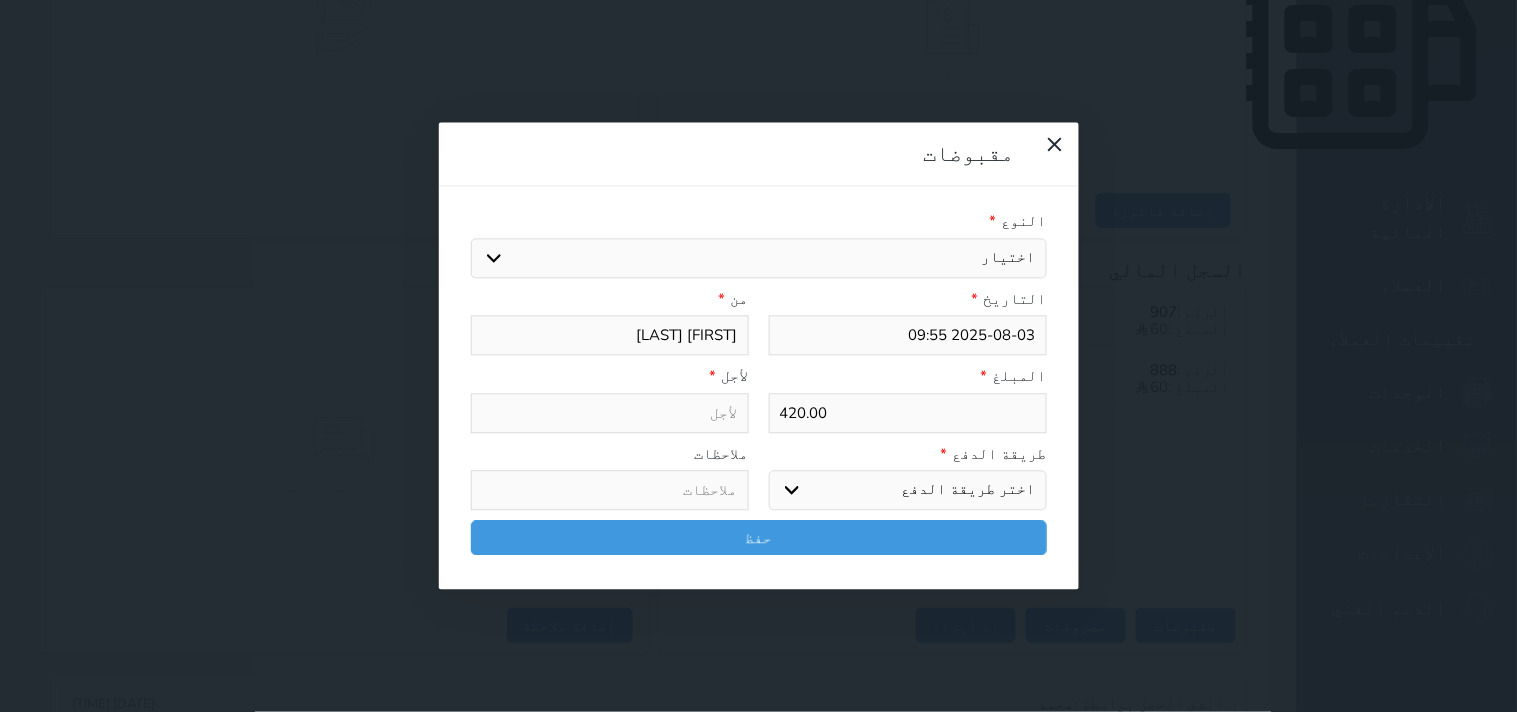 click on "اختيار   مقبوضات عامة قيمة إيجار فواتير تامين عربون لا ينطبق آخر مغسلة واي فاي - الإنترنت مواقف السيارات طعام الأغذية والمشروبات مشروبات المشروبات الباردة المشروبات الساخنة الإفطار غداء عشاء مخبز و كعك حمام سباحة الصالة الرياضية سبا و خدمات الجمال اختيار وإسقاط (خدمات النقل) ميني بار كابل - تلفزيون سرير إضافي تصفيف الشعر التسوق خدمات الجولات السياحية المنظمة خدمات الدليل السياحي رسوم خروج متأخر تمديد رسوم تسجيل دخول مبكر" at bounding box center (759, 258) 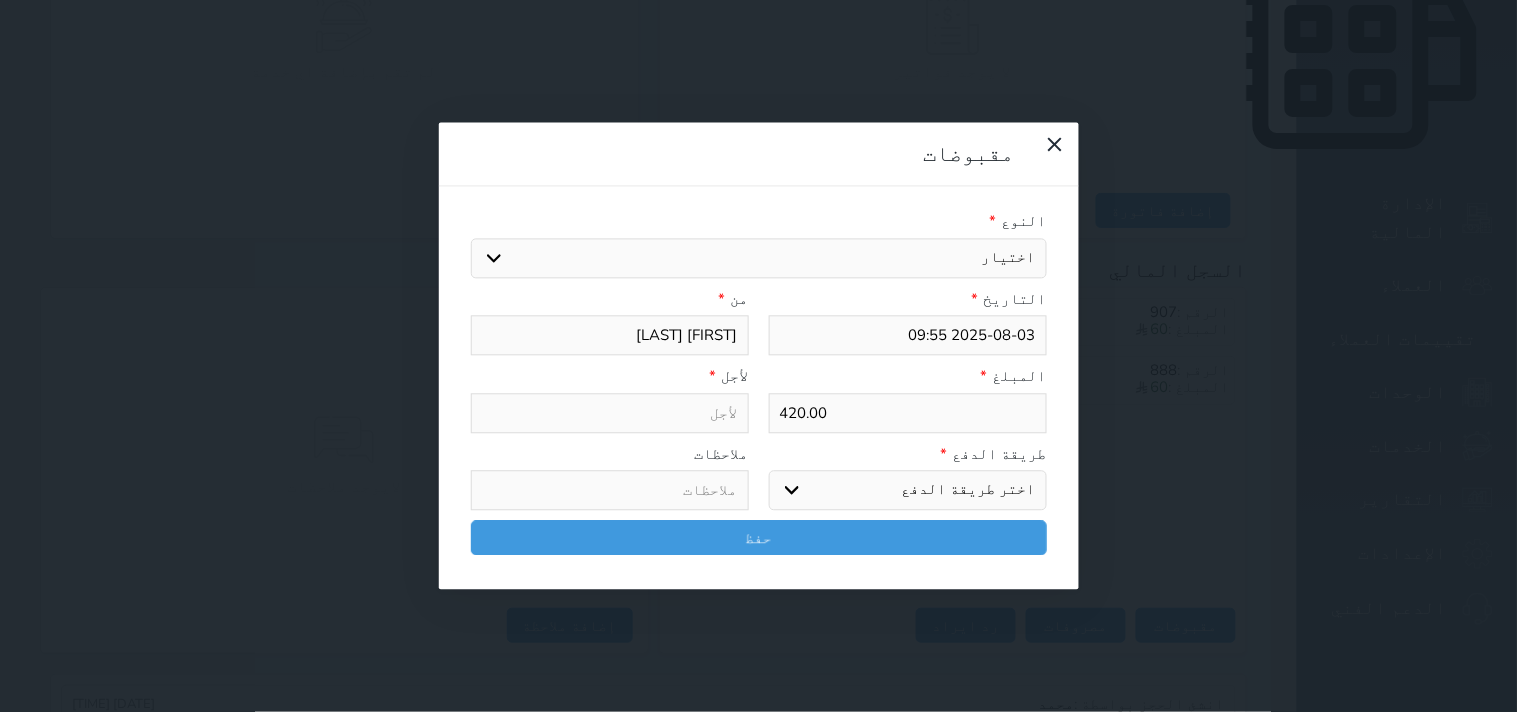 click on "اختيار   مقبوضات عامة قيمة إيجار فواتير تامين عربون لا ينطبق آخر مغسلة واي فاي - الإنترنت مواقف السيارات طعام الأغذية والمشروبات مشروبات المشروبات الباردة المشروبات الساخنة الإفطار غداء عشاء مخبز و كعك حمام سباحة الصالة الرياضية سبا و خدمات الجمال اختيار وإسقاط (خدمات النقل) ميني بار كابل - تلفزيون سرير إضافي تصفيف الشعر التسوق خدمات الجولات السياحية المنظمة خدمات الدليل السياحي رسوم خروج متأخر تمديد رسوم تسجيل دخول مبكر" at bounding box center (759, 258) 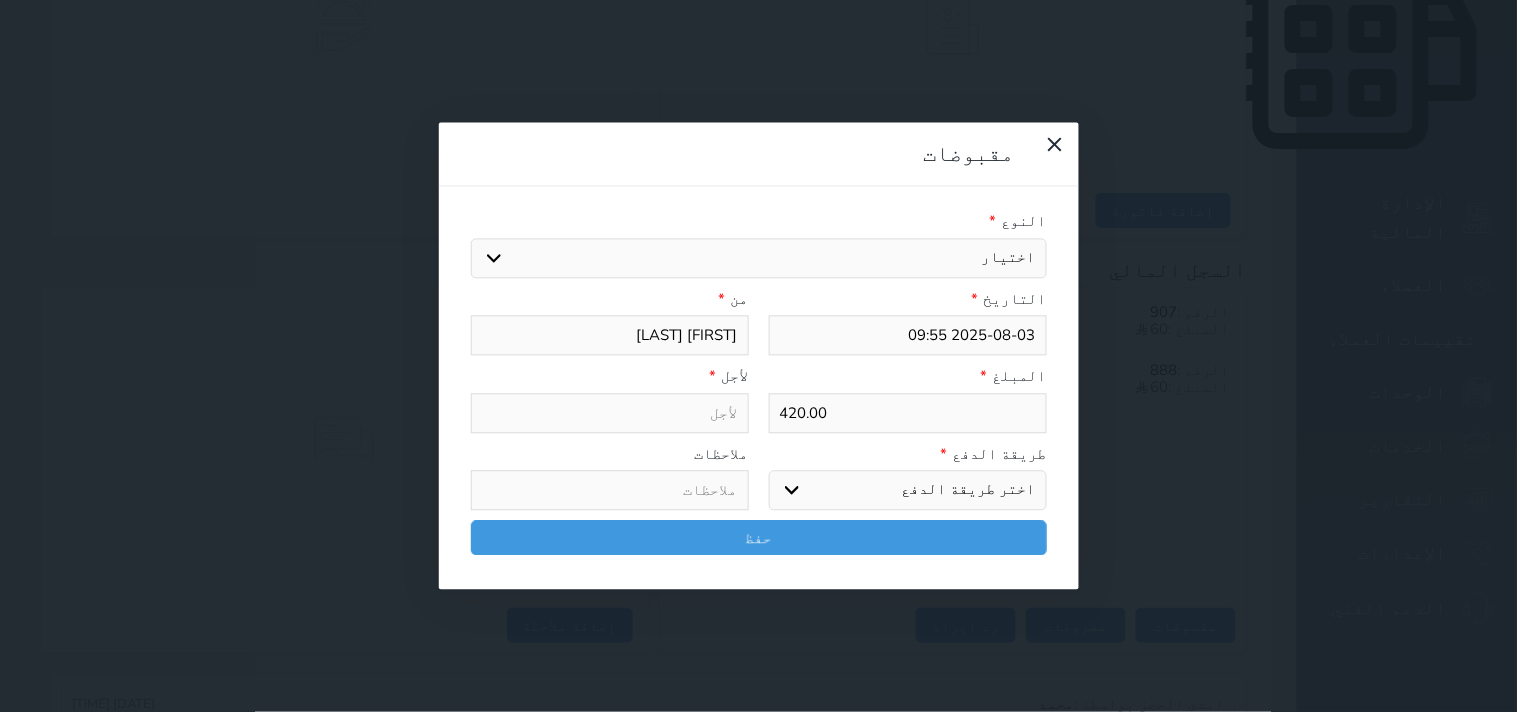select 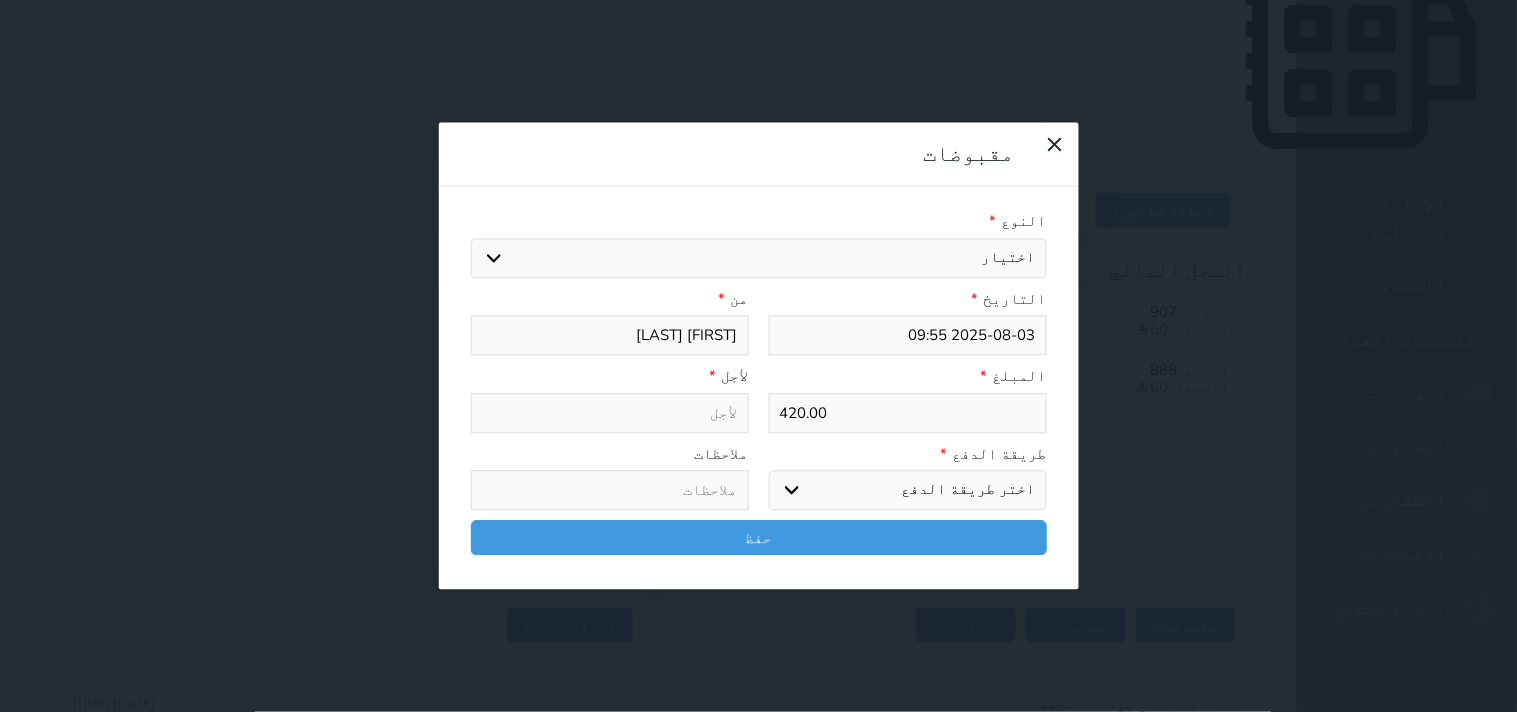 select 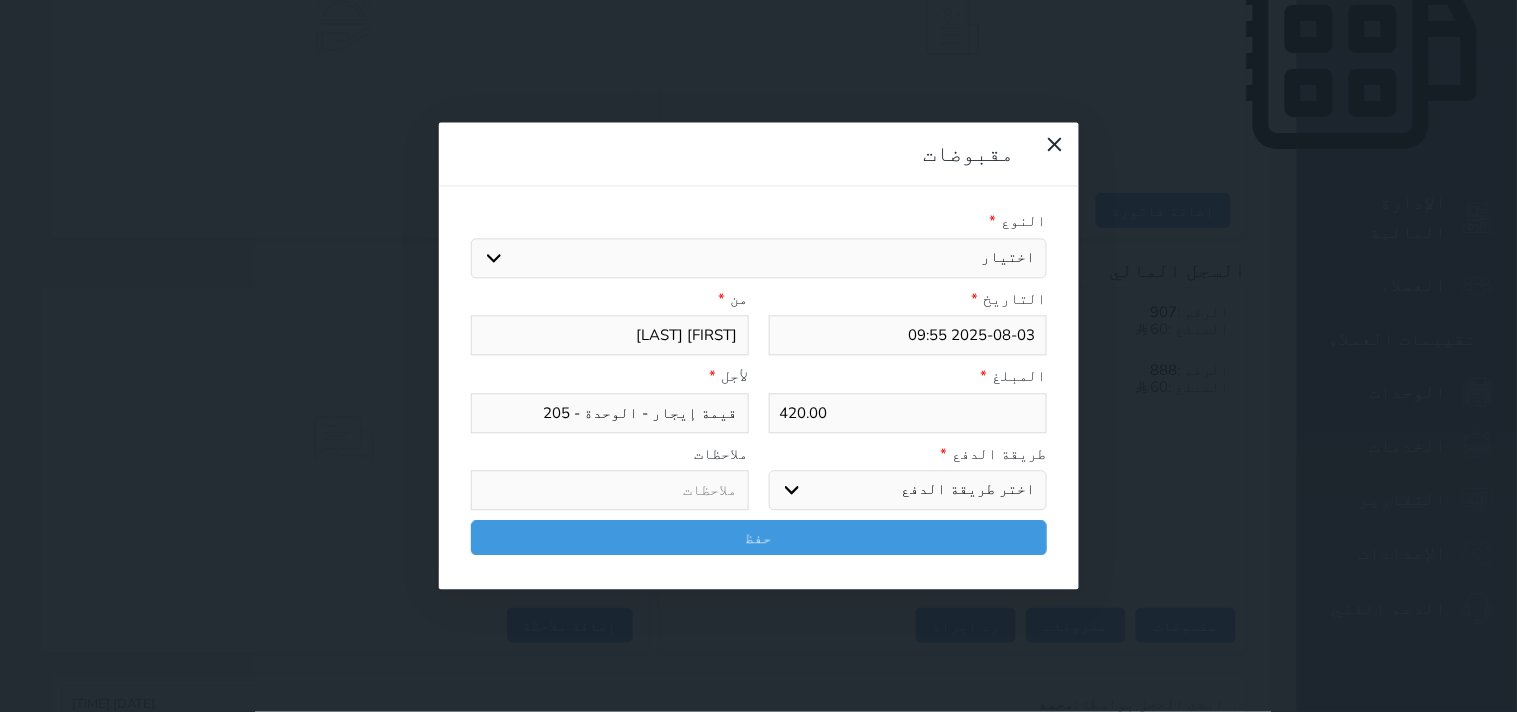 click on "420.00" at bounding box center [908, 413] 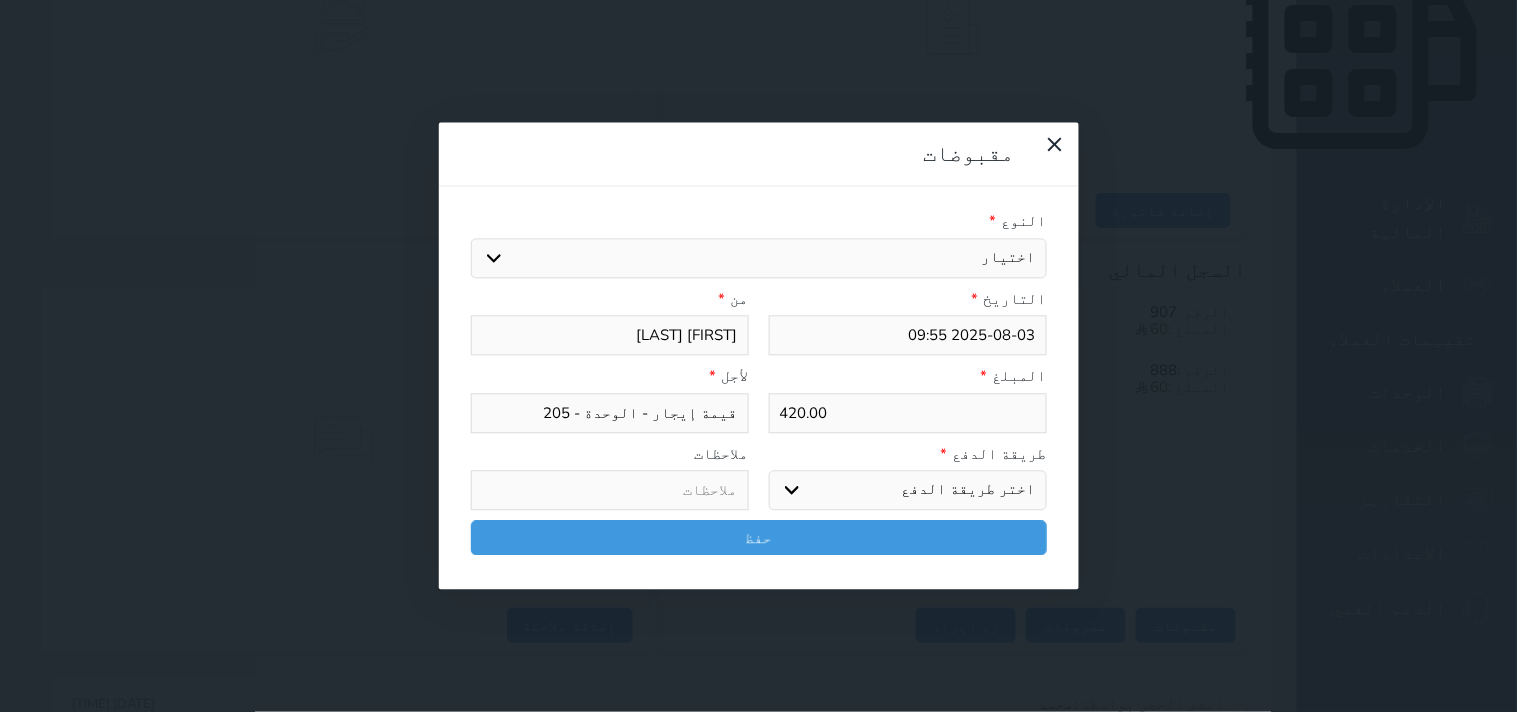 click on "420.00" at bounding box center [908, 413] 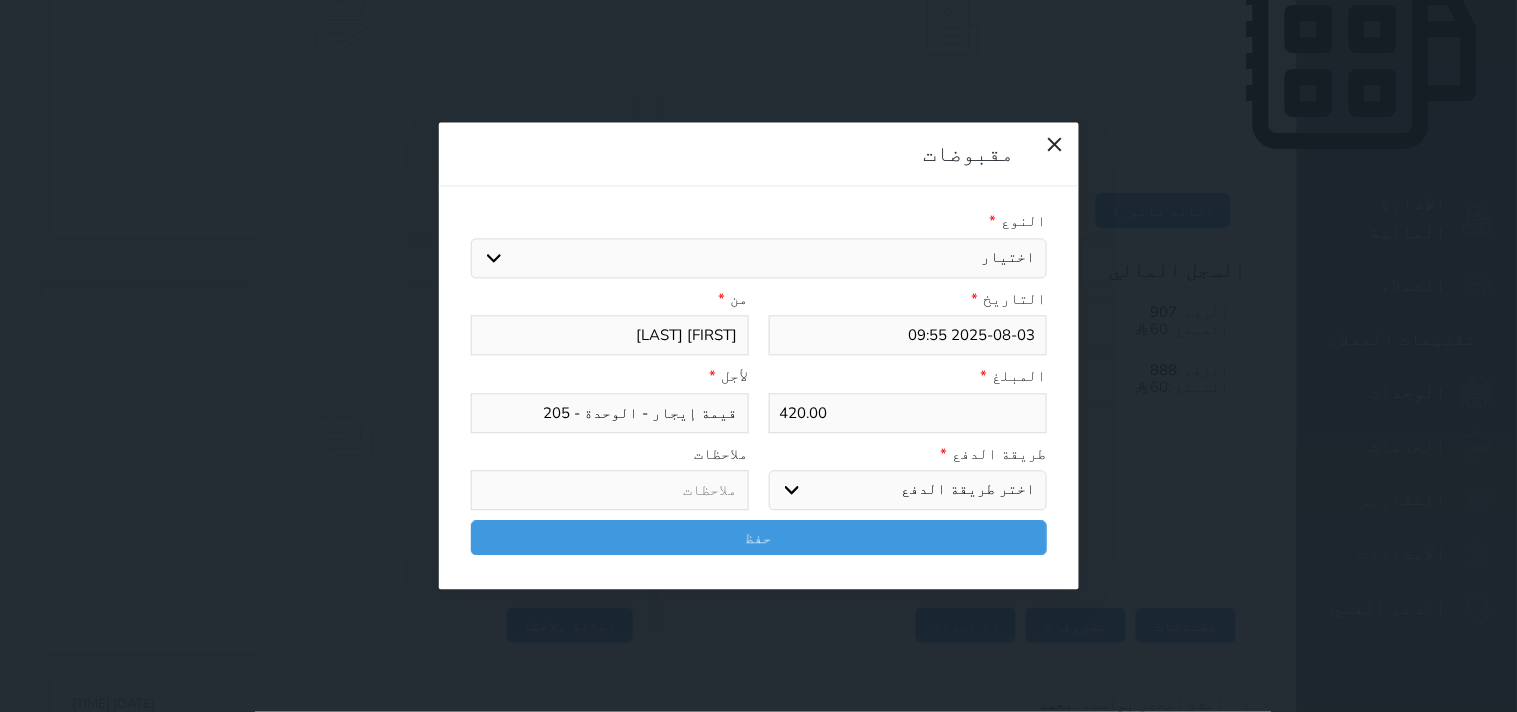 type on "7" 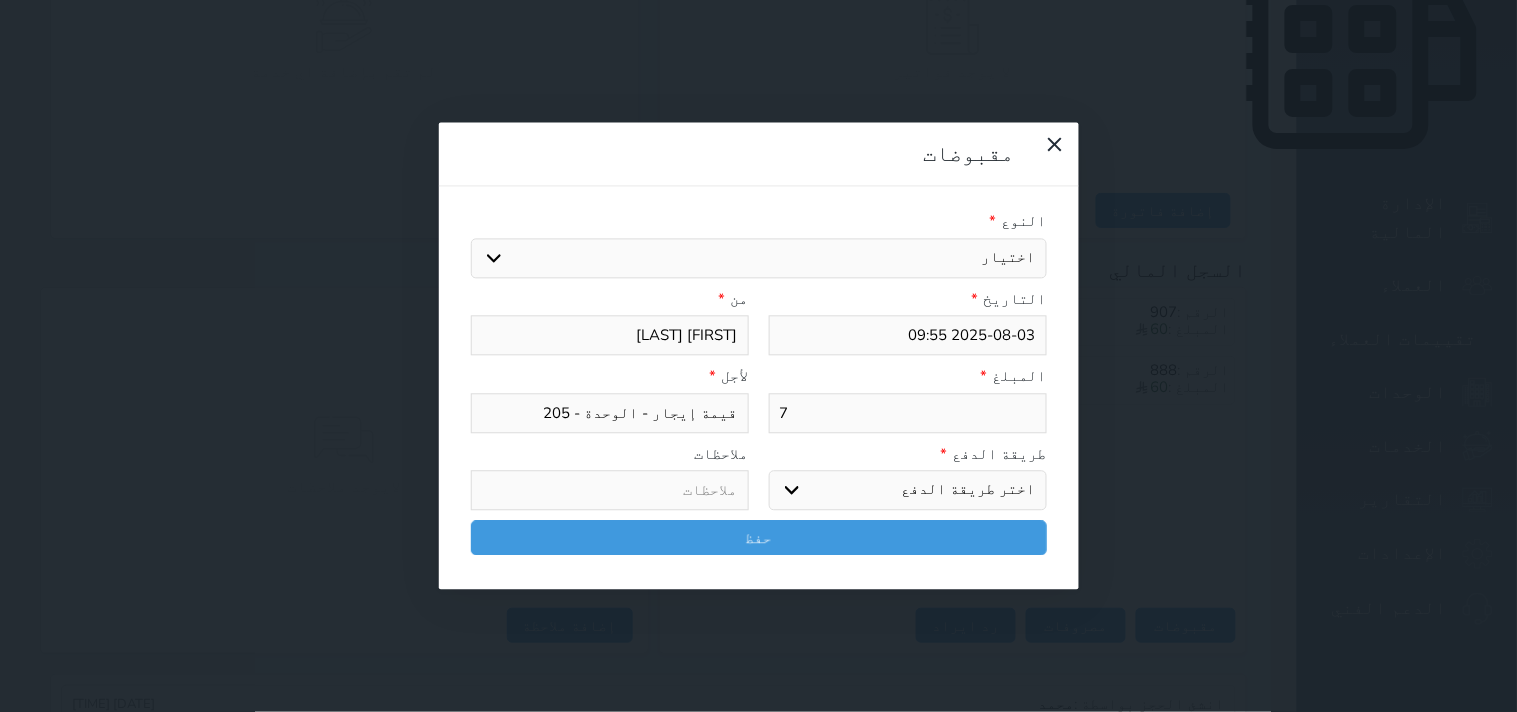 select 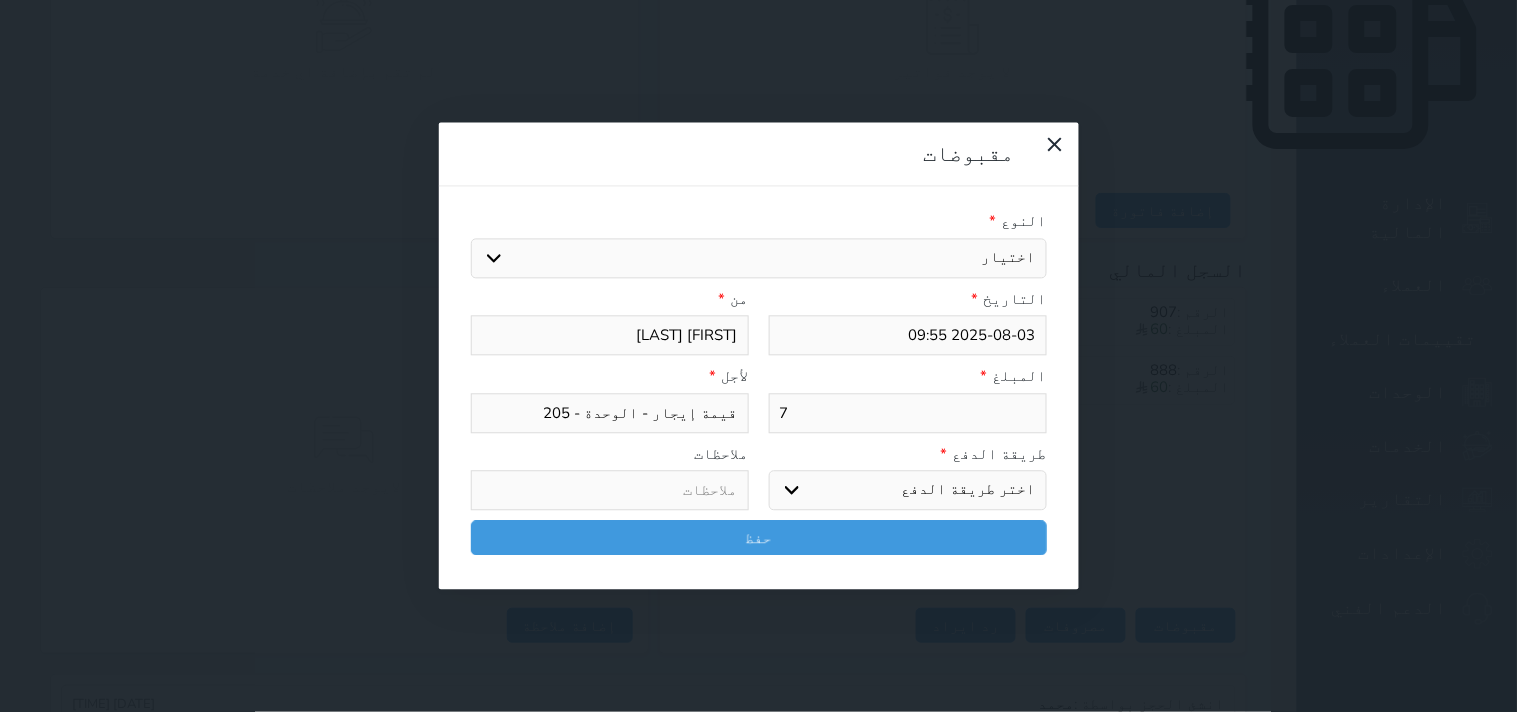 type on "70" 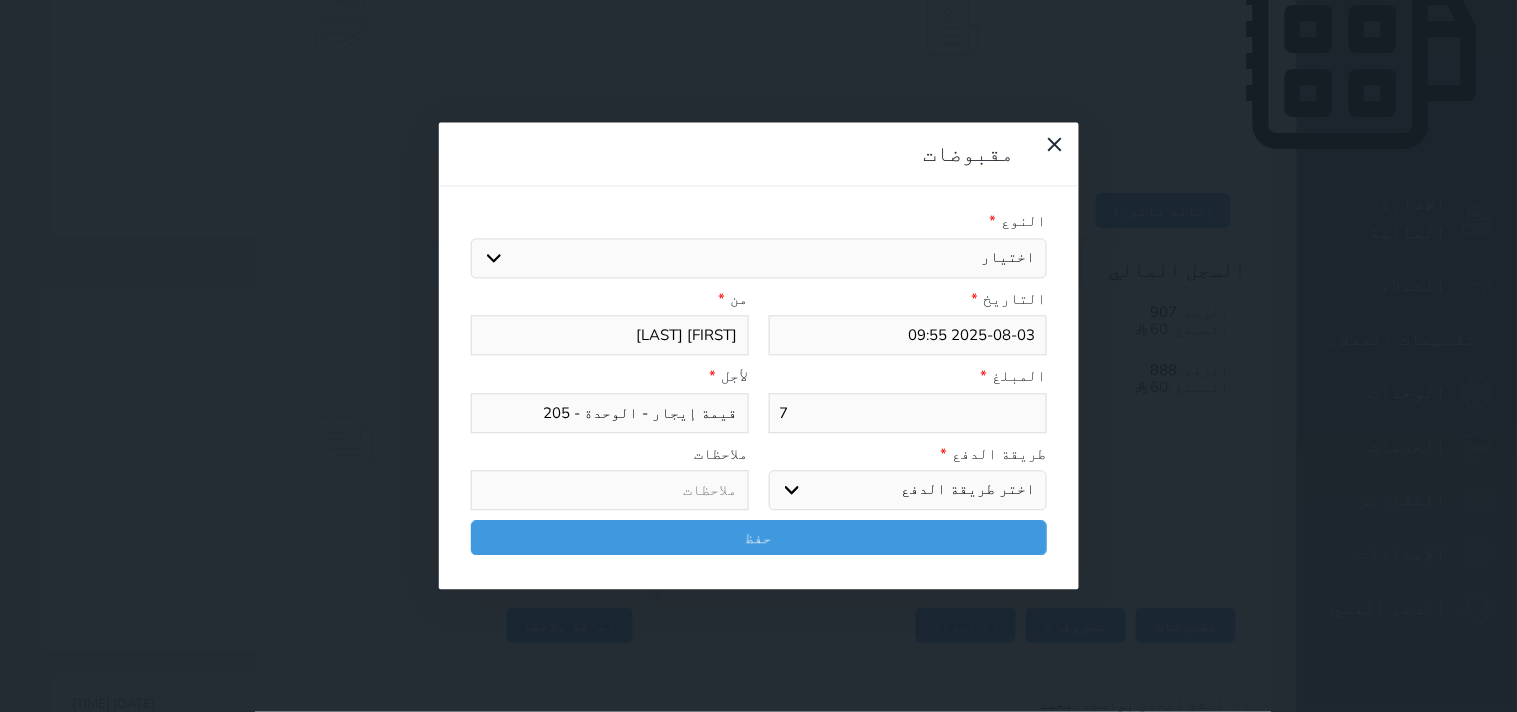 select 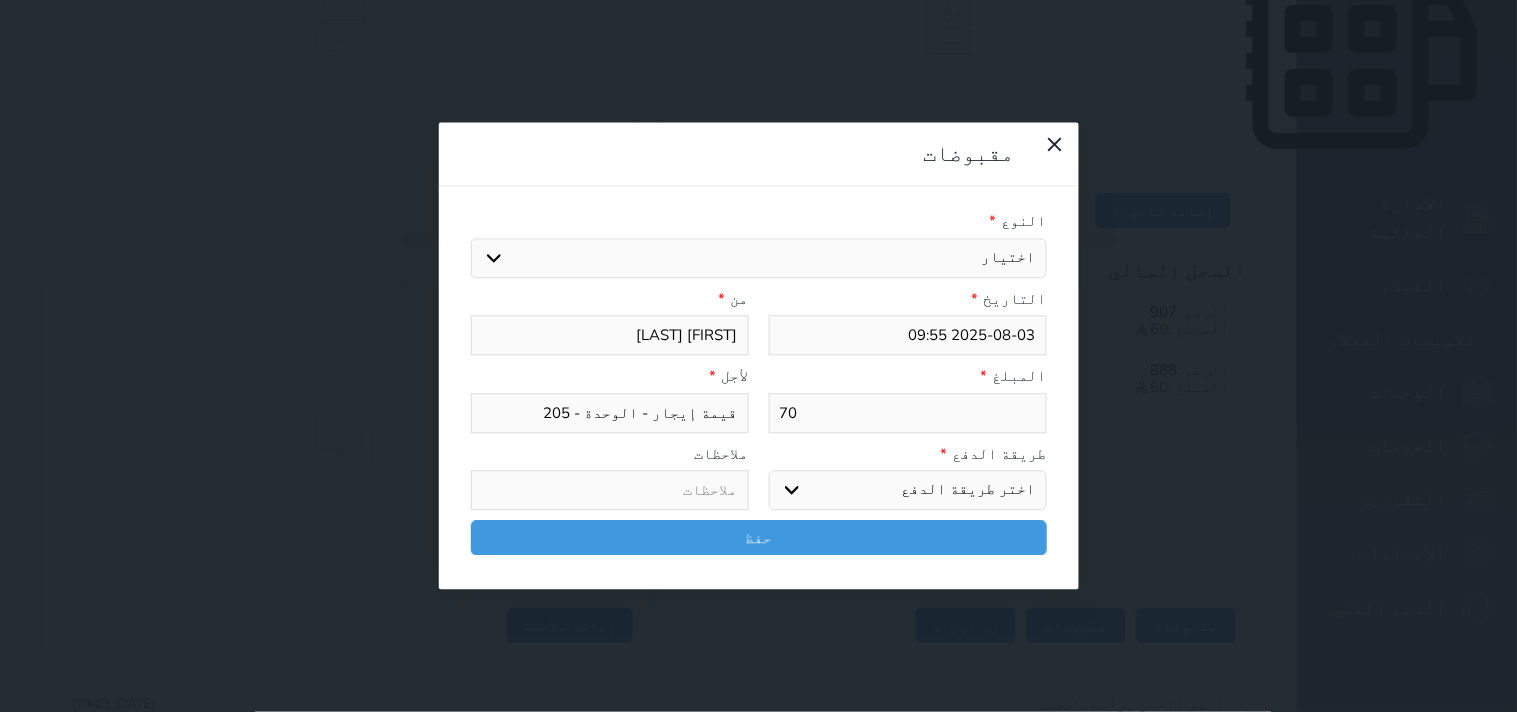 type on "70" 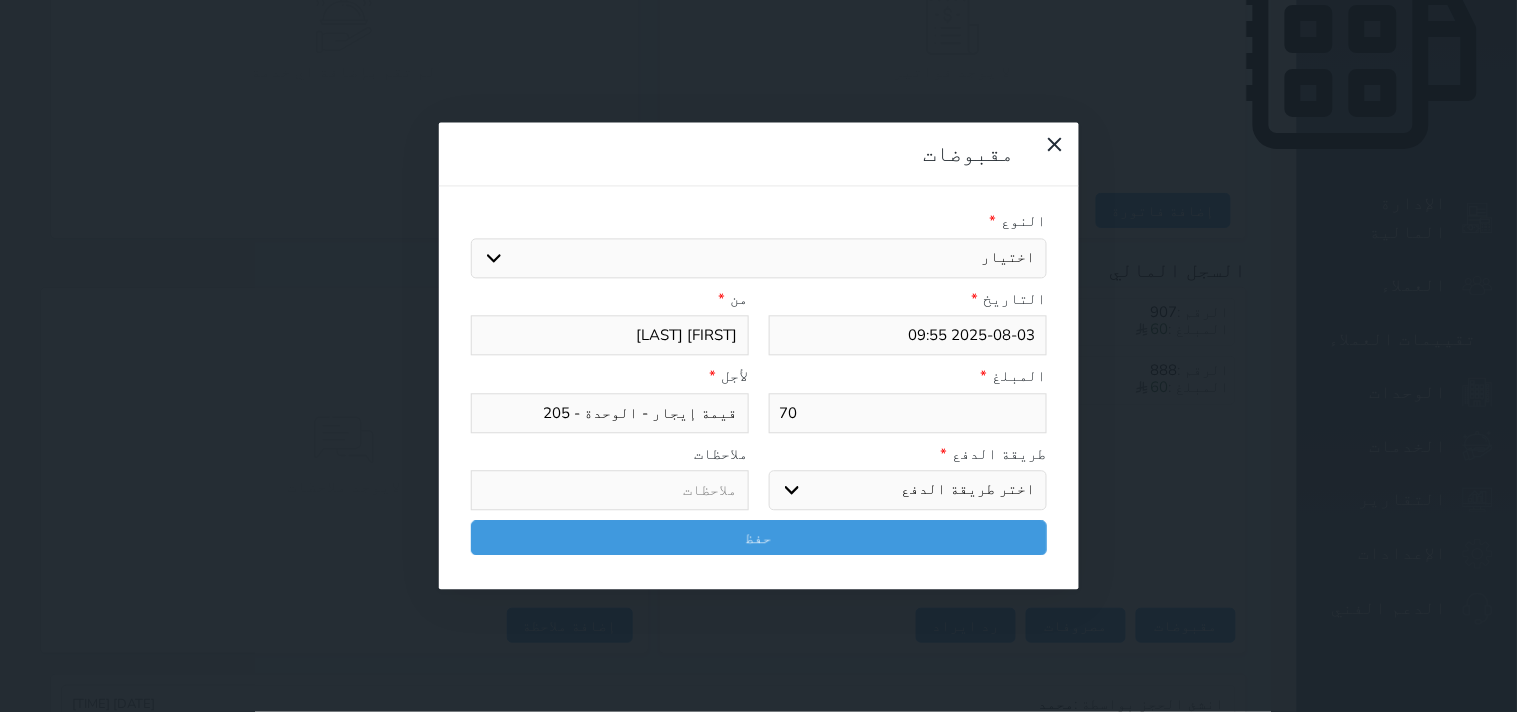 click on "اختر طريقة الدفع   دفع نقدى   تحويل بنكى   مدى   بطاقة ائتمان   آجل" at bounding box center (908, 491) 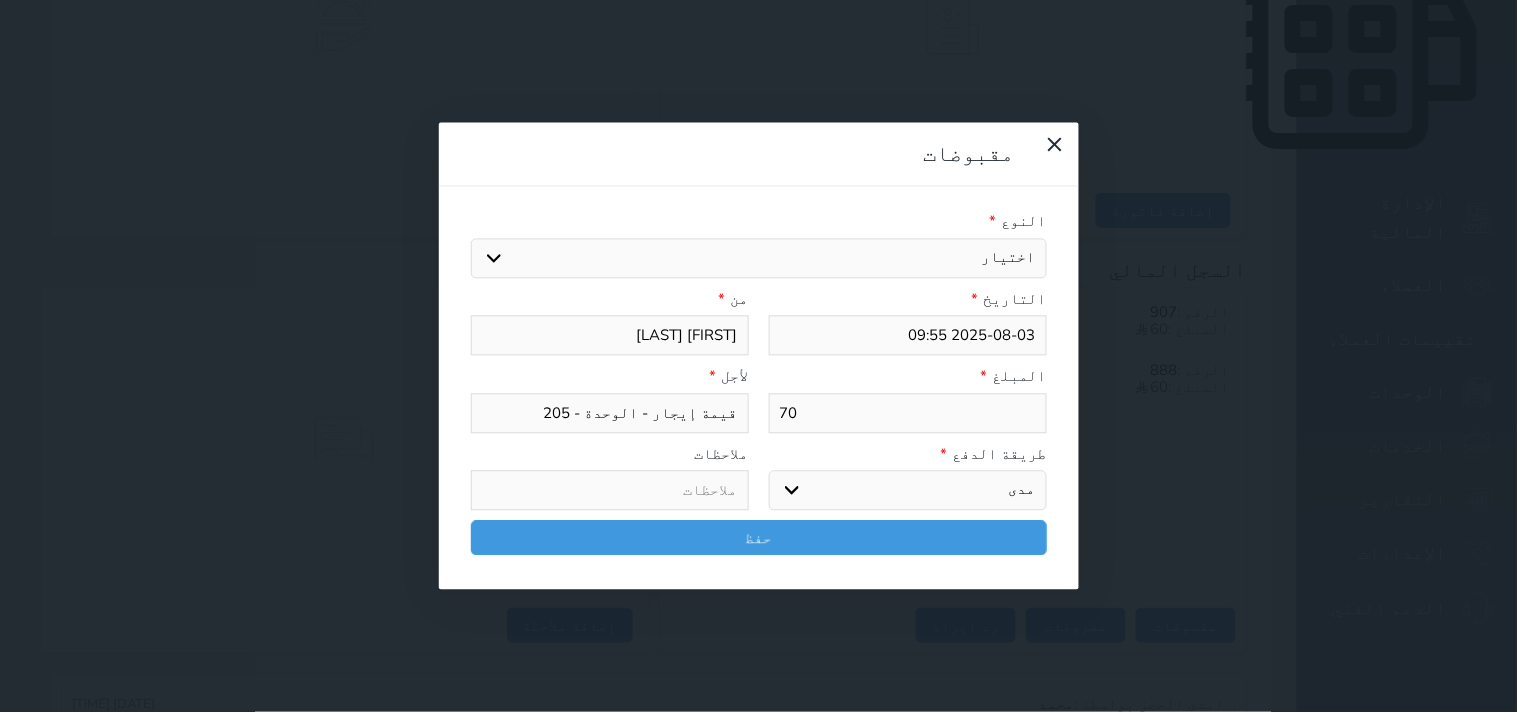 click on "اختر طريقة الدفع   دفع نقدى   تحويل بنكى   مدى   بطاقة ائتمان   آجل" at bounding box center (908, 491) 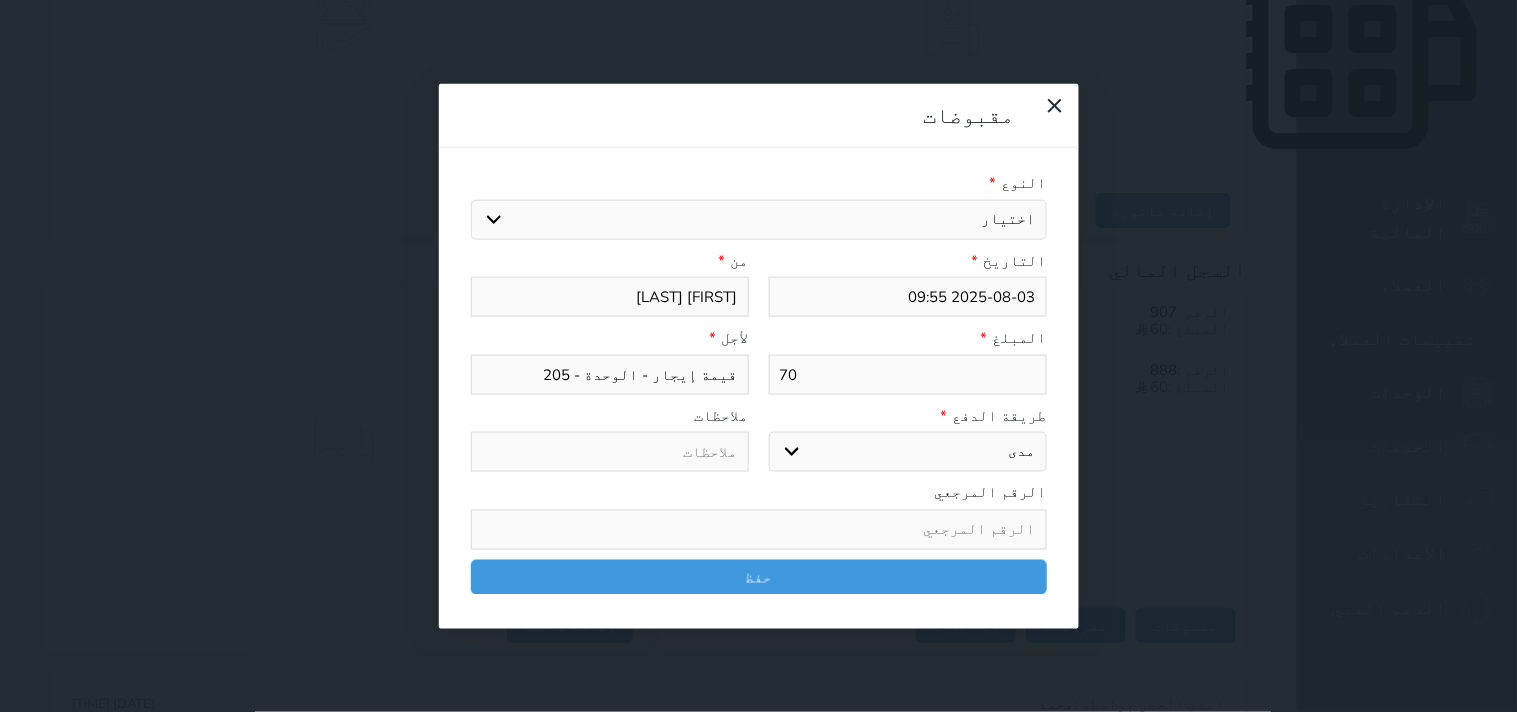 click on "اختر طريقة الدفع   دفع نقدى   تحويل بنكى   مدى   بطاقة ائتمان   آجل" at bounding box center (908, 452) 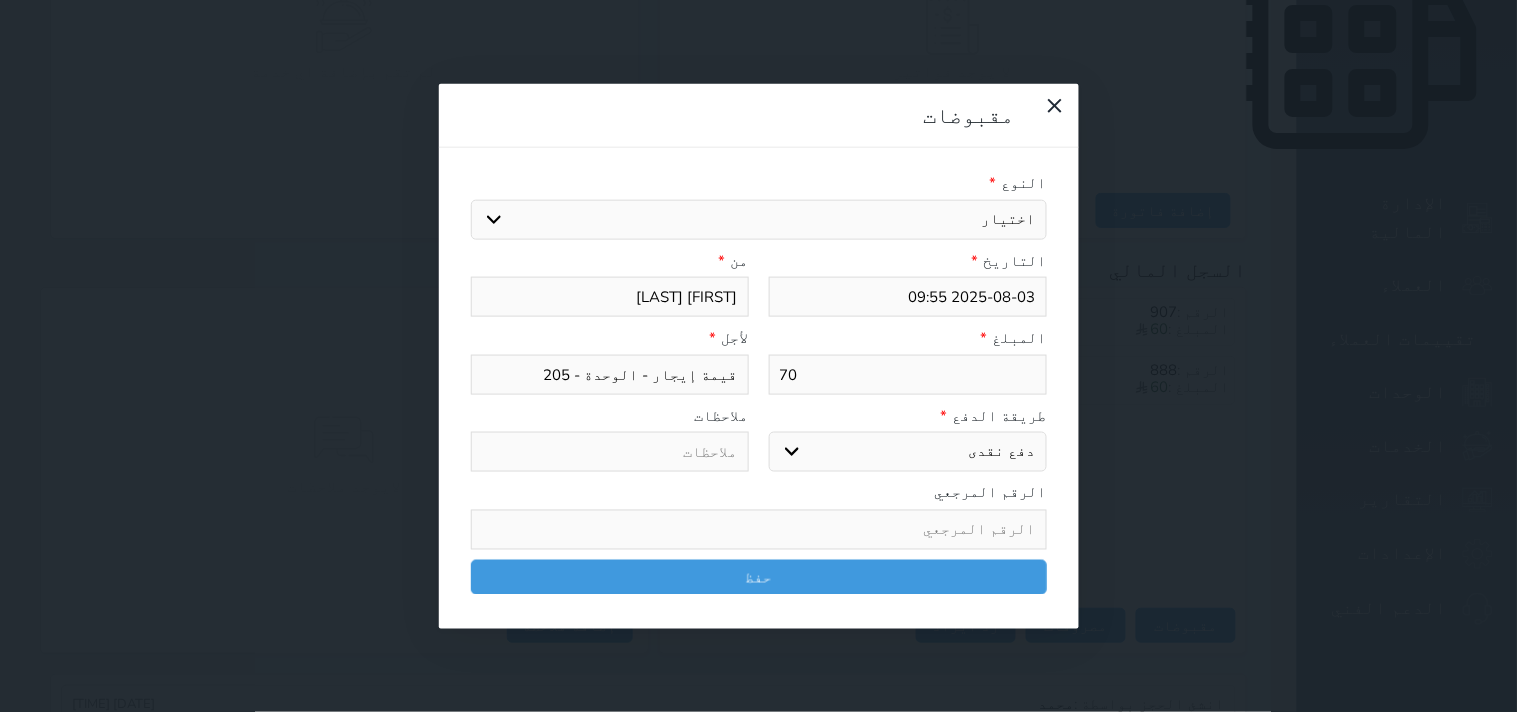 click on "اختر طريقة الدفع   دفع نقدى   تحويل بنكى   مدى   بطاقة ائتمان   آجل" at bounding box center (908, 452) 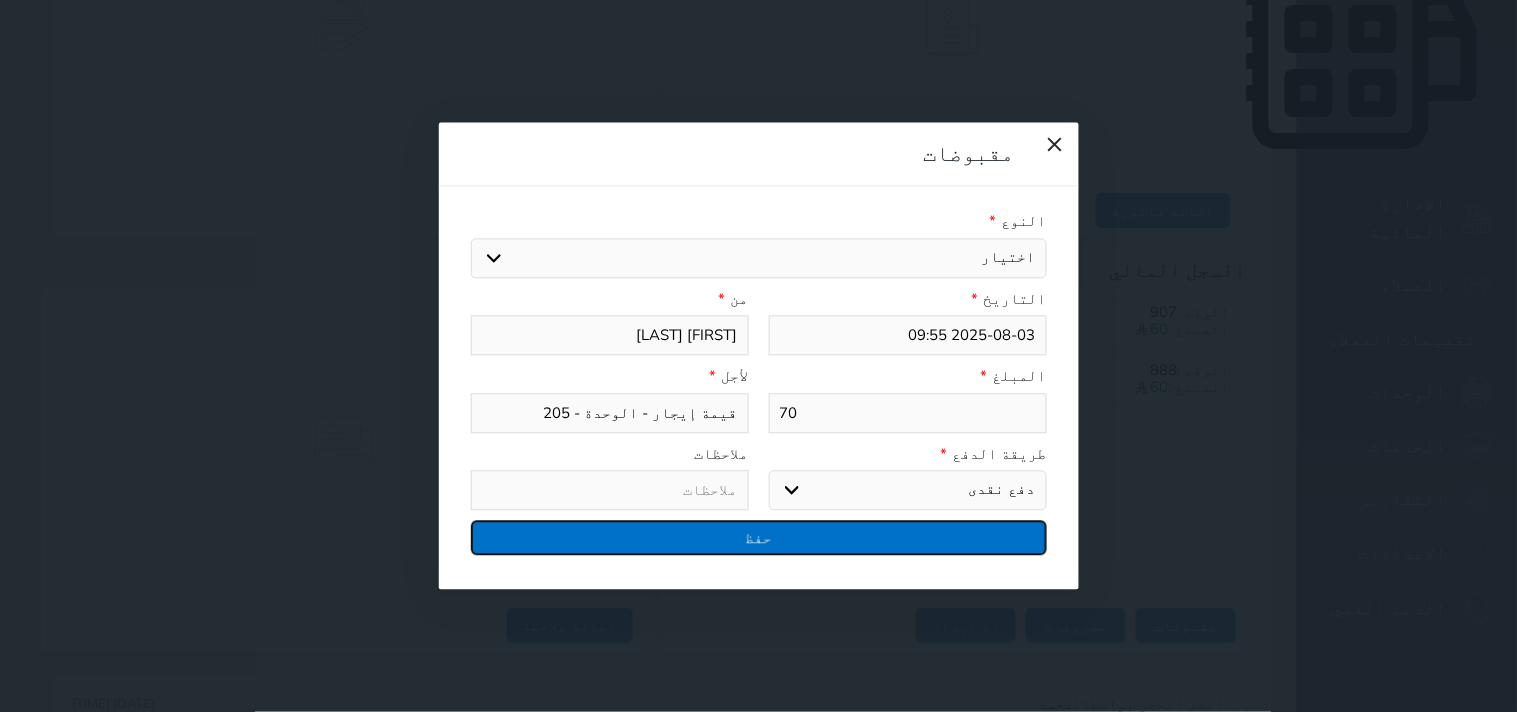 click on "حفظ" at bounding box center (759, 538) 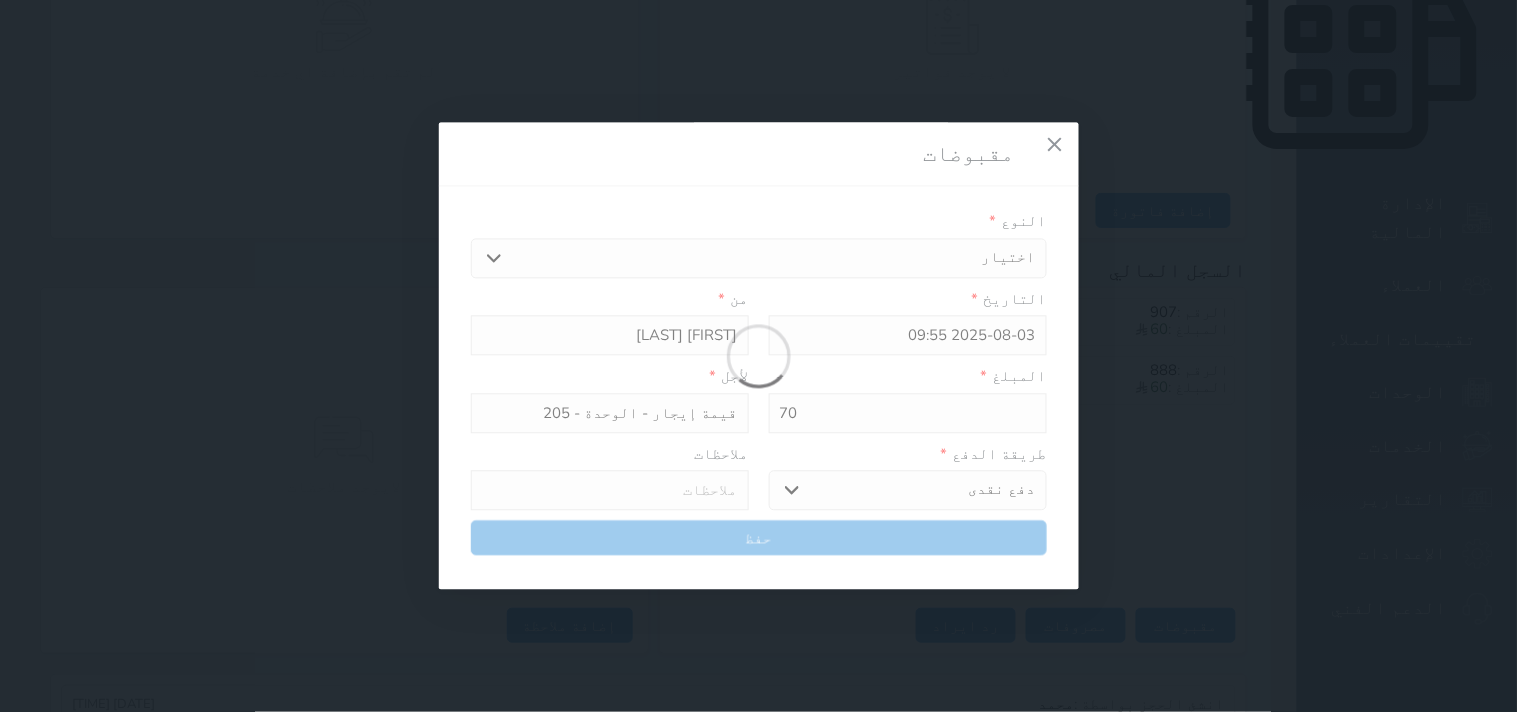 select 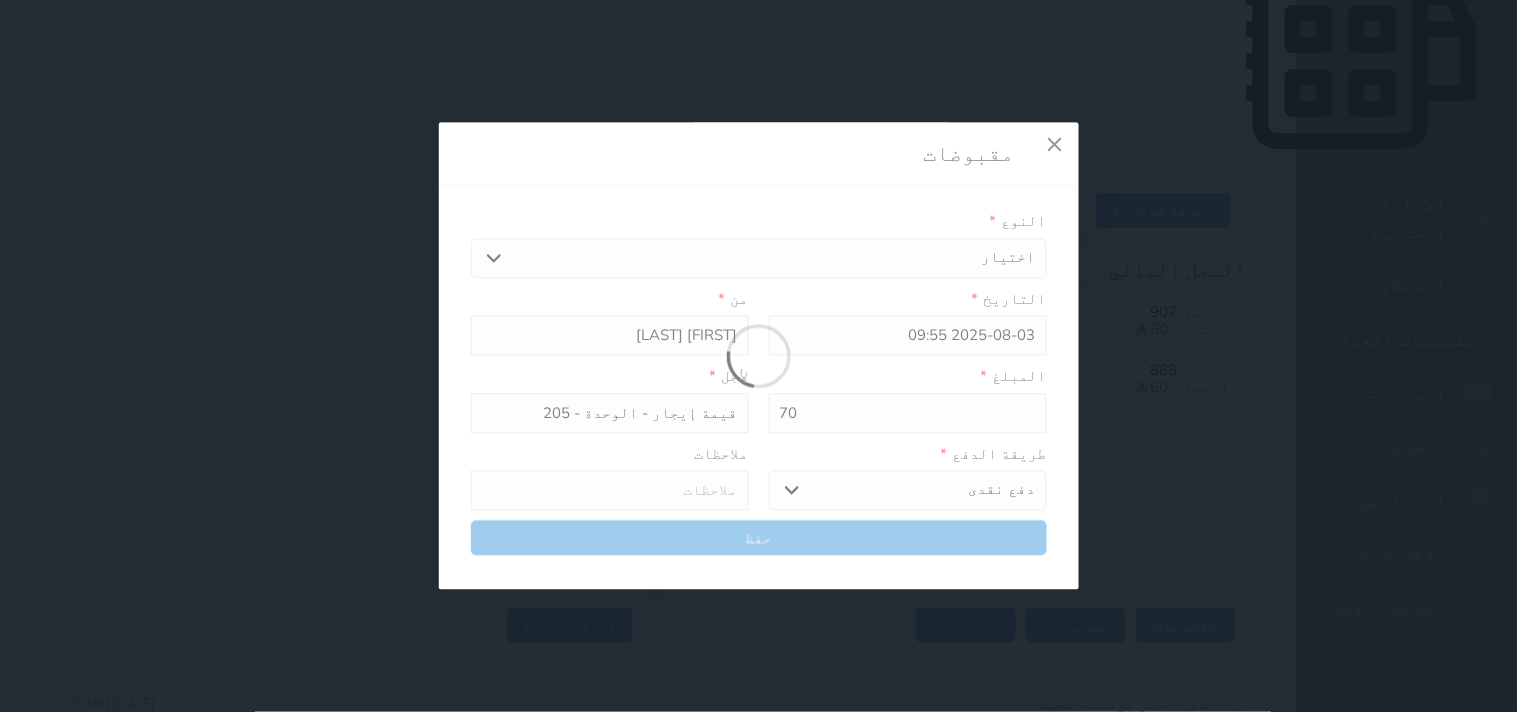 type 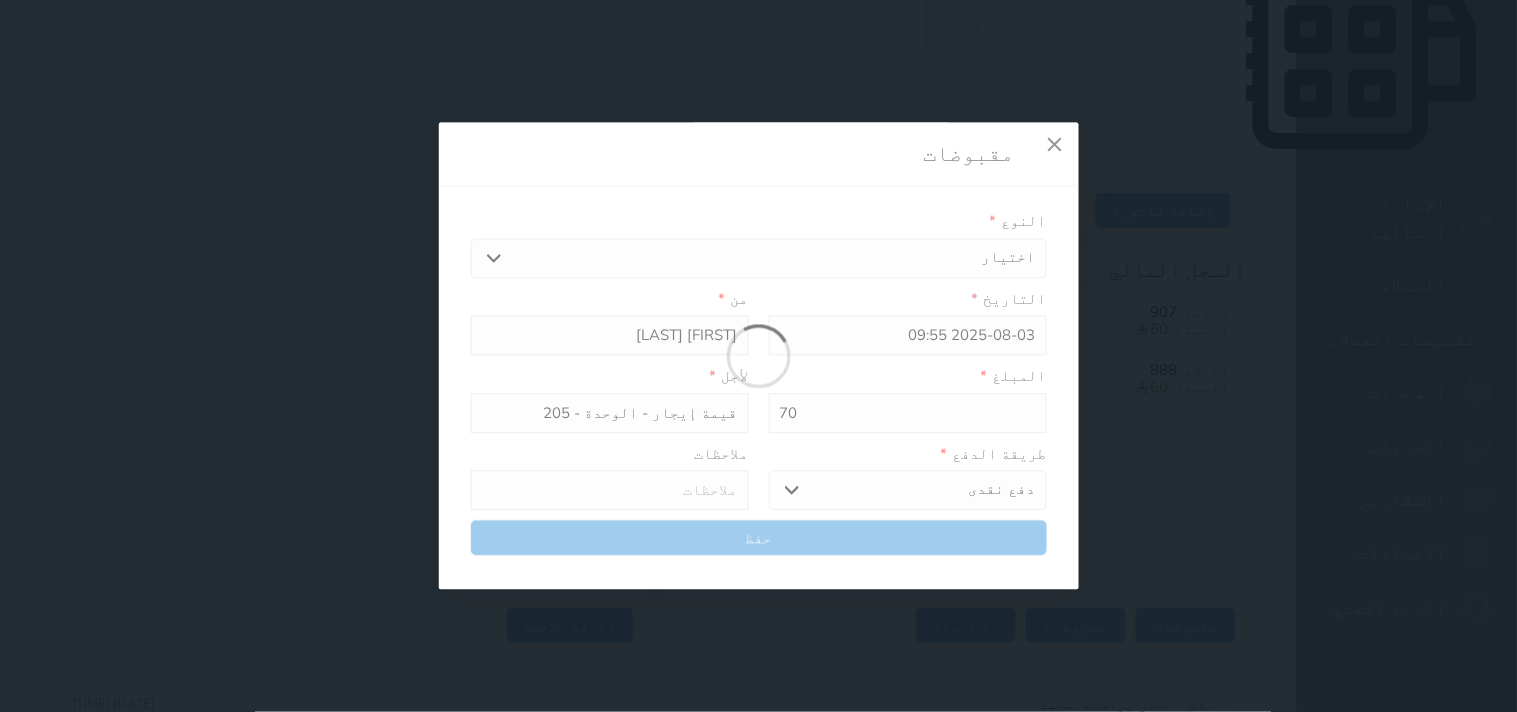type on "0" 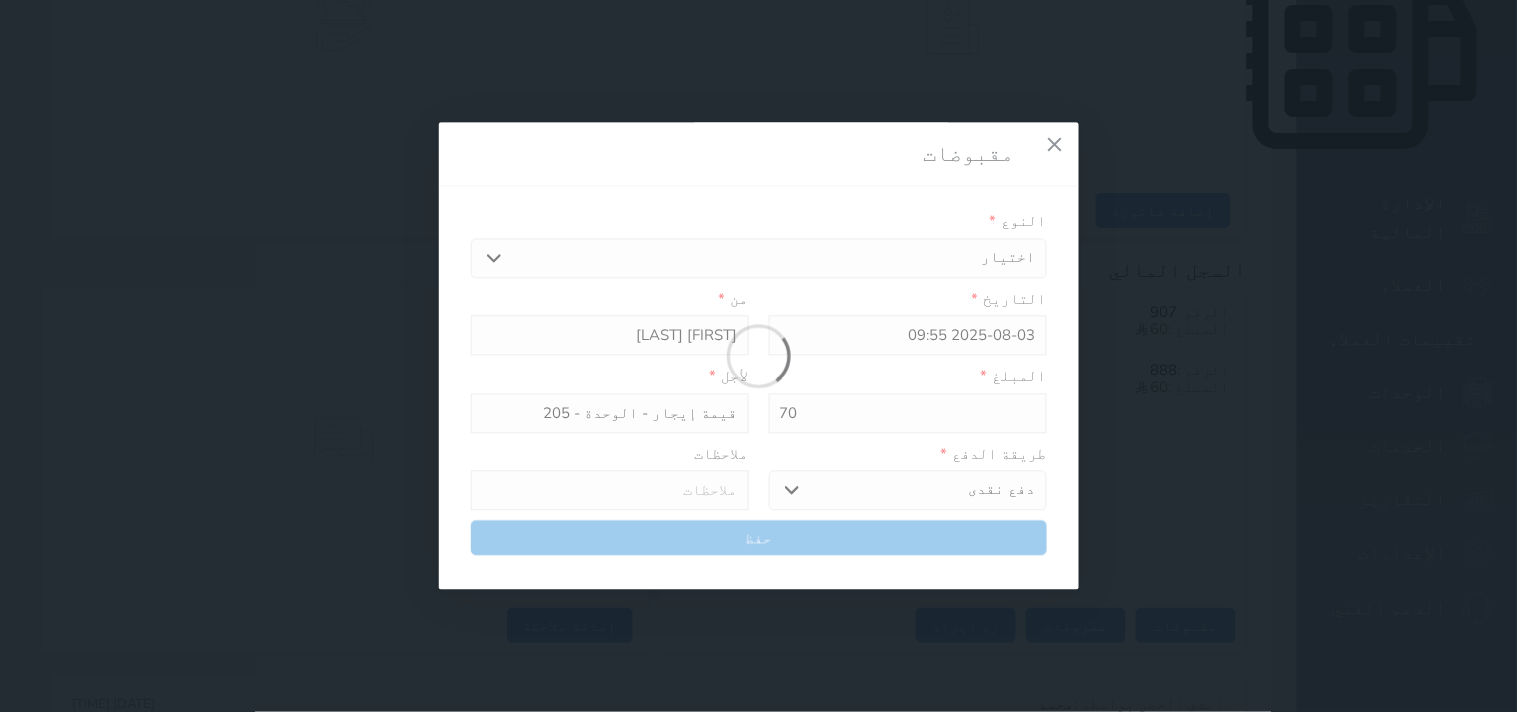 select 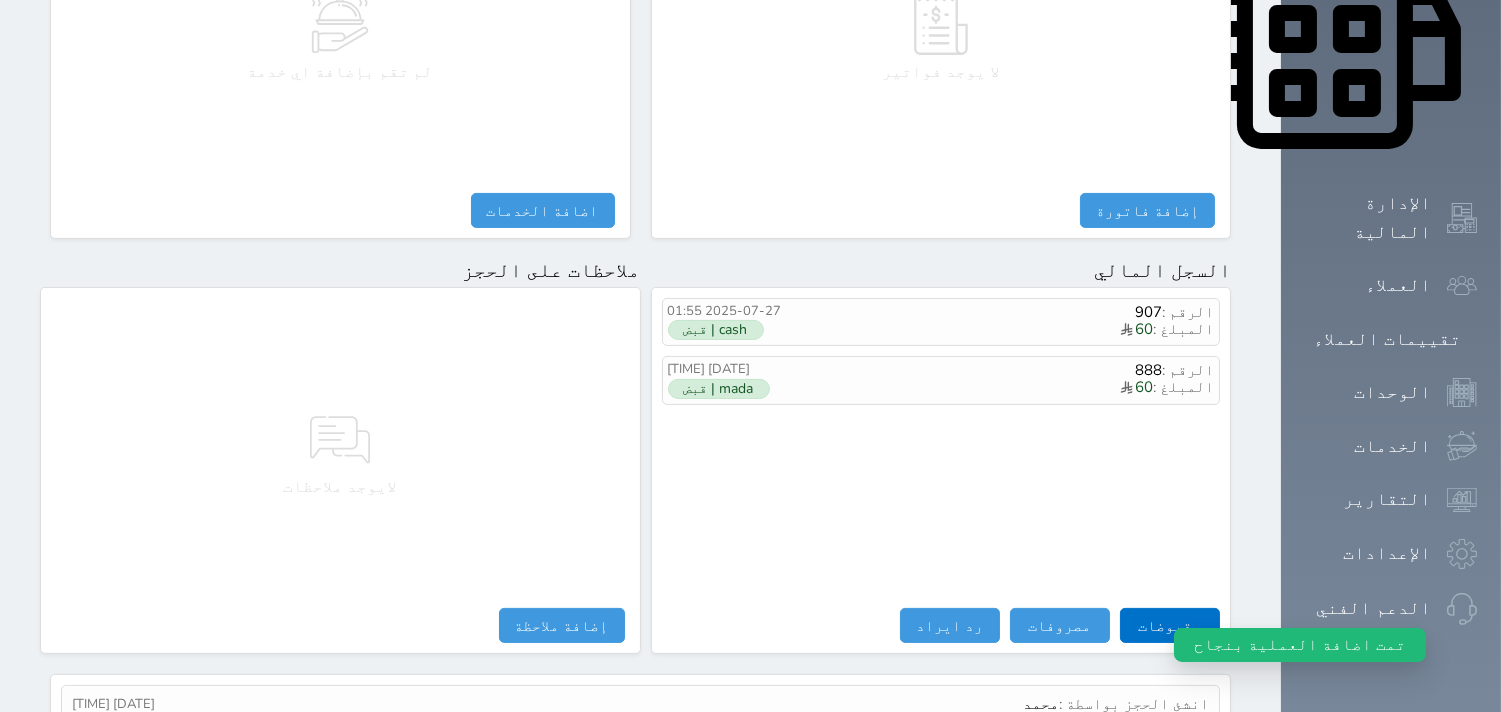 select 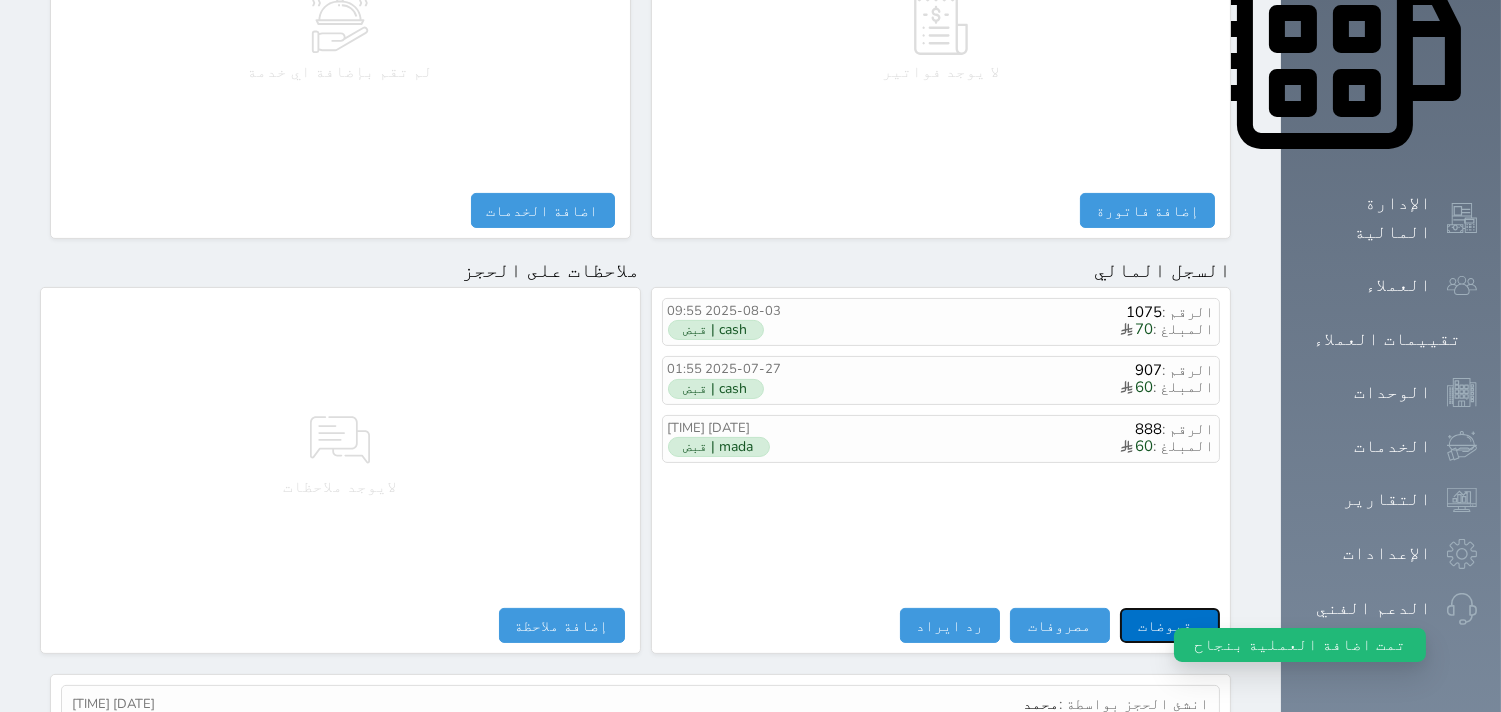 click on "مقبوضات" at bounding box center (1170, 625) 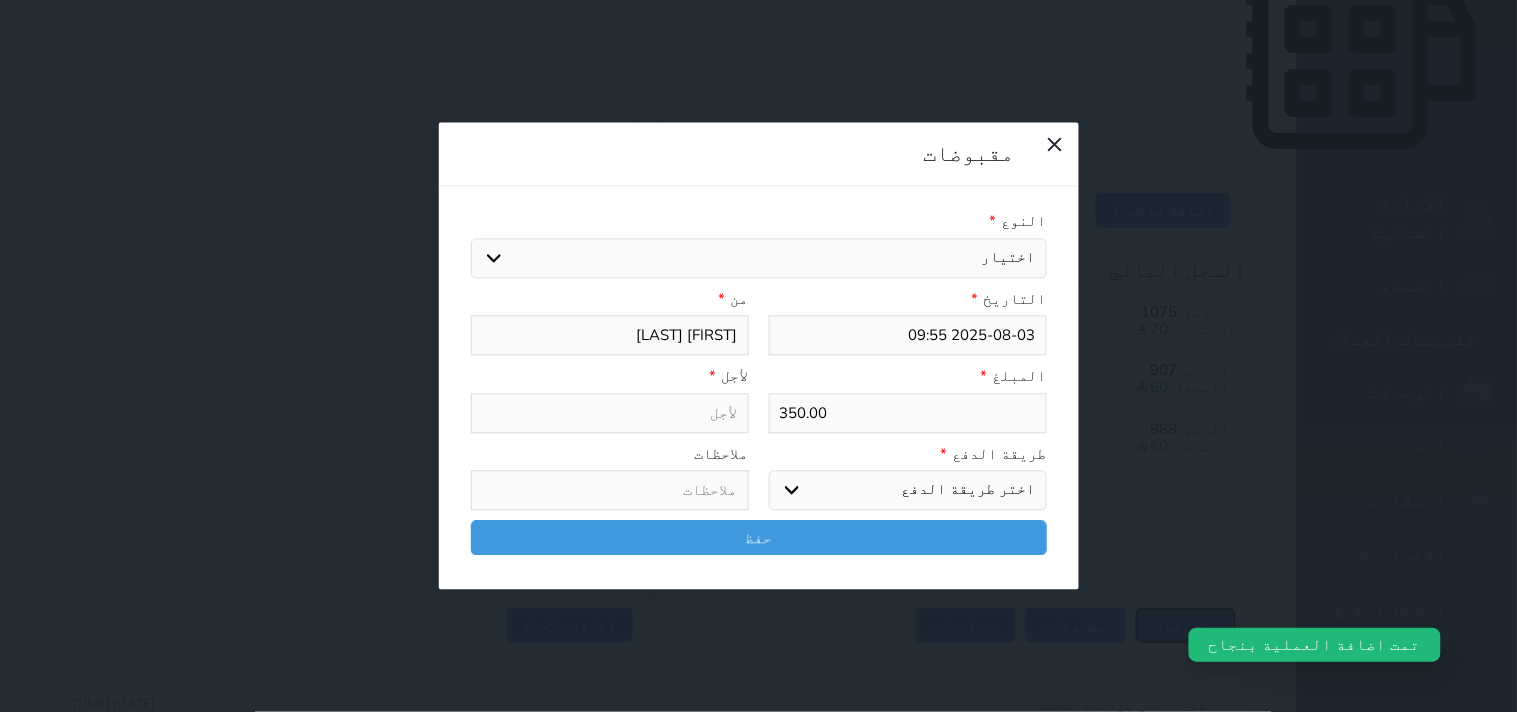 select 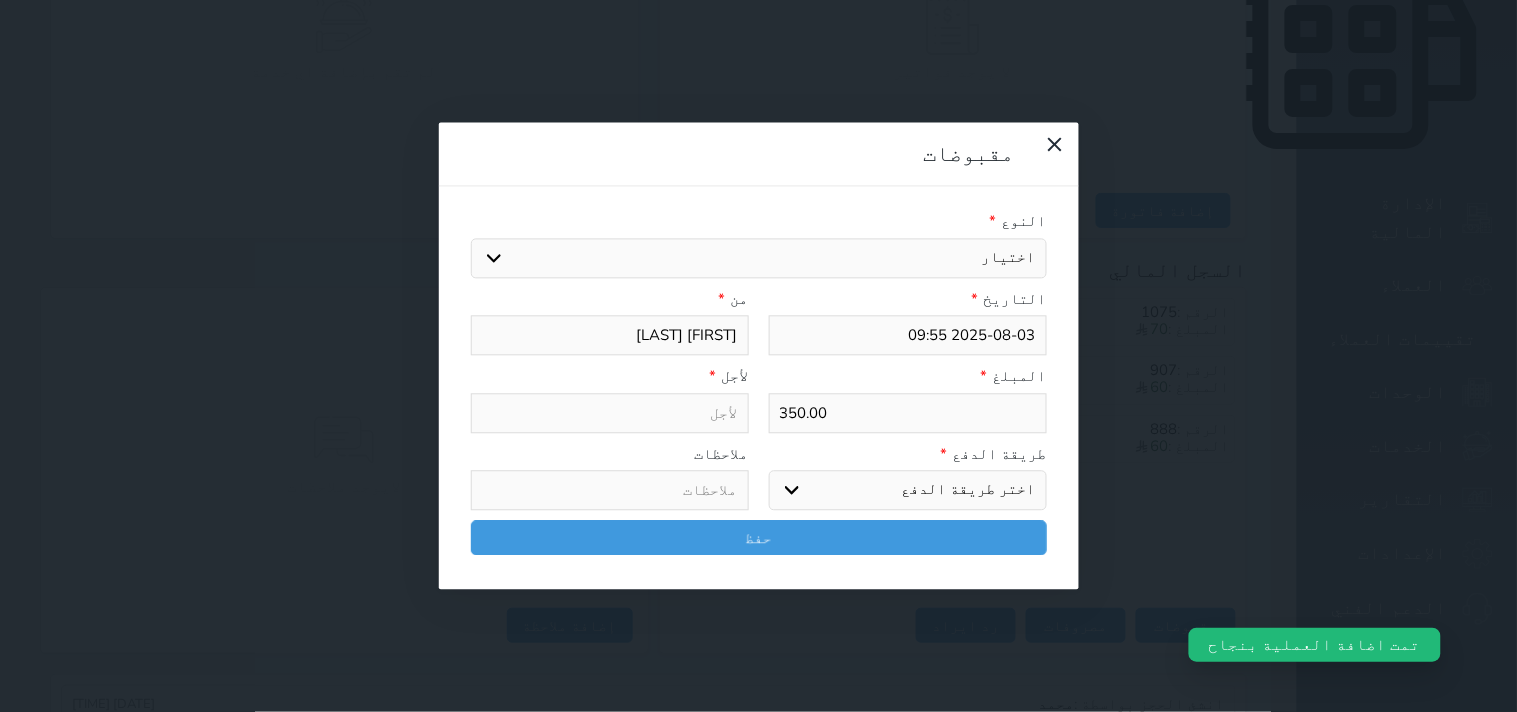 drag, startPoint x: 1012, startPoint y: 123, endPoint x: 1011, endPoint y: 154, distance: 31.016125 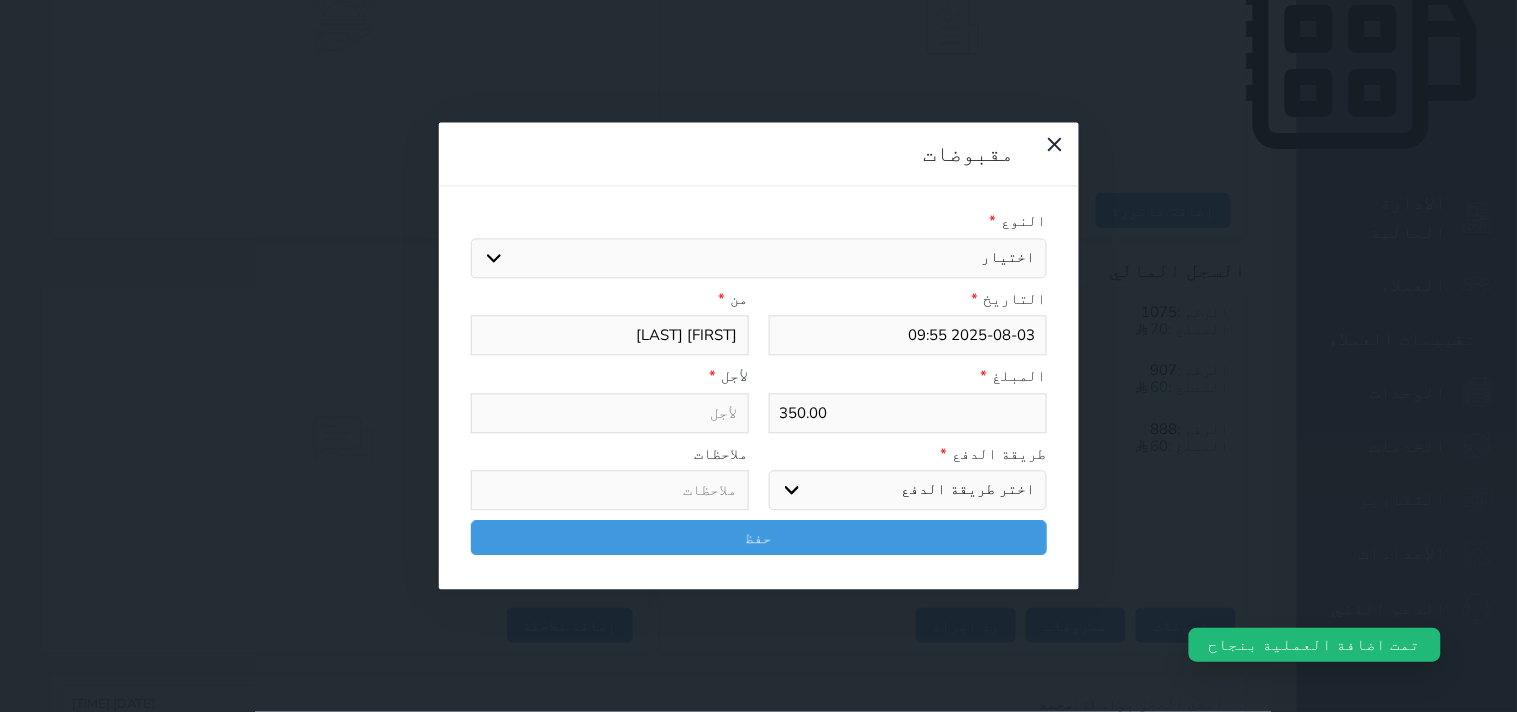 type on "قيمة إيجار - الوحدة - 205" 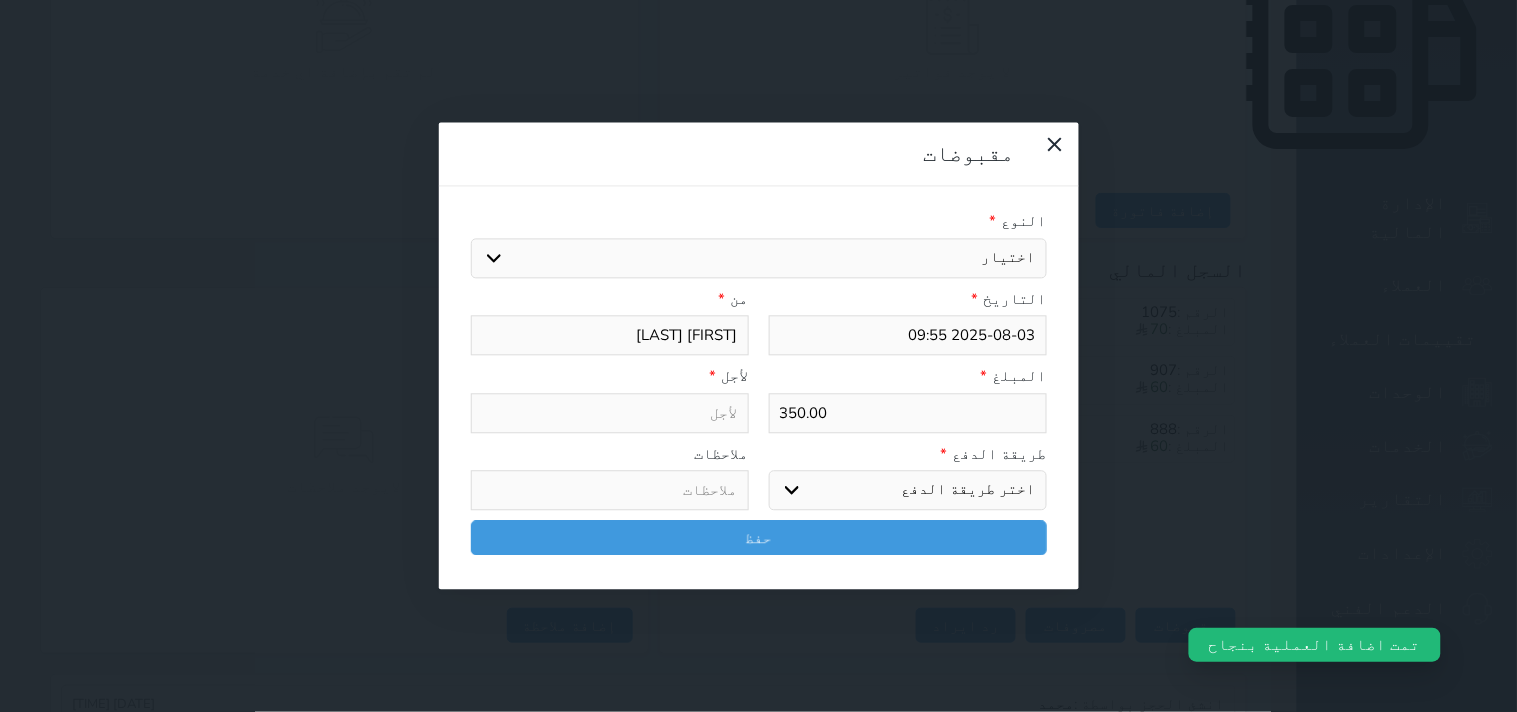 select 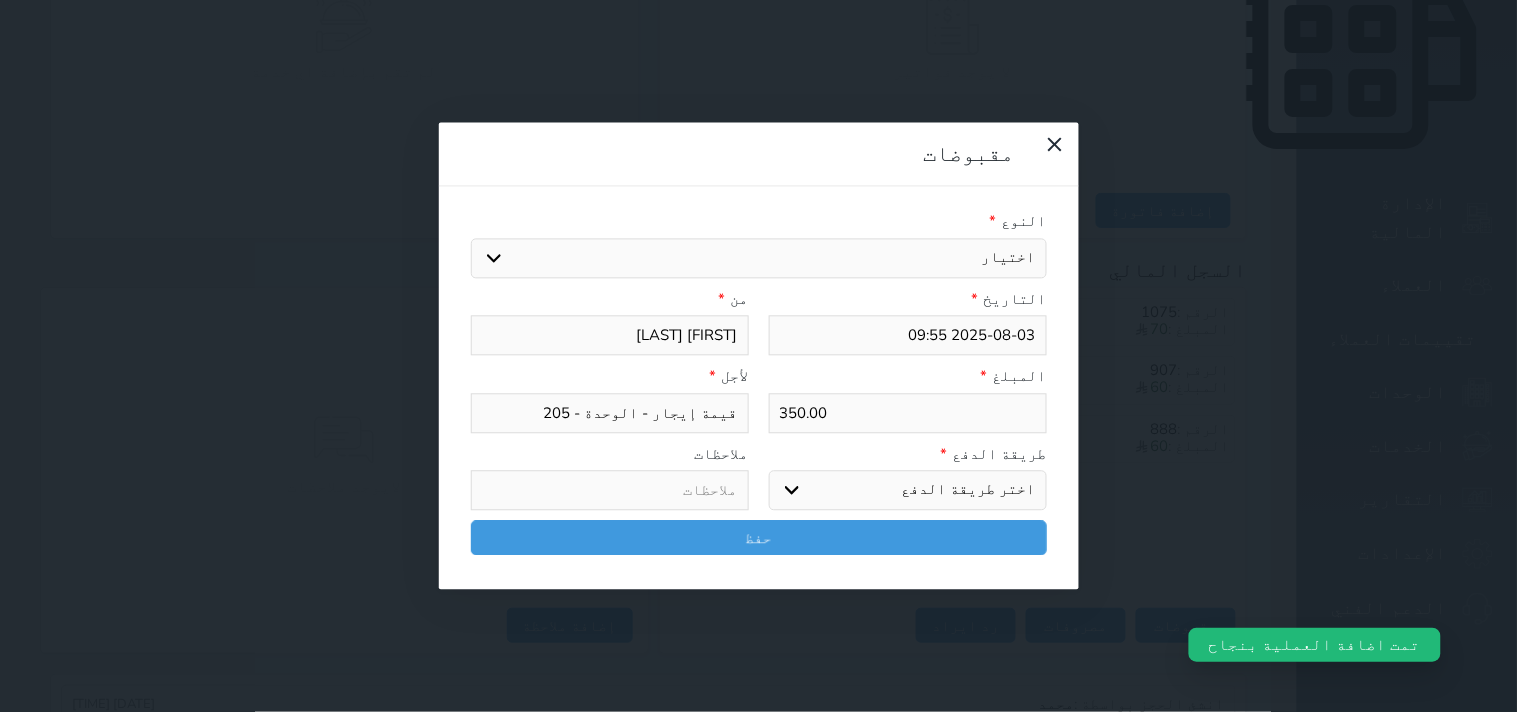 click on "350.00" at bounding box center (908, 413) 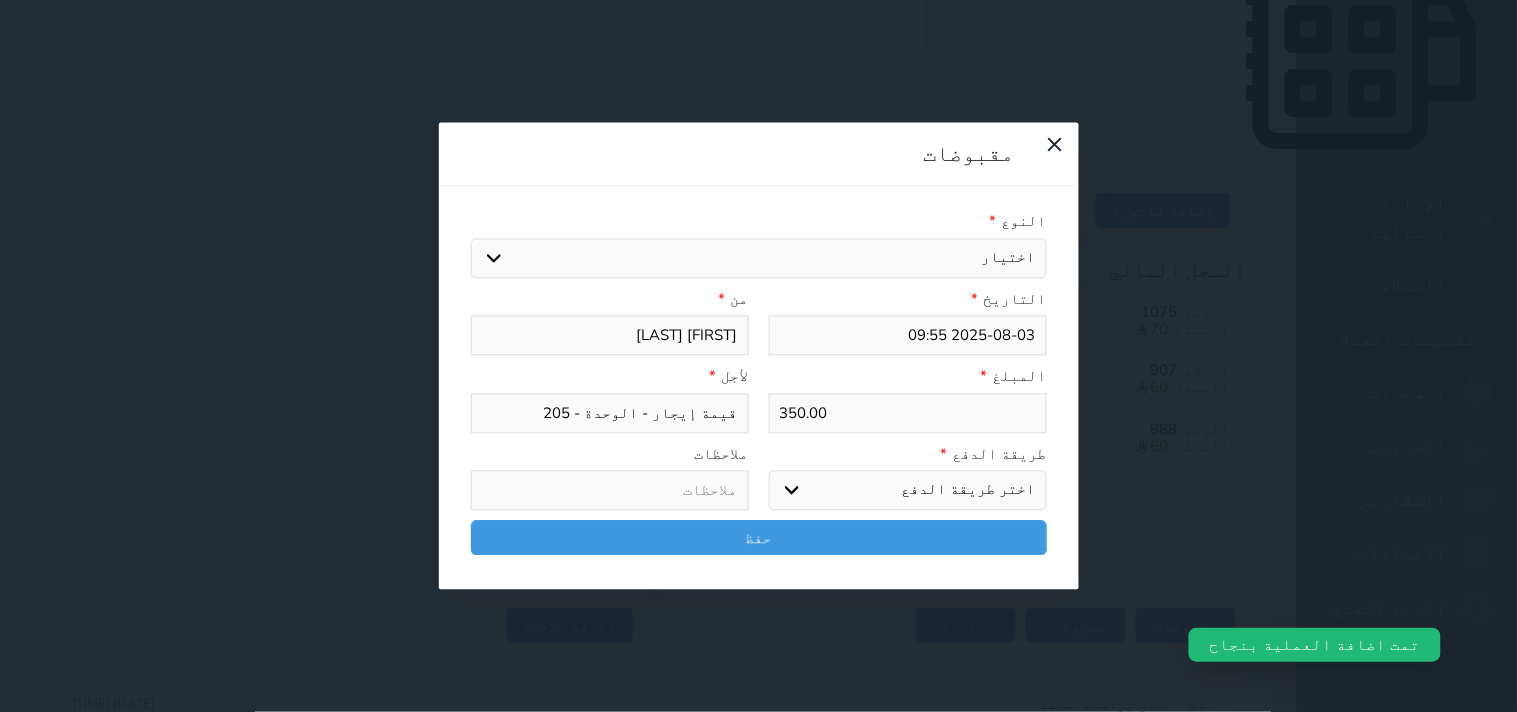 type on "5" 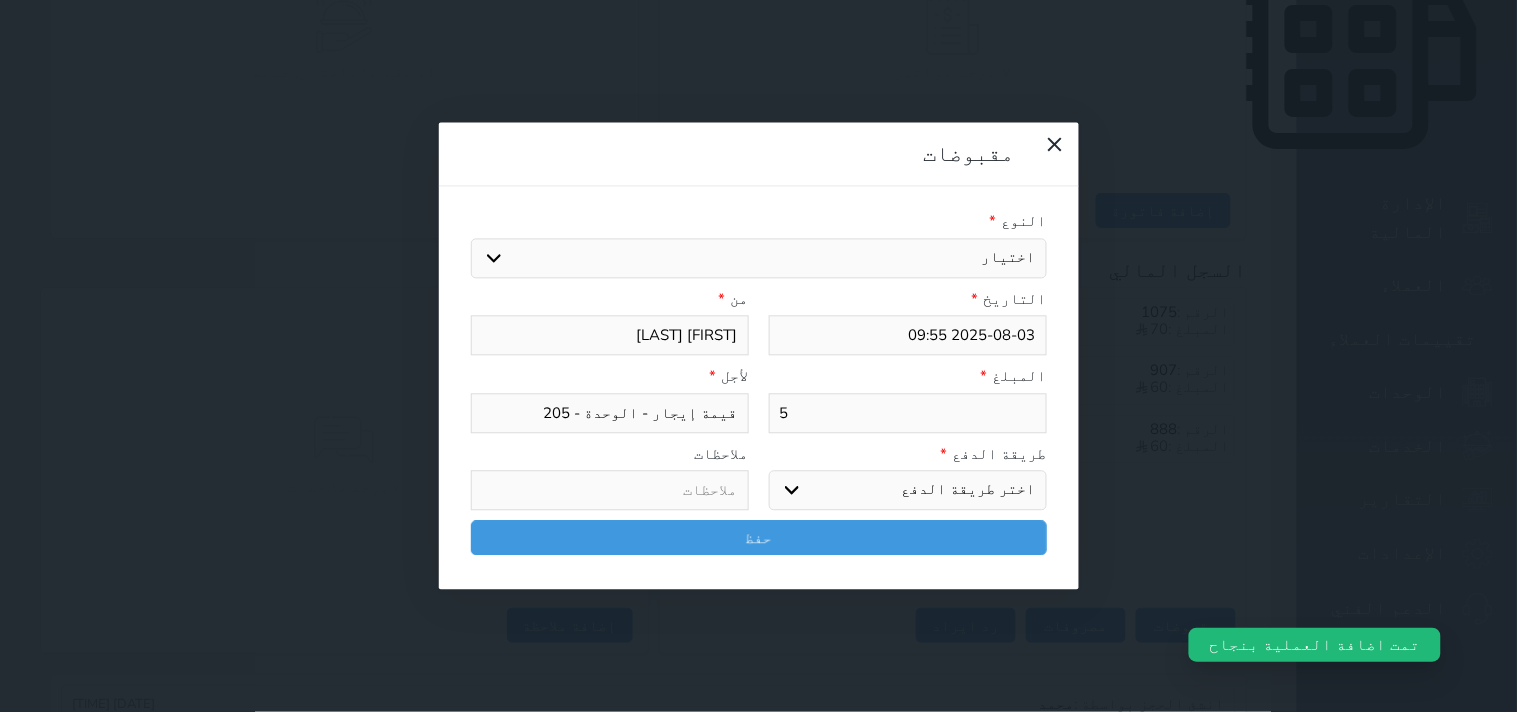 type on "50" 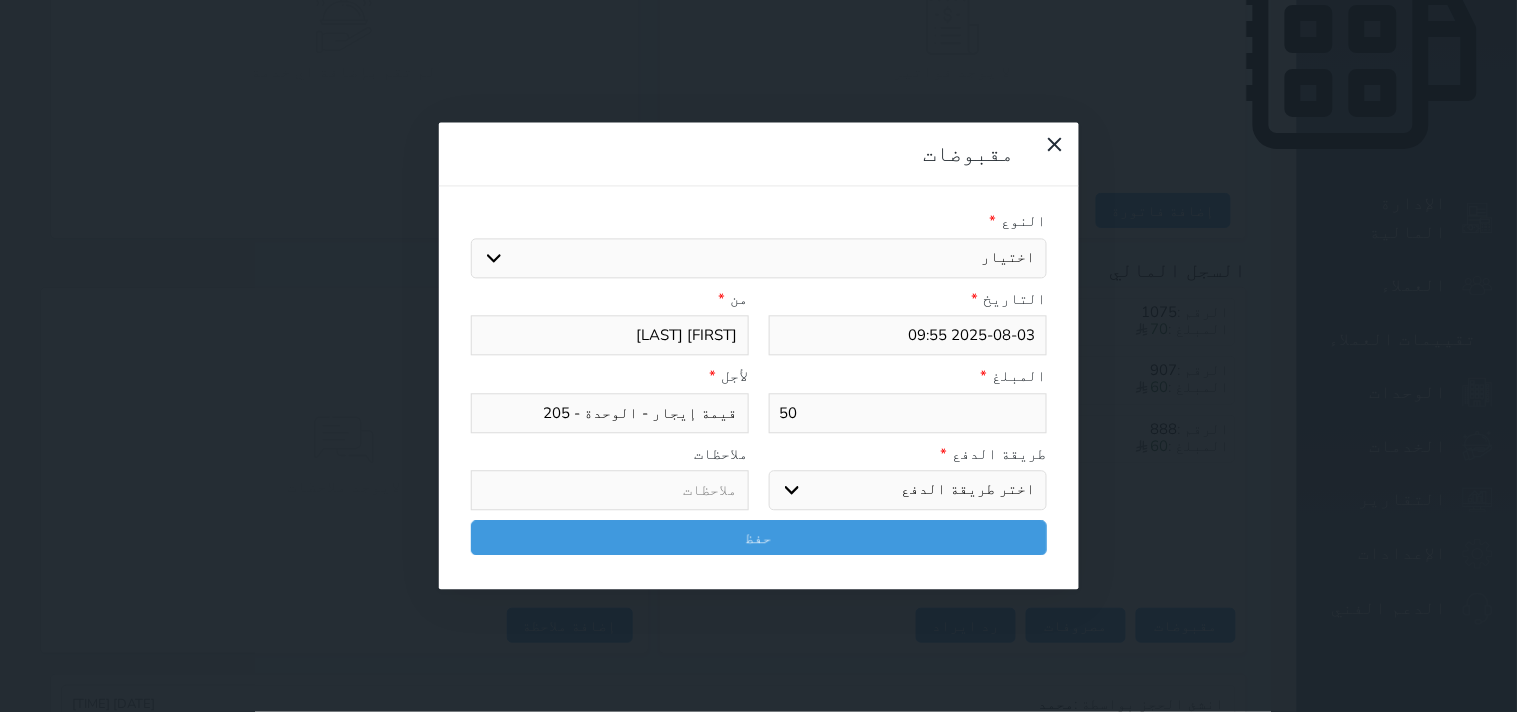 type on "50" 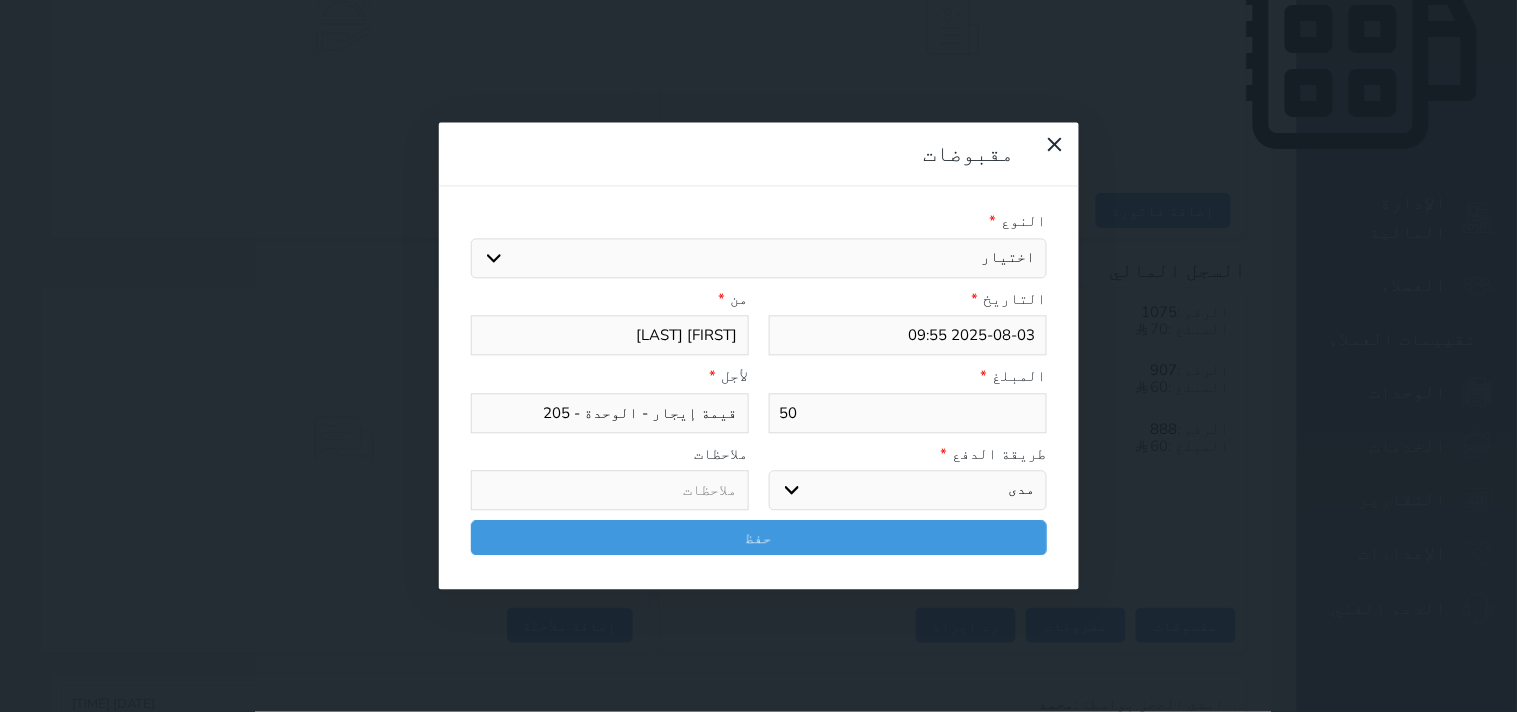 click on "اختر طريقة الدفع   دفع نقدى   تحويل بنكى   مدى   بطاقة ائتمان   آجل" at bounding box center (908, 491) 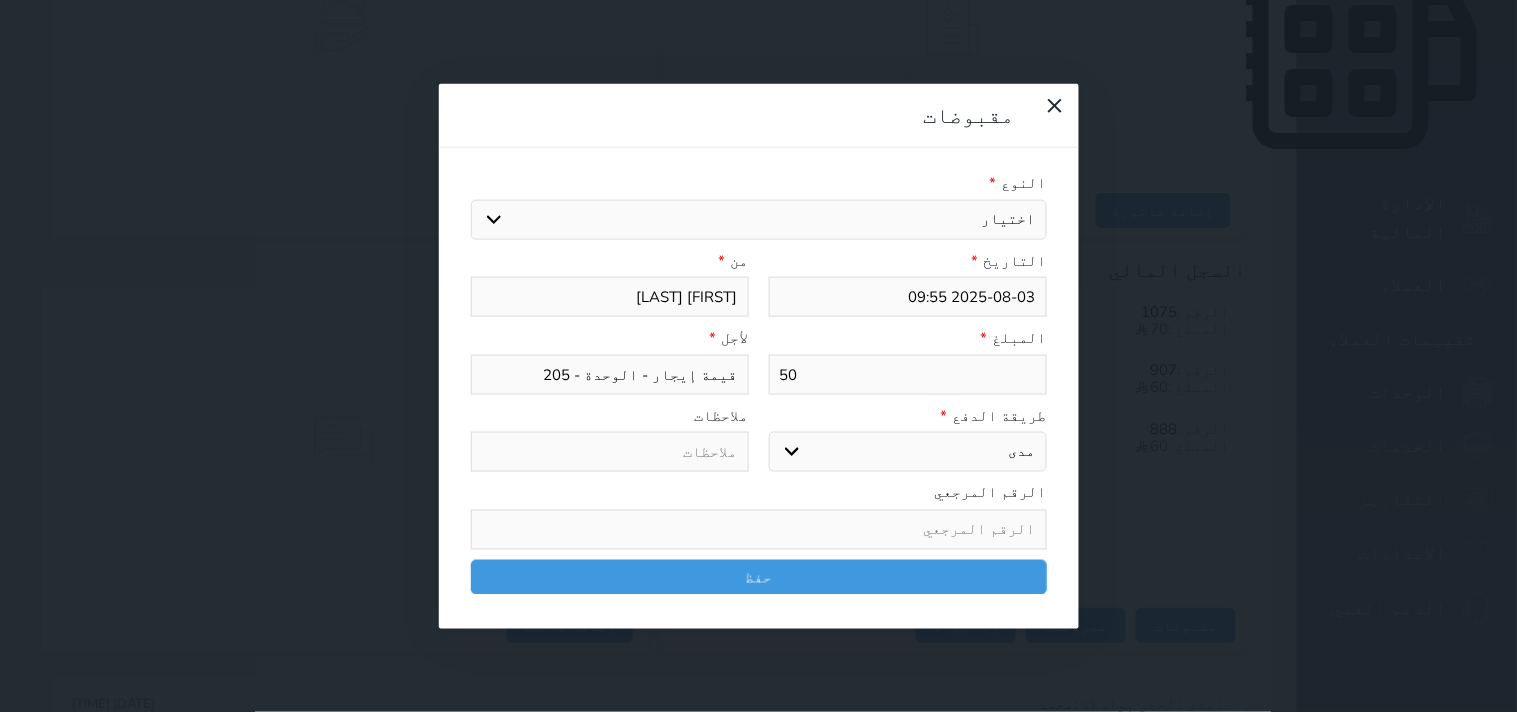 click at bounding box center (759, 529) 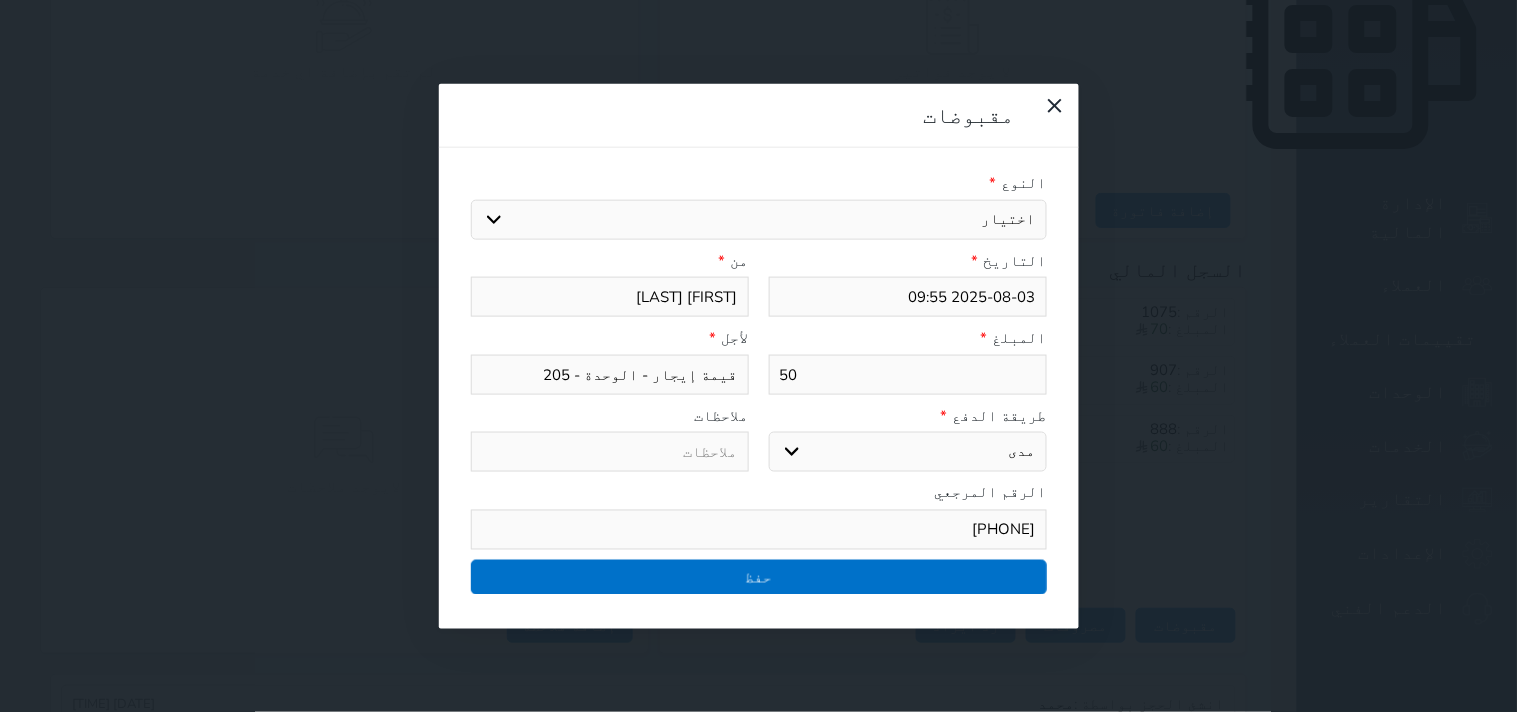 type on "[PHONE]" 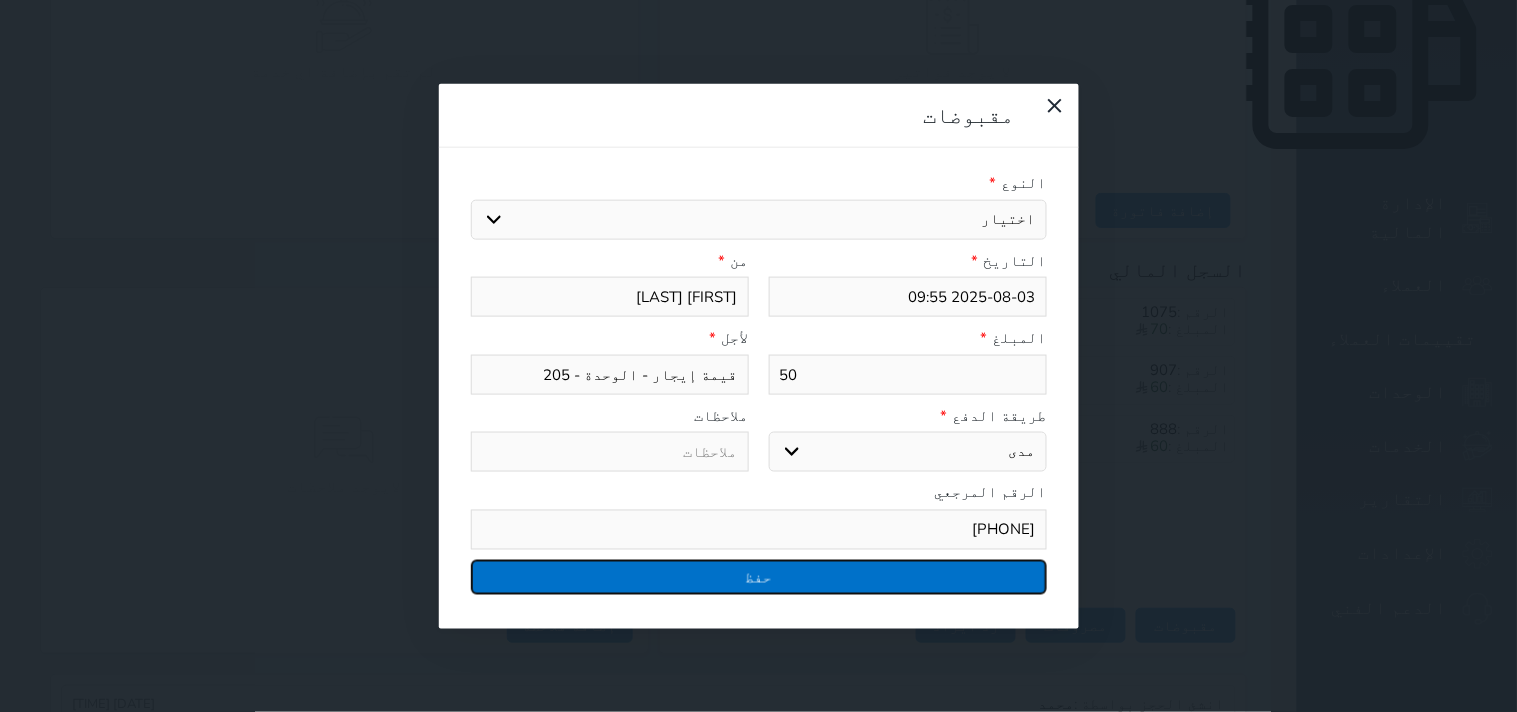 click on "حفظ" at bounding box center (759, 576) 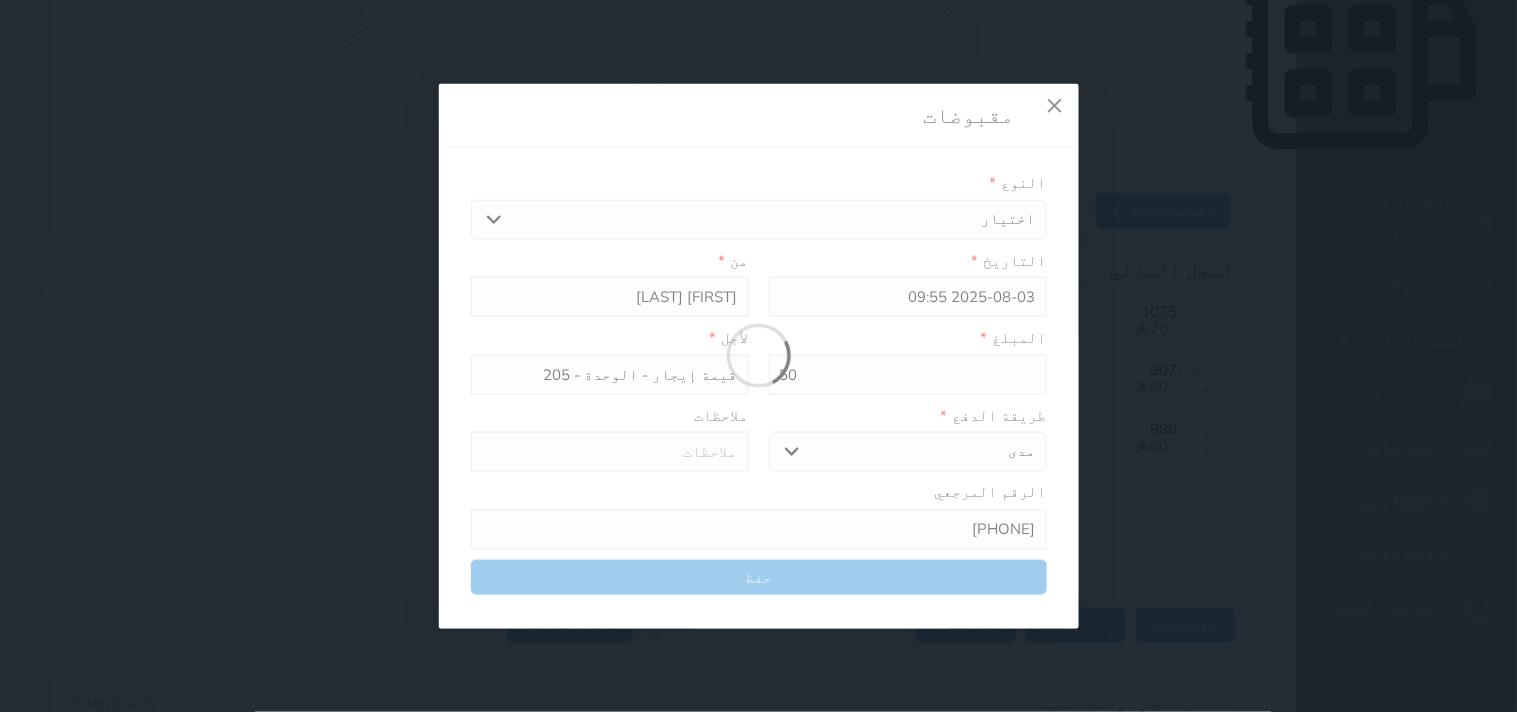 select 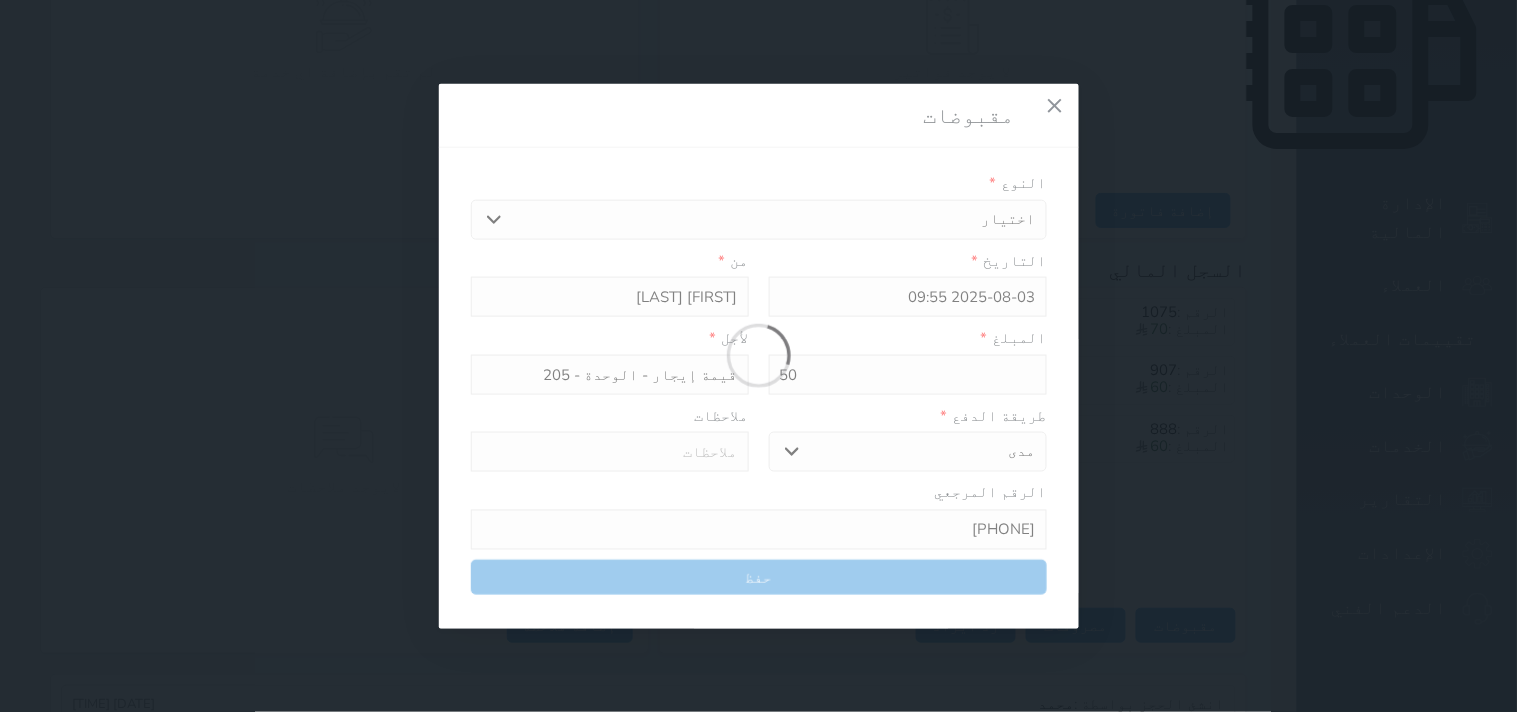 type 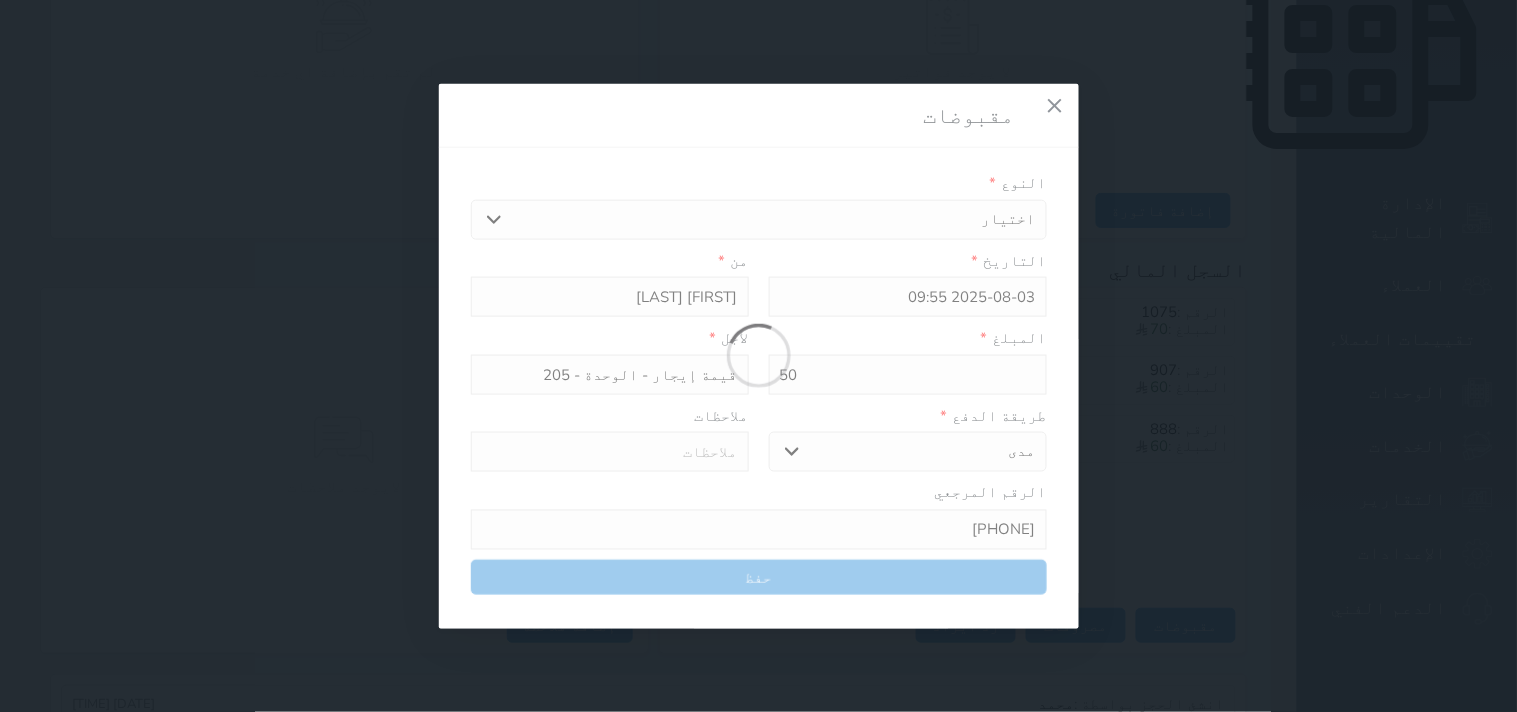 type on "0" 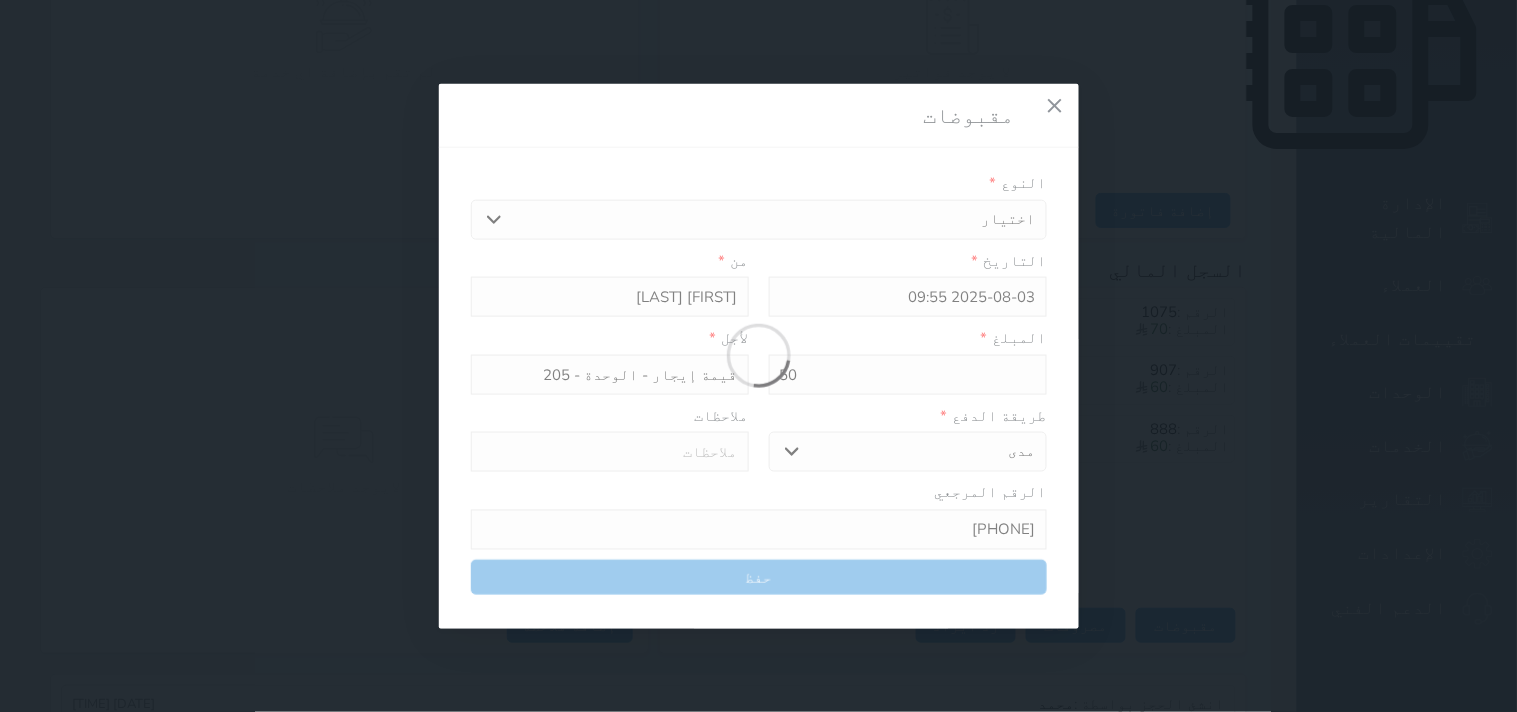 select 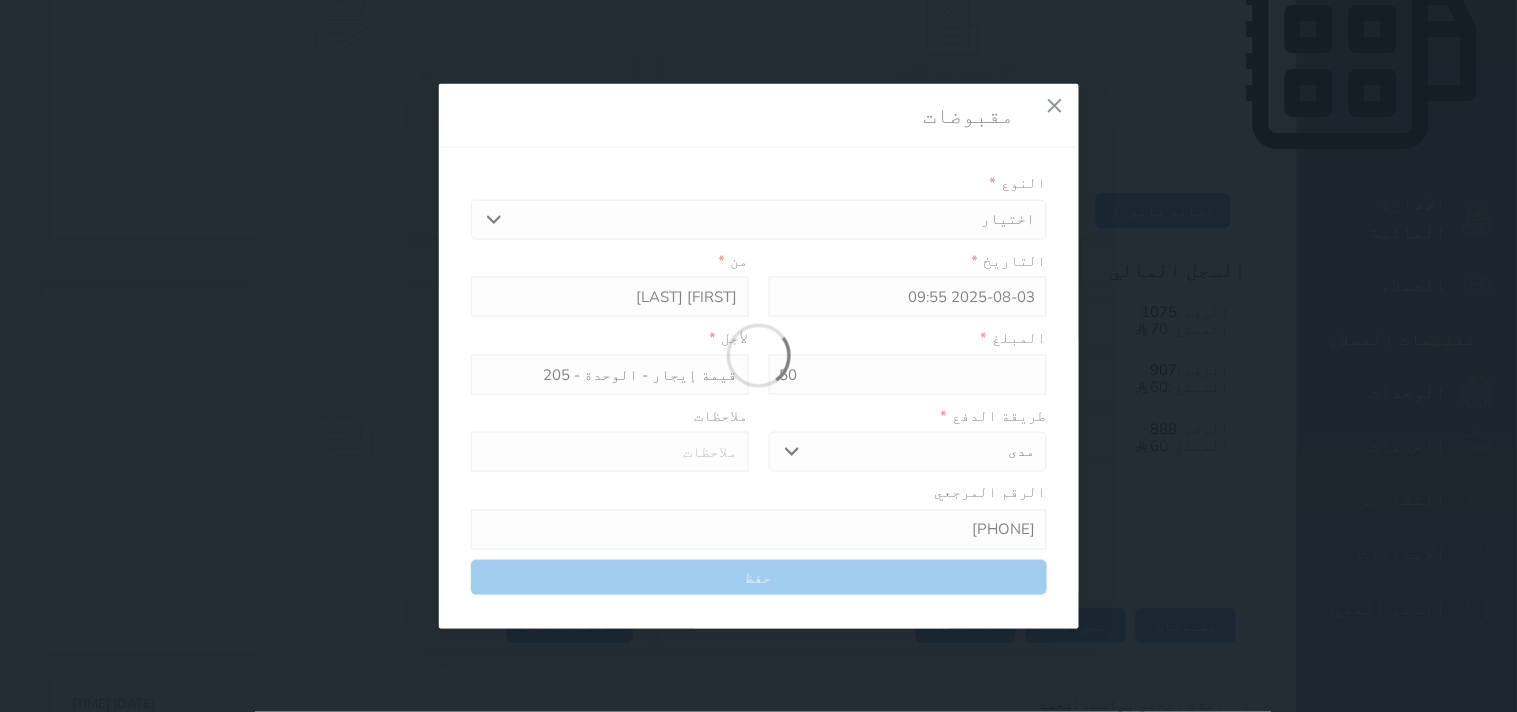 type on "0" 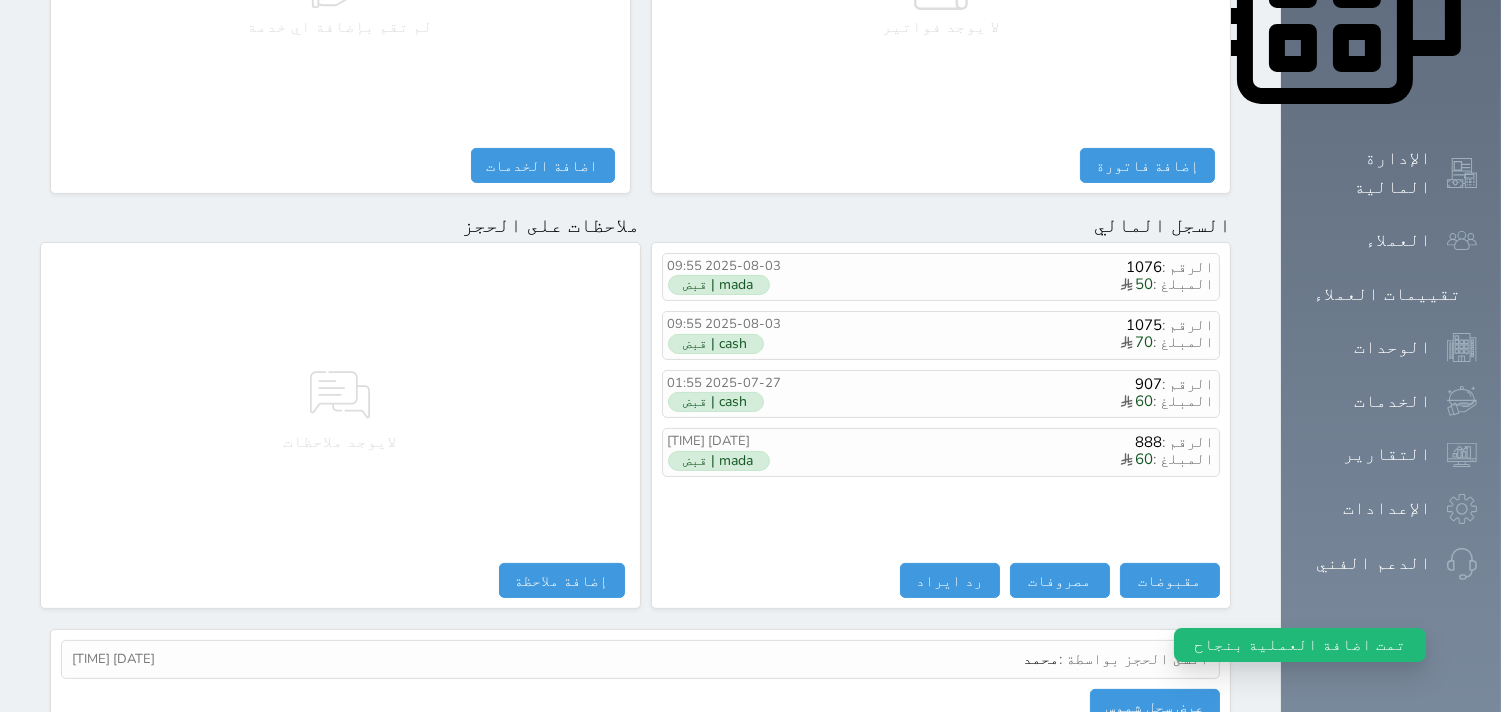 scroll, scrollTop: 1070, scrollLeft: 0, axis: vertical 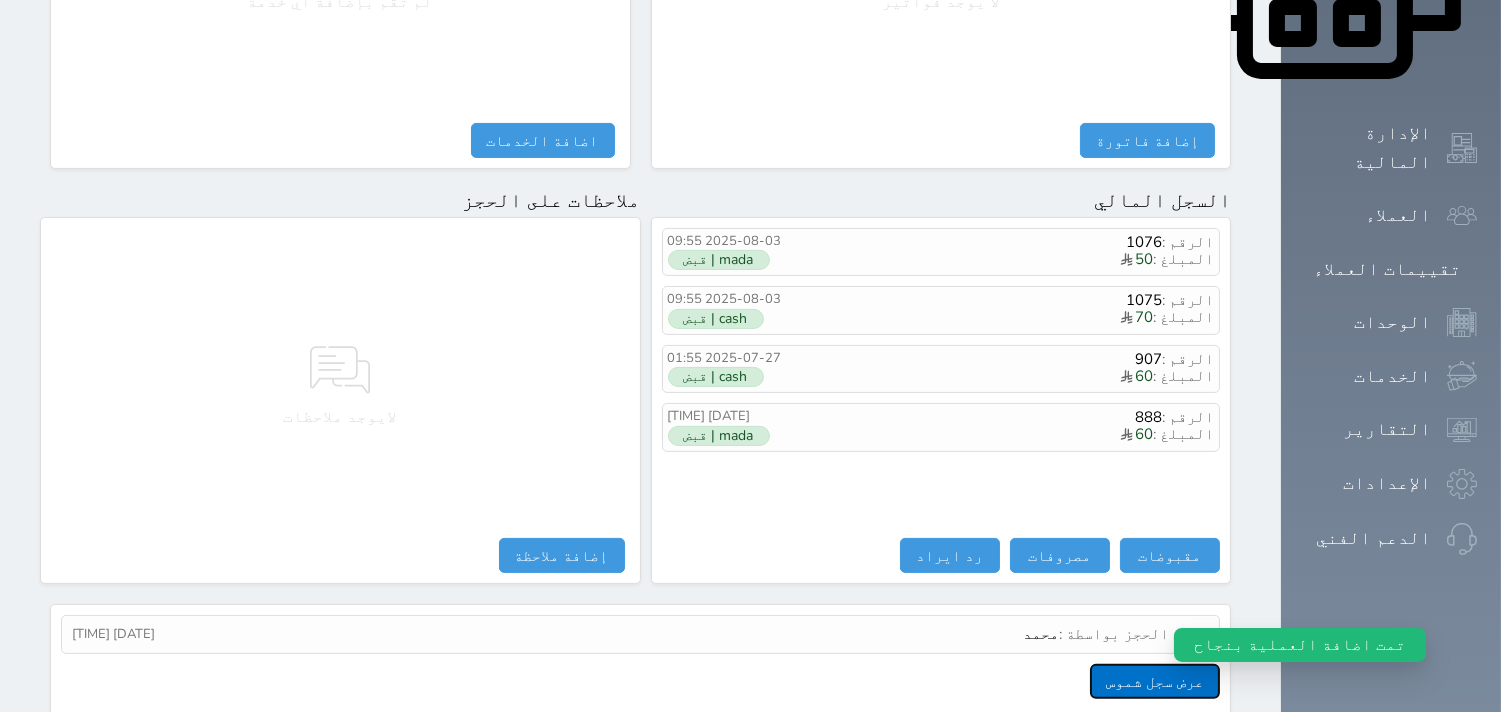 click on "عرض سجل شموس" at bounding box center [1155, 681] 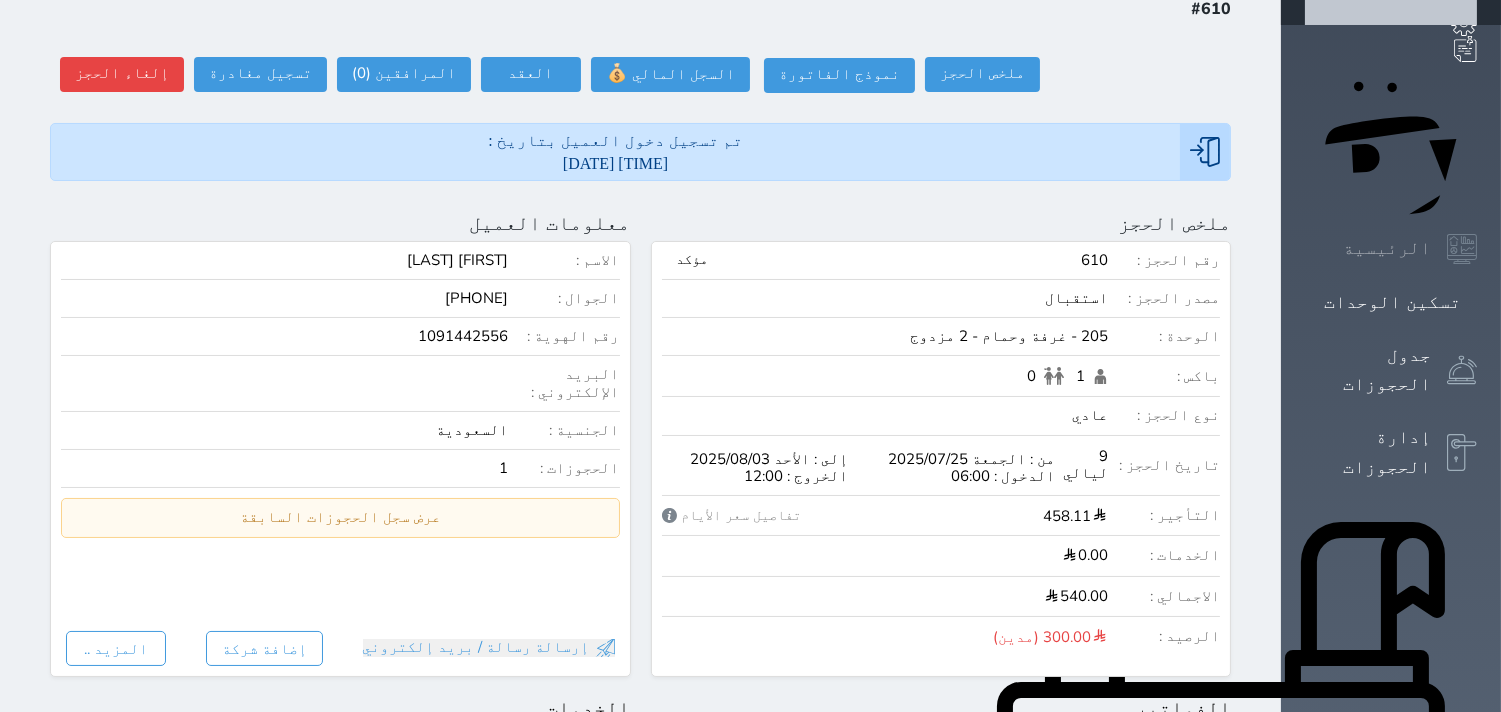scroll, scrollTop: 0, scrollLeft: 0, axis: both 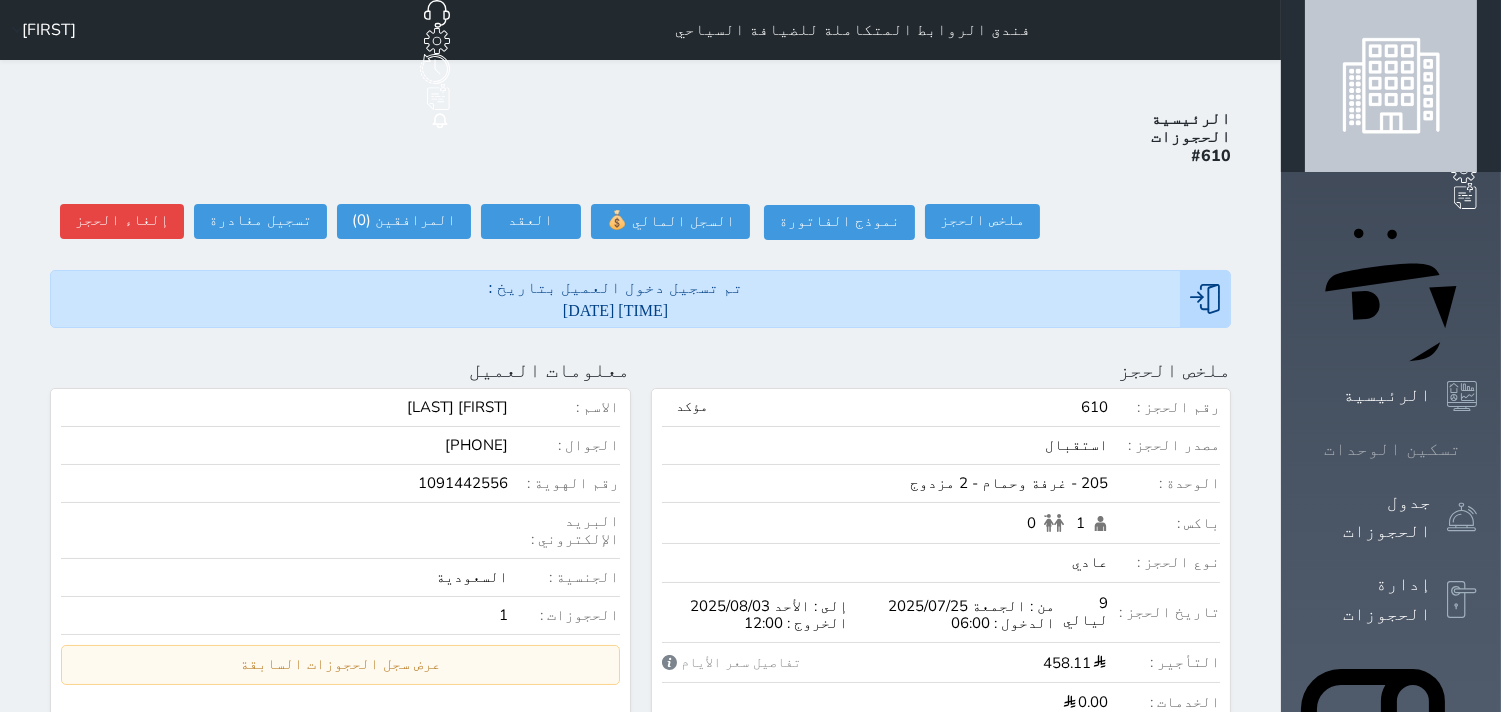 click on "تسكين الوحدات" at bounding box center (1392, 449) 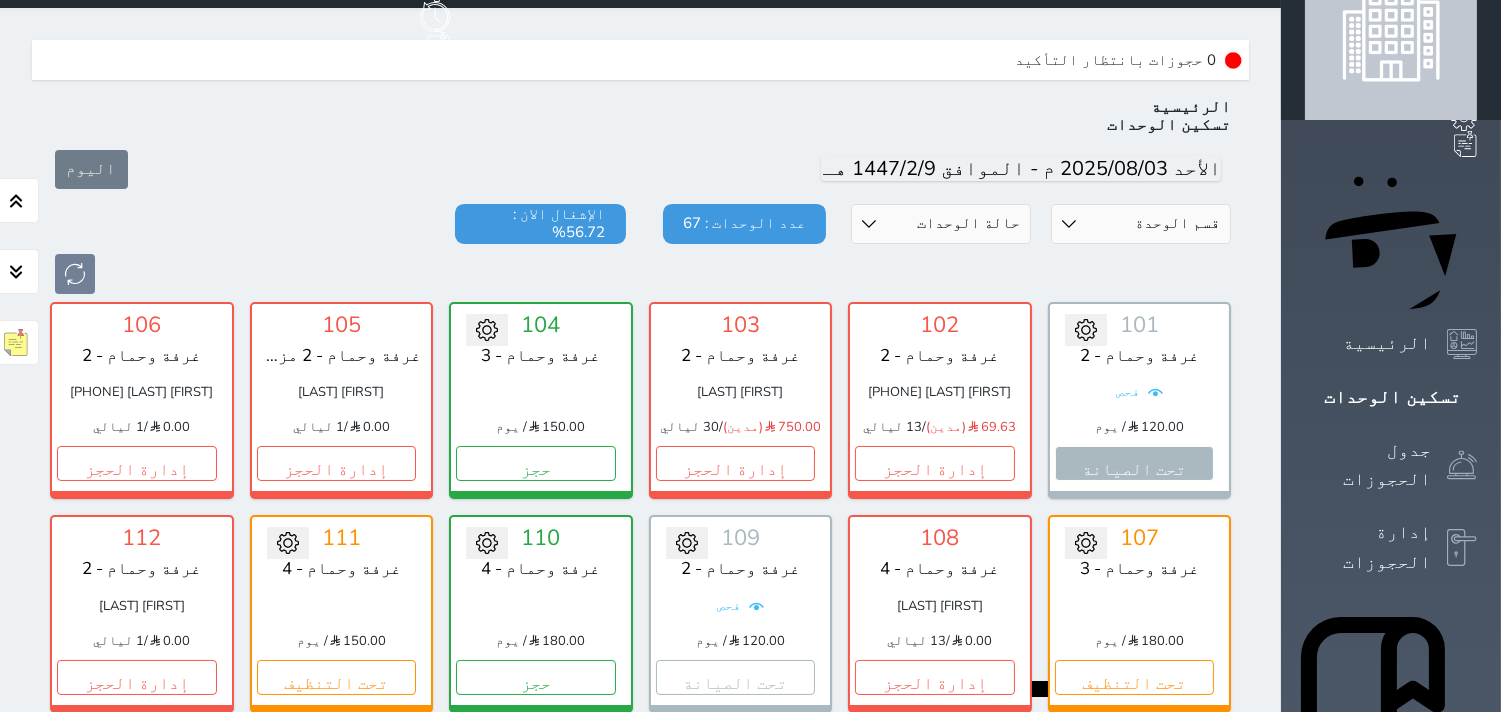 scroll, scrollTop: 0, scrollLeft: 0, axis: both 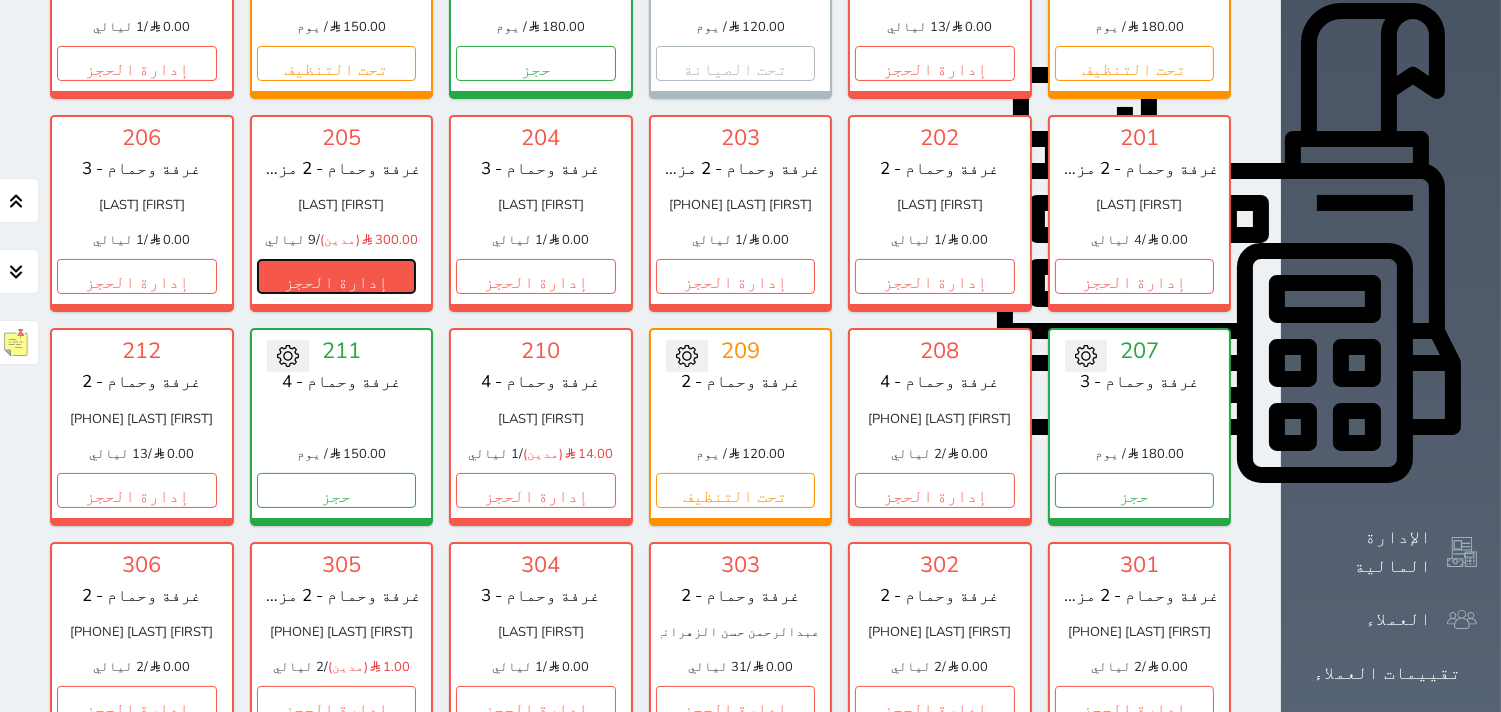 click on "إدارة الحجز" at bounding box center [337, 276] 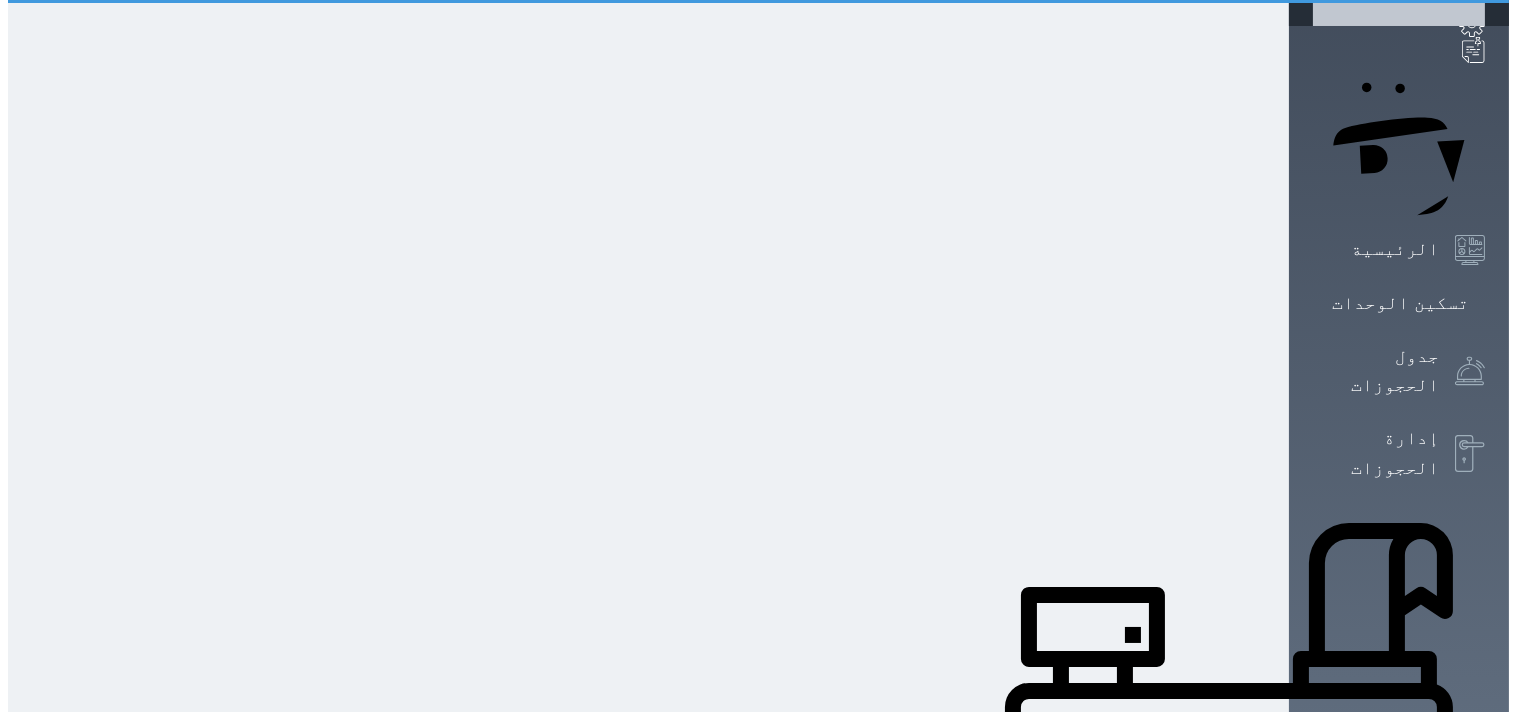 scroll, scrollTop: 0, scrollLeft: 0, axis: both 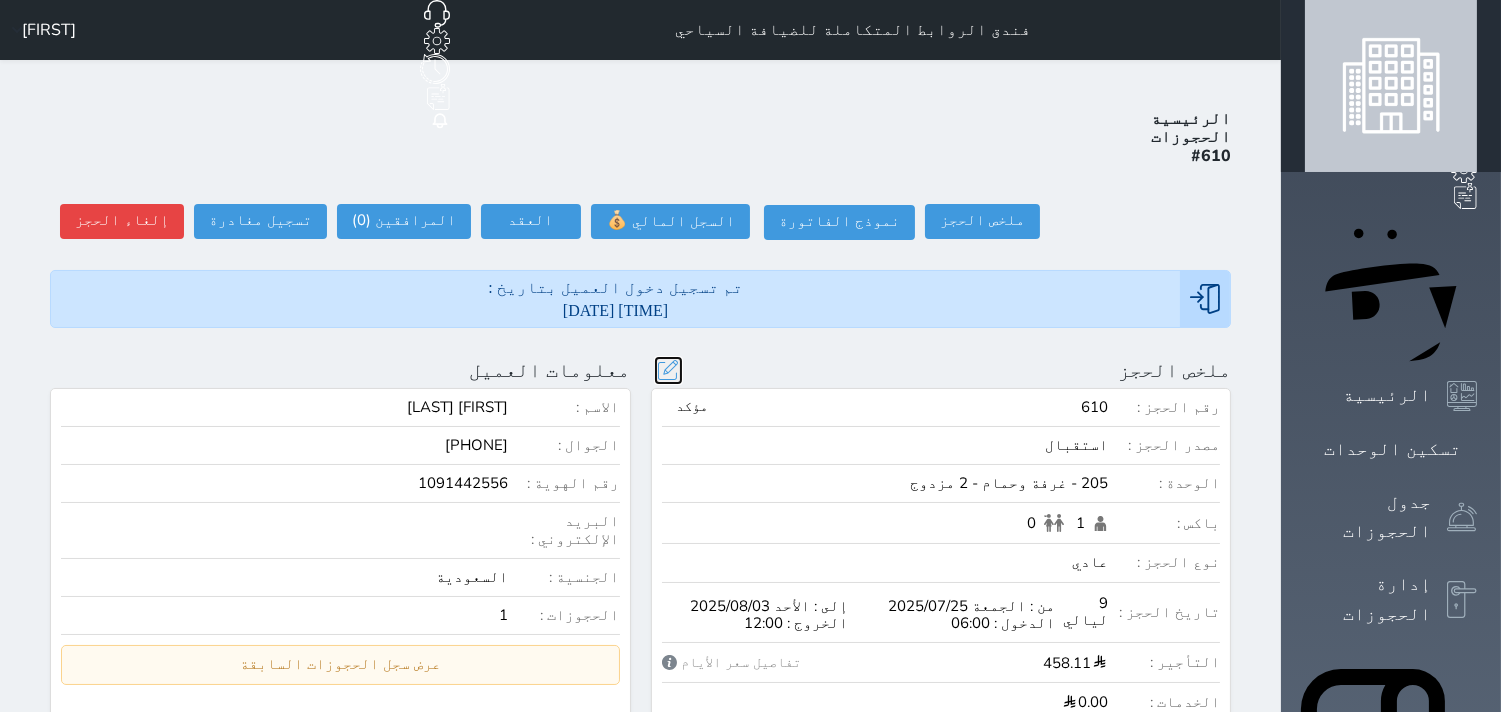 click at bounding box center [668, 370] 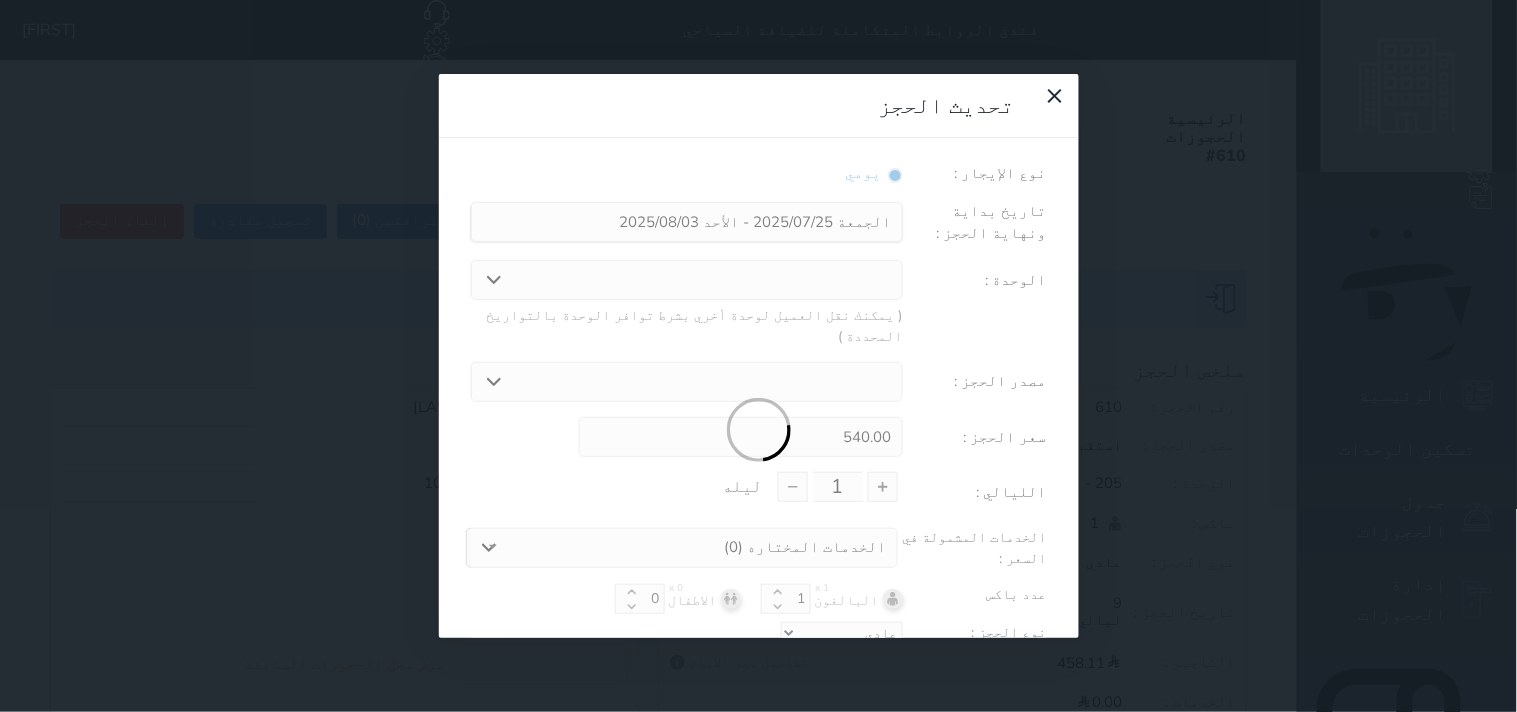 type on "9" 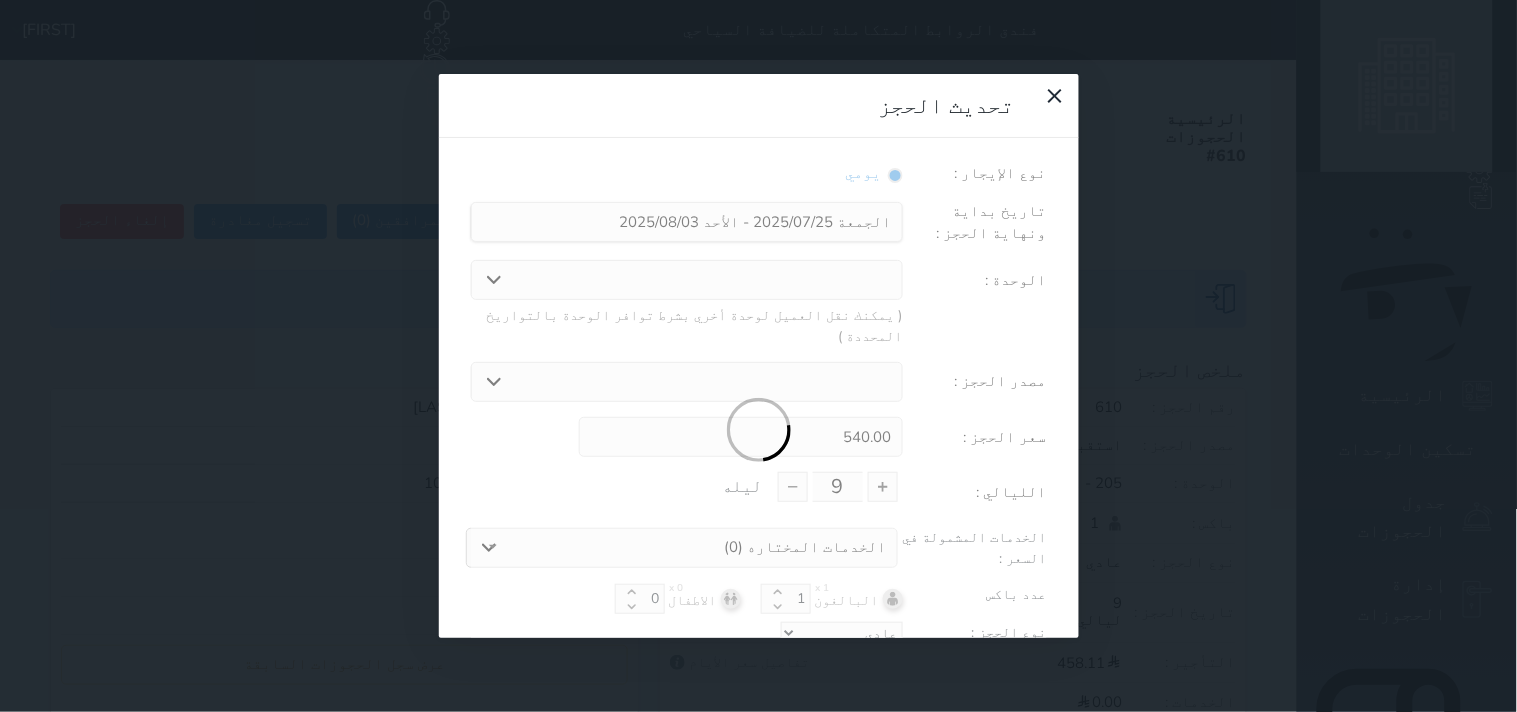 select on "31390" 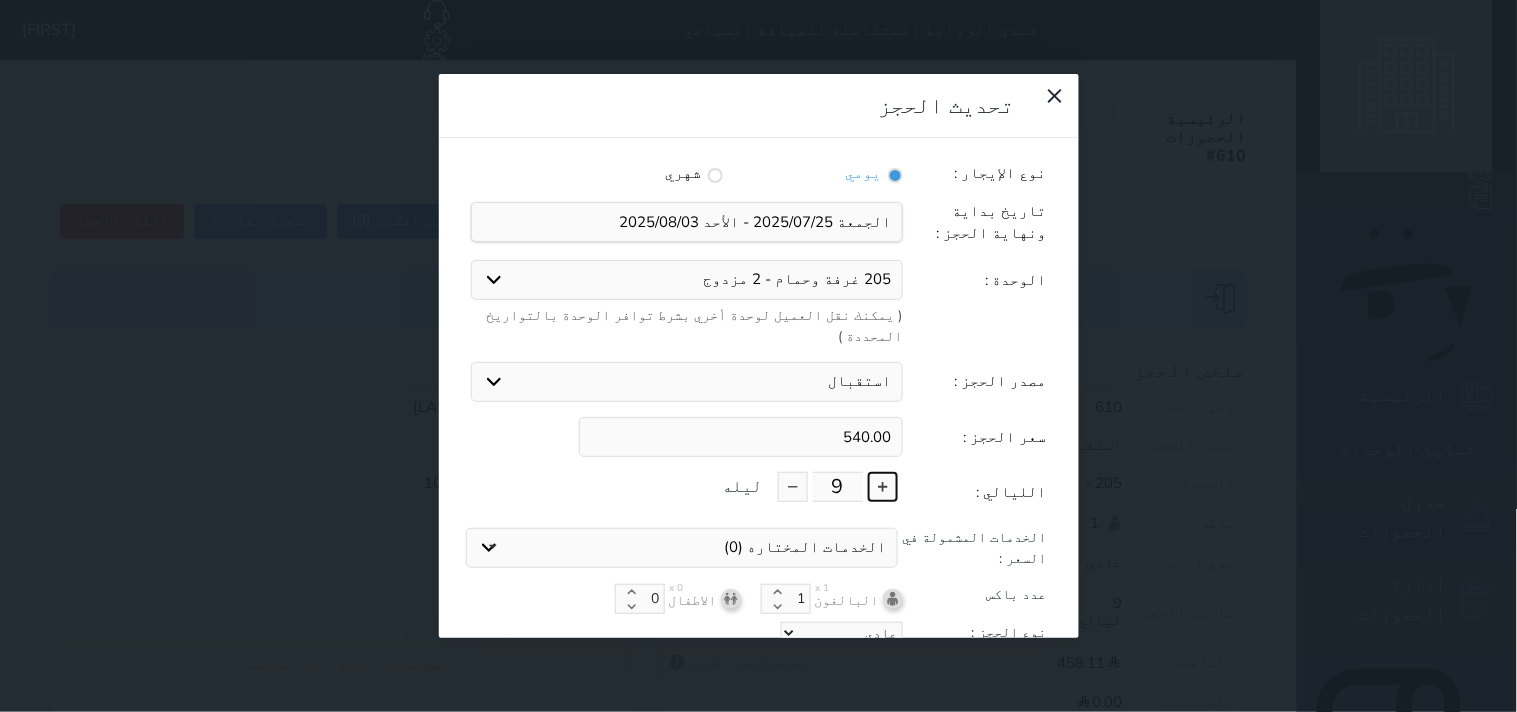 click at bounding box center (883, 487) 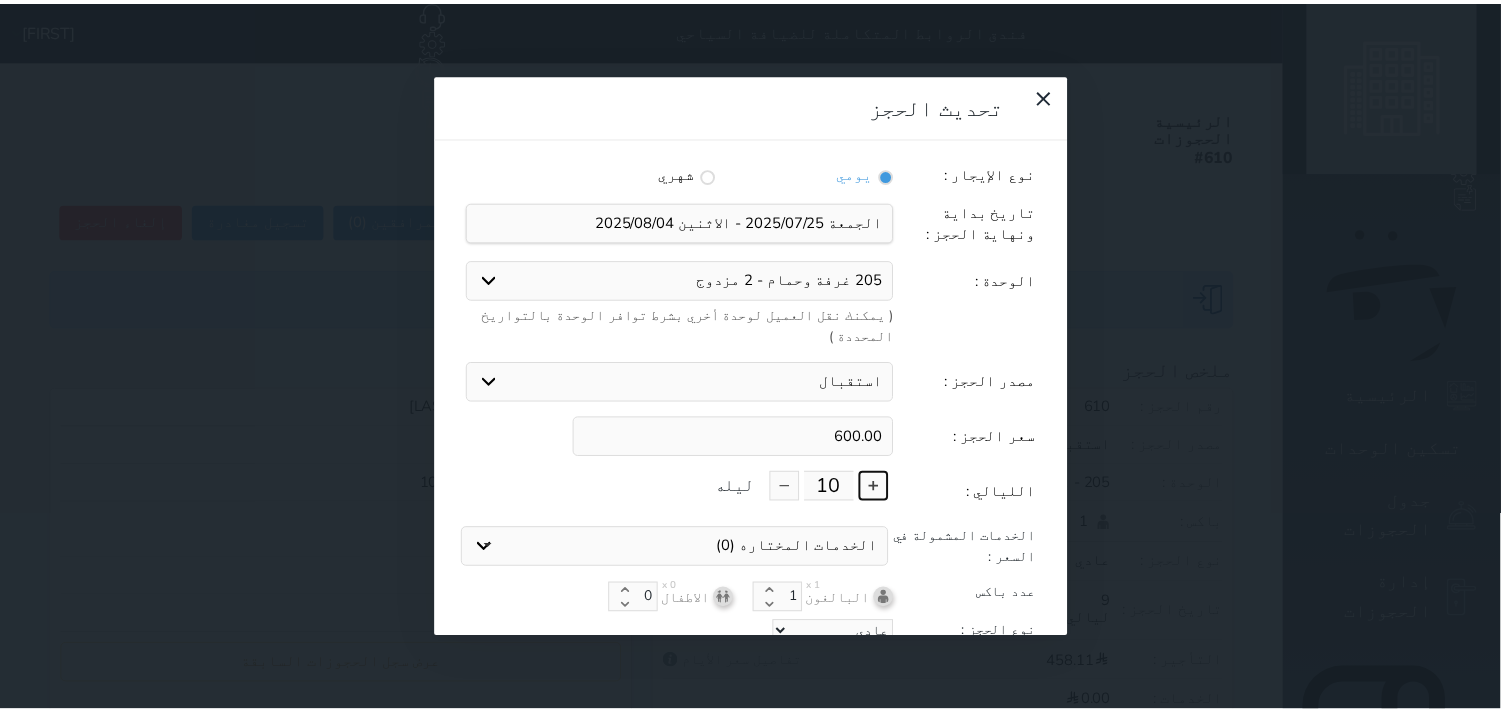 scroll, scrollTop: 44, scrollLeft: 0, axis: vertical 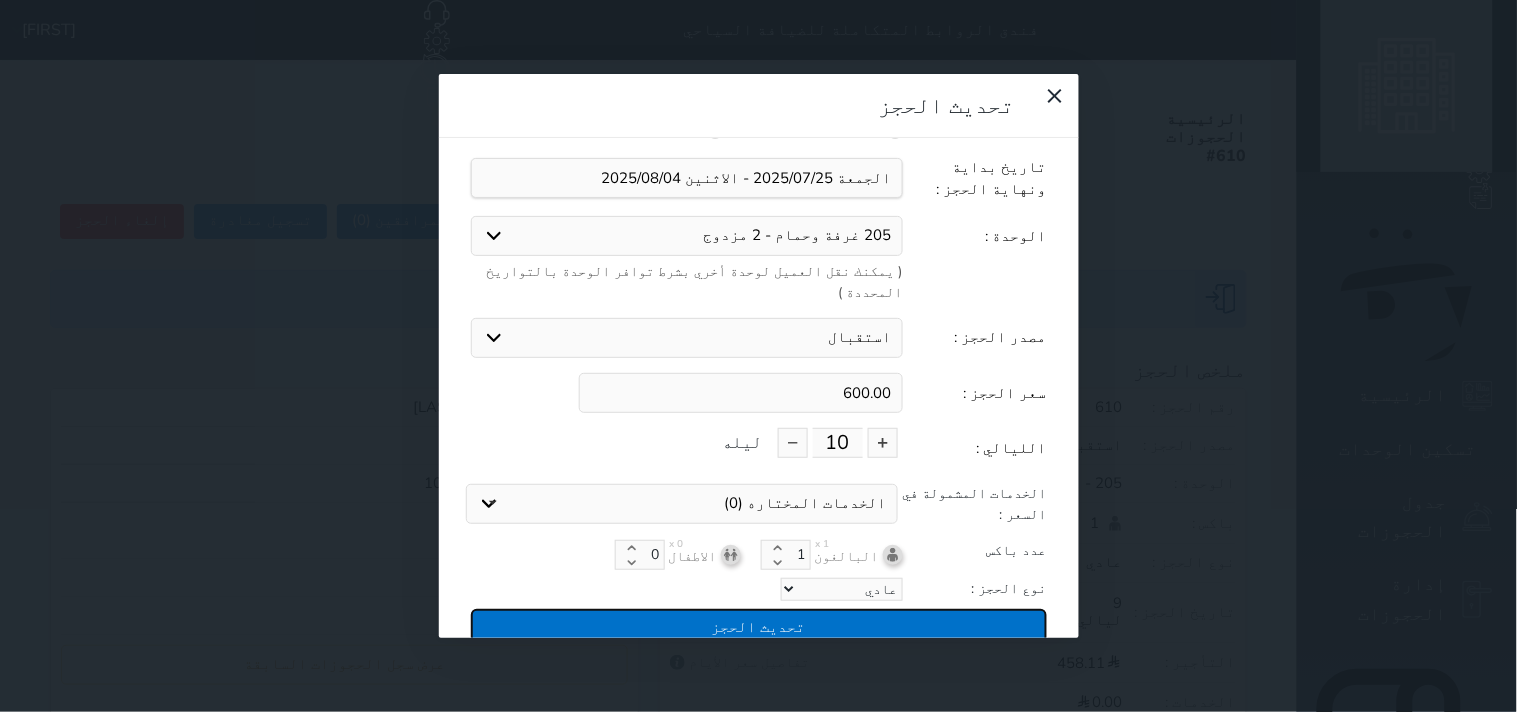 click on "تحديث الحجز" at bounding box center (759, 626) 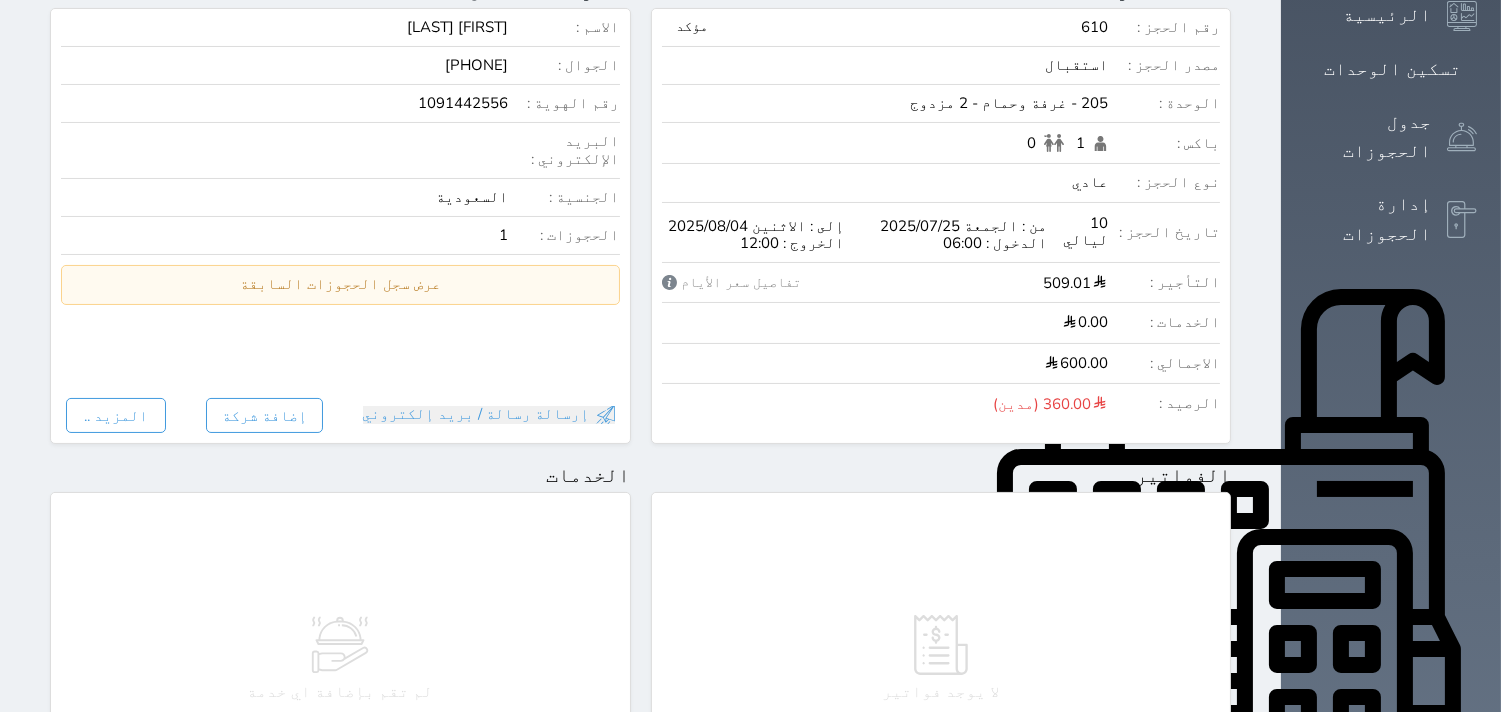 scroll, scrollTop: 181, scrollLeft: 0, axis: vertical 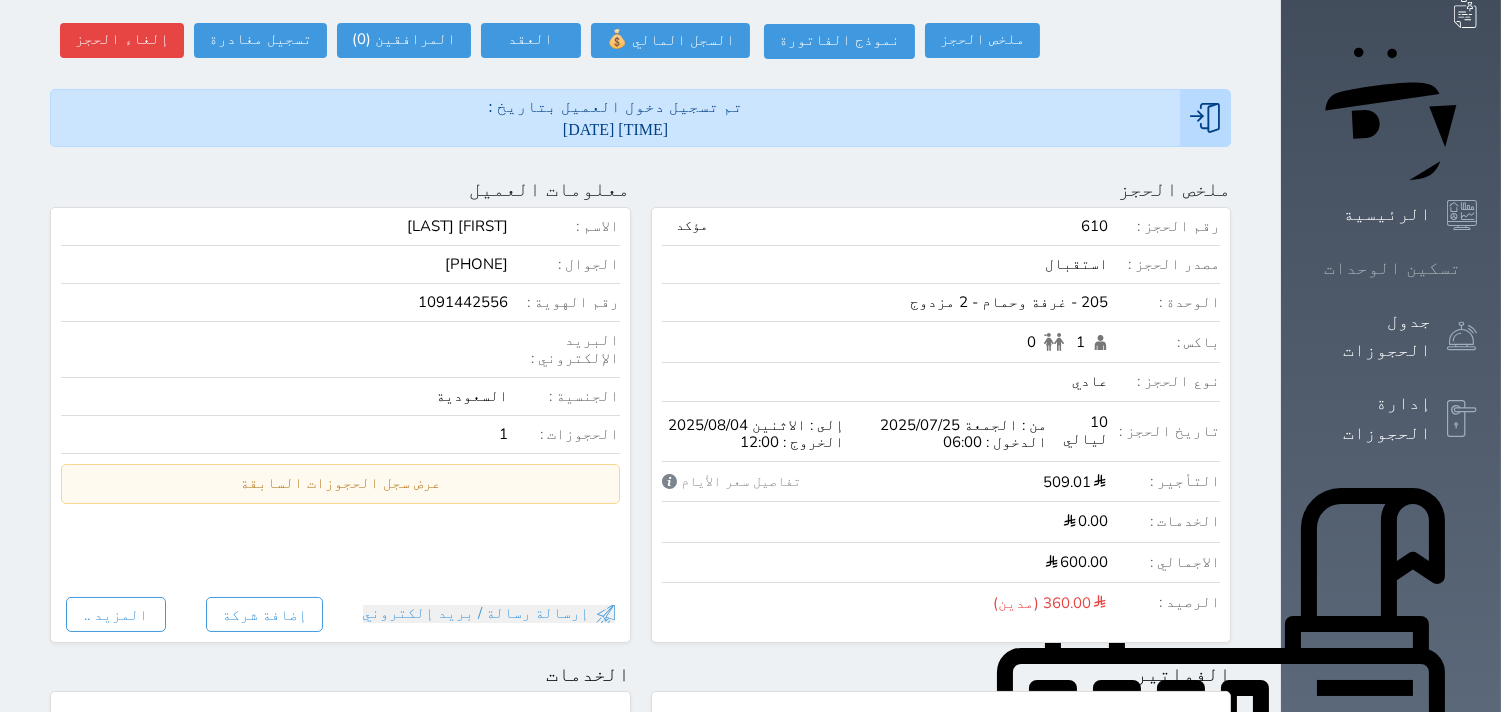 click 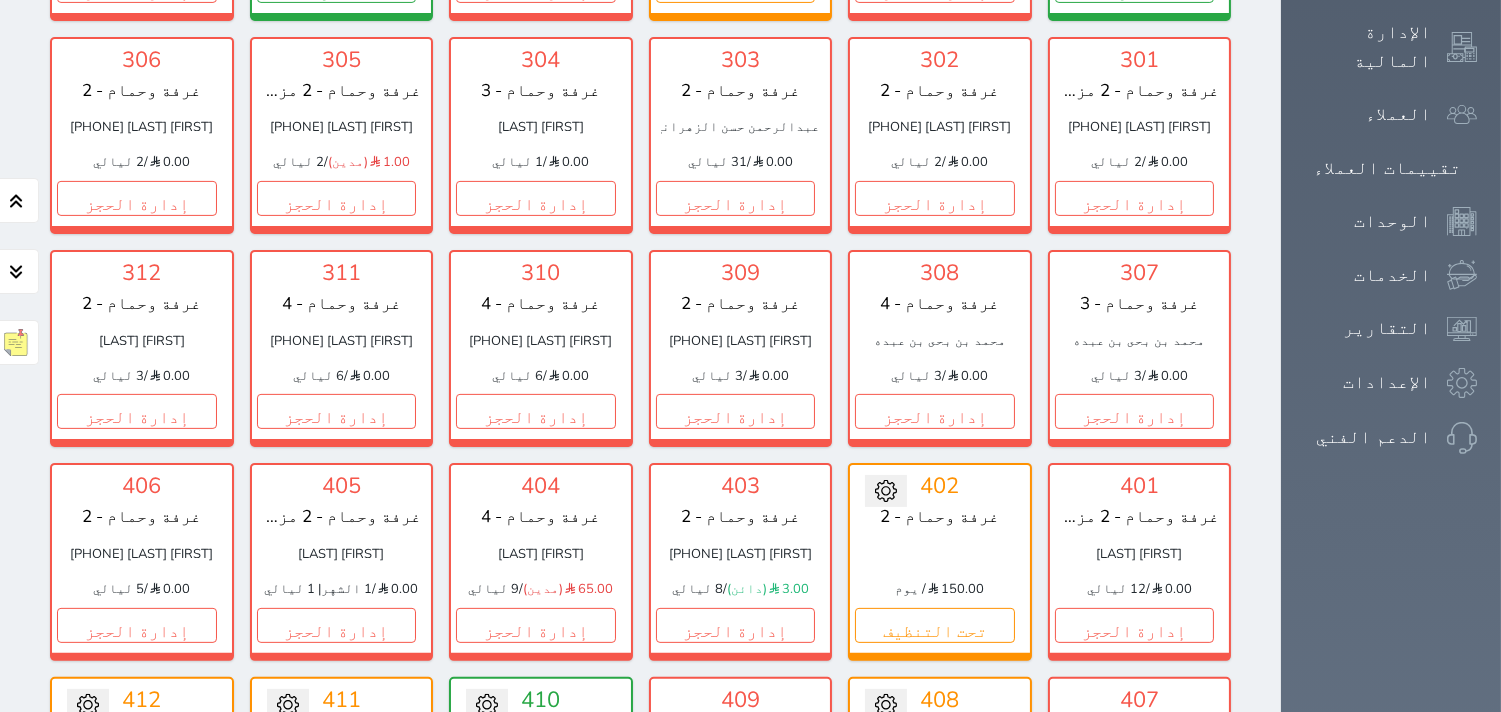 scroll, scrollTop: 1393, scrollLeft: 0, axis: vertical 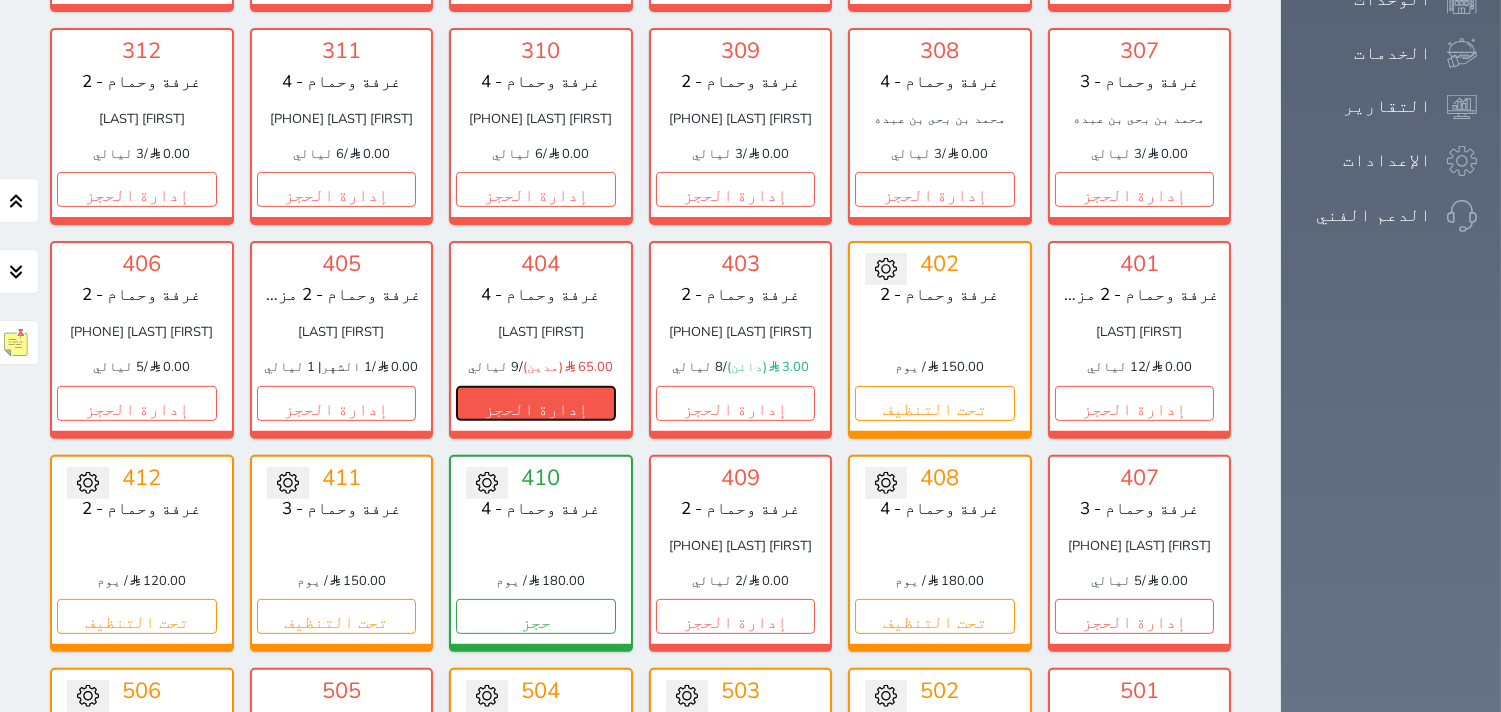click on "إدارة الحجز" at bounding box center [536, 403] 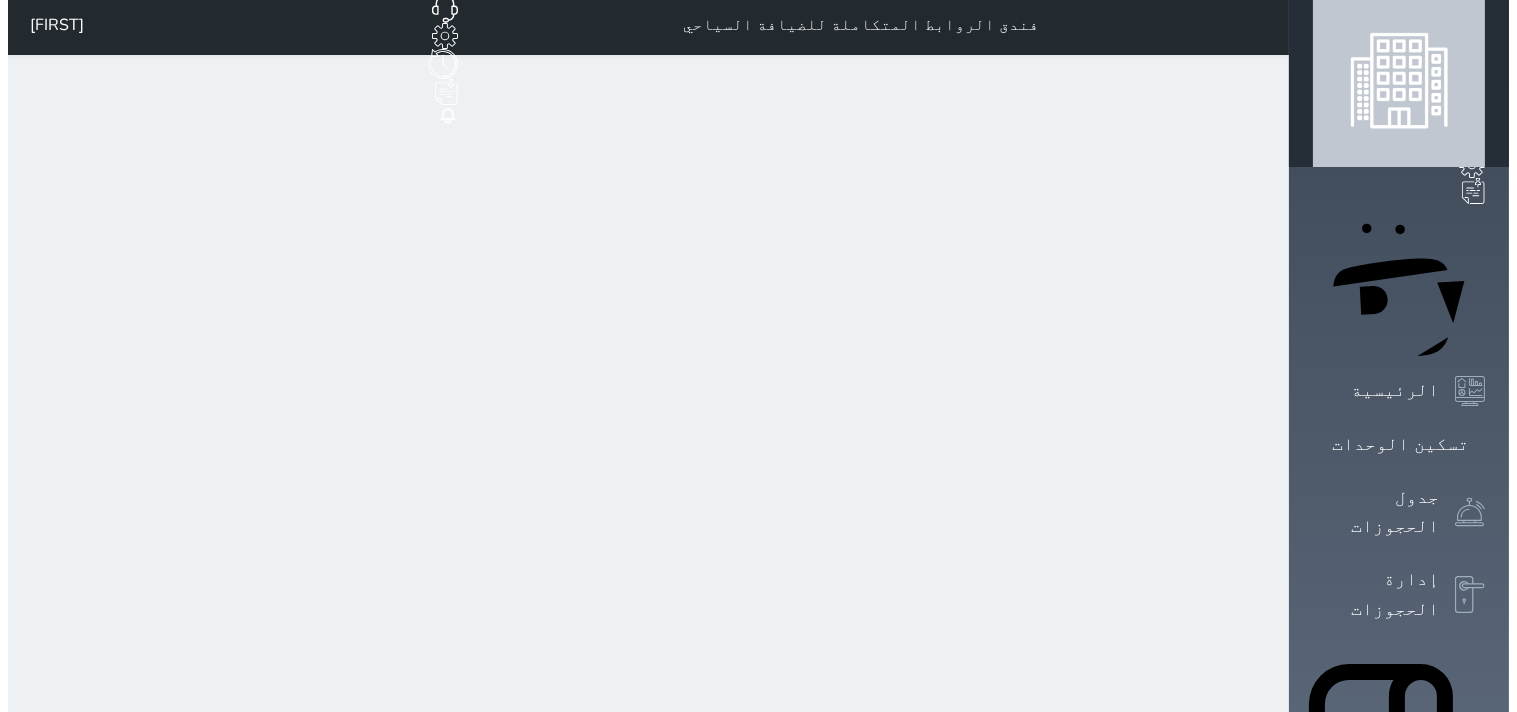 scroll, scrollTop: 0, scrollLeft: 0, axis: both 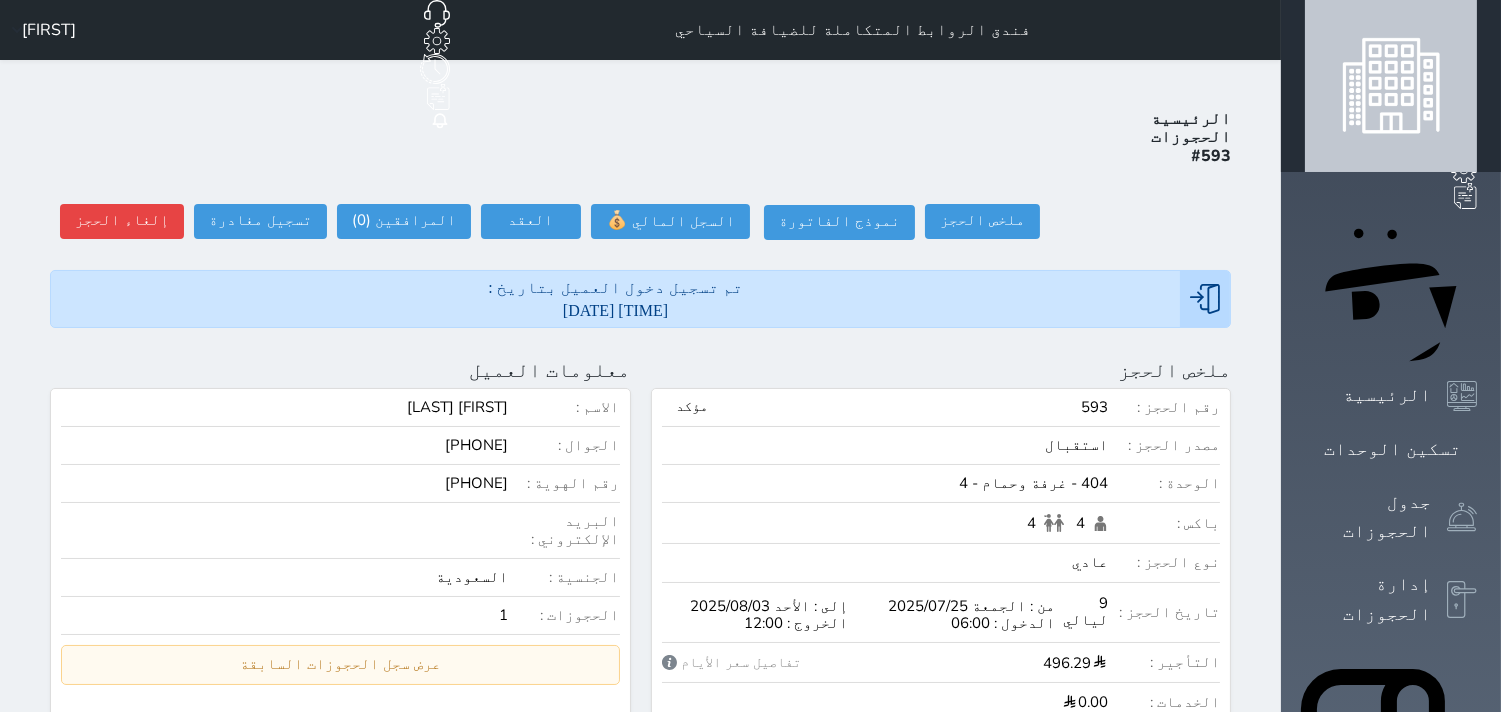 select 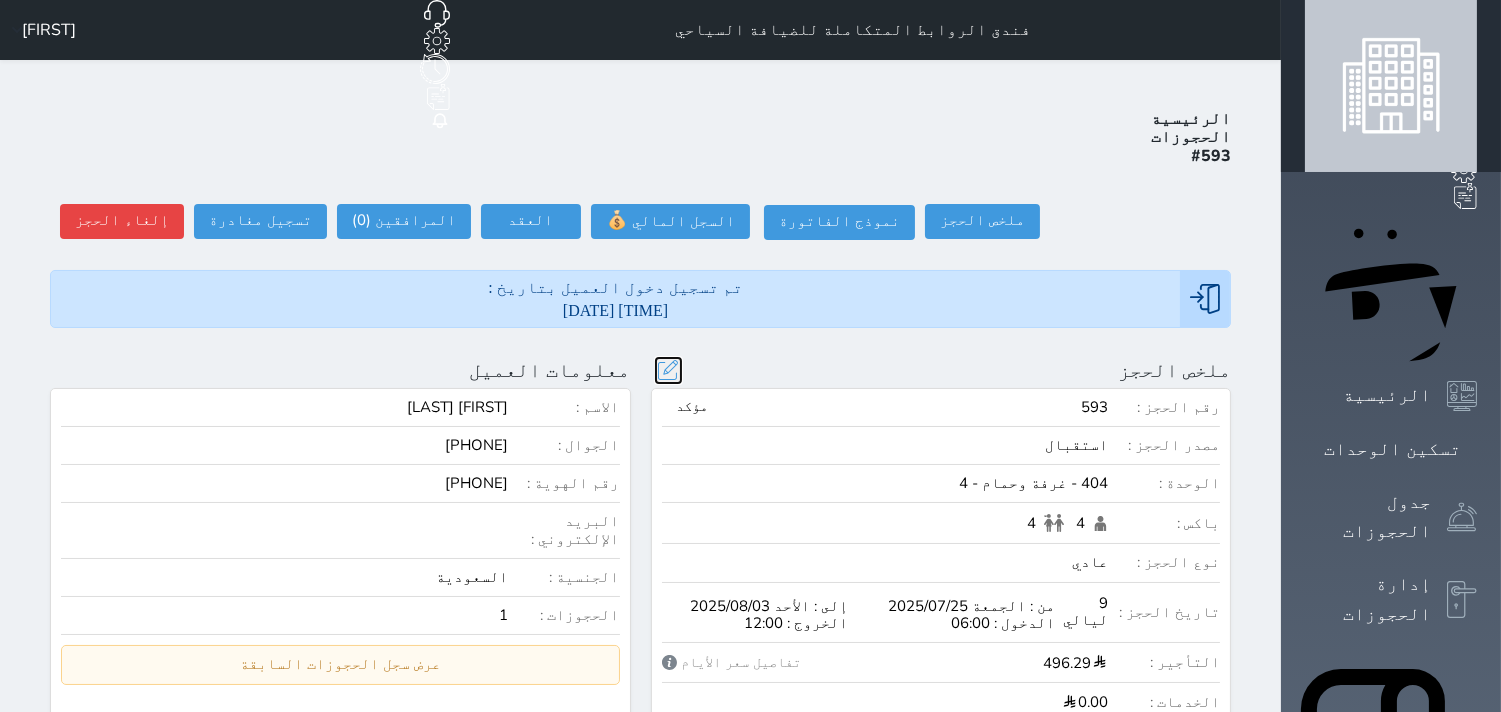 click at bounding box center (668, 370) 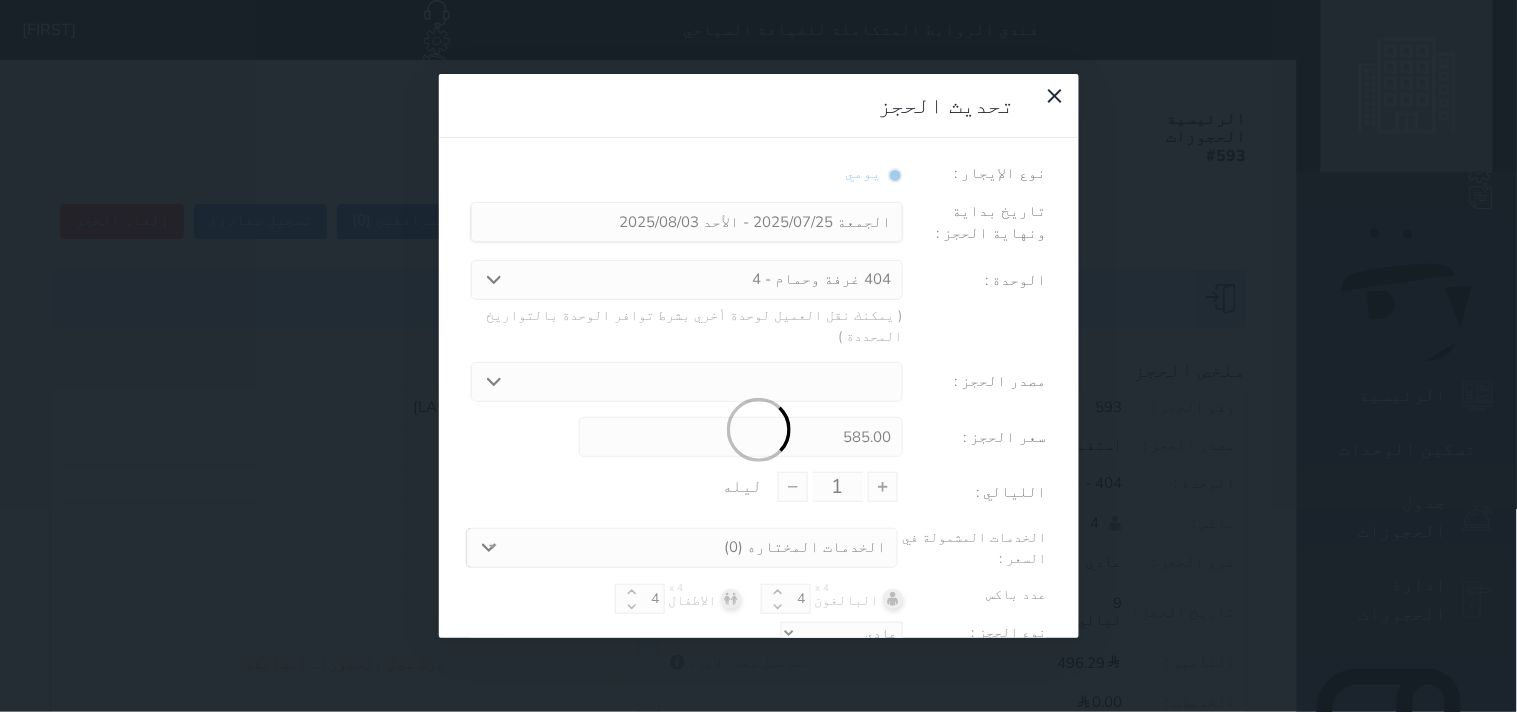 type on "9" 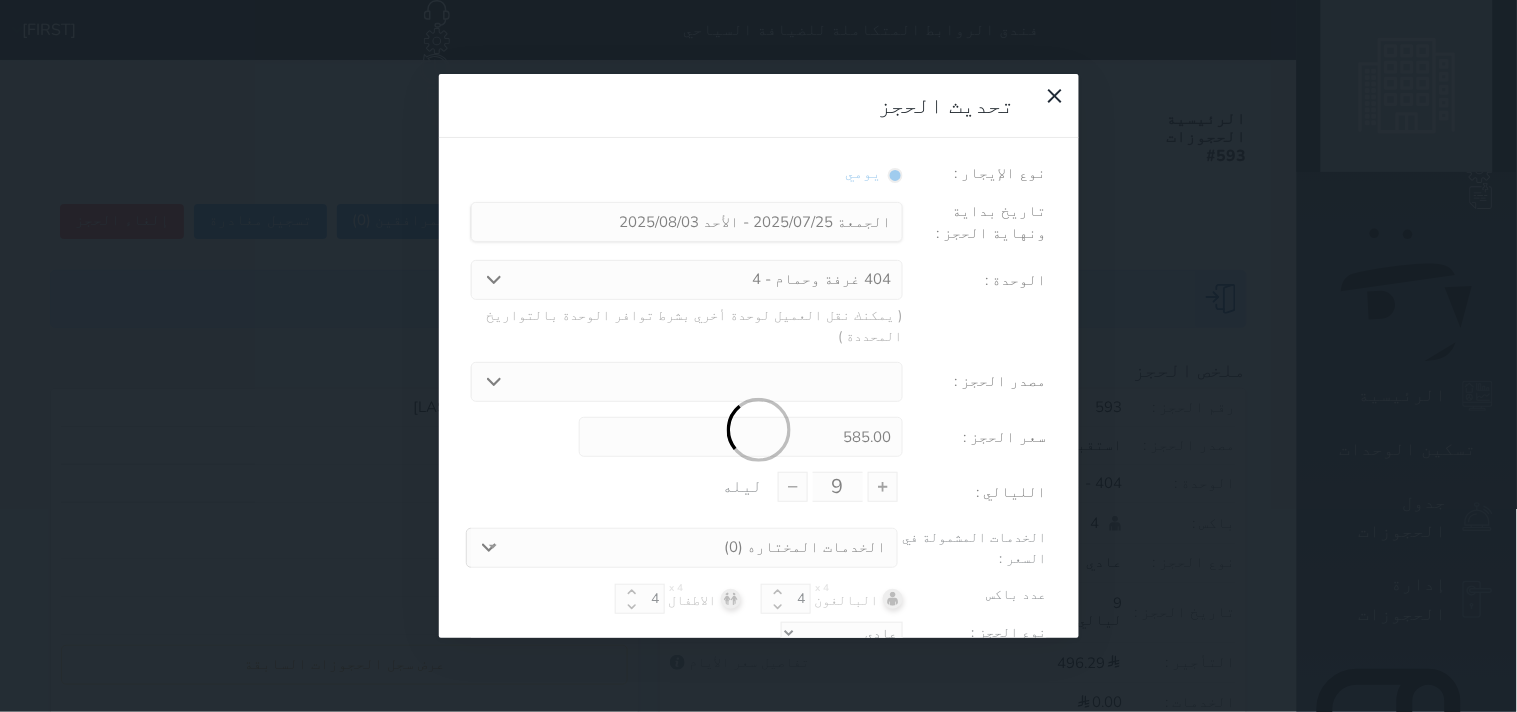 select on "31390" 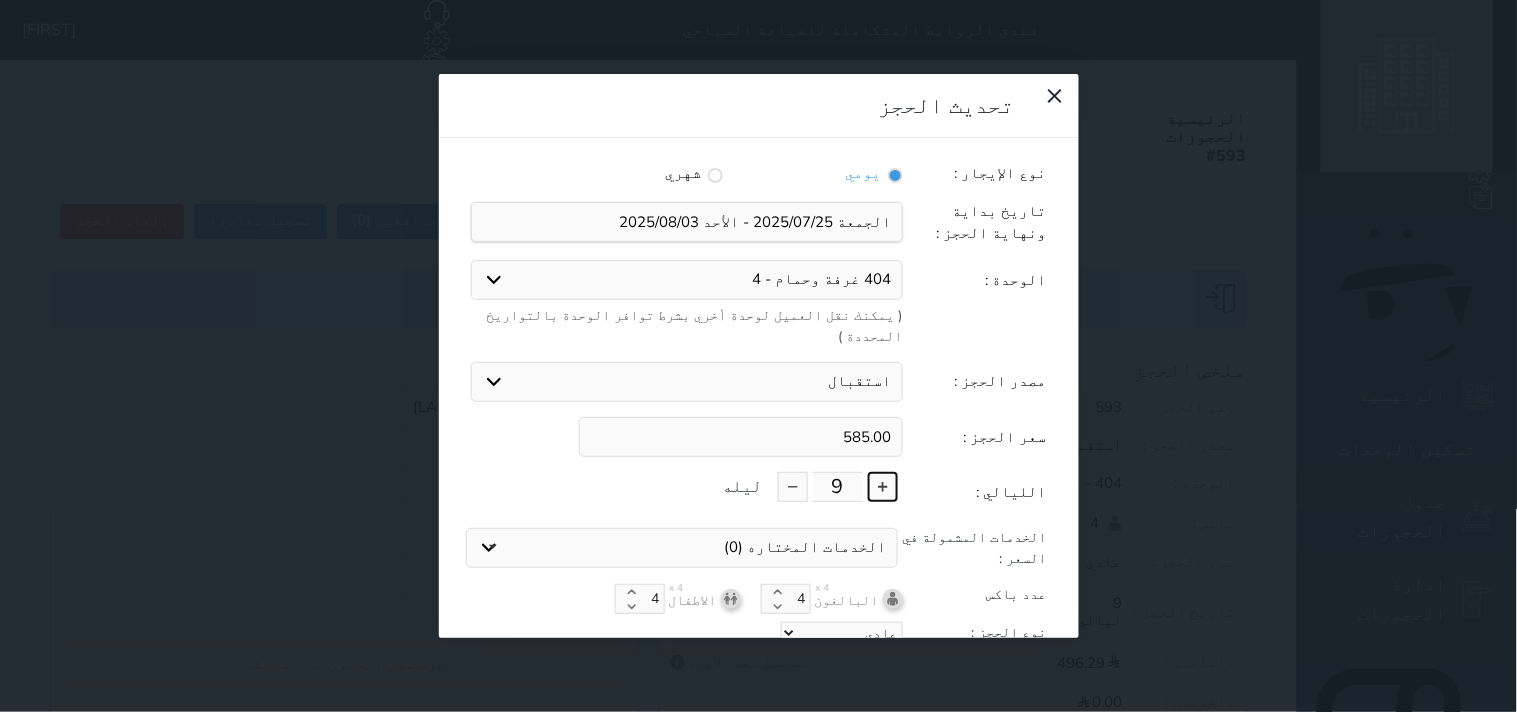 click at bounding box center [883, 487] 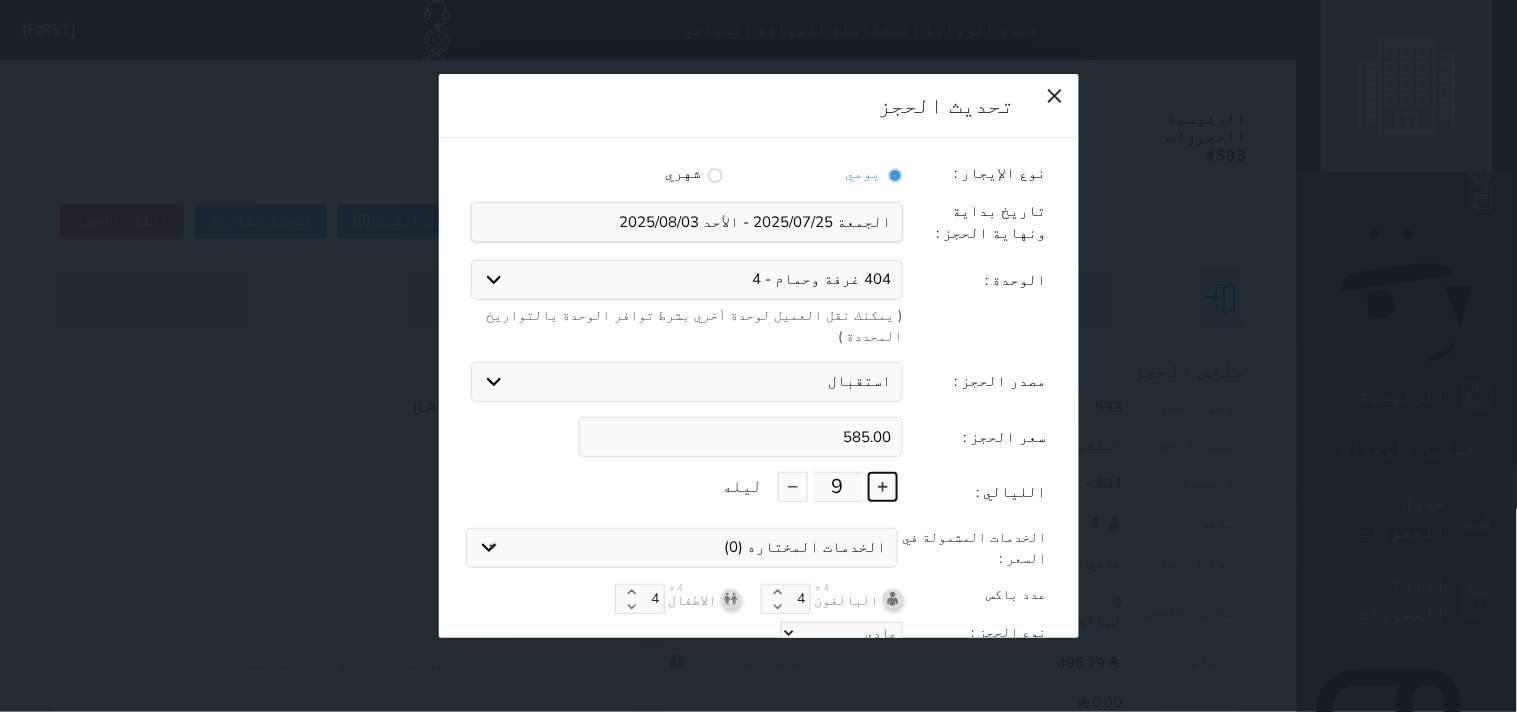 type on "10" 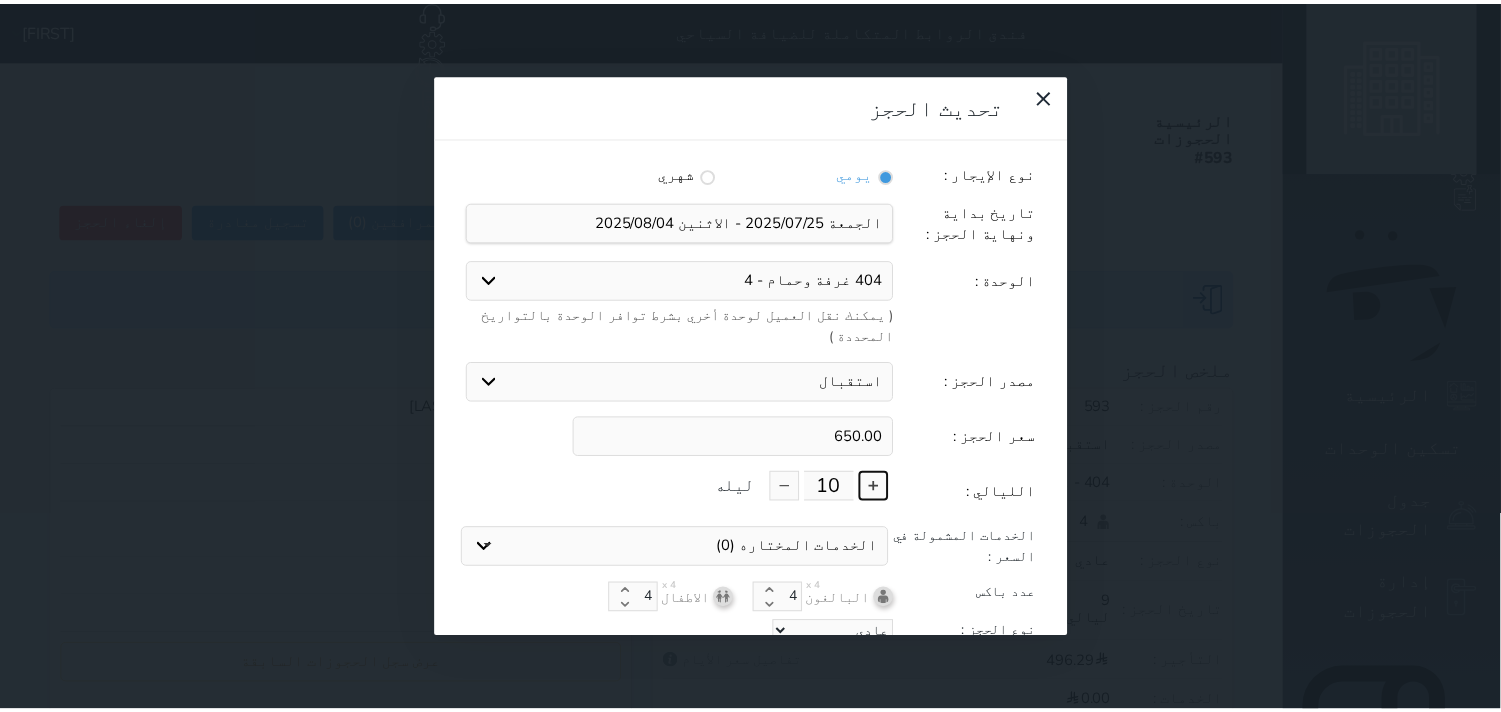 scroll, scrollTop: 44, scrollLeft: 0, axis: vertical 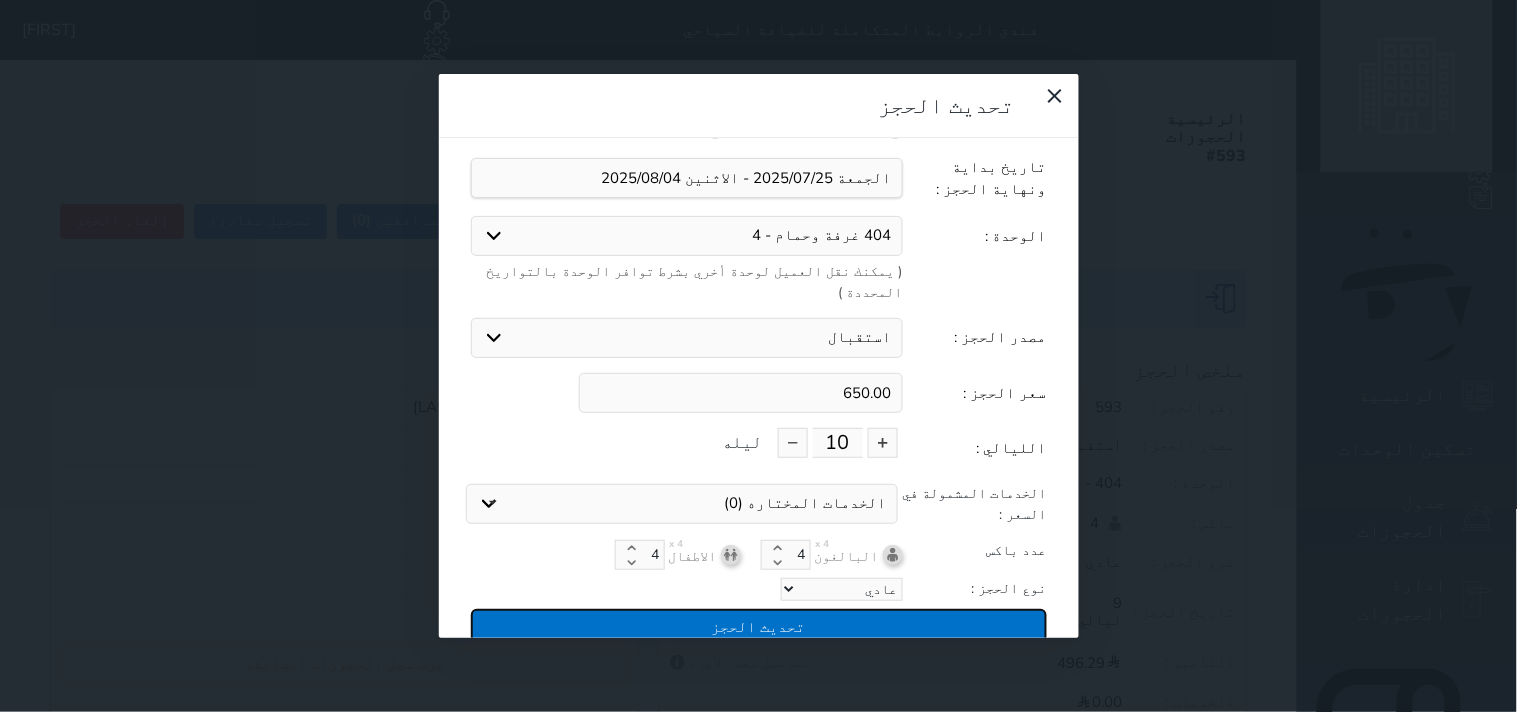 click on "تحديث الحجز" at bounding box center [759, 626] 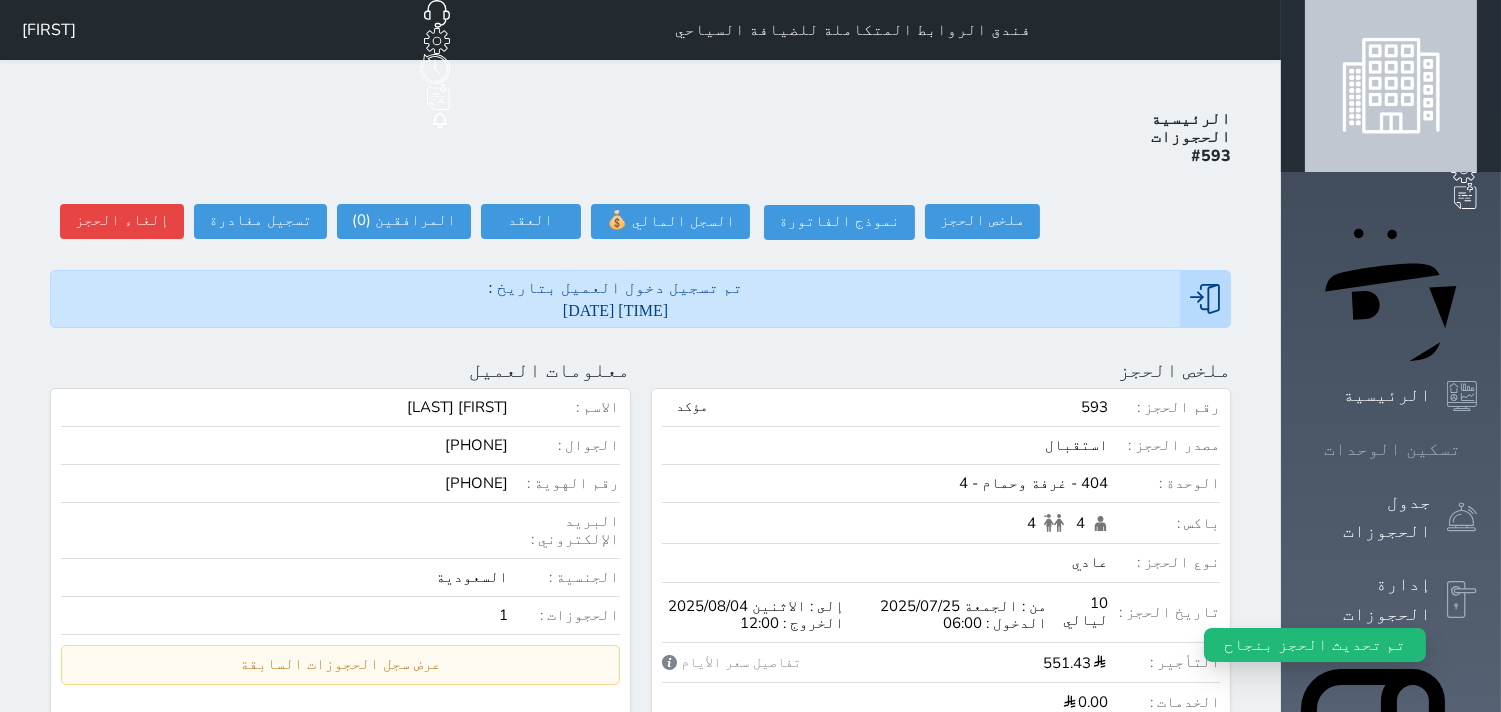 click 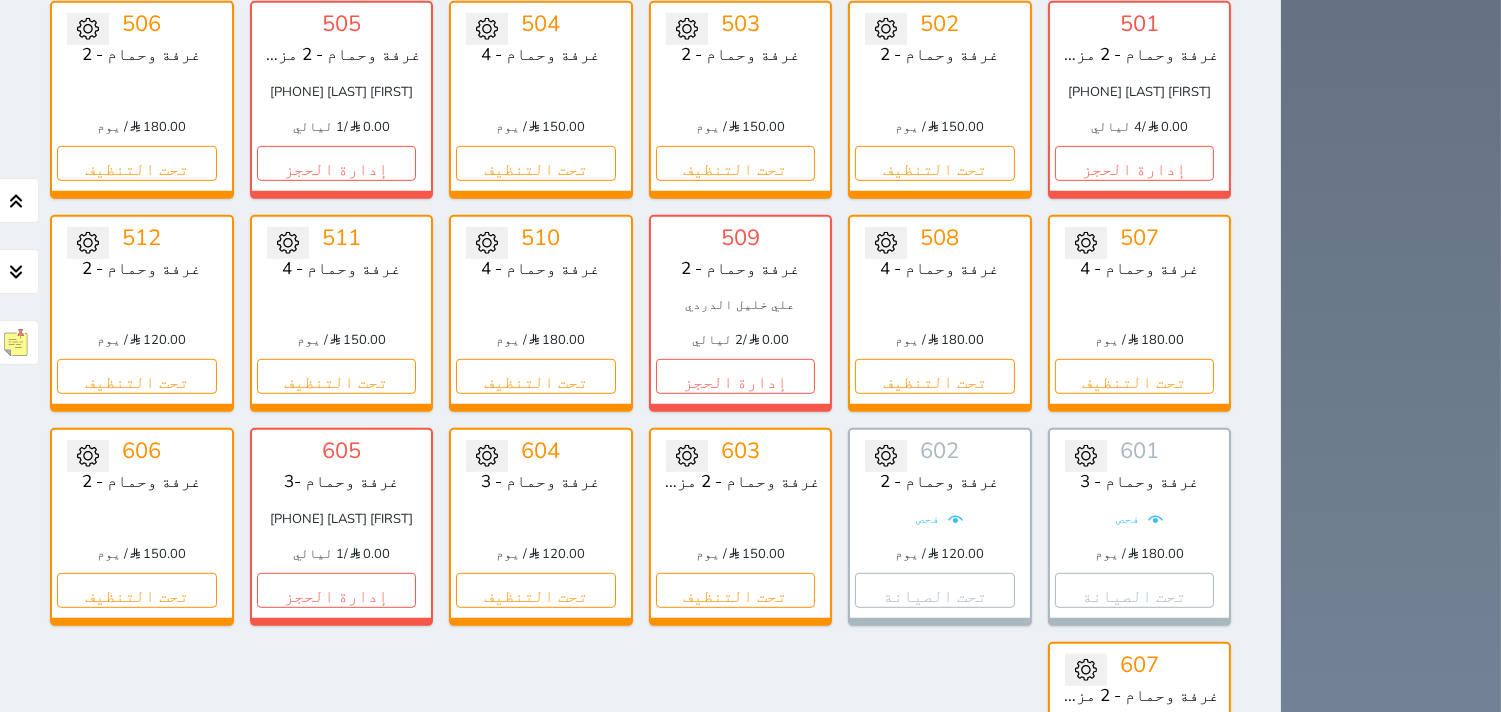 scroll, scrollTop: 2592, scrollLeft: 0, axis: vertical 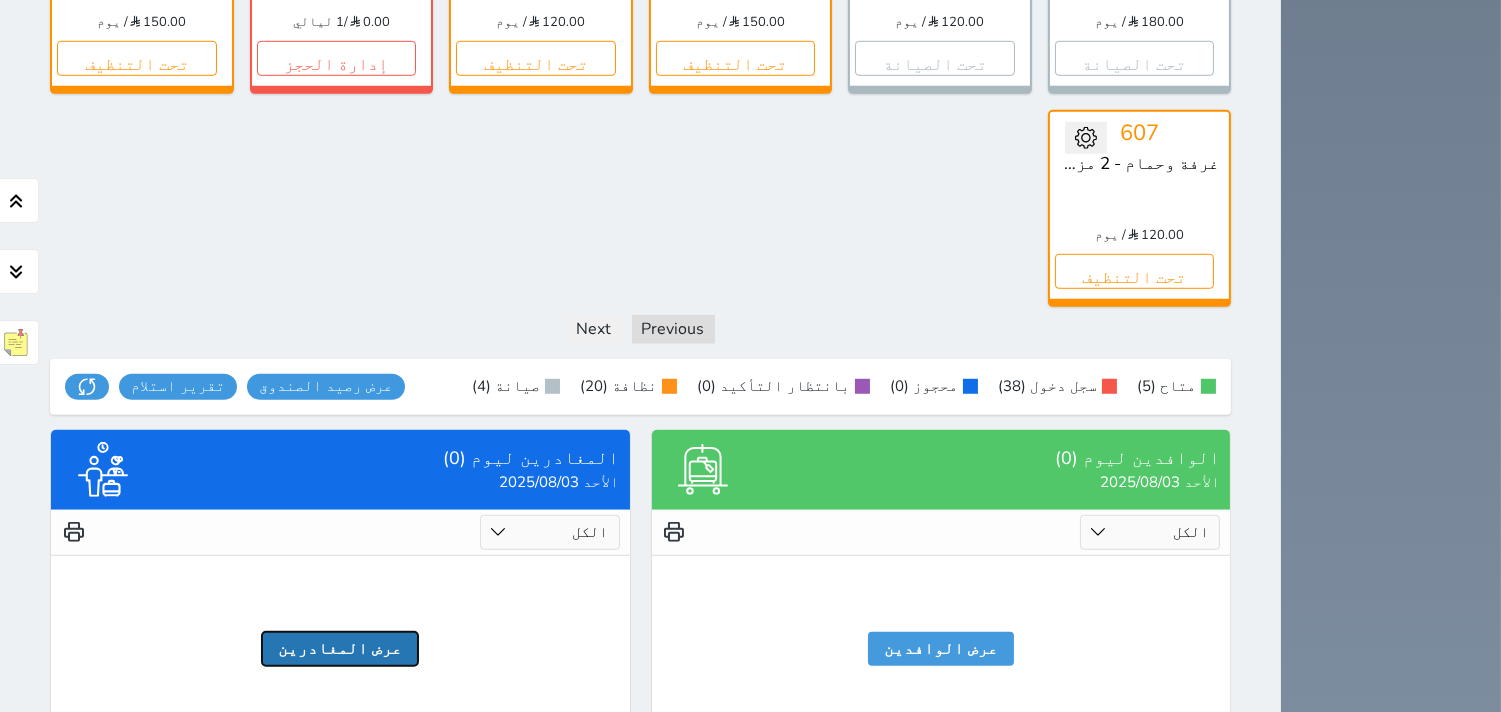 click on "عرض المغادرين" at bounding box center [340, 649] 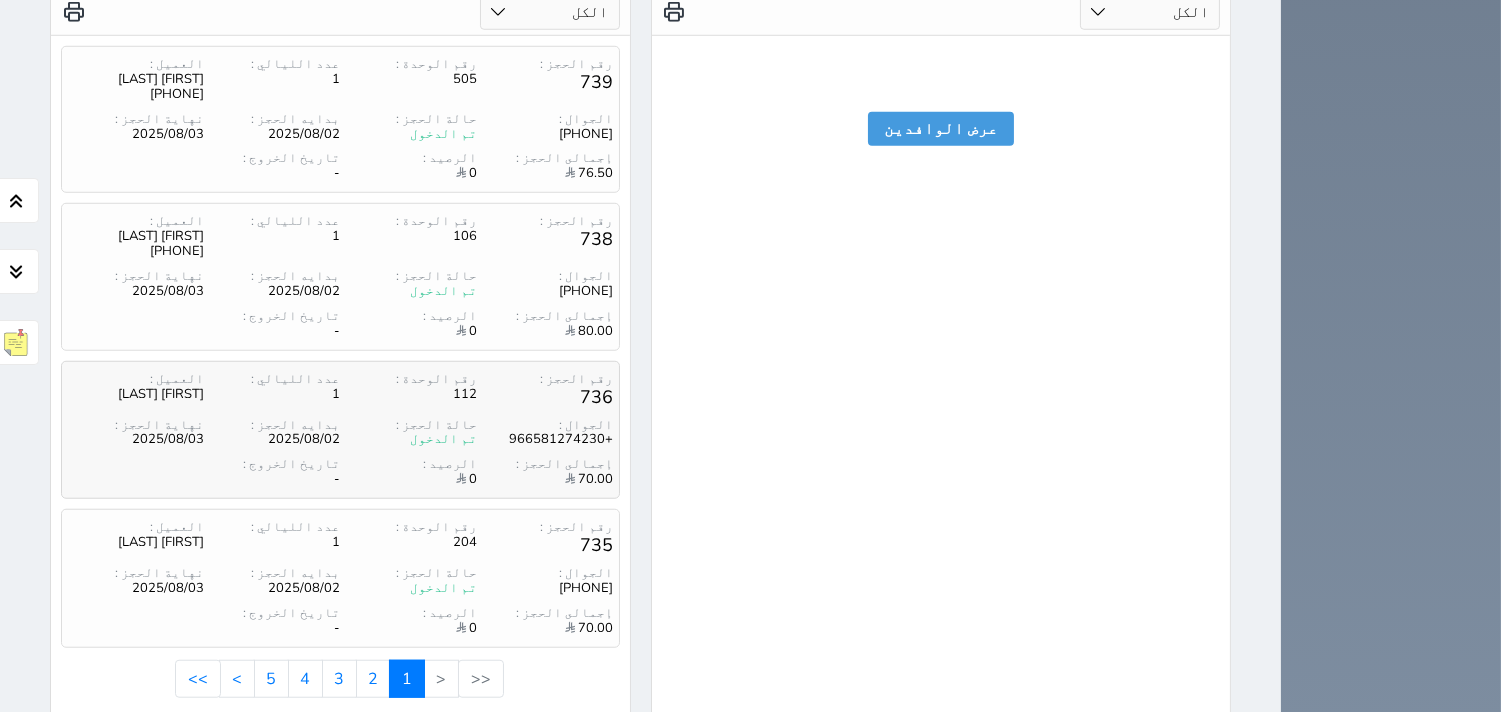 scroll, scrollTop: 3116, scrollLeft: 0, axis: vertical 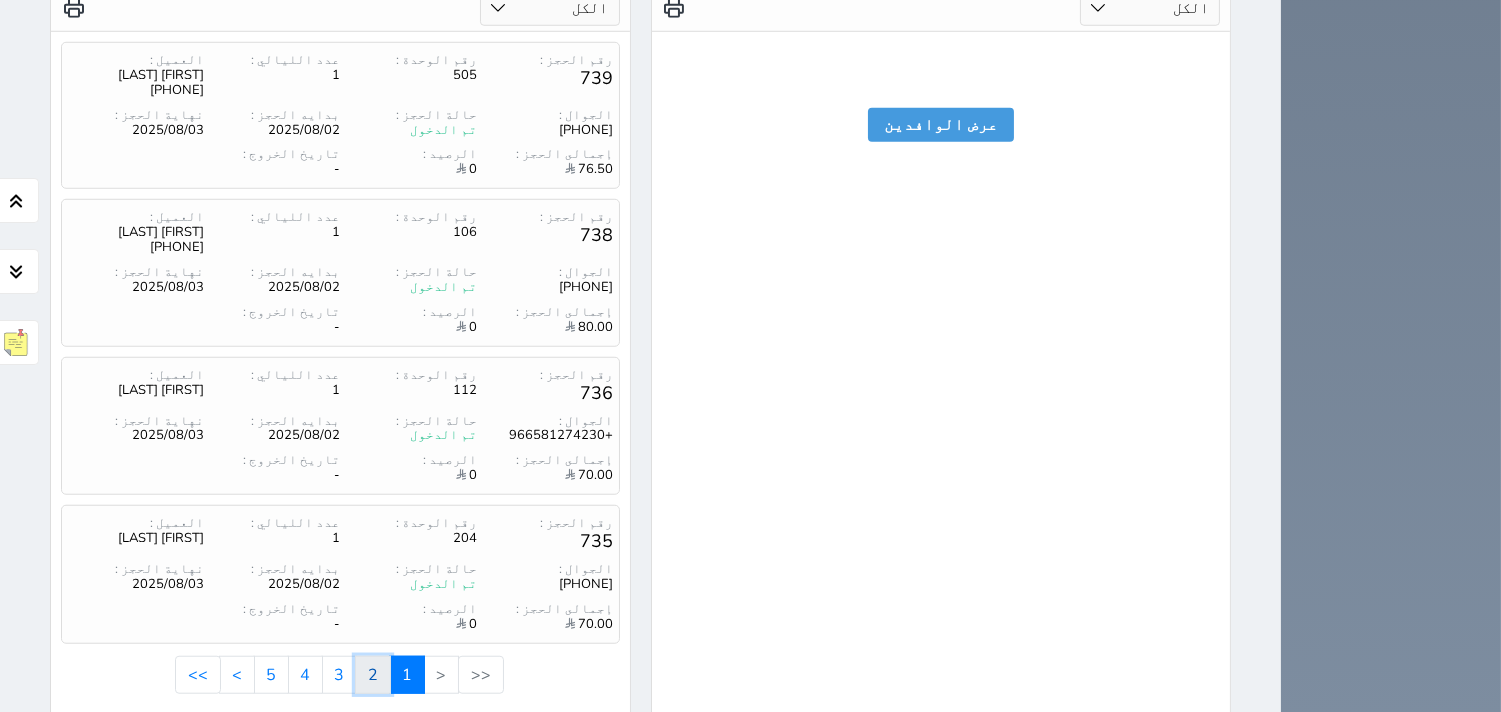 click on "2" at bounding box center [373, 675] 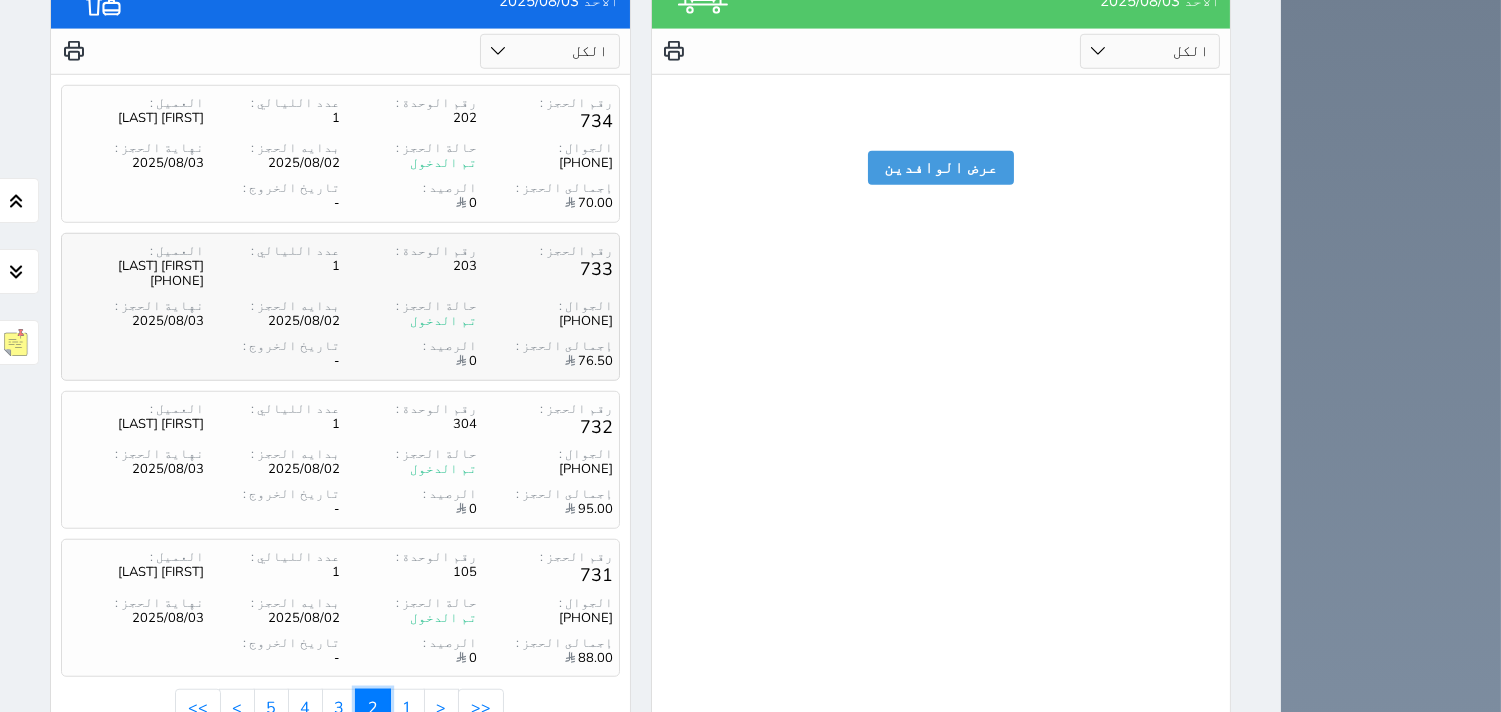 scroll, scrollTop: 3106, scrollLeft: 0, axis: vertical 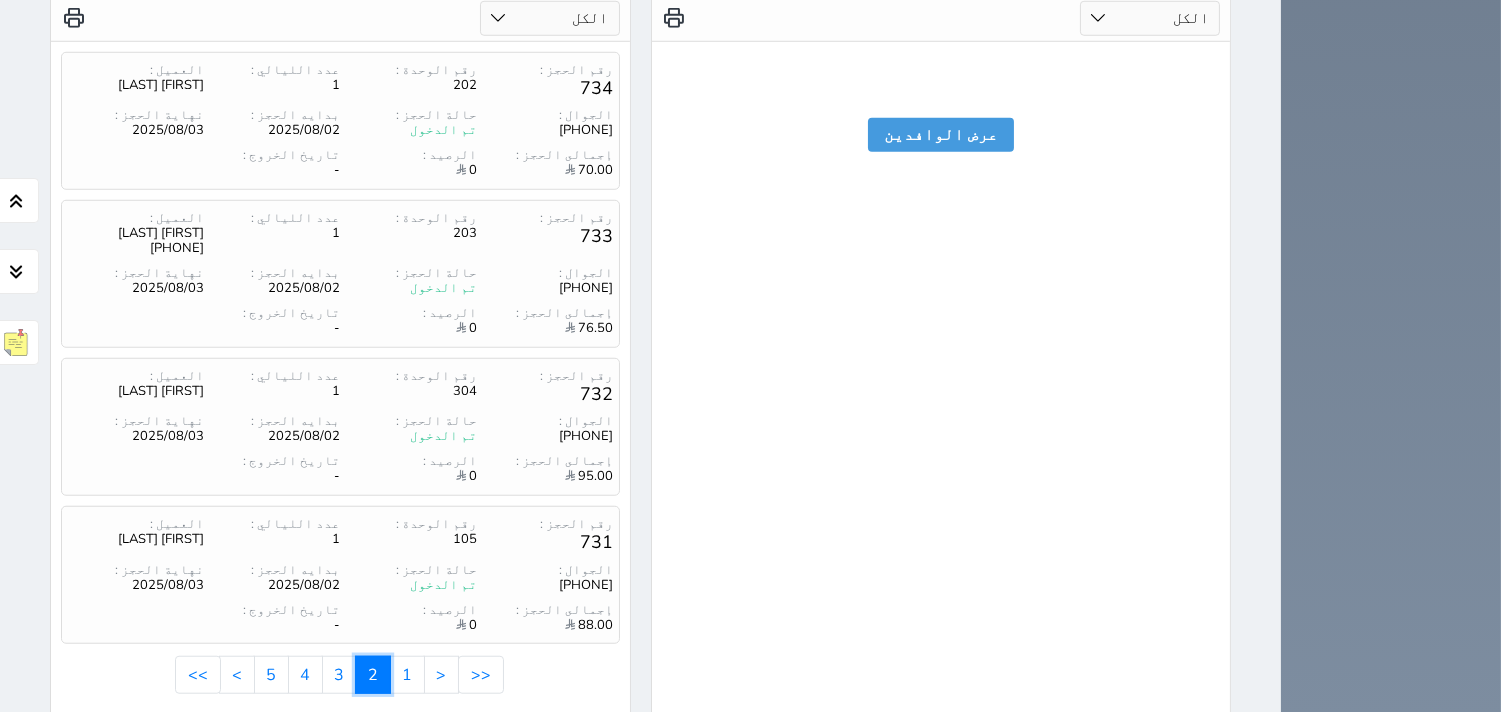 click on "2" at bounding box center [373, 675] 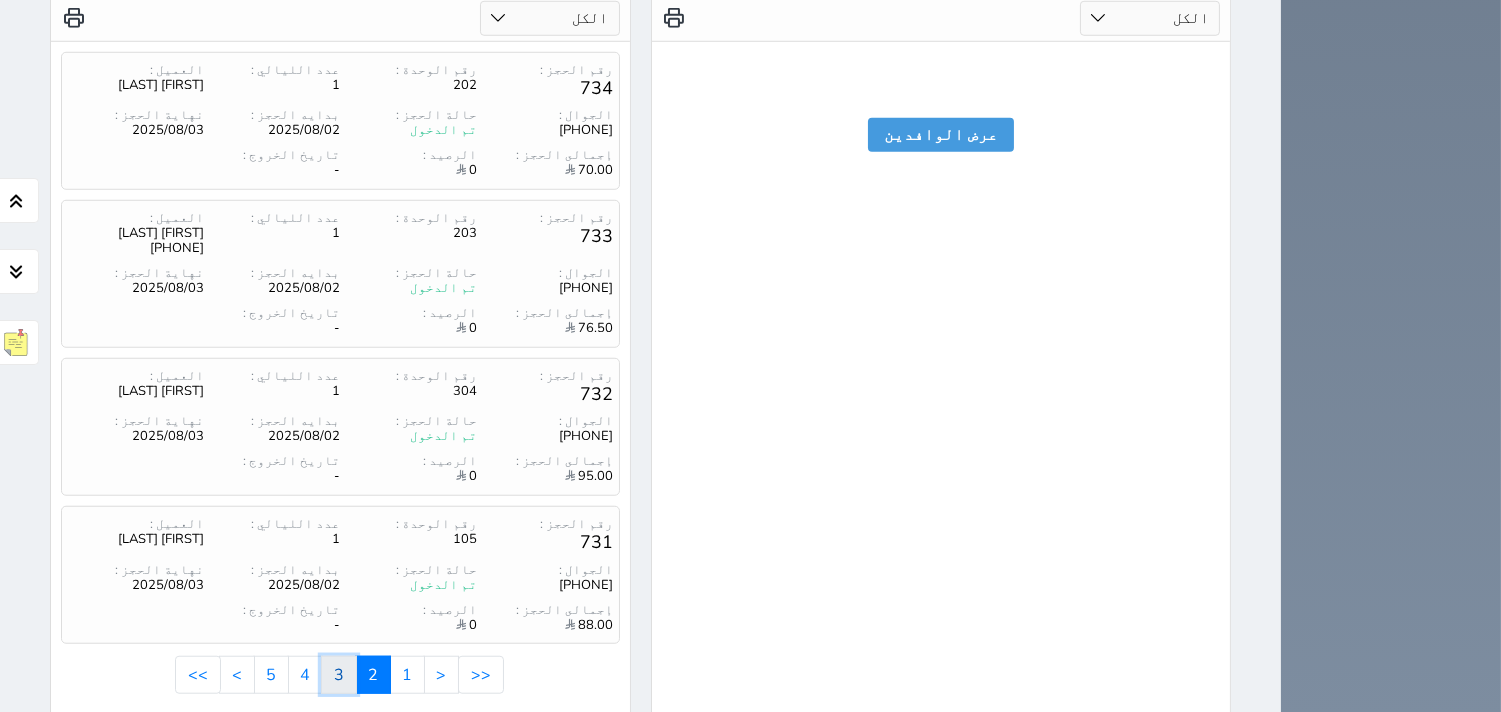 click on "3" at bounding box center [339, 675] 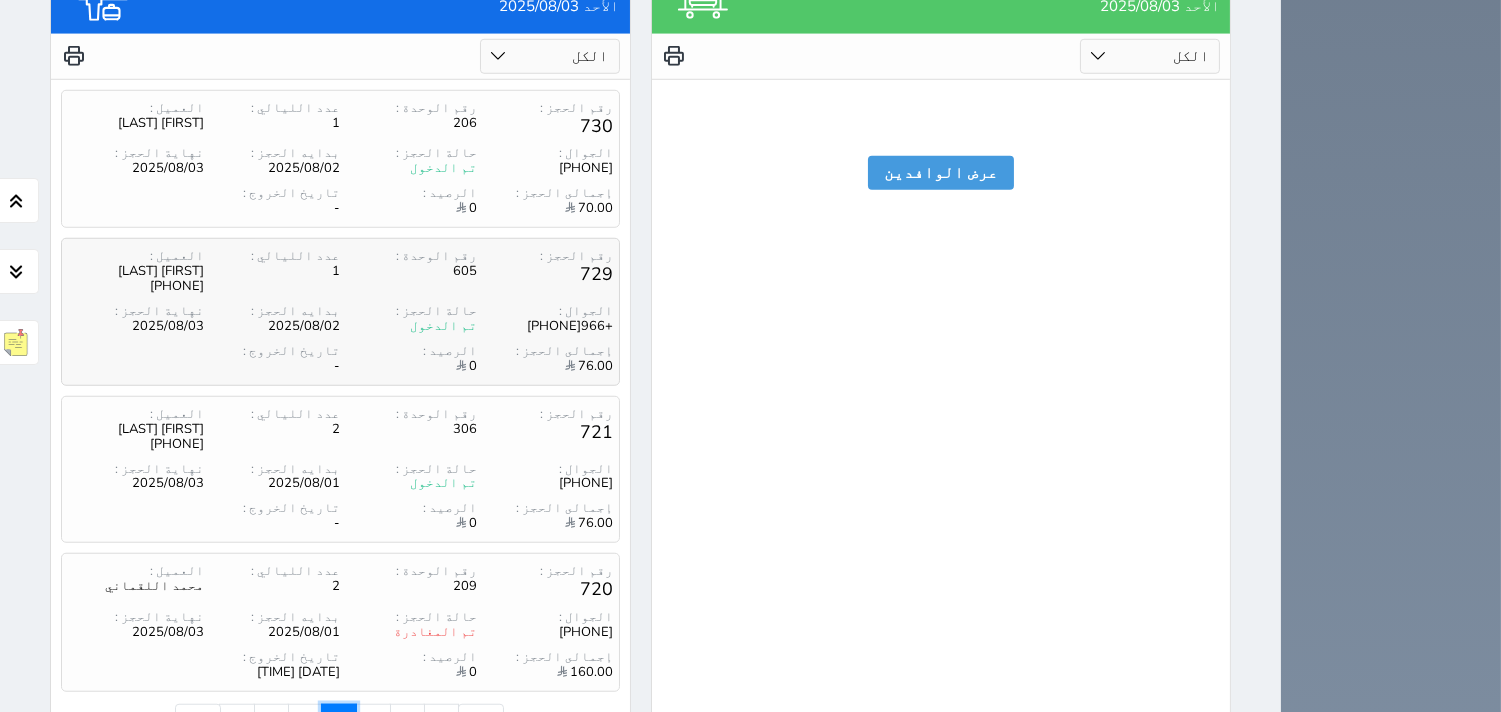 scroll, scrollTop: 3106, scrollLeft: 0, axis: vertical 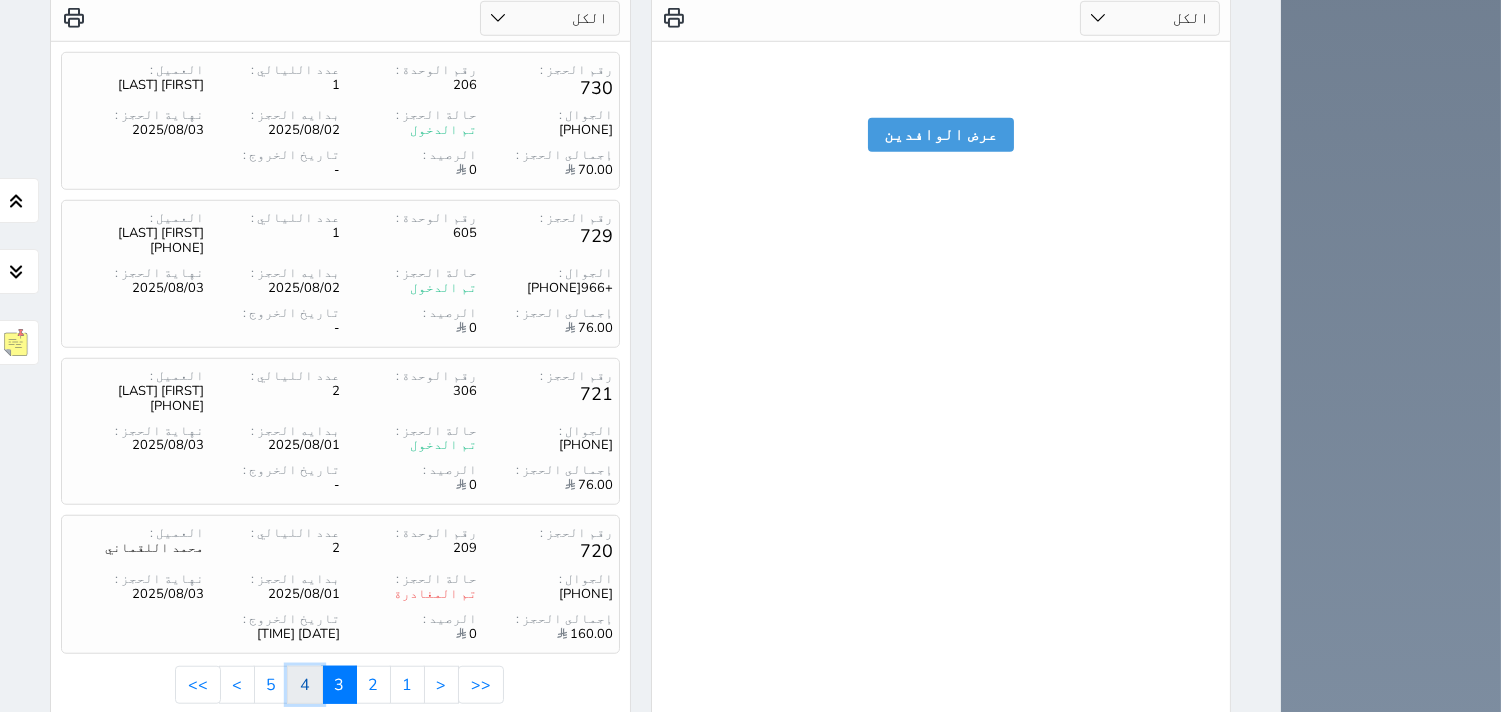 click on "4" at bounding box center [305, 685] 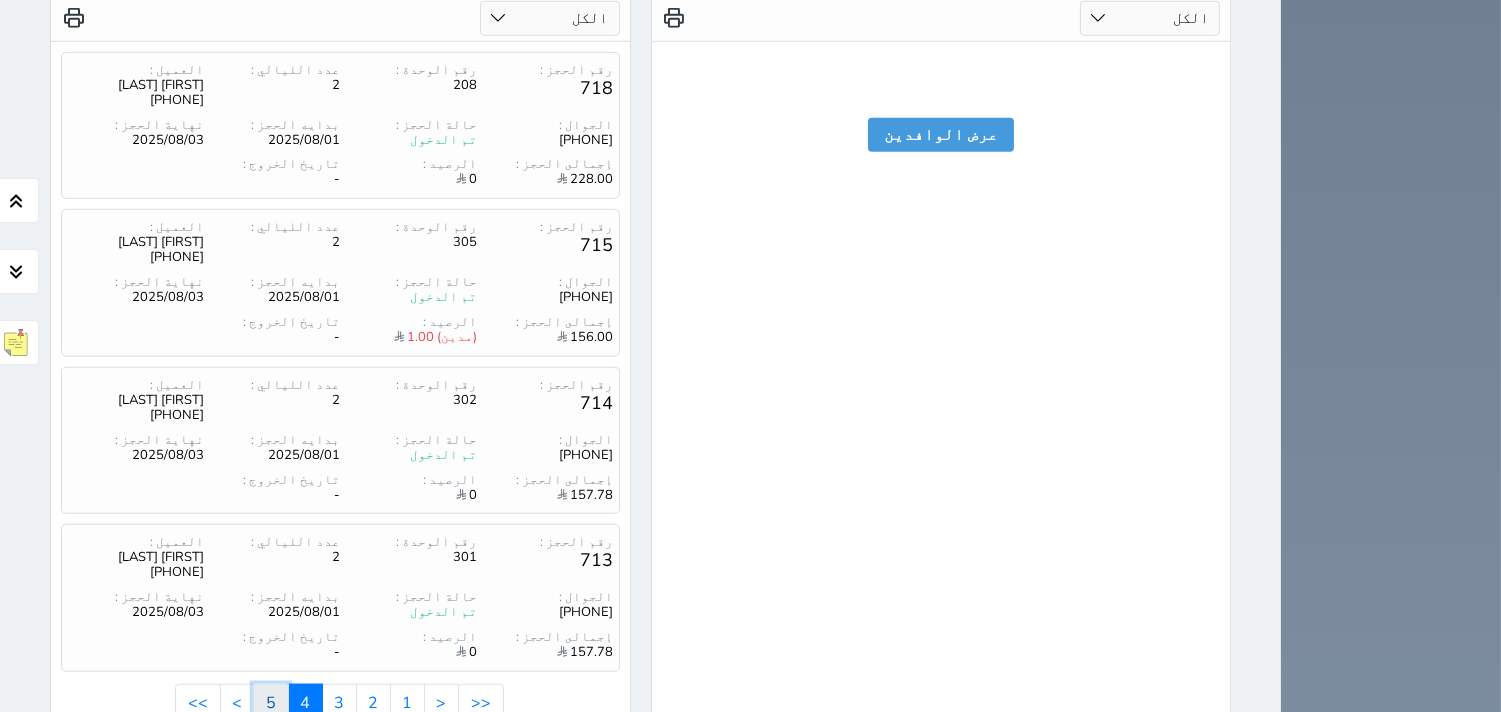 click on "5" at bounding box center (271, 703) 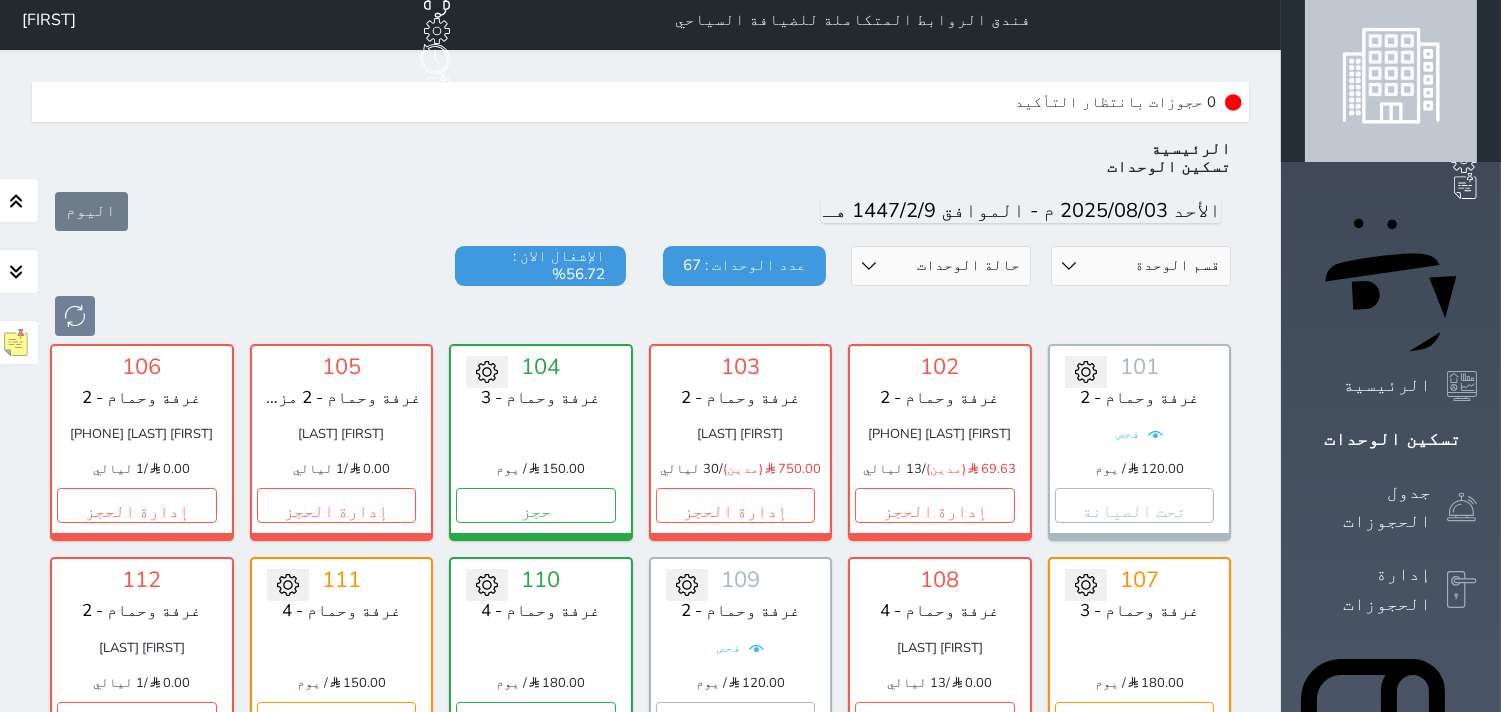 scroll, scrollTop: 0, scrollLeft: 0, axis: both 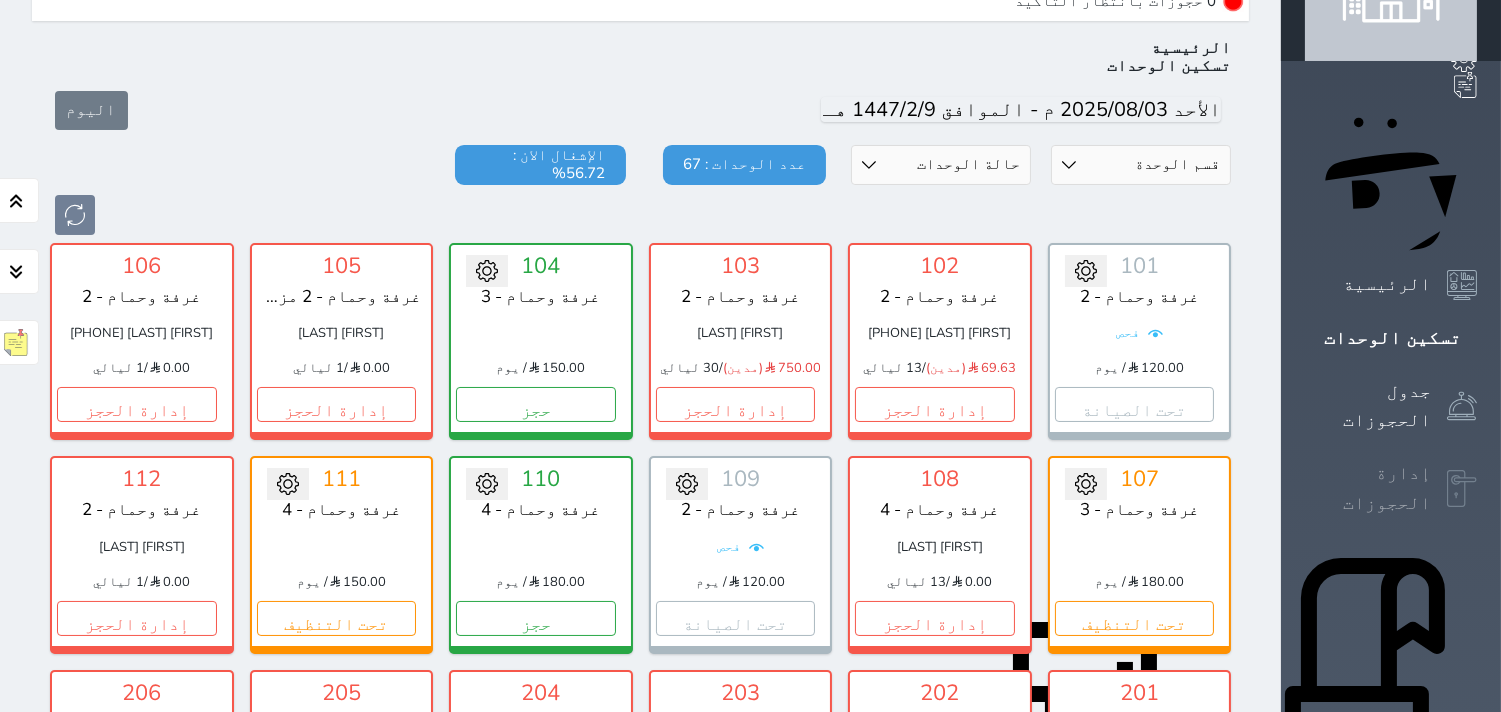 click at bounding box center [1462, 489] 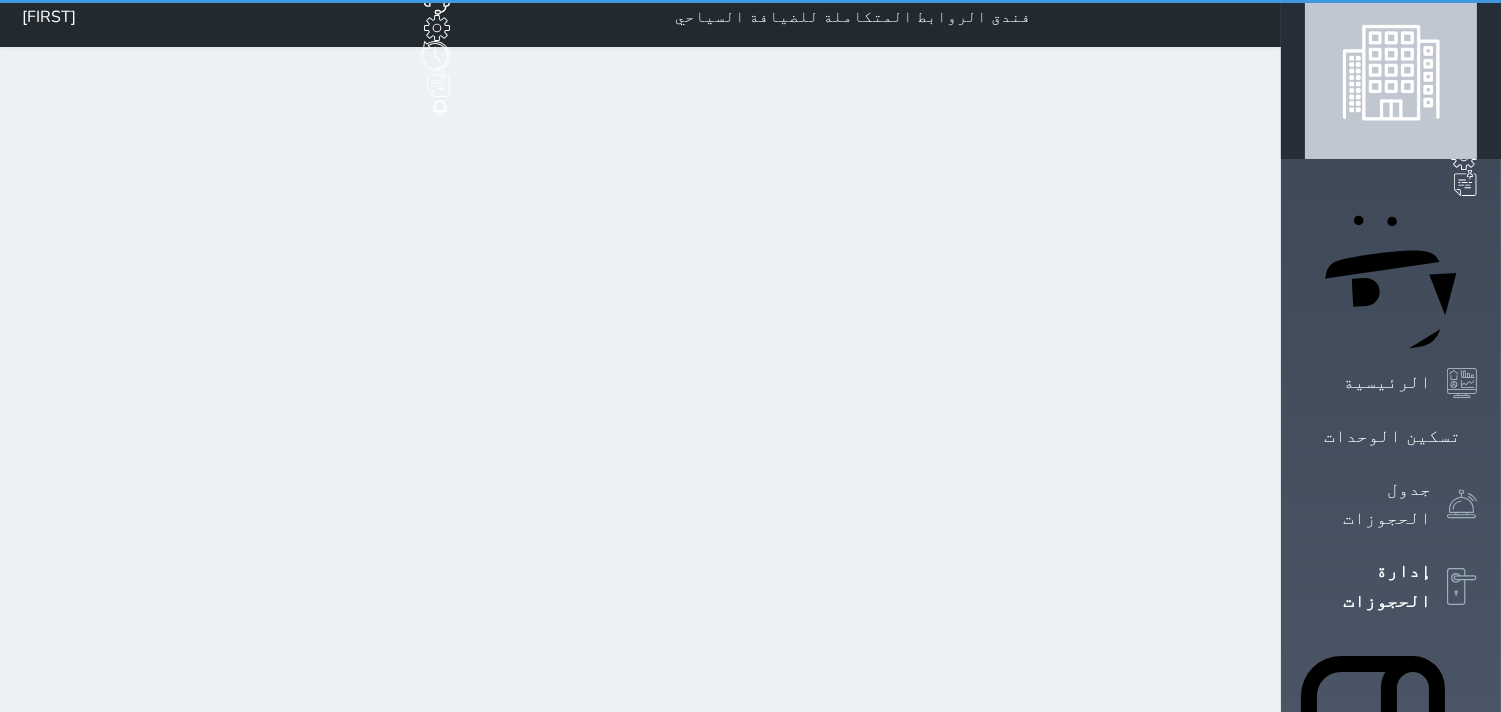 scroll, scrollTop: 0, scrollLeft: 0, axis: both 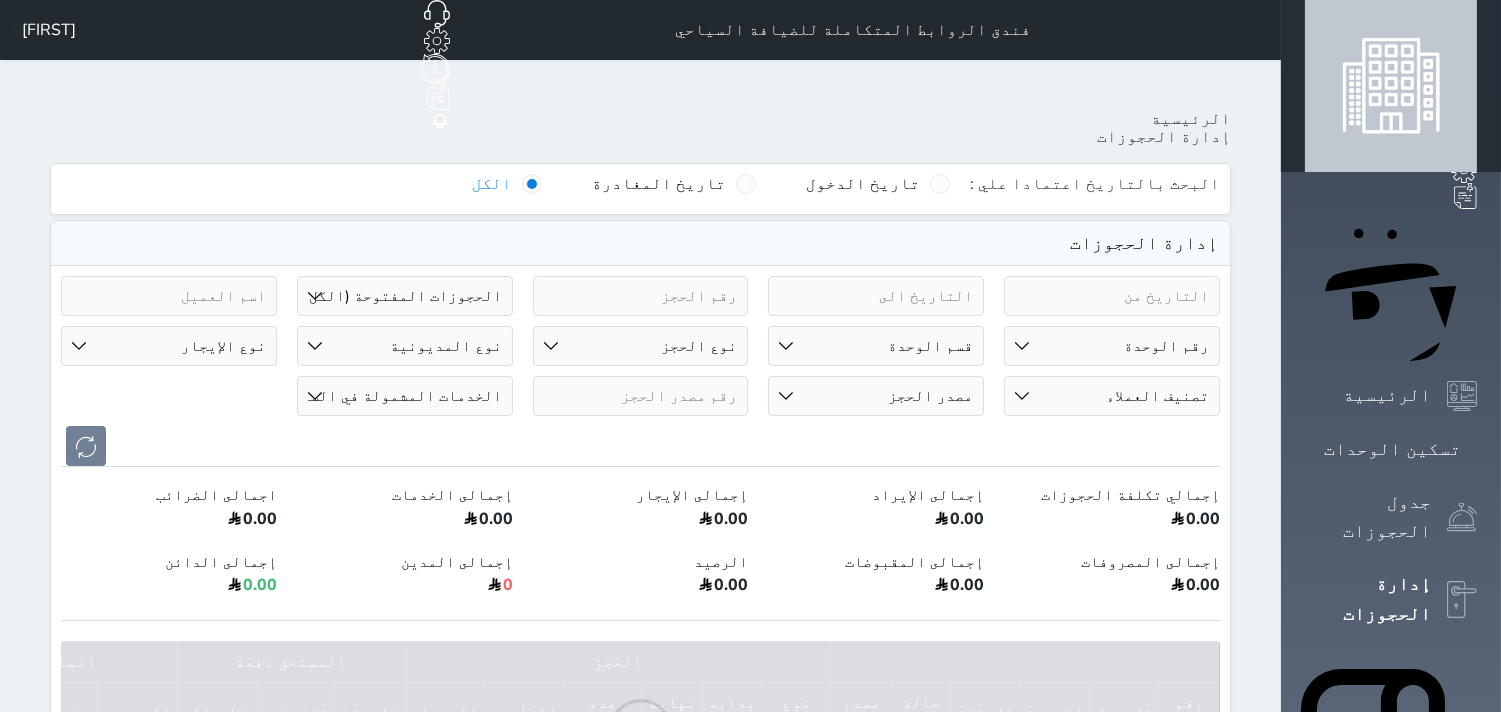 click on "حالة الحجز
الحجوزات المفتوحة (الكل)
الحجوزات المغلقة (الكل)
الحجوزات المفتوحة (مسجل دخول)
الحجوزات المغلقة (تسجيل مغادرة)
الحجوزات لم تسجل دخول
الحجوزات المؤكدة (الكل)
الحجوزات الملغية
بانتظار التأكيد" at bounding box center (405, 296) 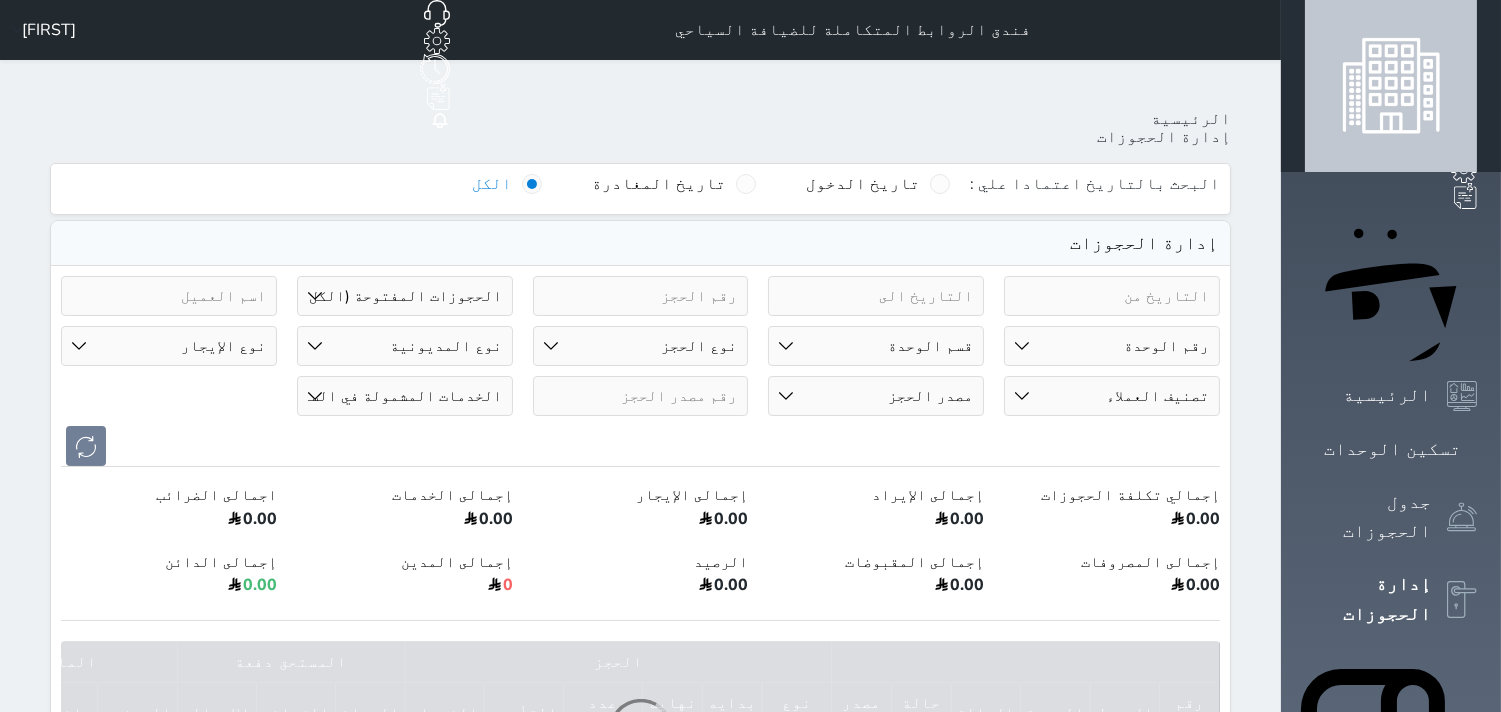 select on "all" 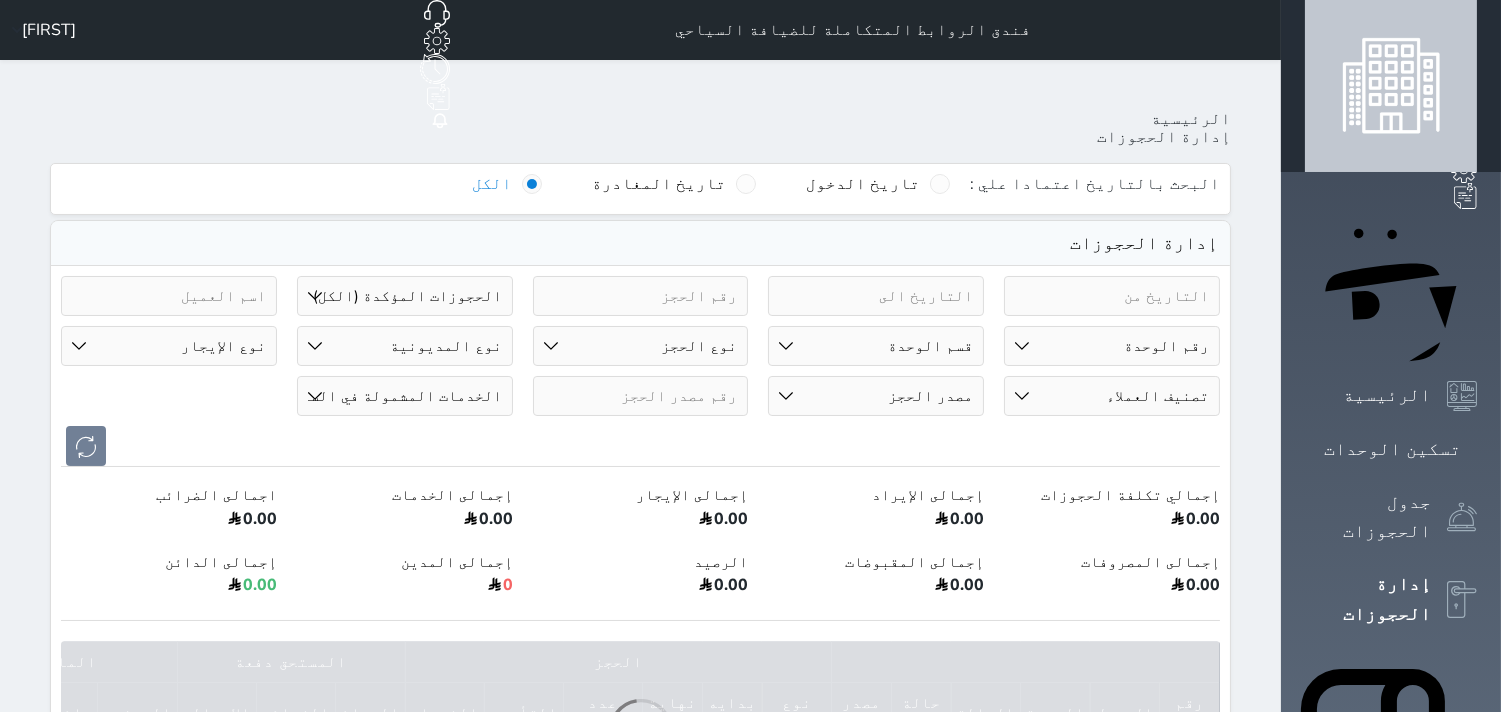 click on "حالة الحجز
الحجوزات المفتوحة (الكل)
الحجوزات المغلقة (الكل)
الحجوزات المفتوحة (مسجل دخول)
الحجوزات المغلقة (تسجيل مغادرة)
الحجوزات لم تسجل دخول
الحجوزات المؤكدة (الكل)
الحجوزات الملغية
بانتظار التأكيد" at bounding box center [405, 296] 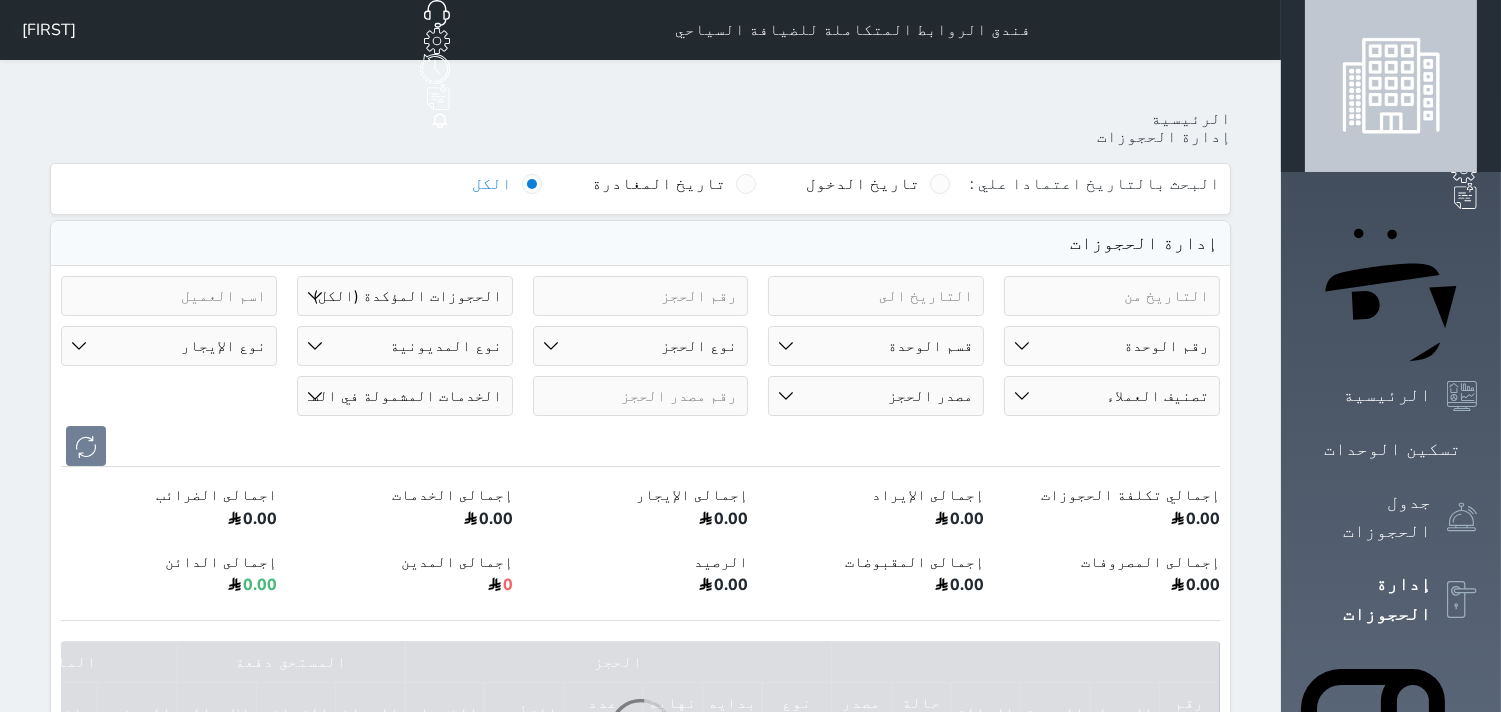 click at bounding box center (169, 296) 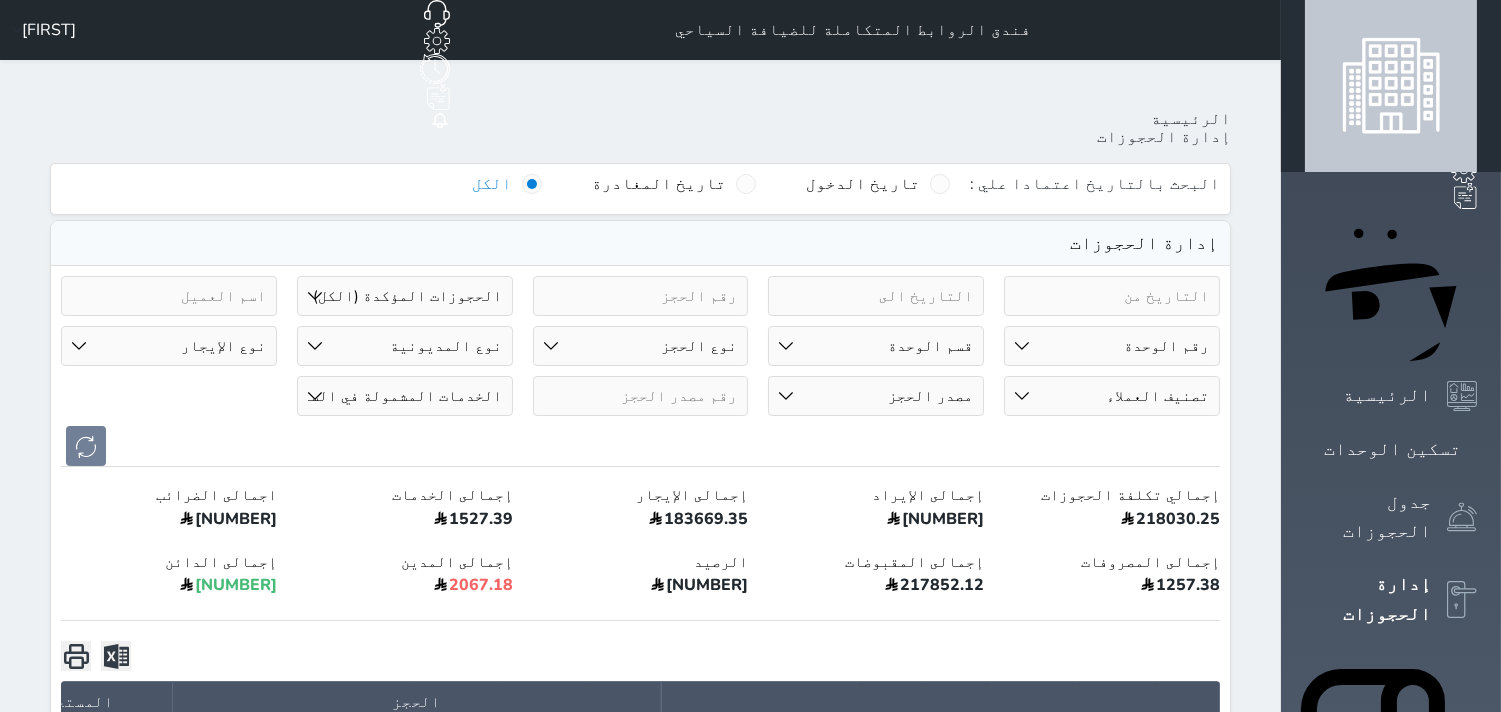 click at bounding box center (641, 396) 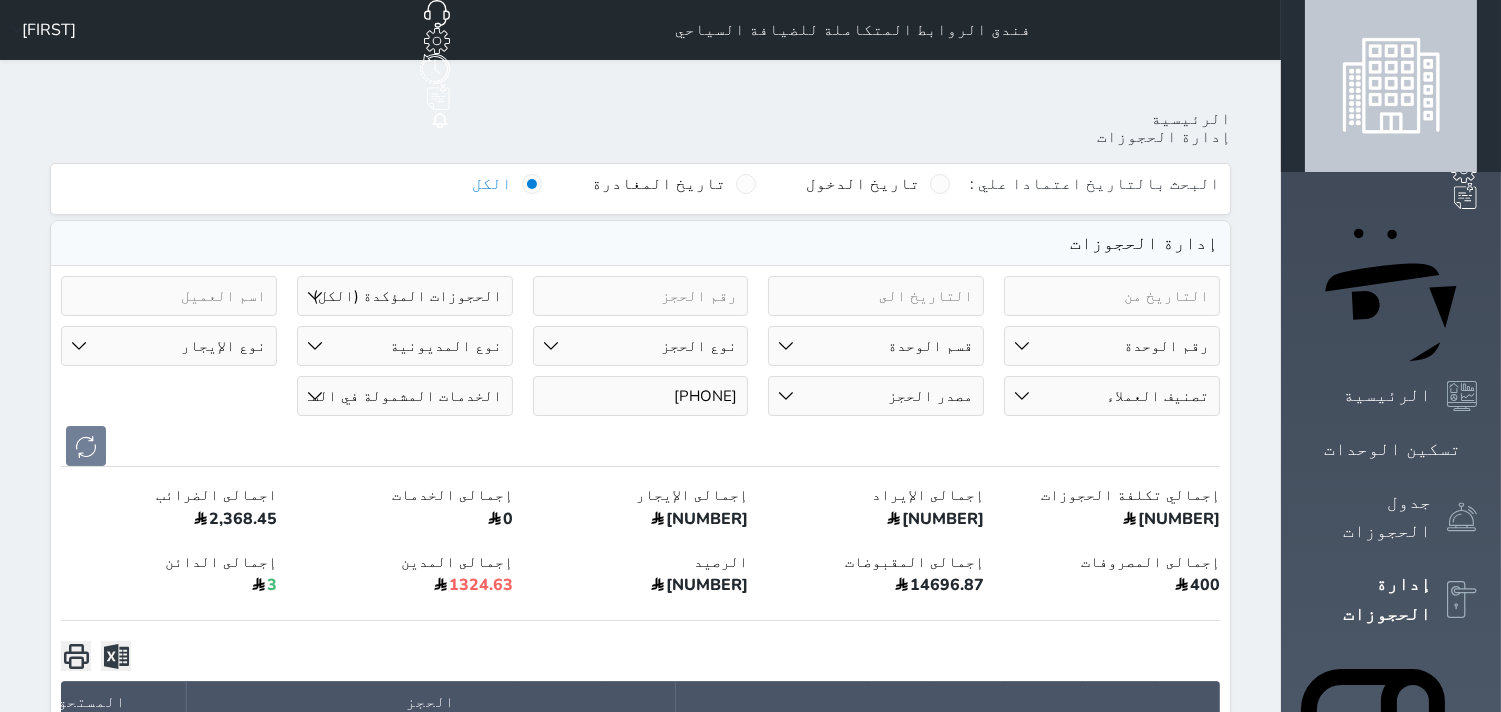 type on "[PHONE]" 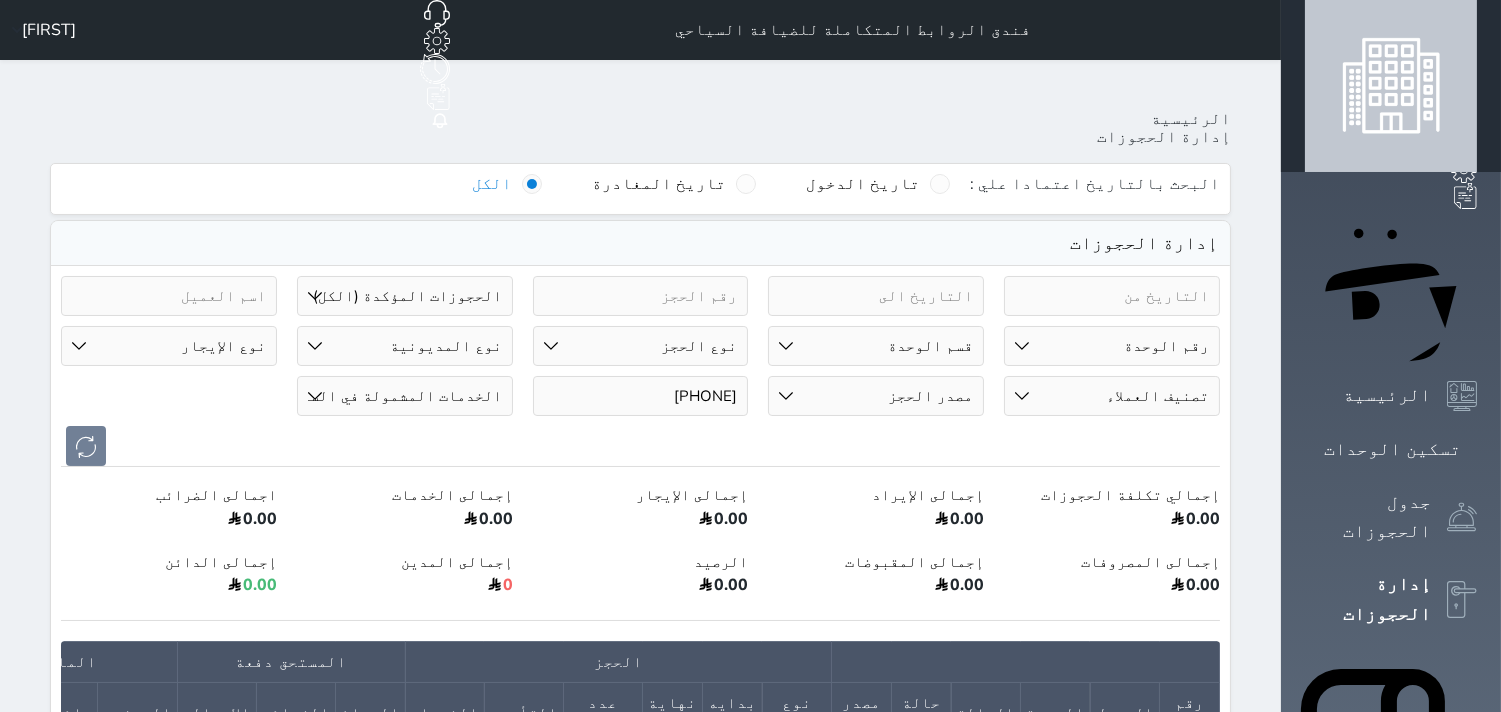 click on "[PHONE]" at bounding box center (641, 396) 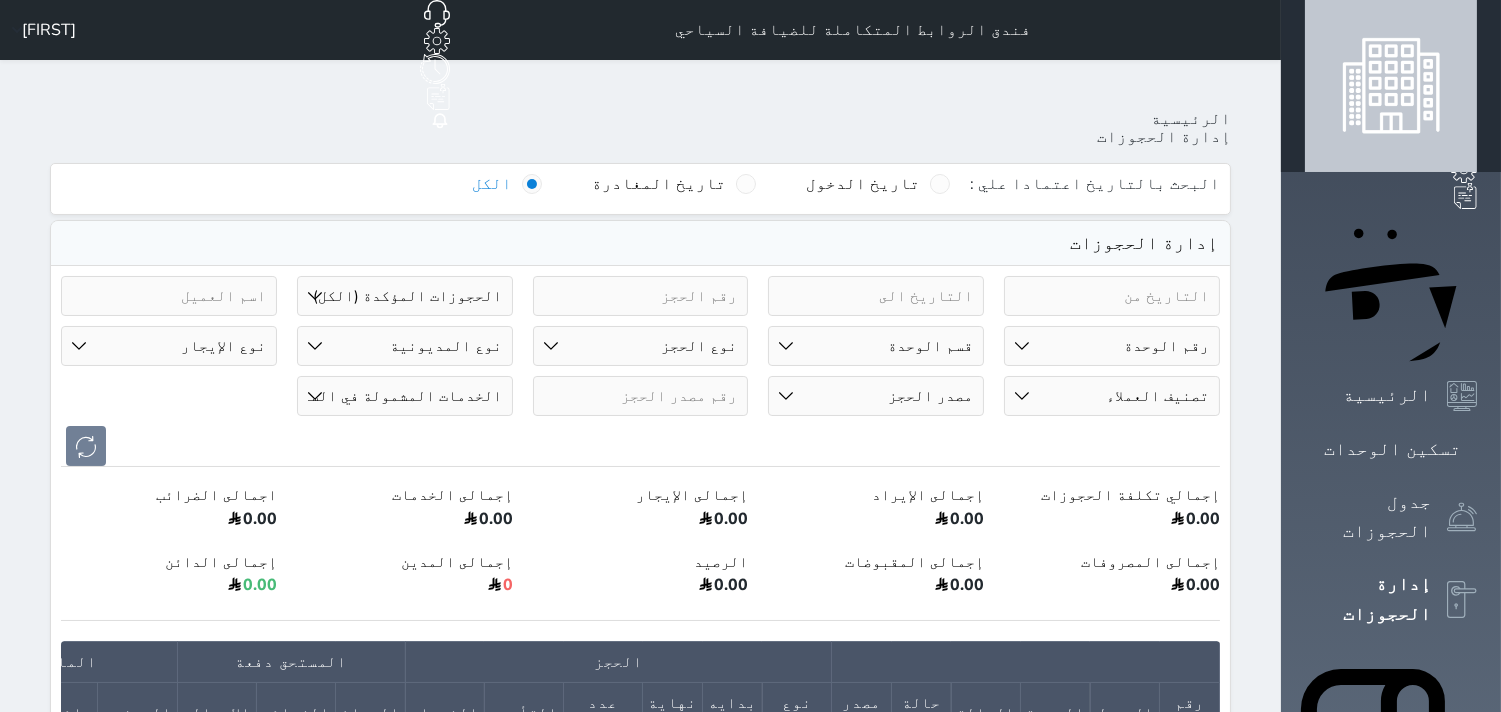type 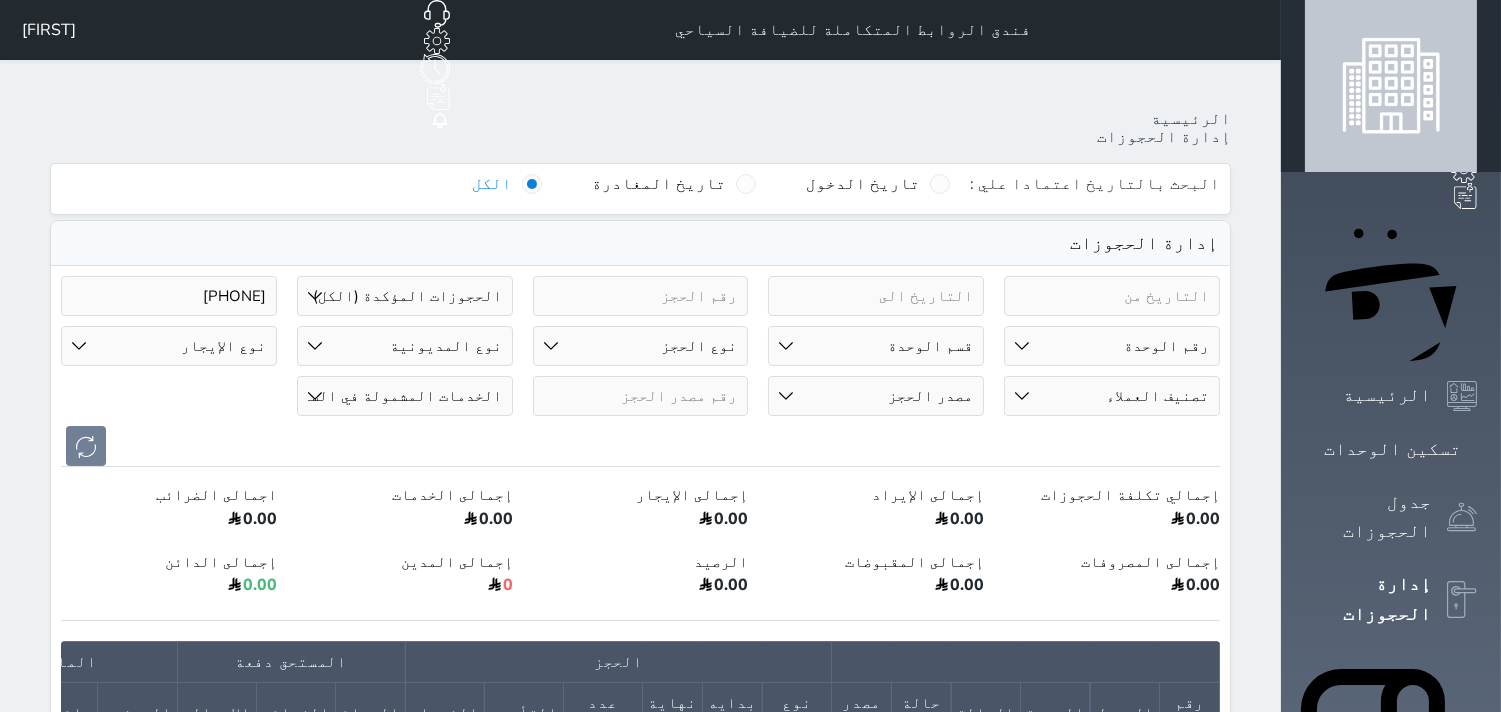 click on "[PHONE]" at bounding box center [169, 296] 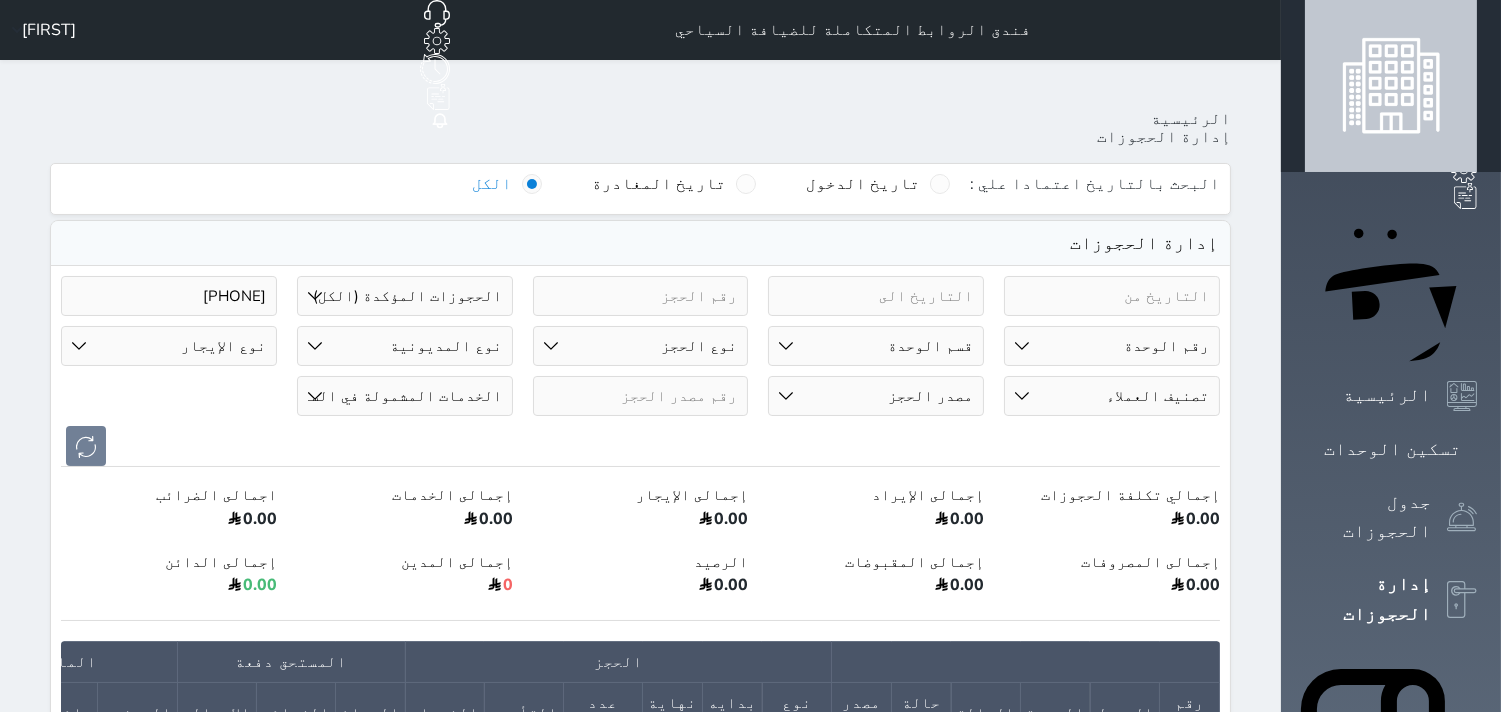 type on "[PHONE]" 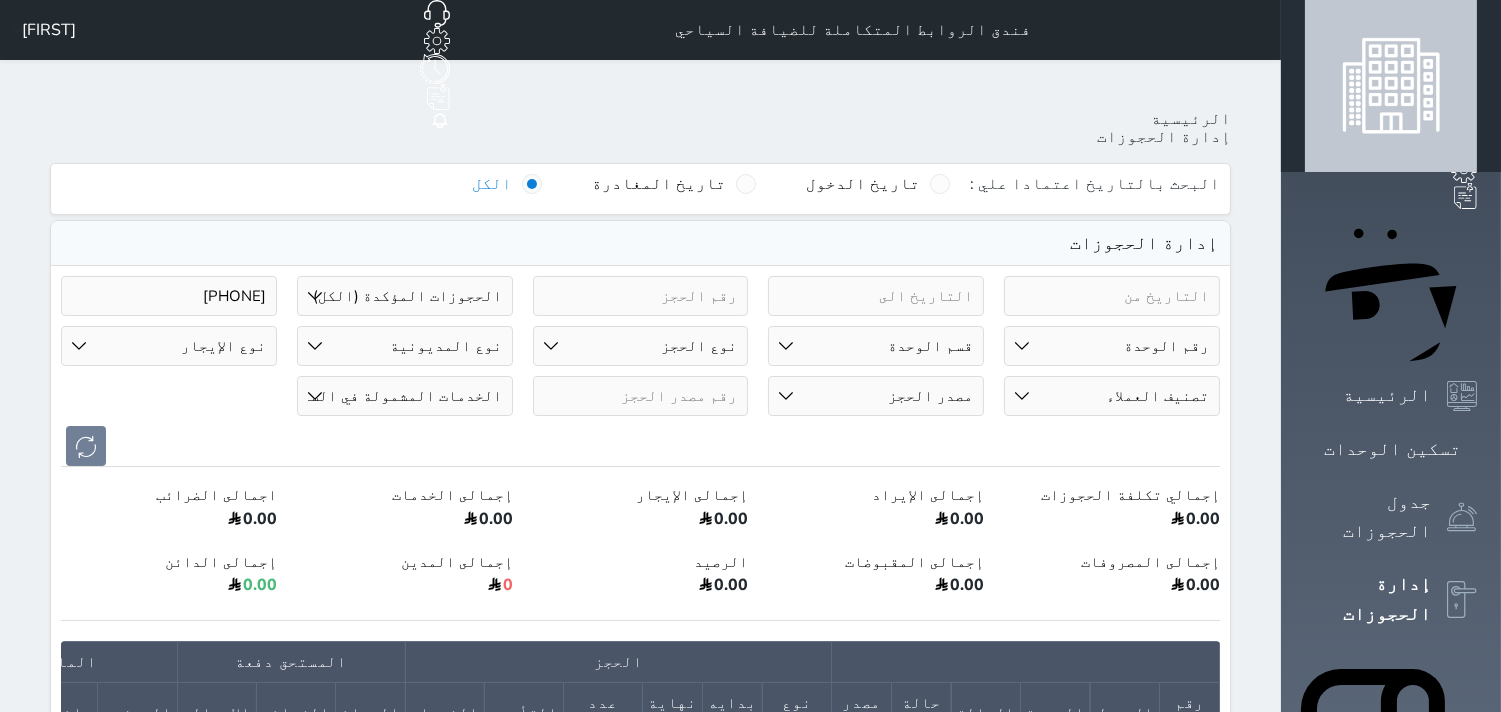click on "[PHONE]" at bounding box center (169, 296) 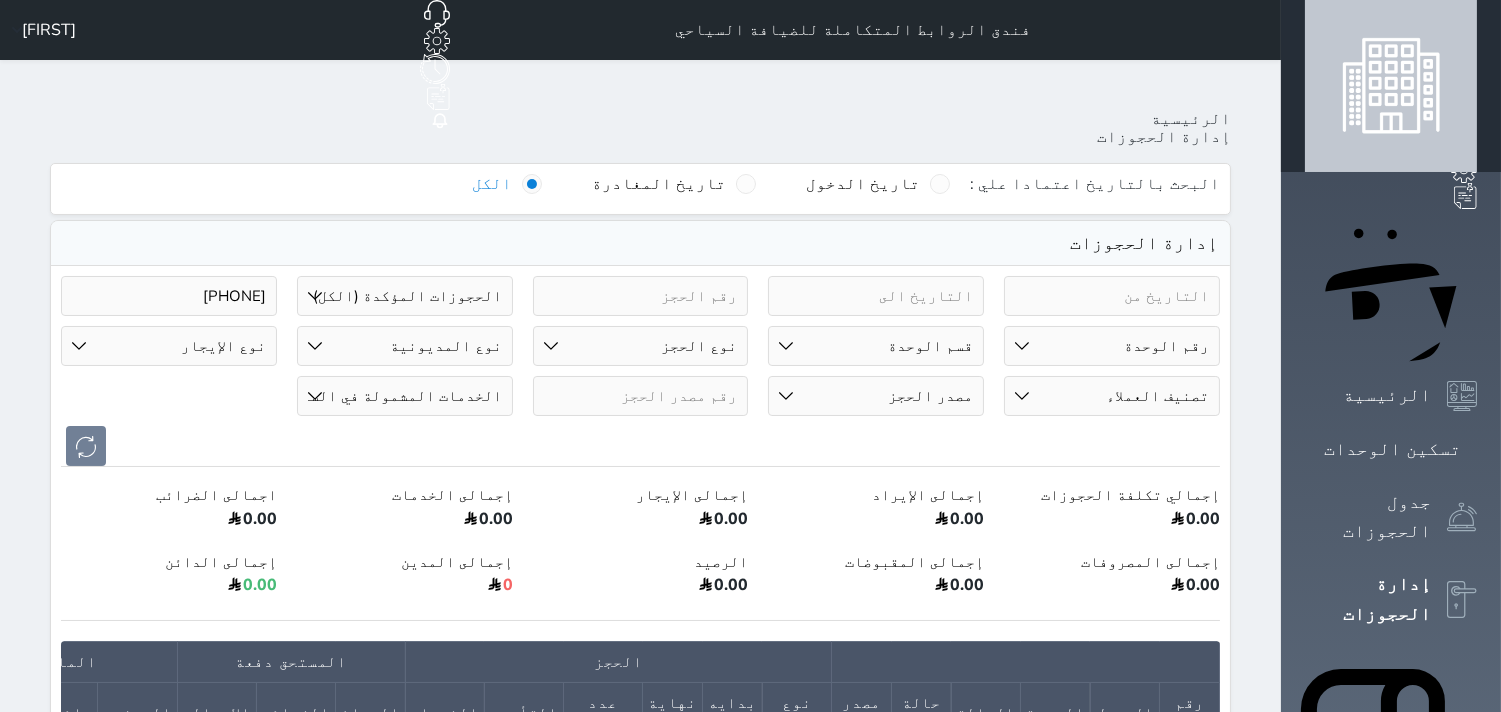 click on "[PHONE]" at bounding box center [169, 296] 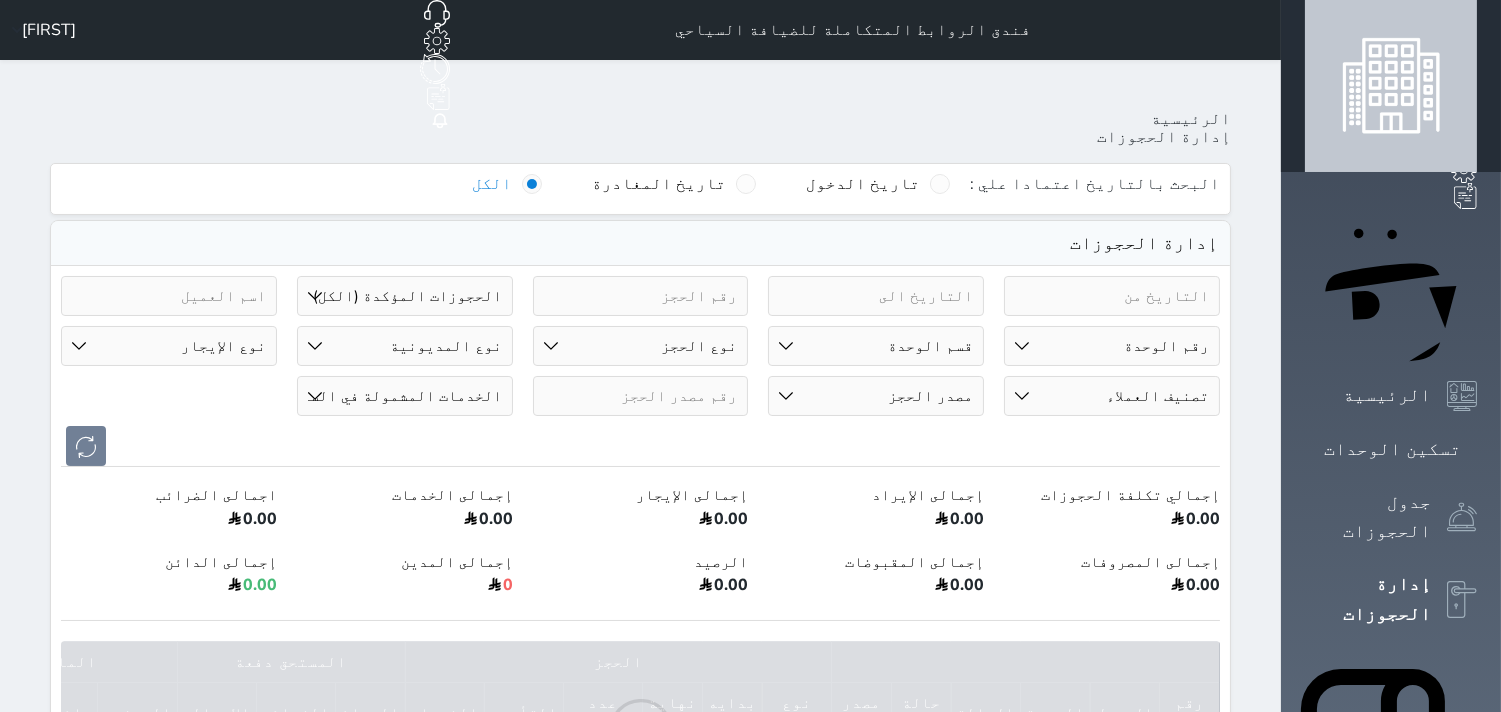 type 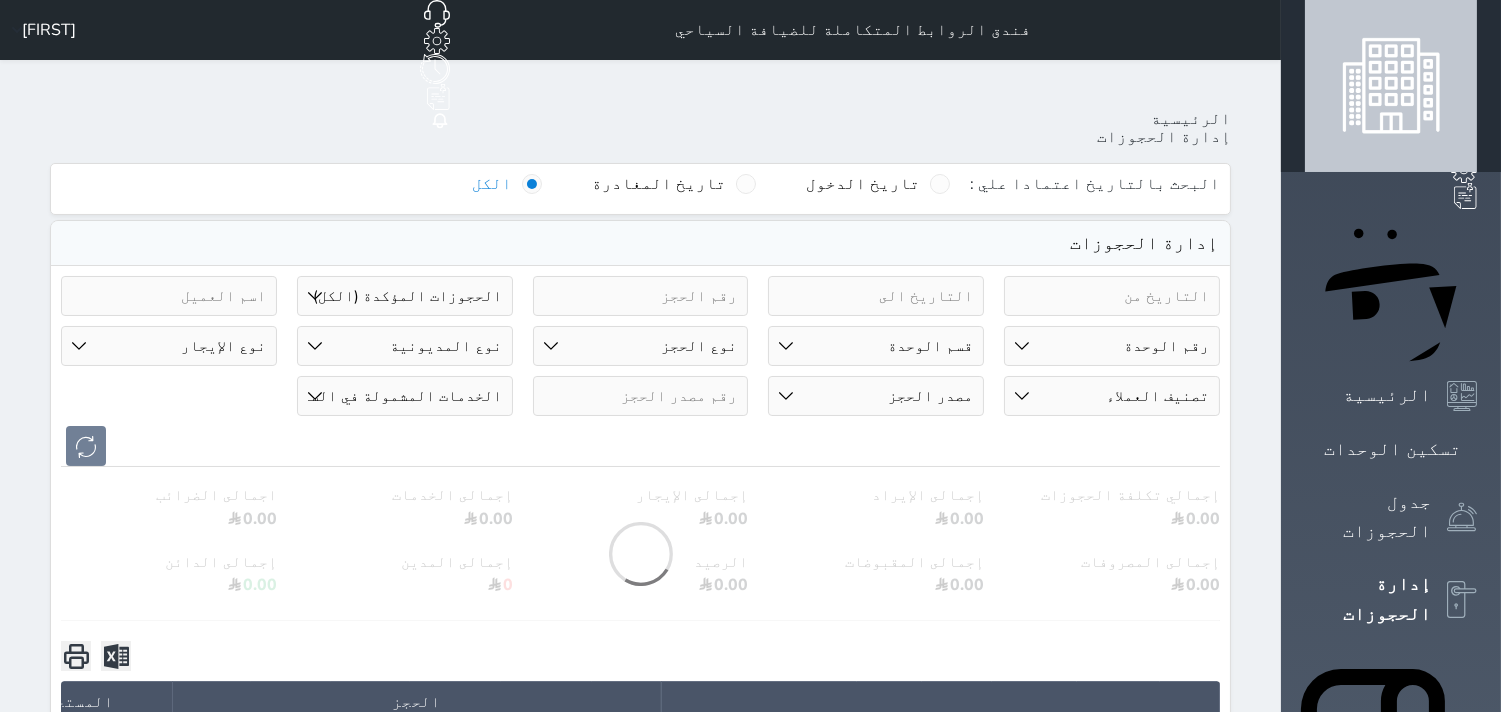 click at bounding box center [641, 396] 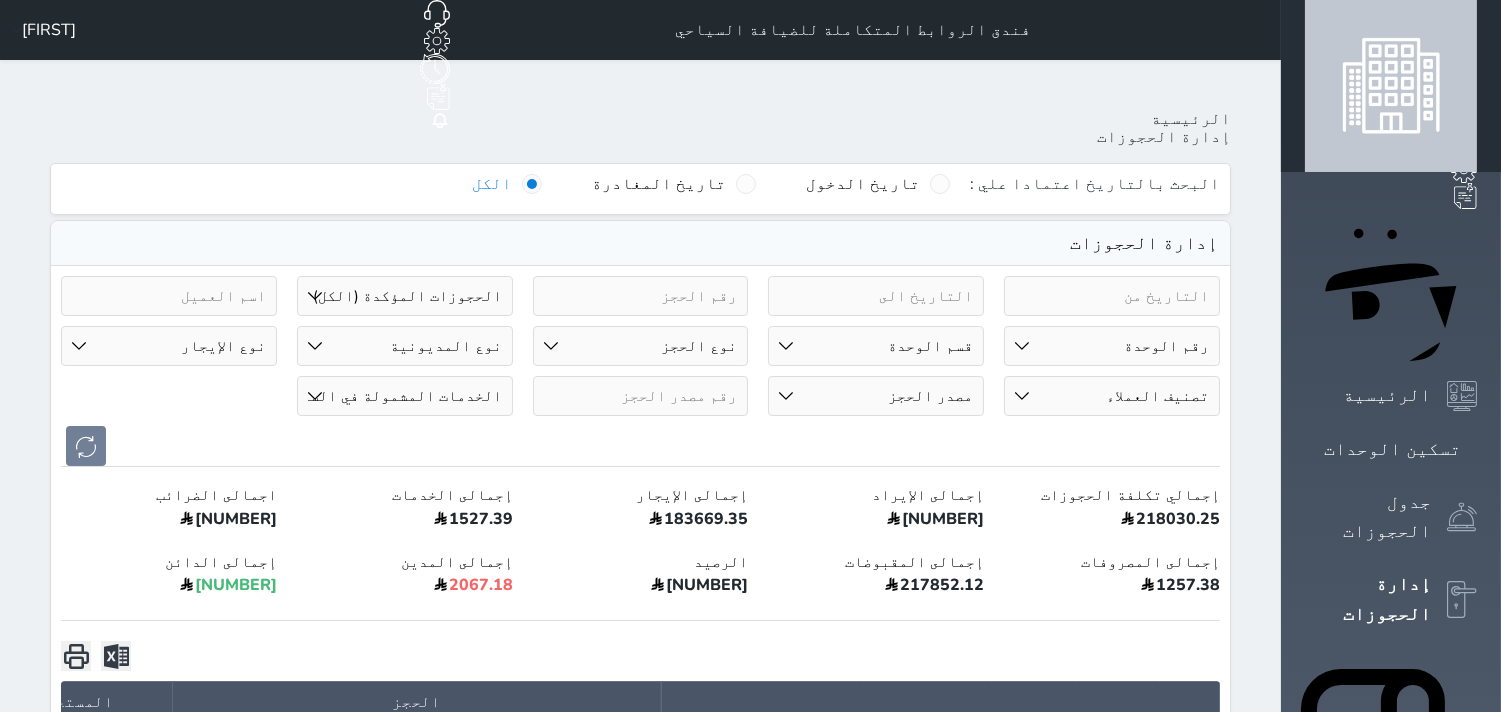 paste on "[PHONE]" 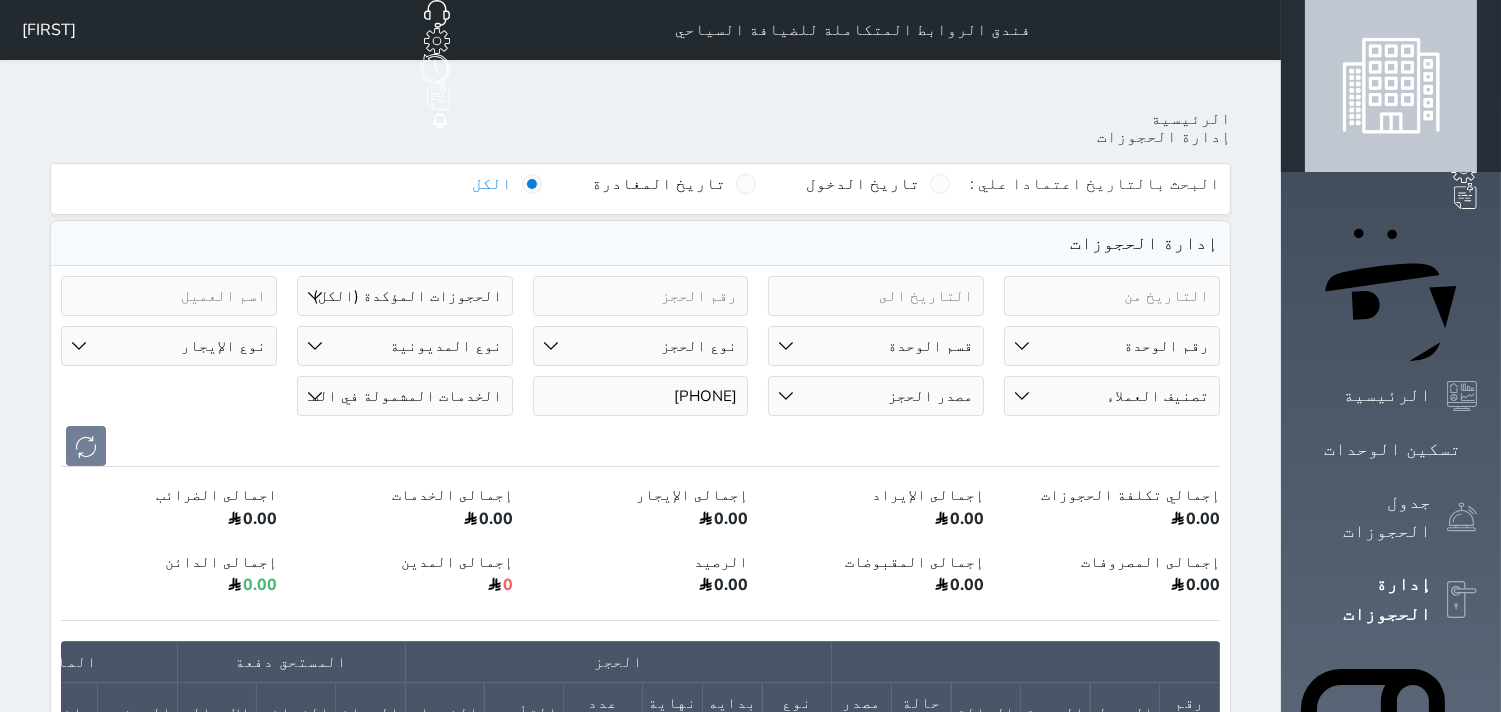 click on "[PHONE]" at bounding box center (641, 396) 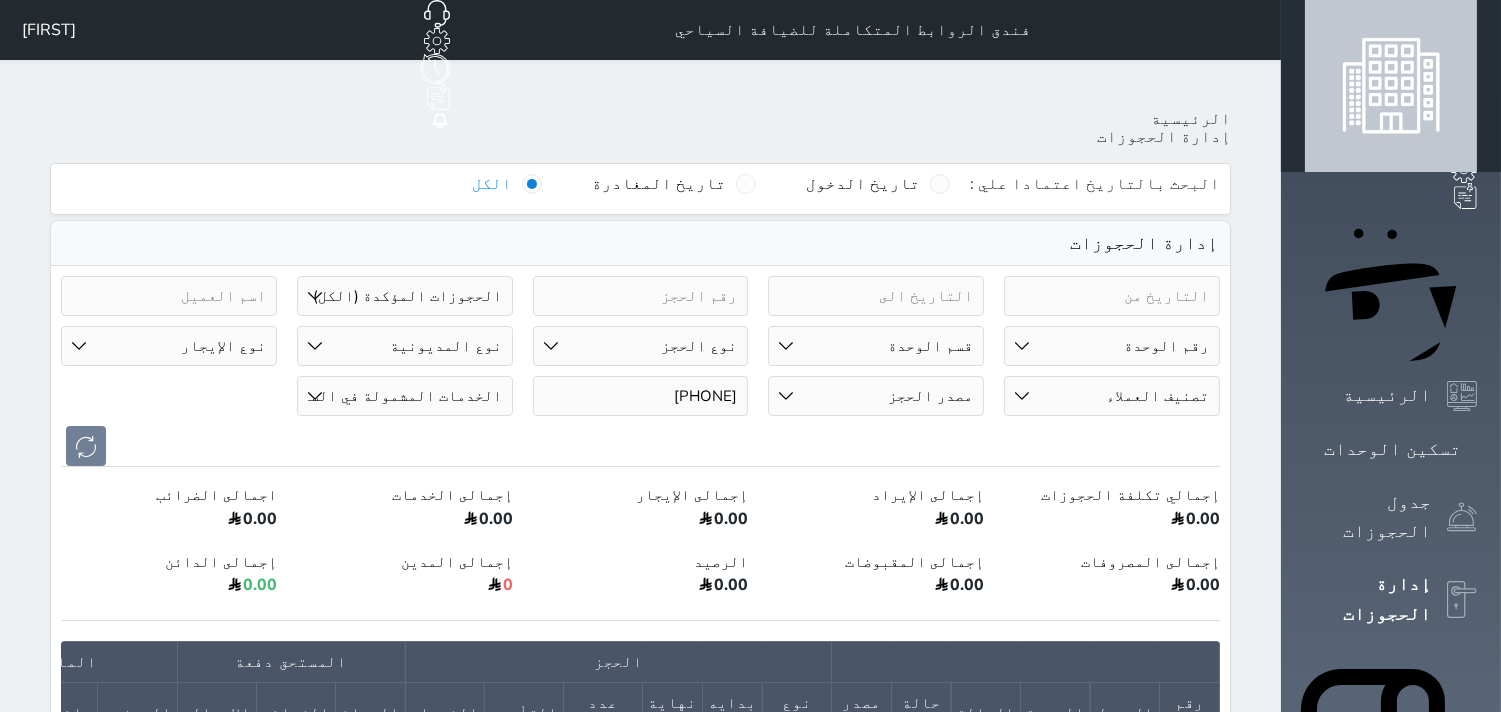 click on "[PHONE]" at bounding box center (641, 396) 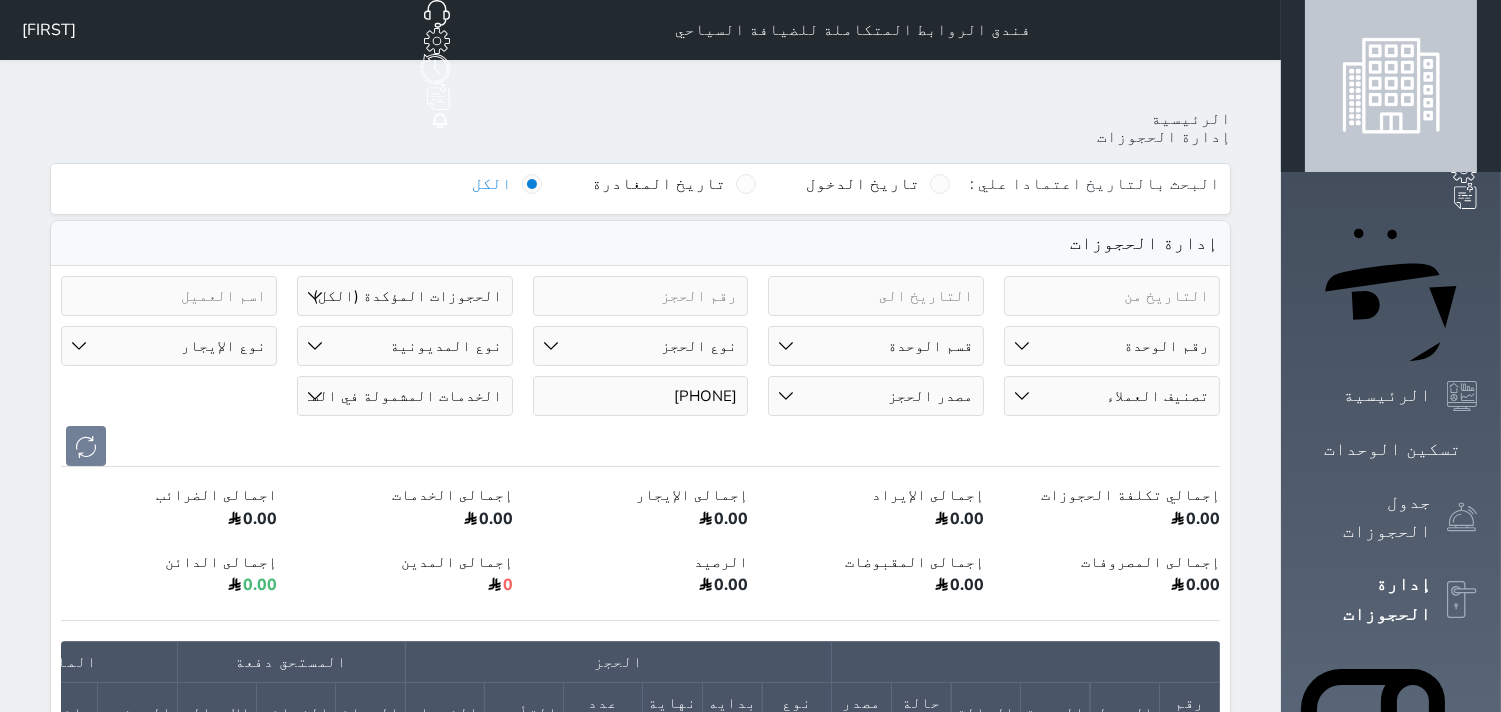 paste on "[PHONE]" 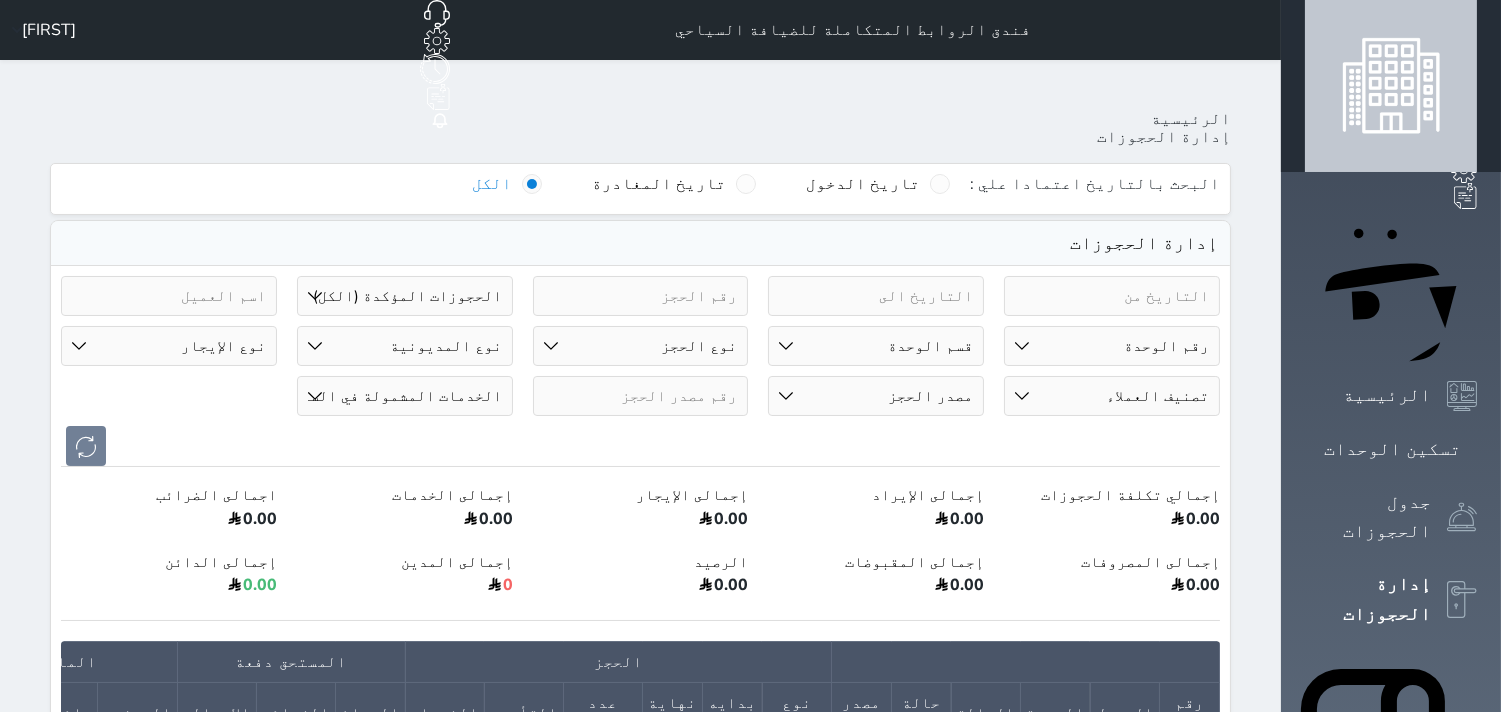 type 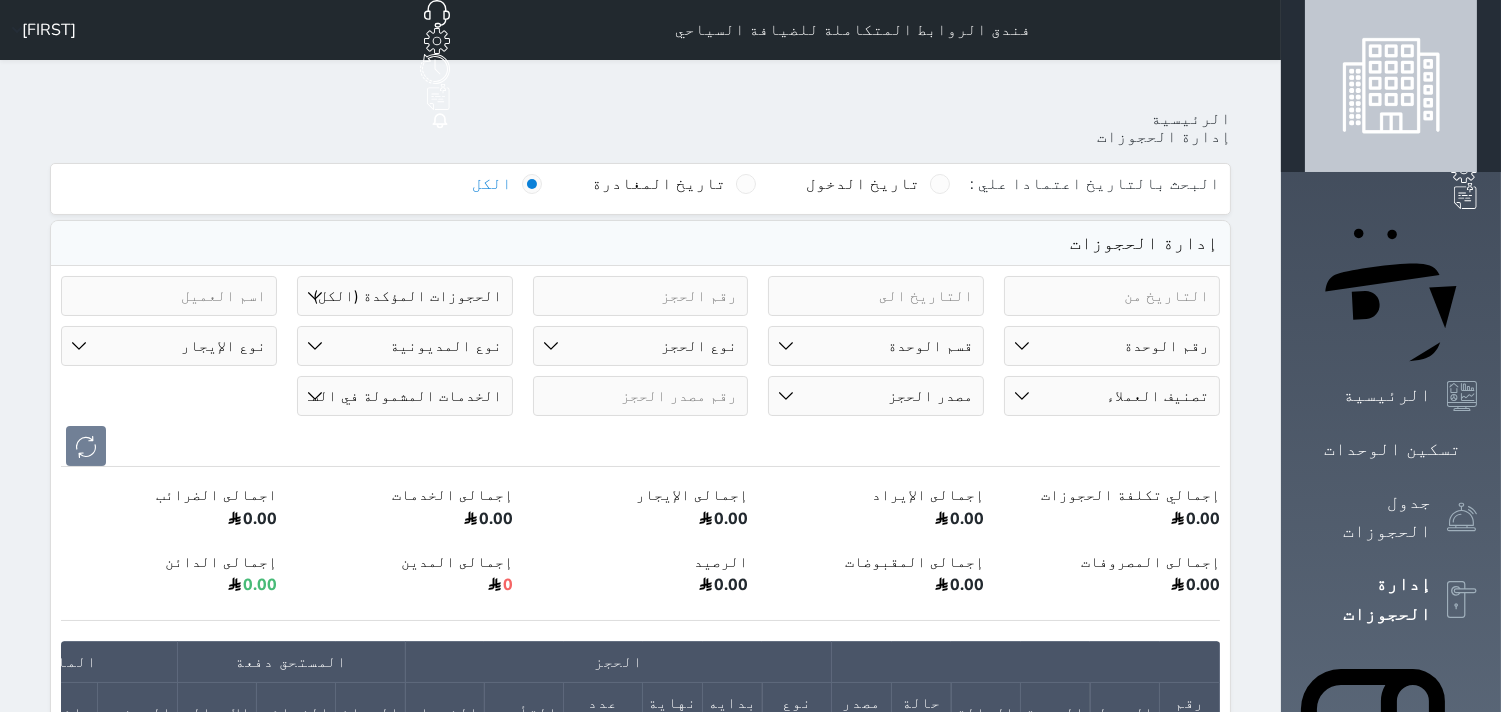 paste on "[PHONE]" 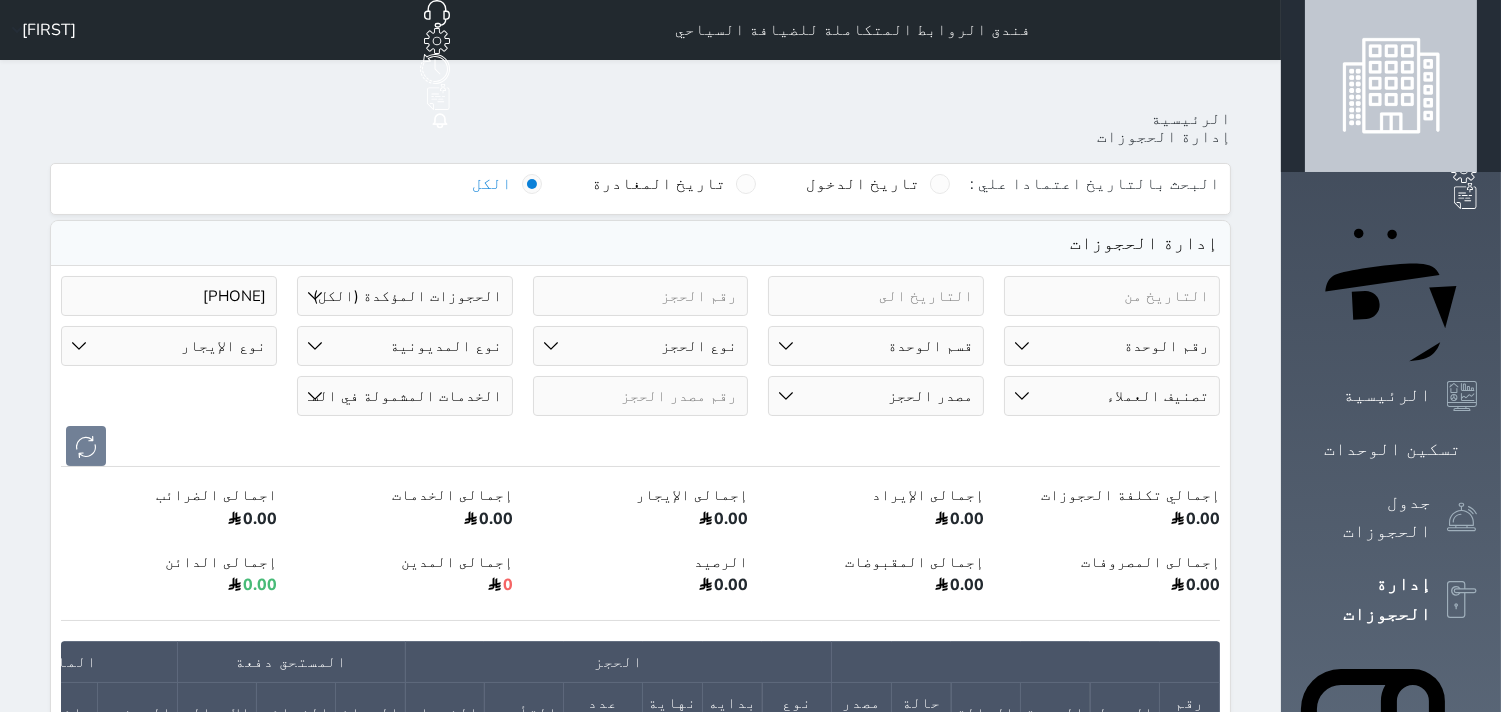 click on "[PHONE]" at bounding box center [169, 296] 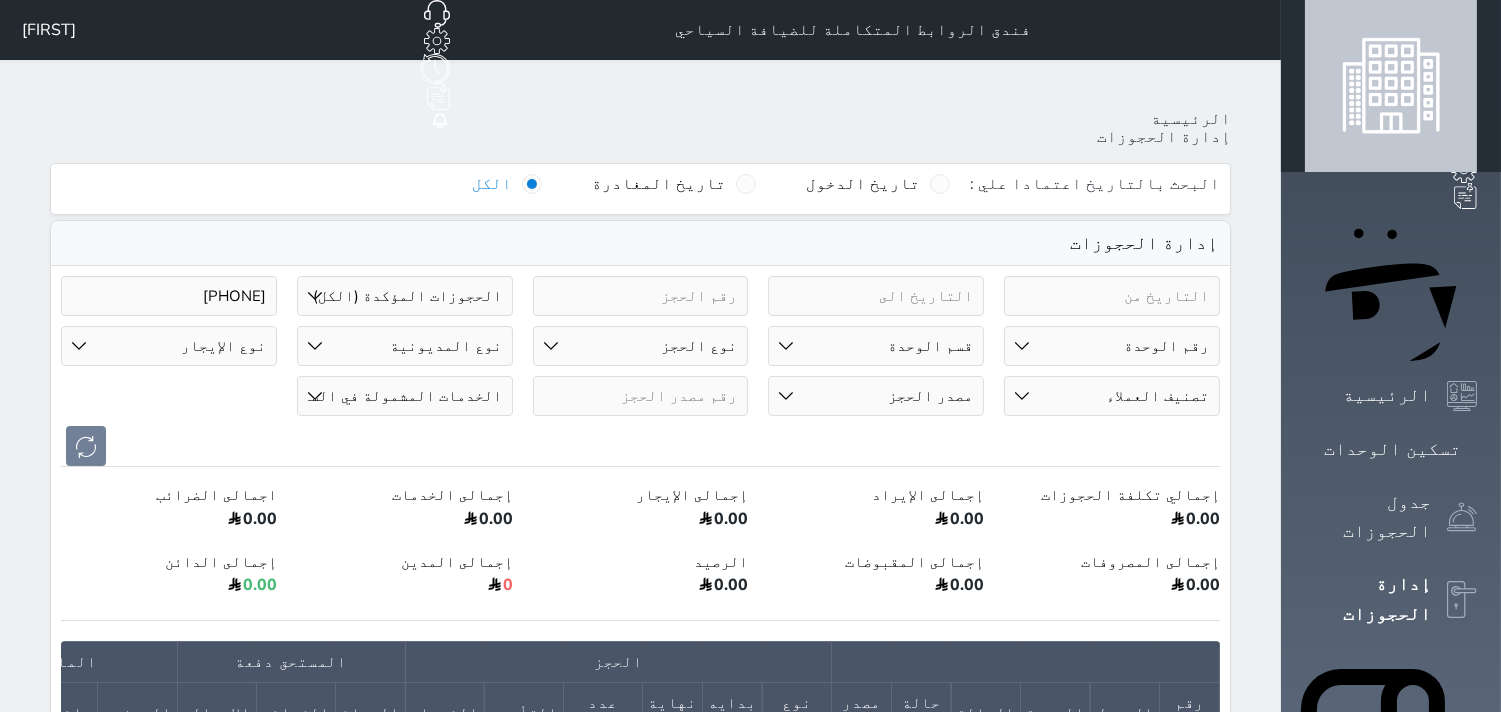 click on "[PHONE]" at bounding box center [169, 296] 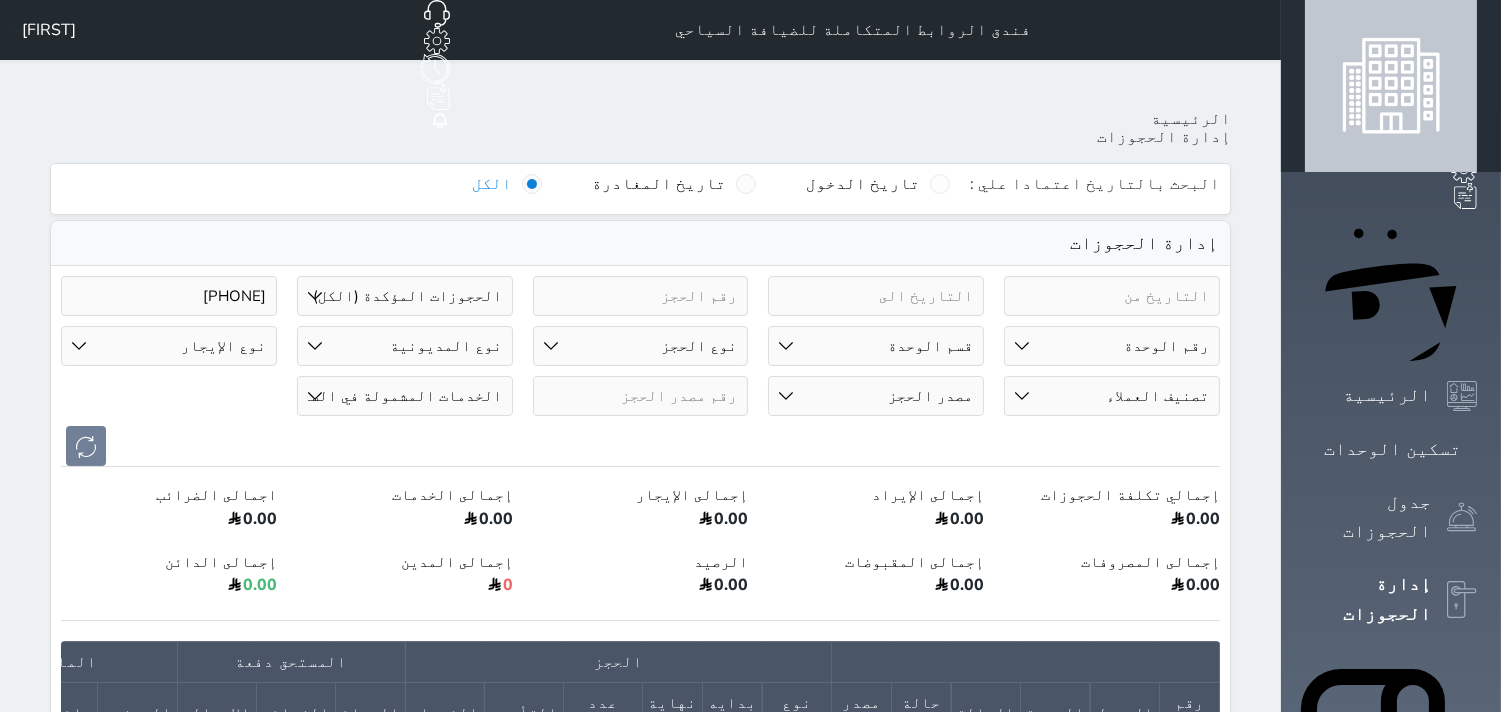 paste on "[PHONE]" 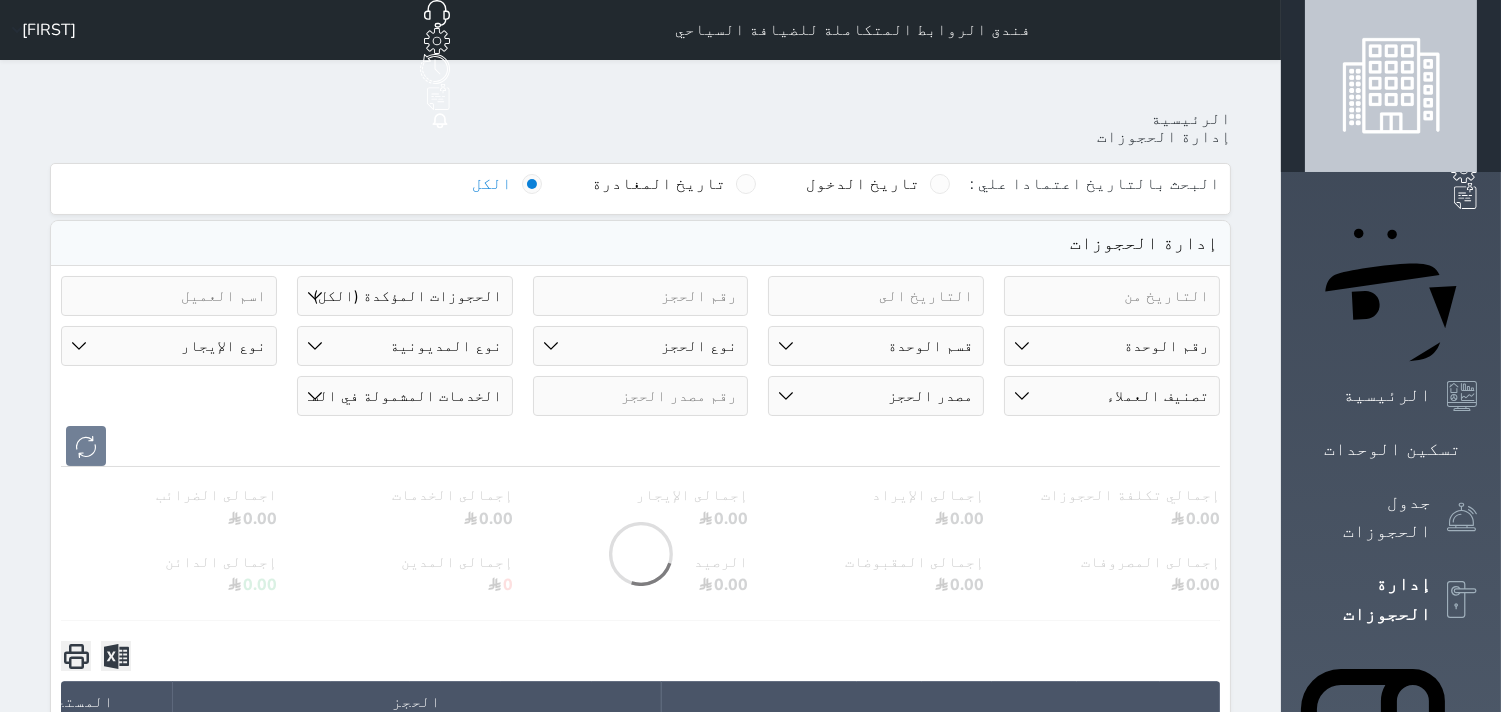 type 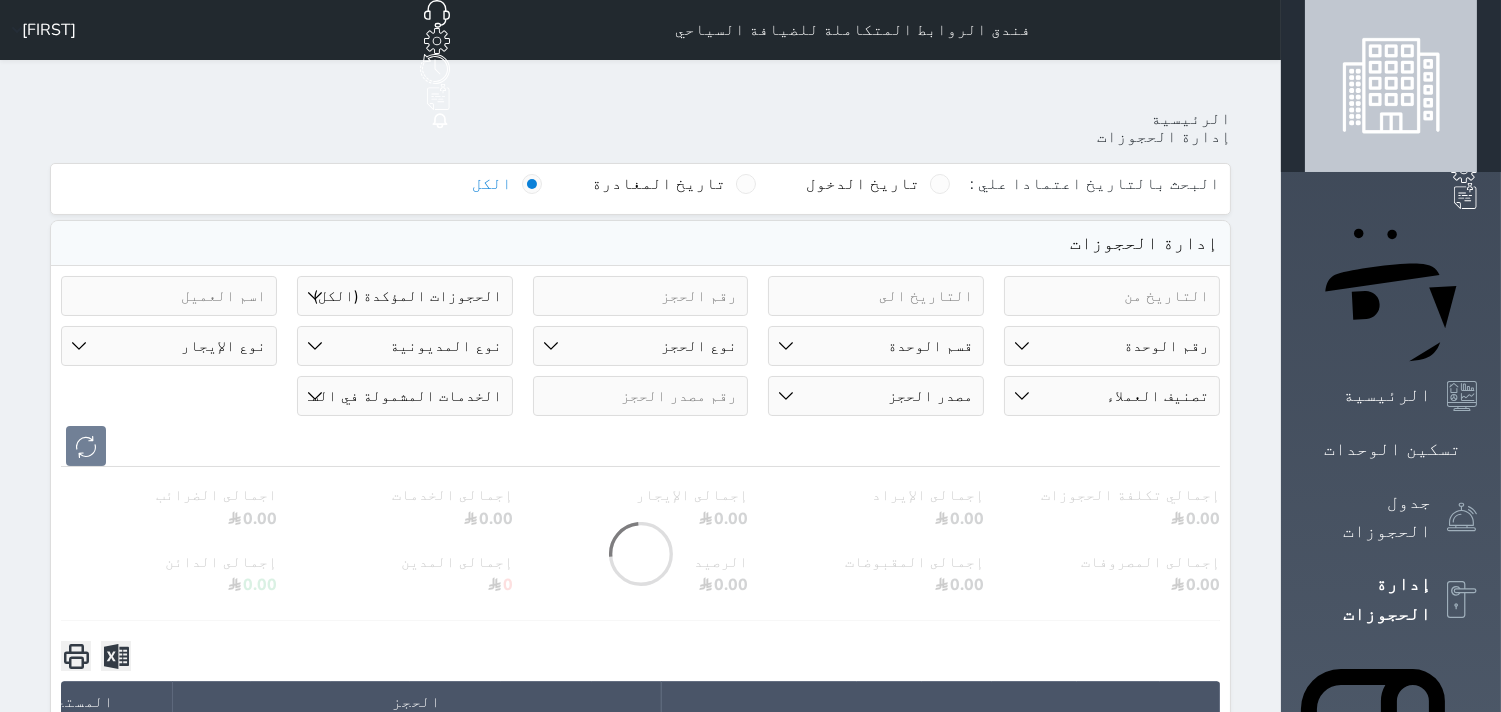 click at bounding box center [641, 396] 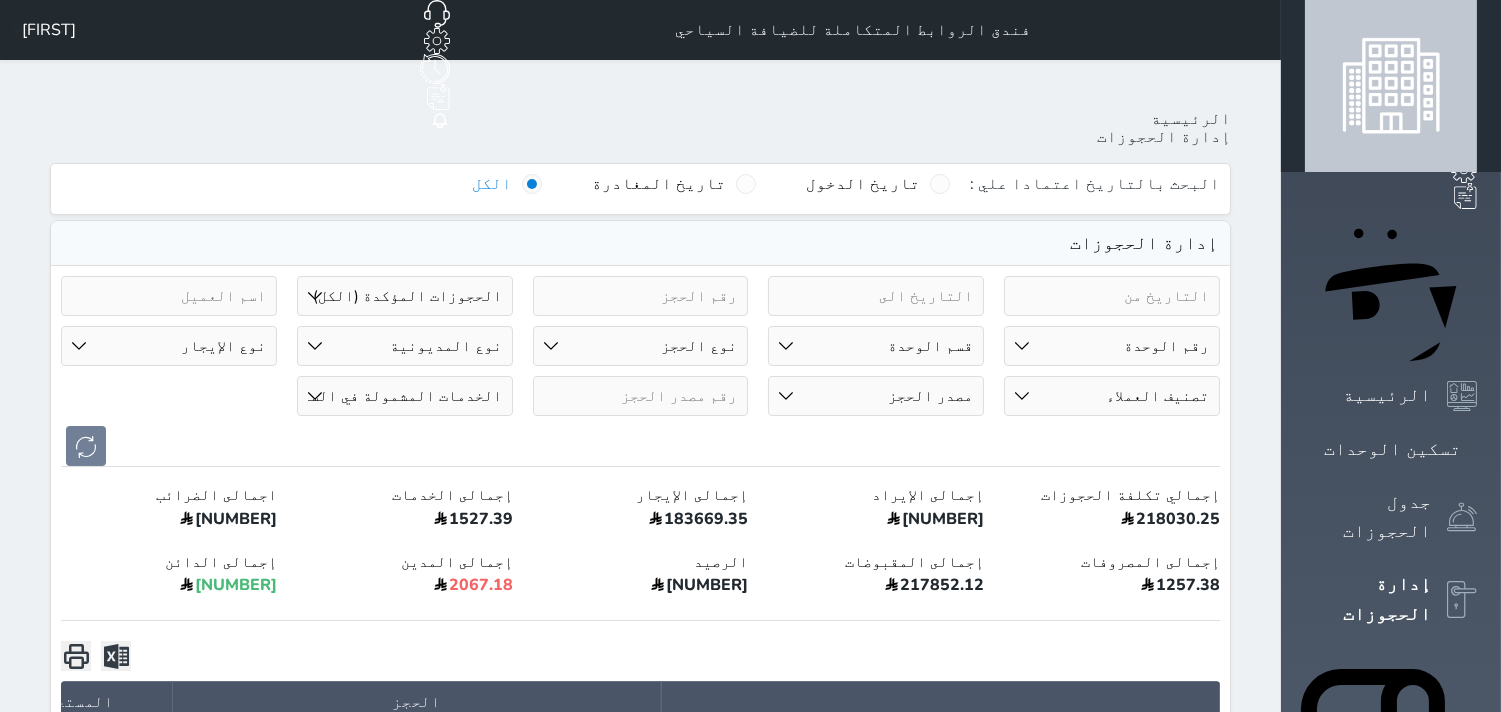 paste on "[PHONE]" 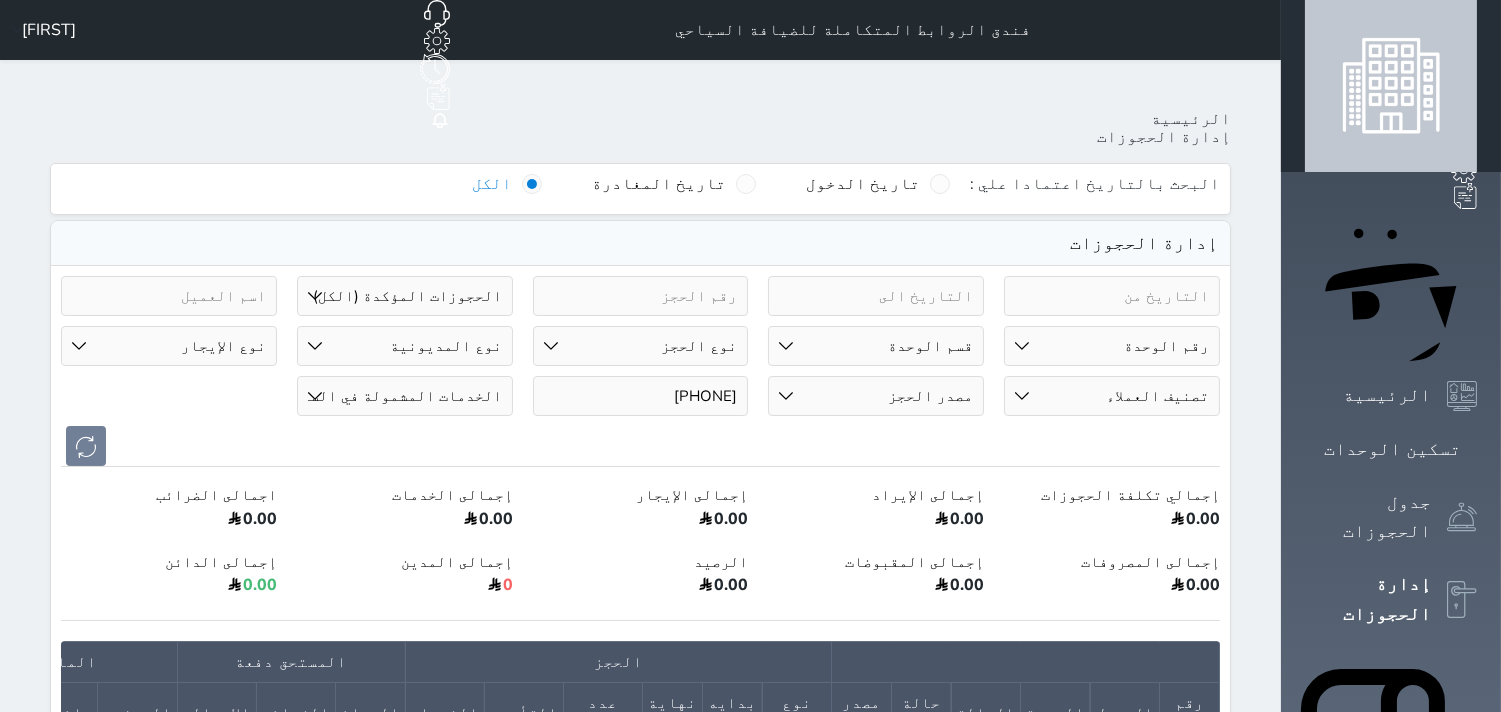 click on "[PHONE]" at bounding box center [641, 396] 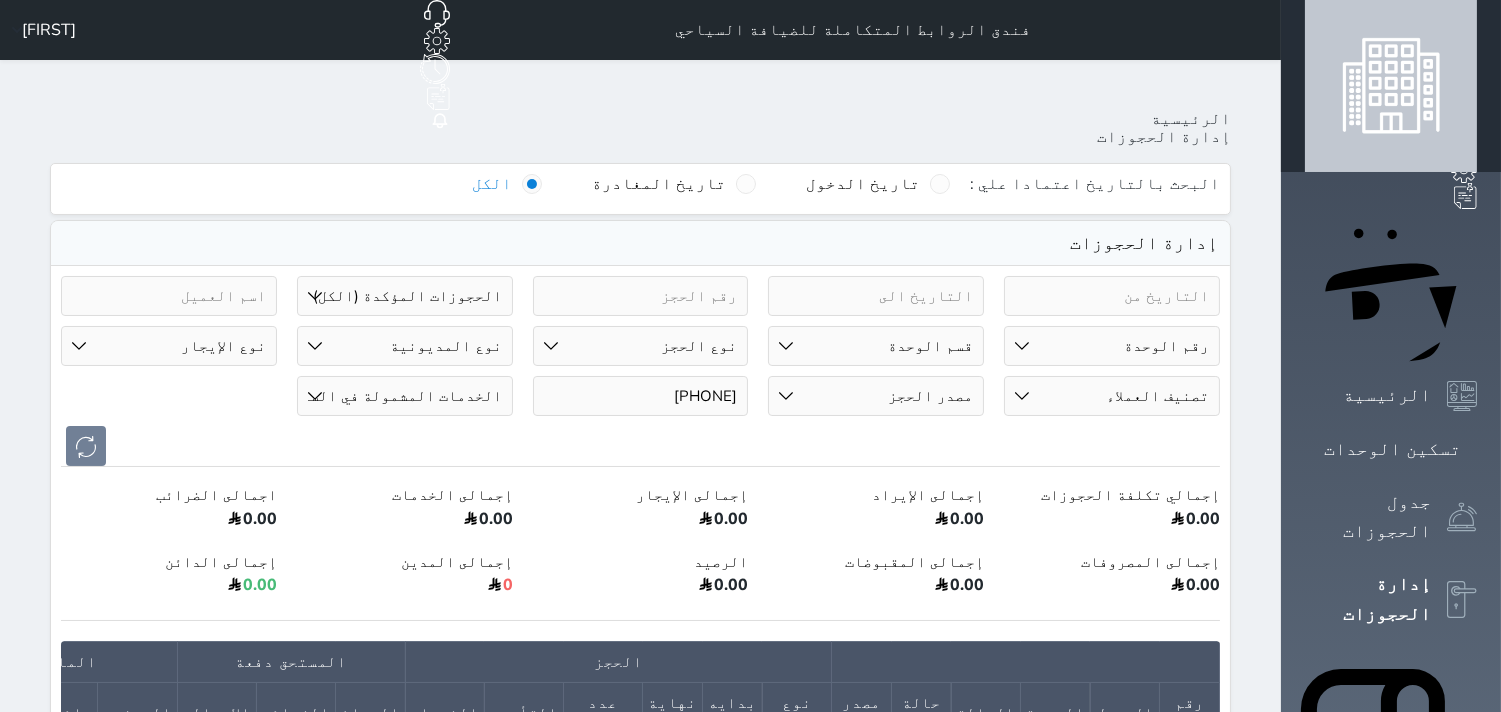 paste on "[PHONE]" 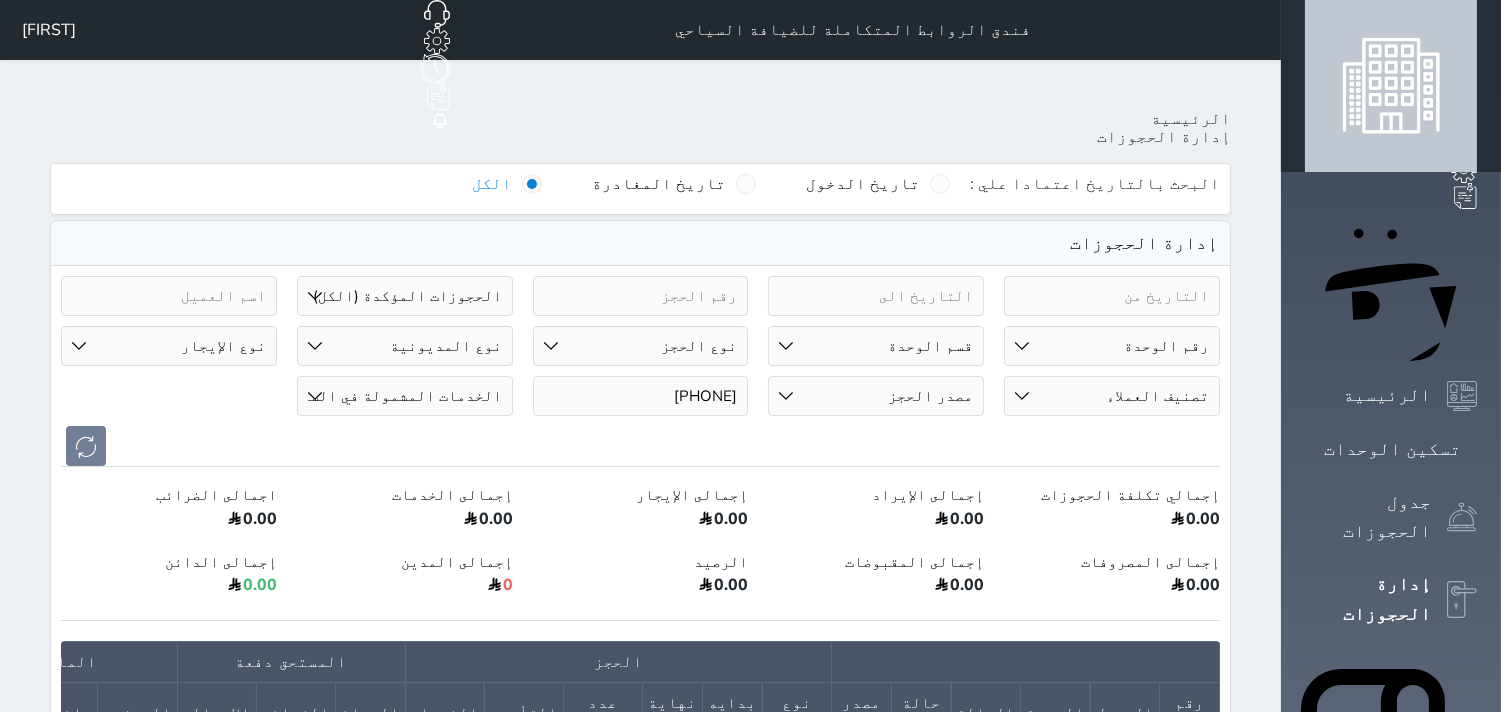 click on "[PHONE]" at bounding box center (641, 396) 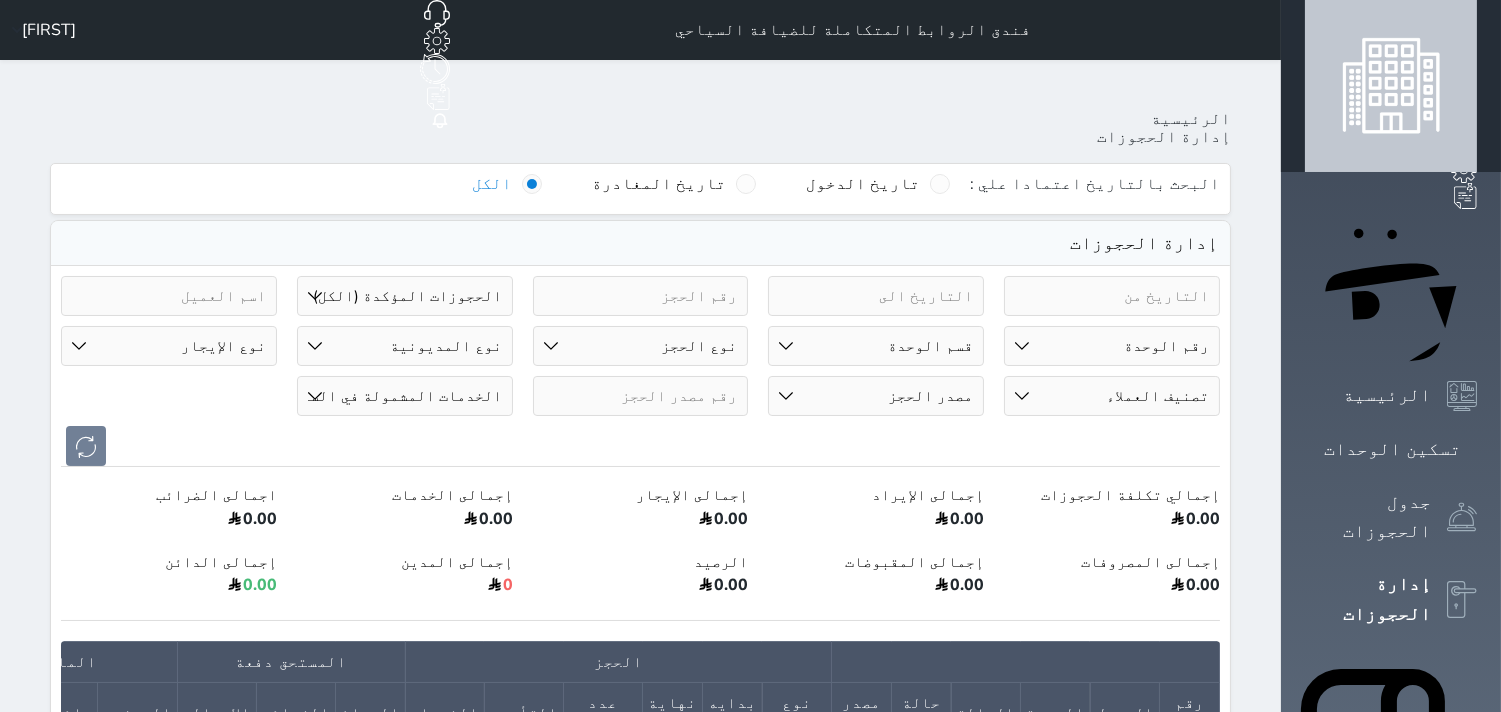 type 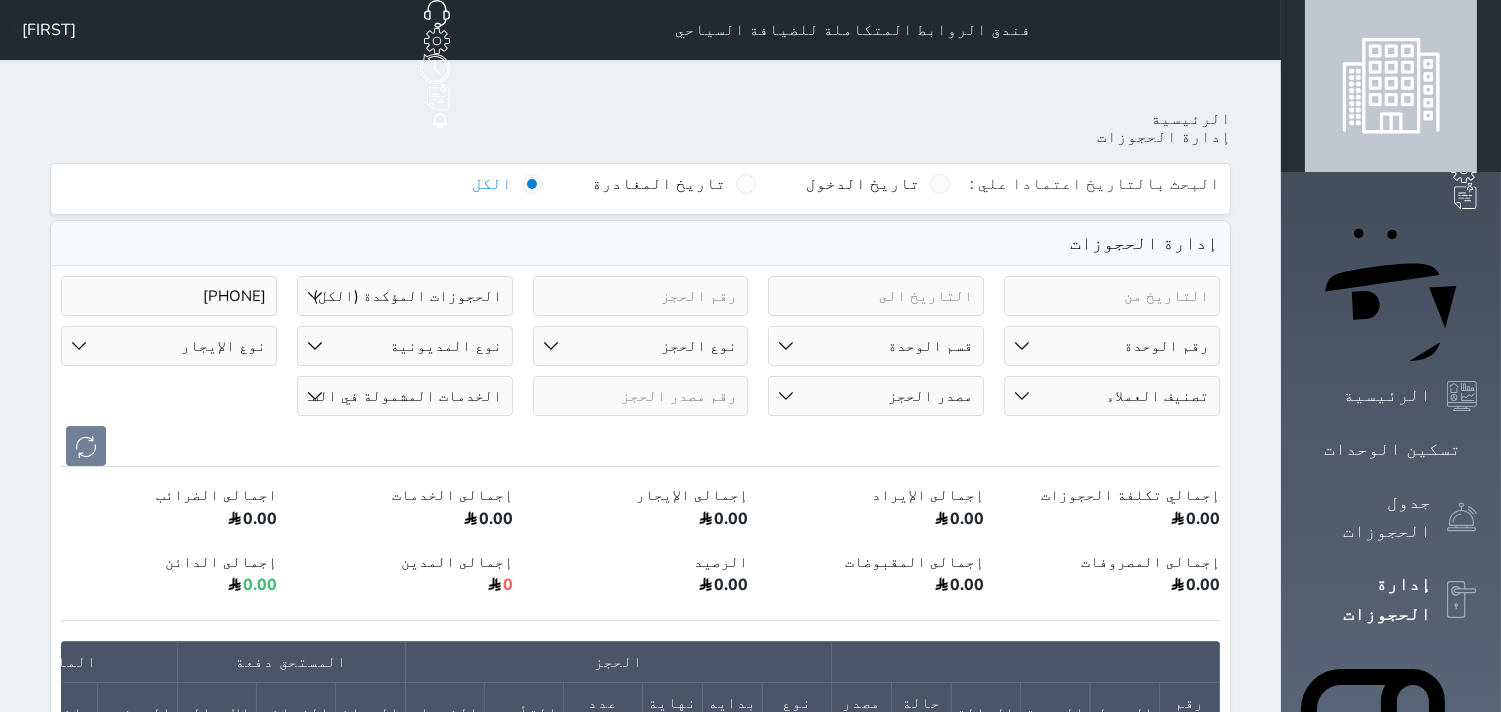 type on "[PHONE]" 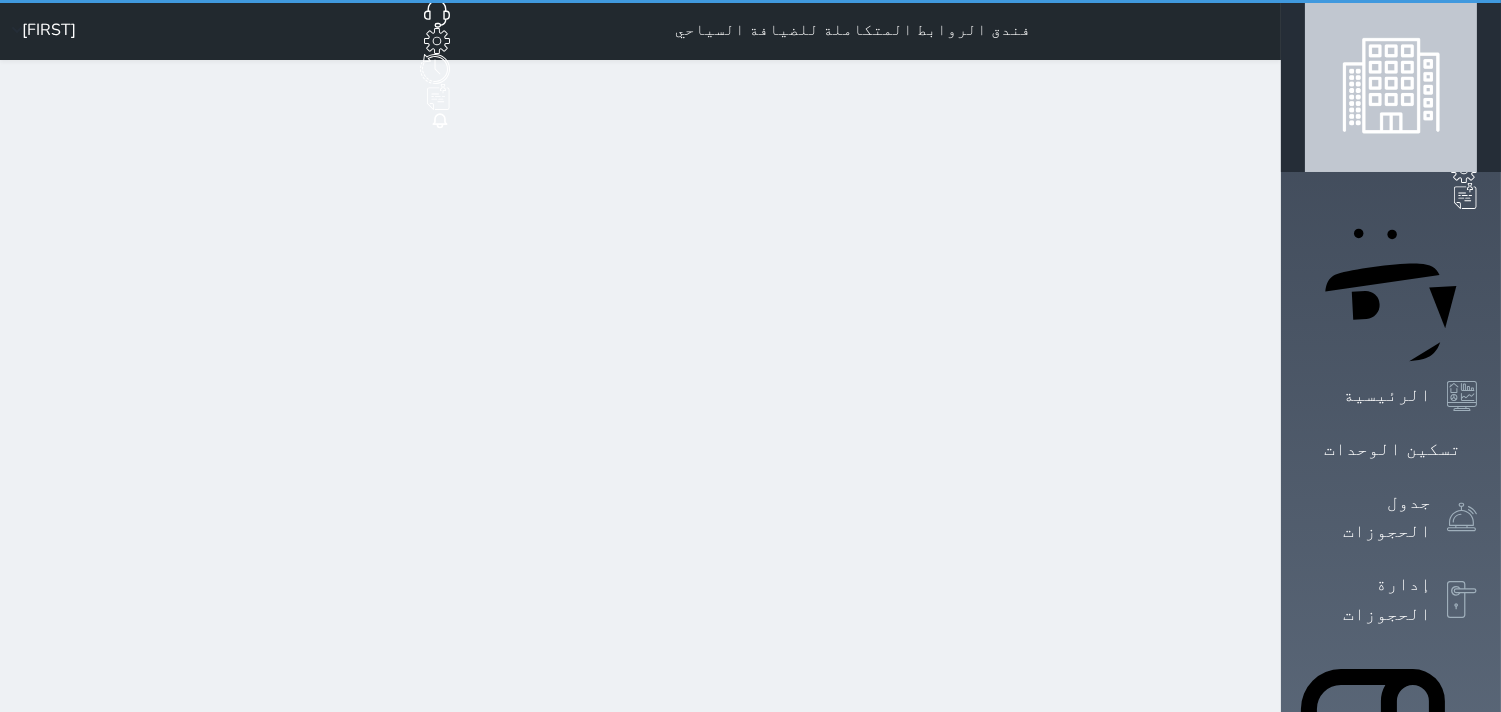 select on "1" 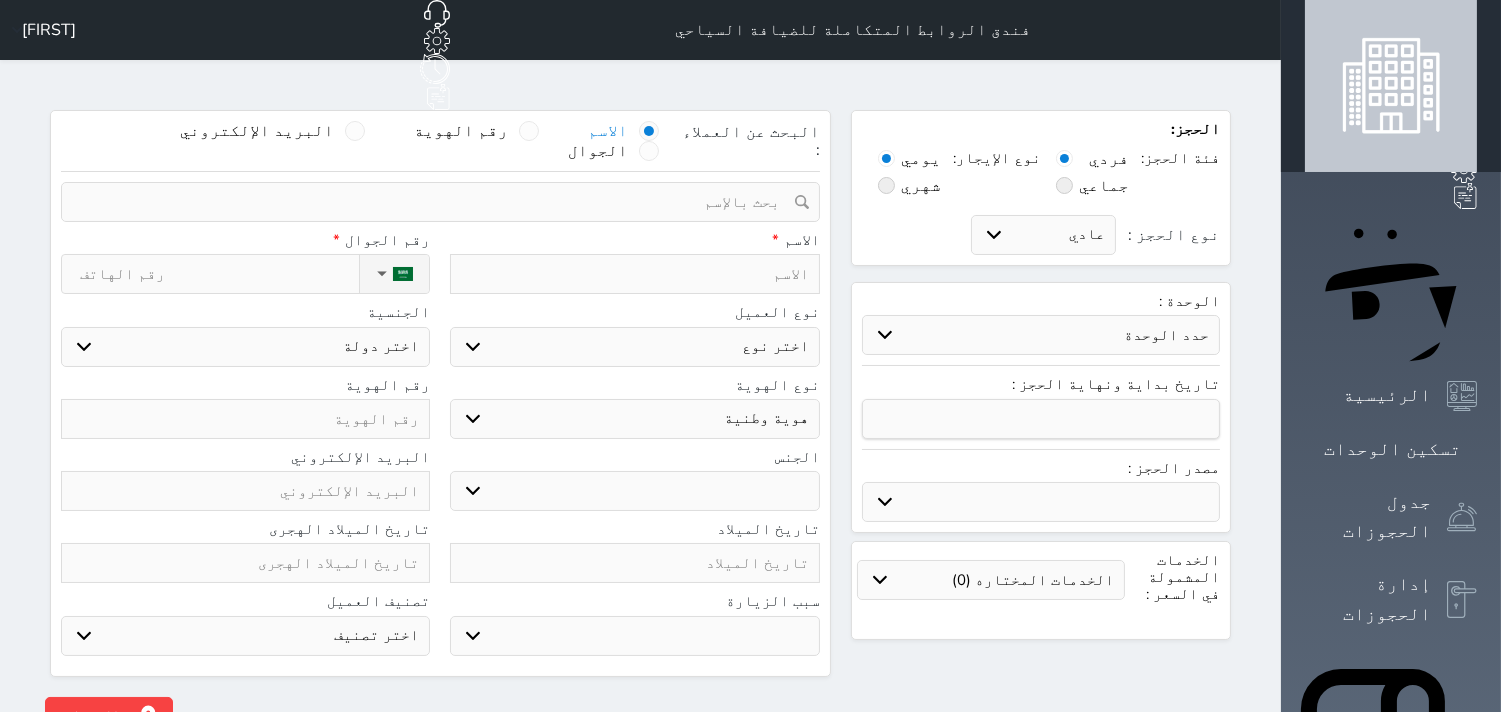 click at bounding box center (433, 202) 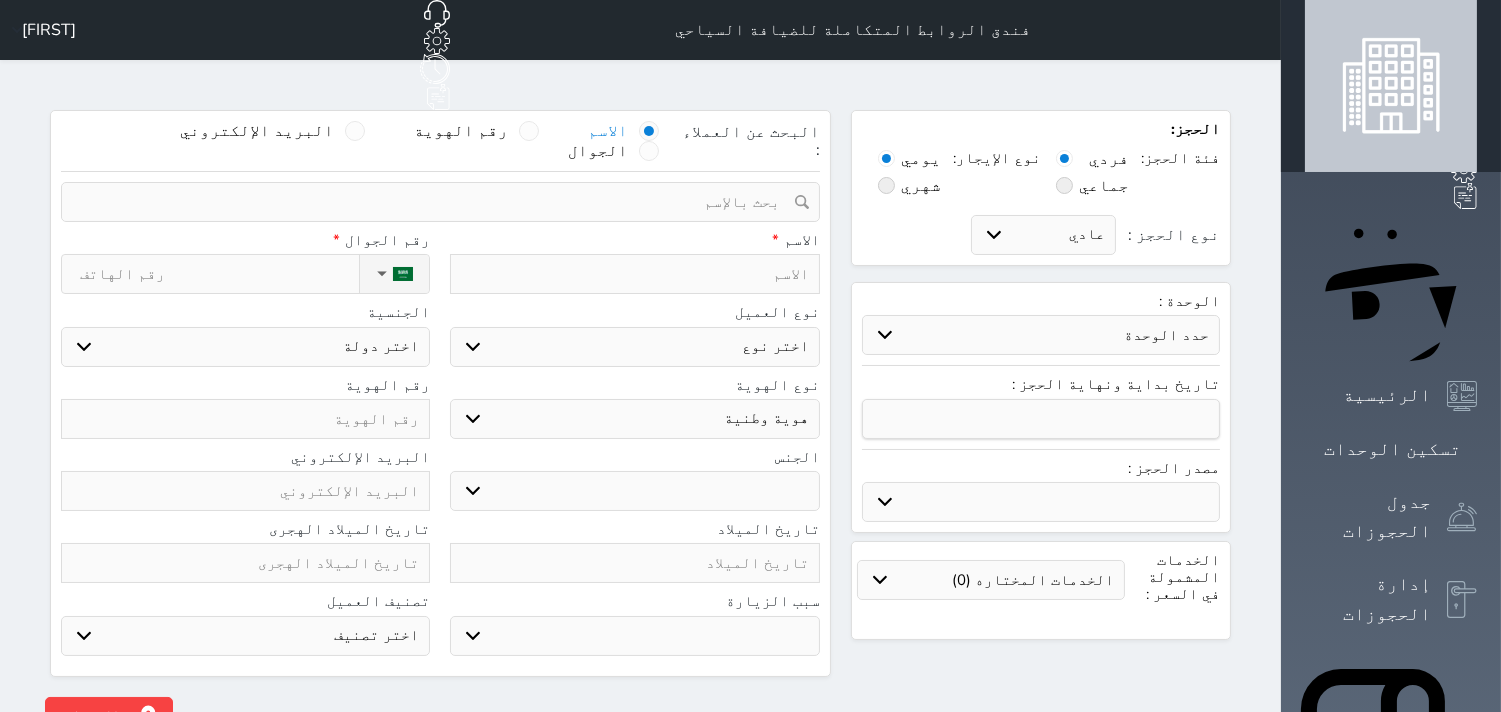select 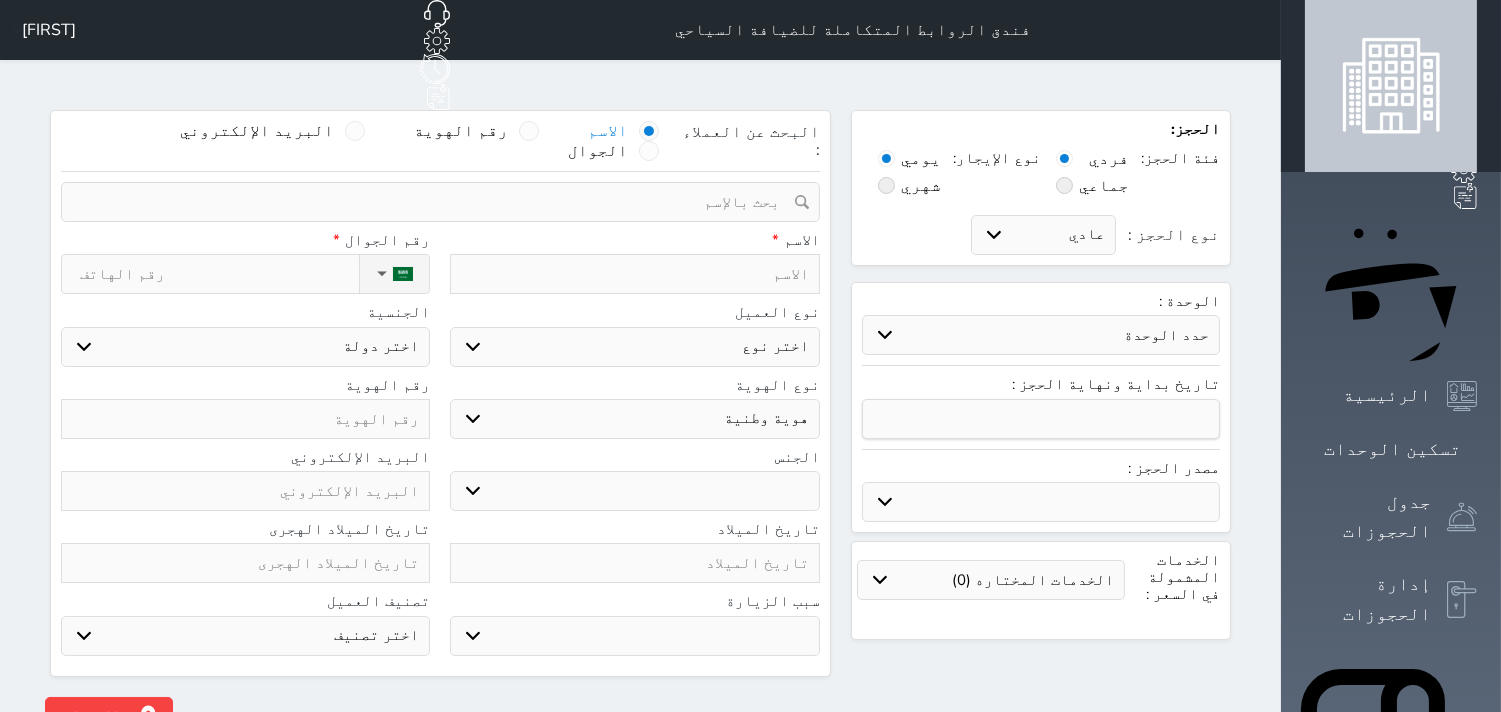 select 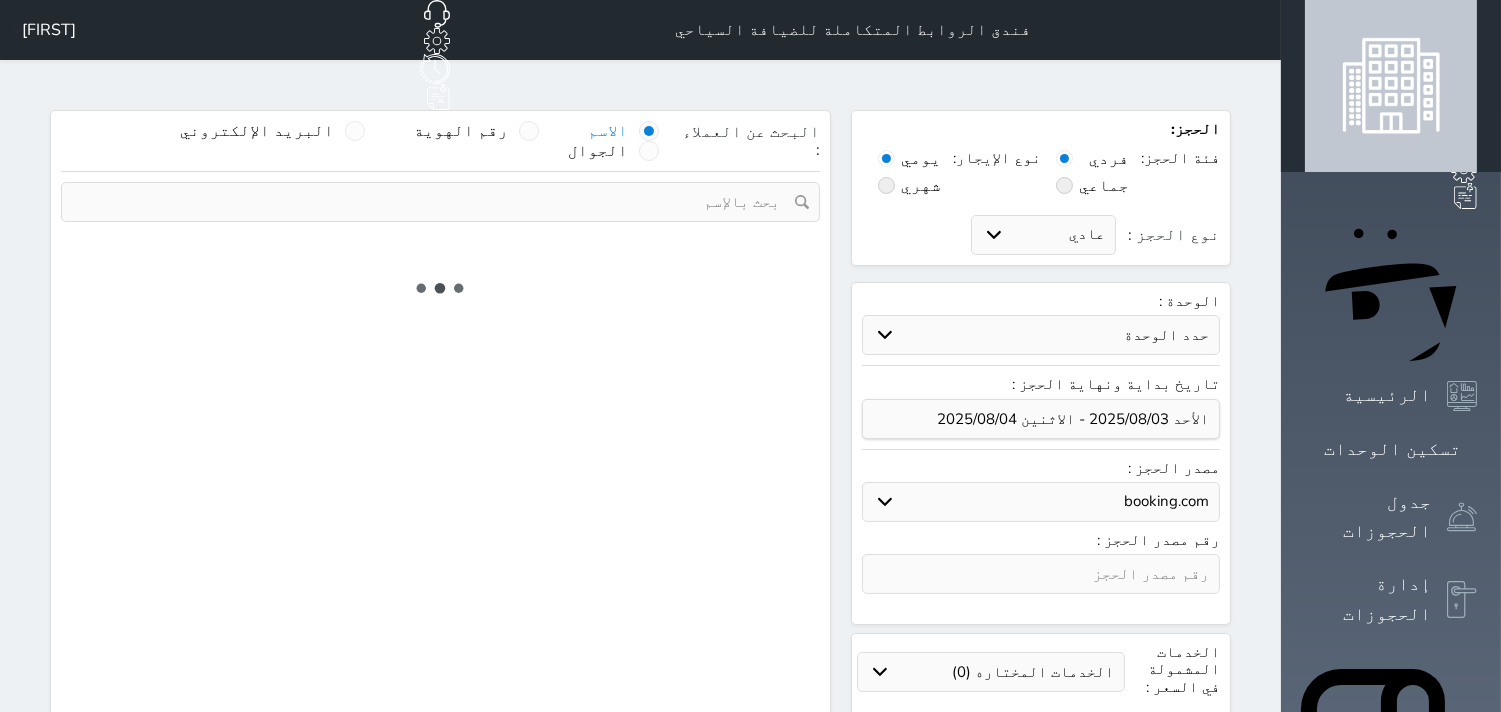 paste on "[PHONE]" 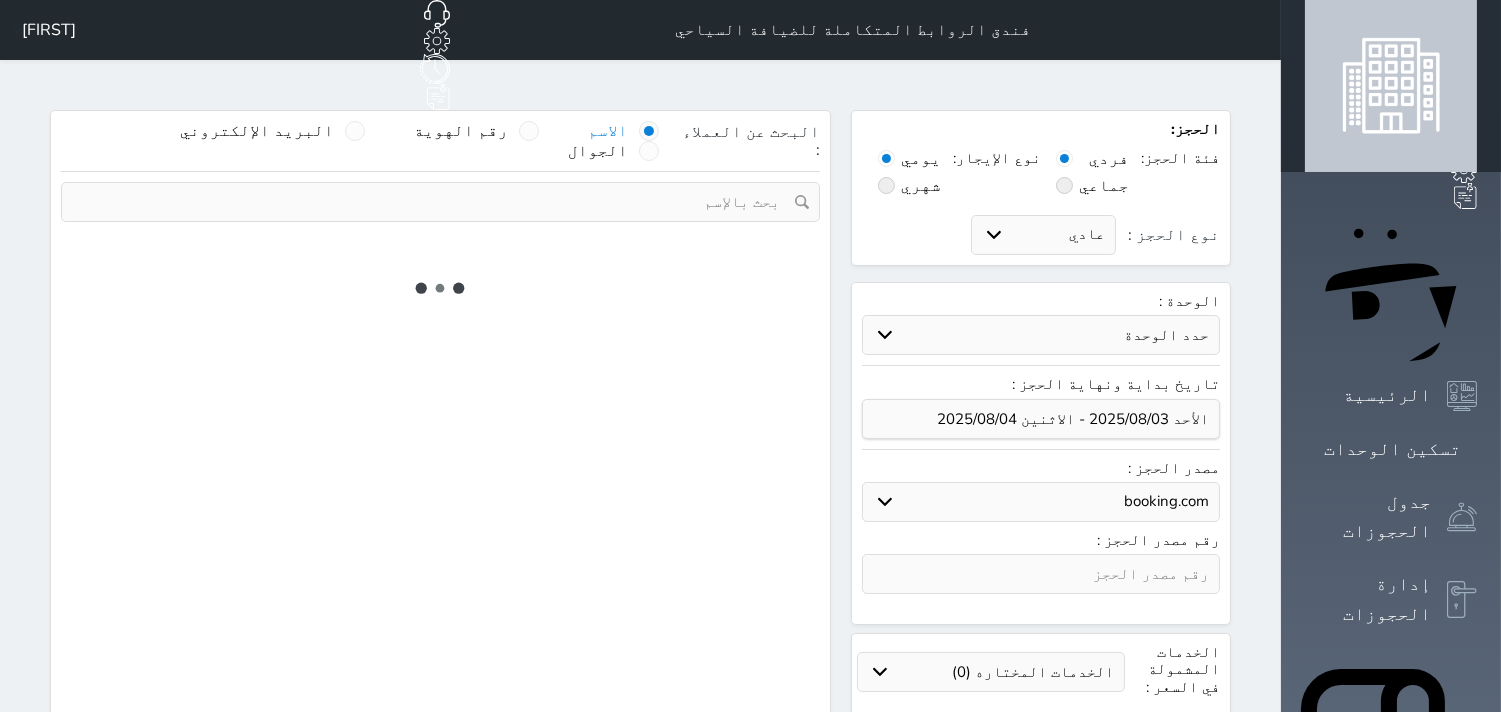 type on "[PHONE]" 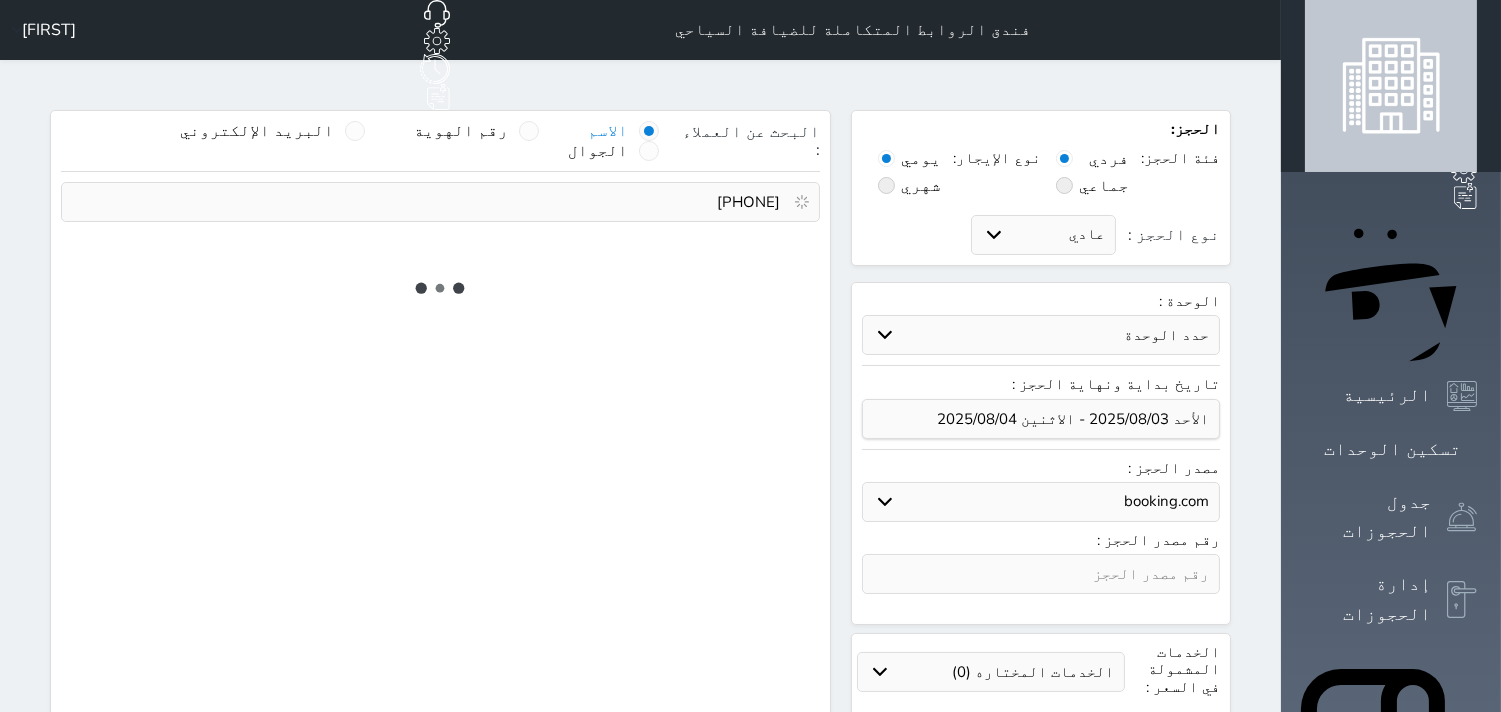 select 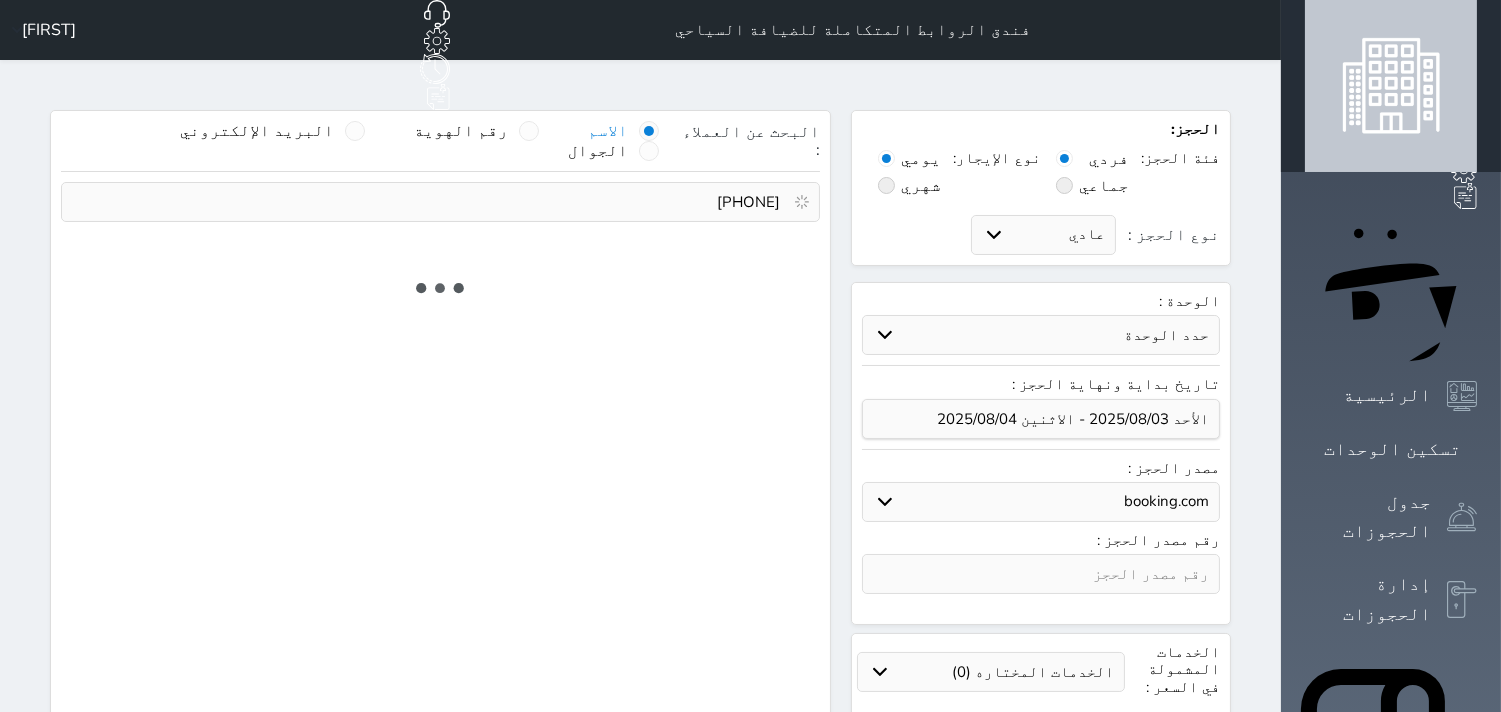 select on "1" 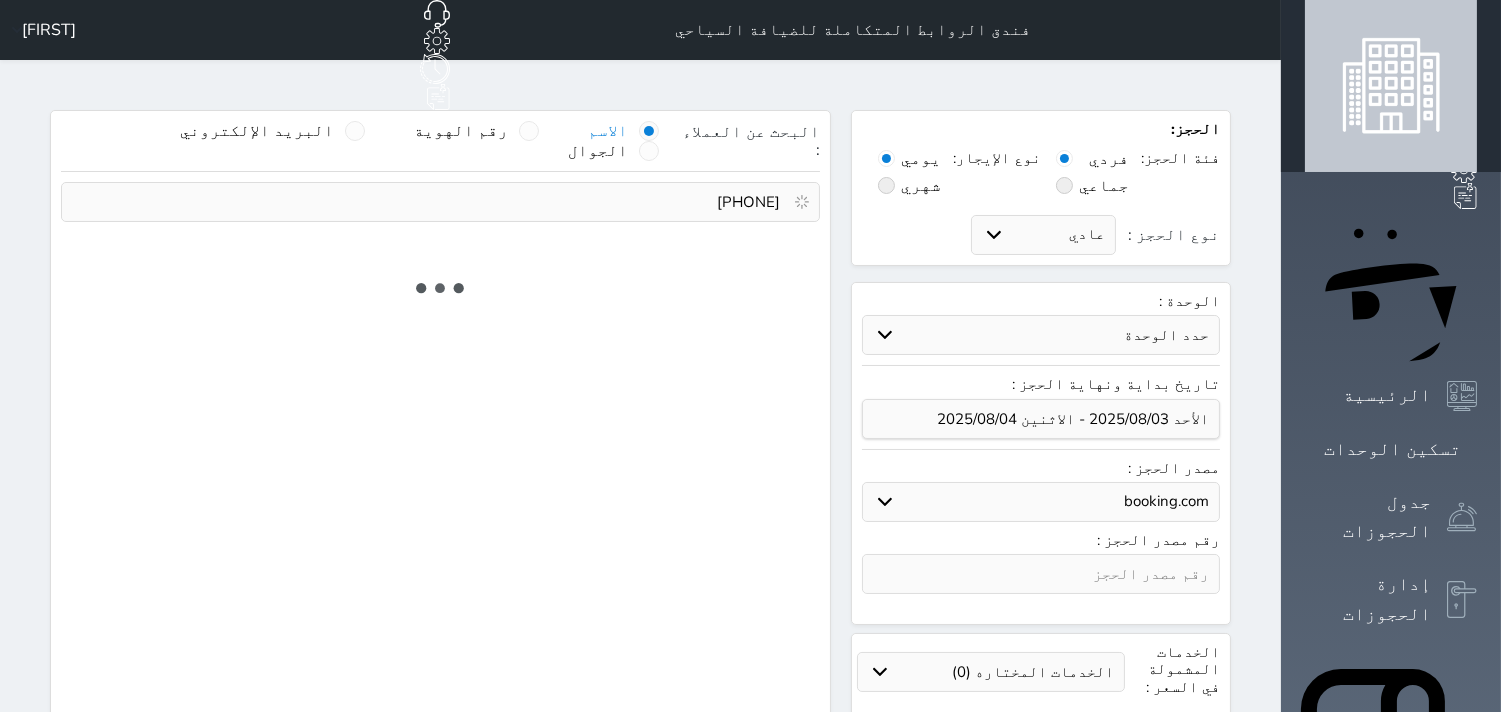 select on "113" 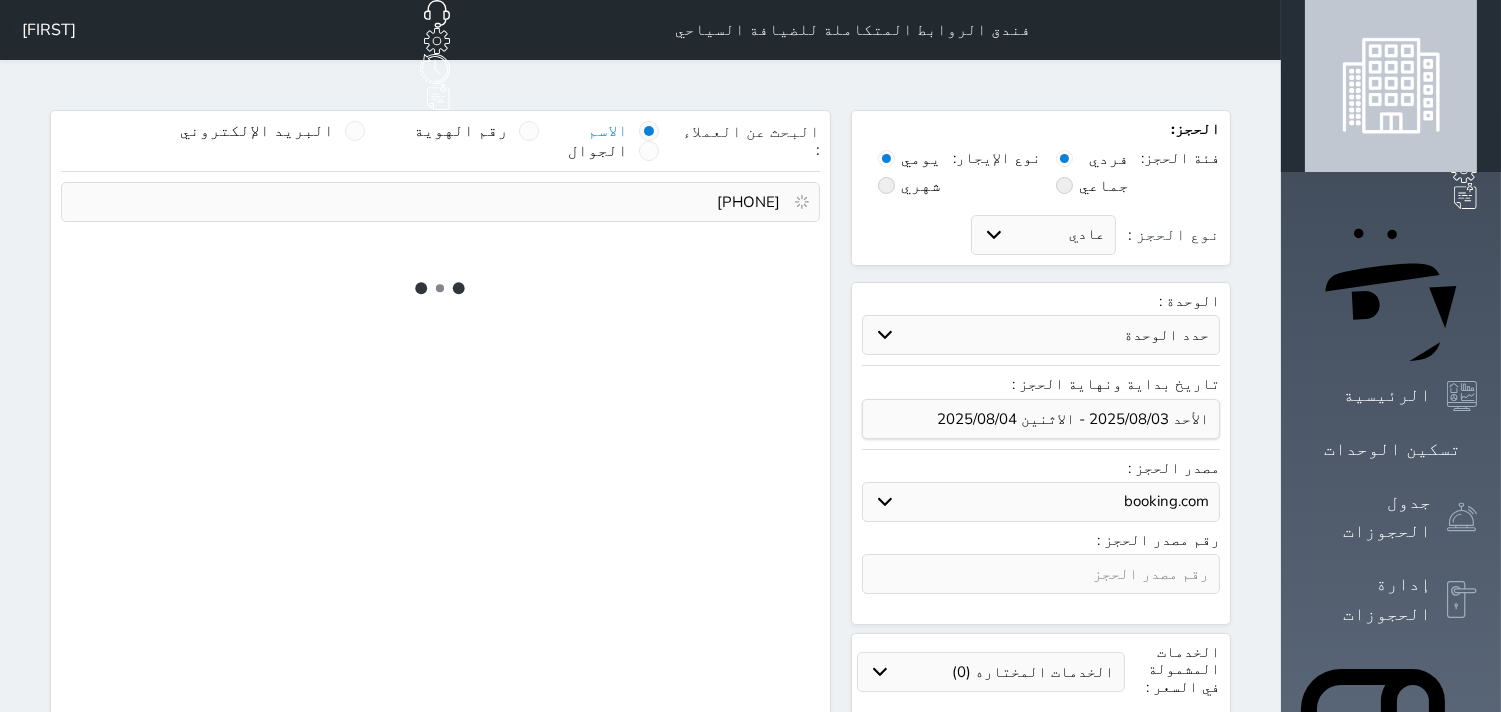 select on "1" 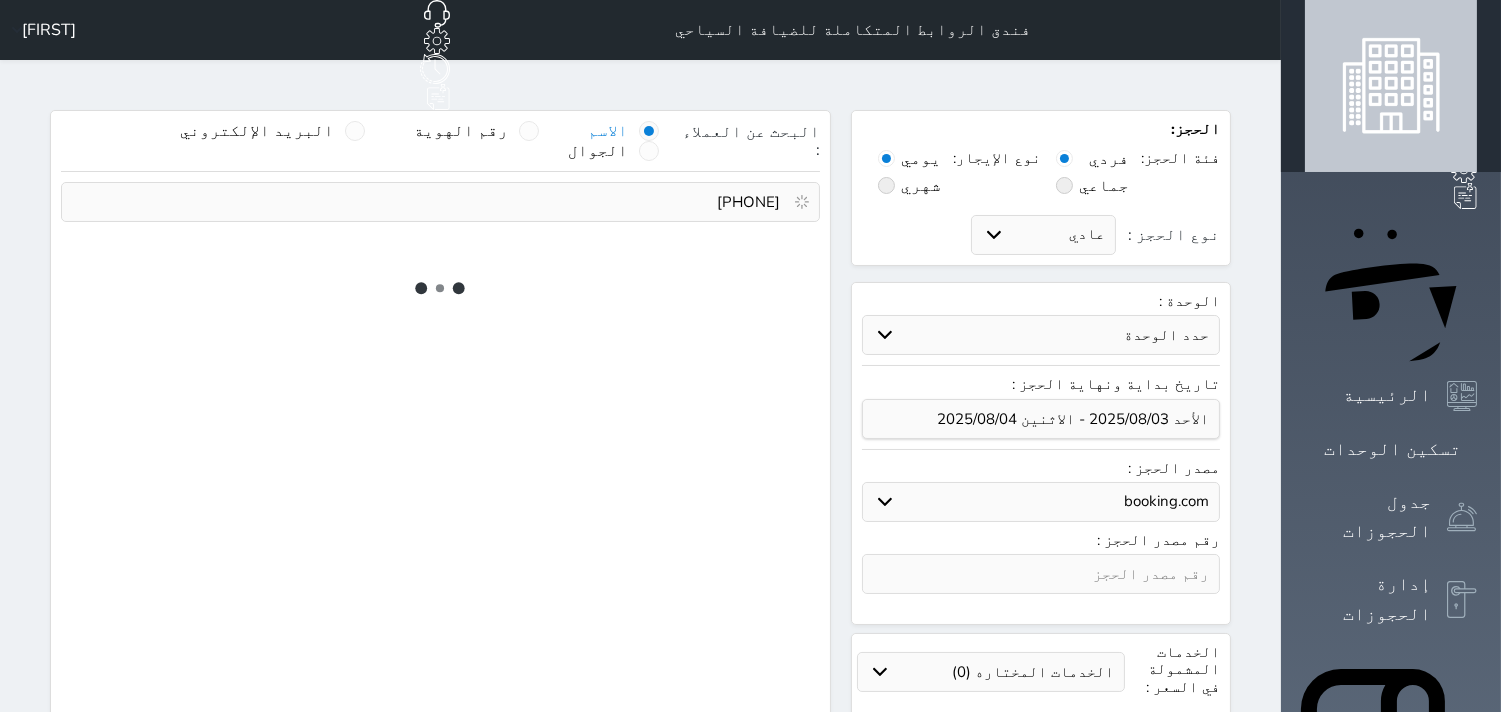 select 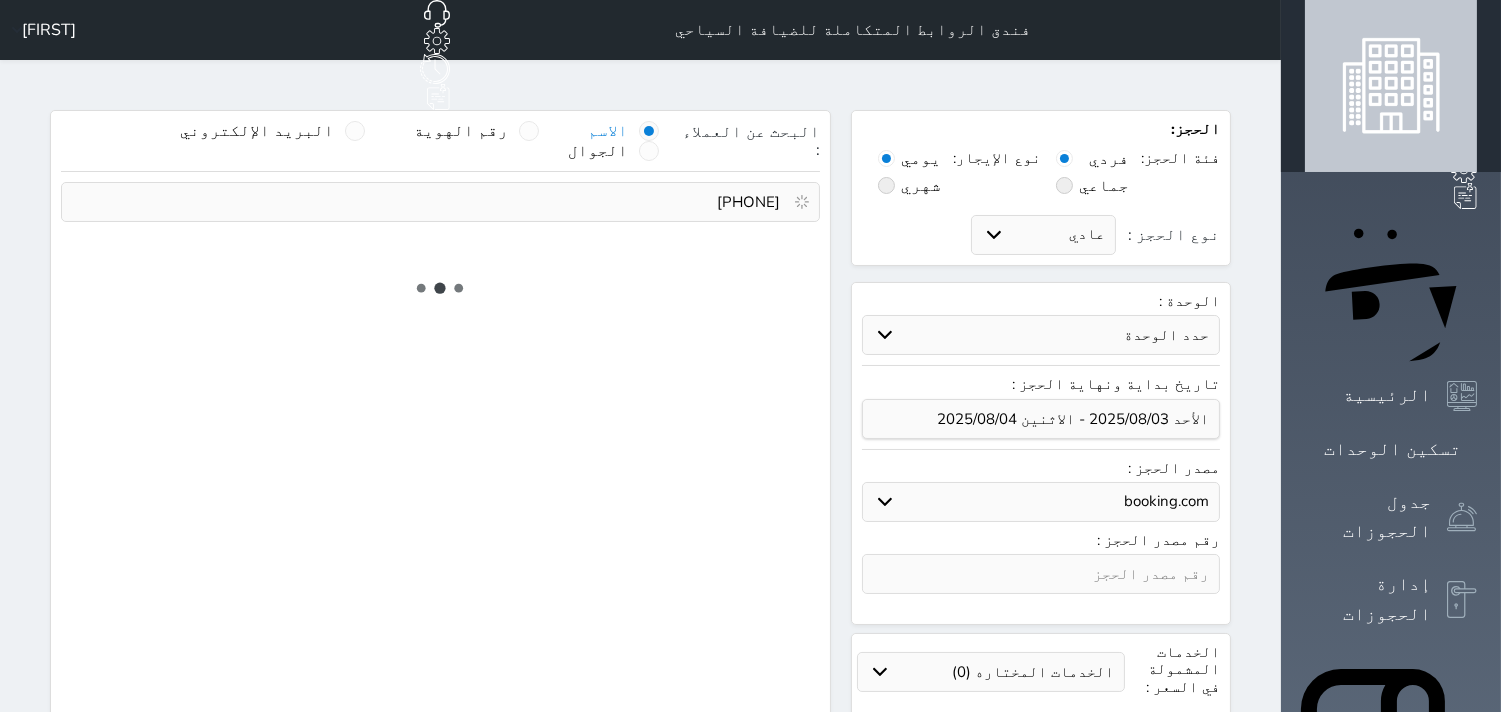 select on "7" 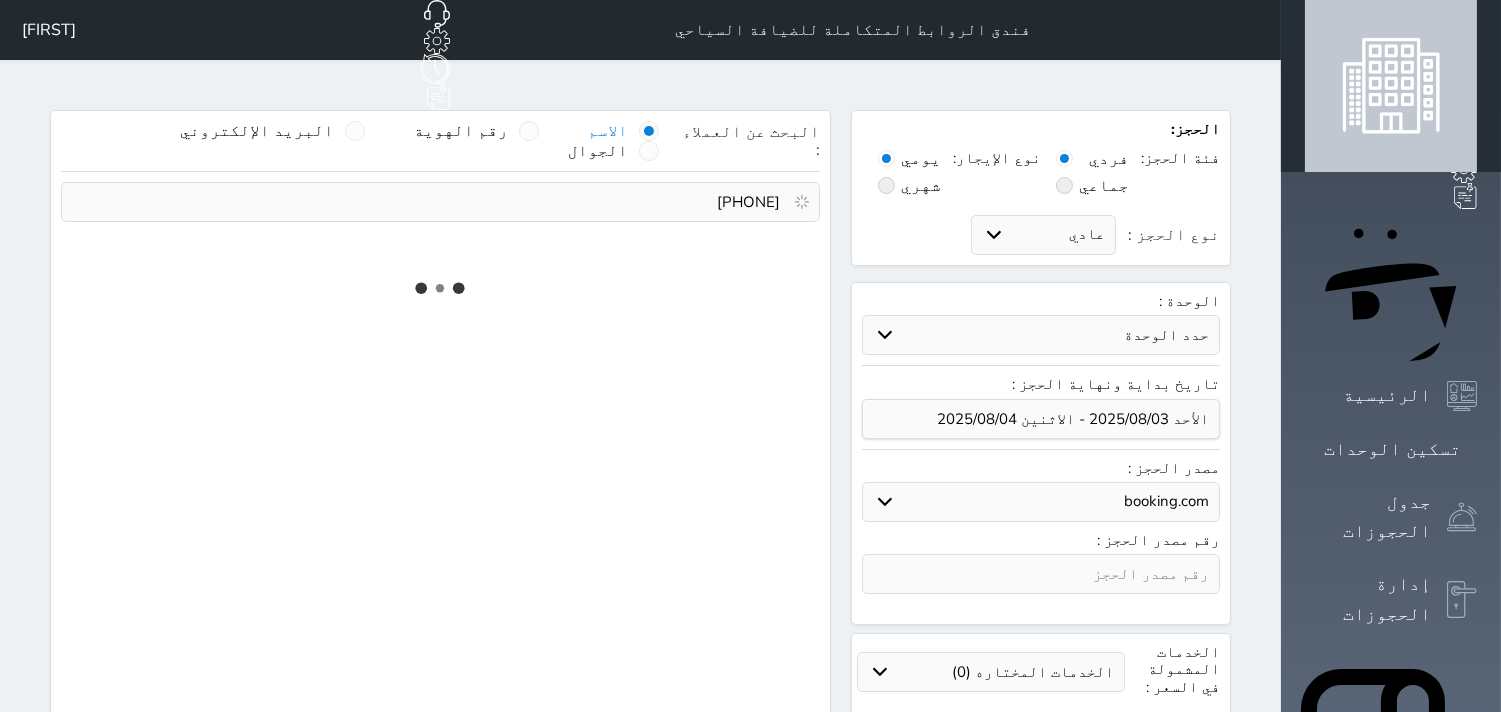 select 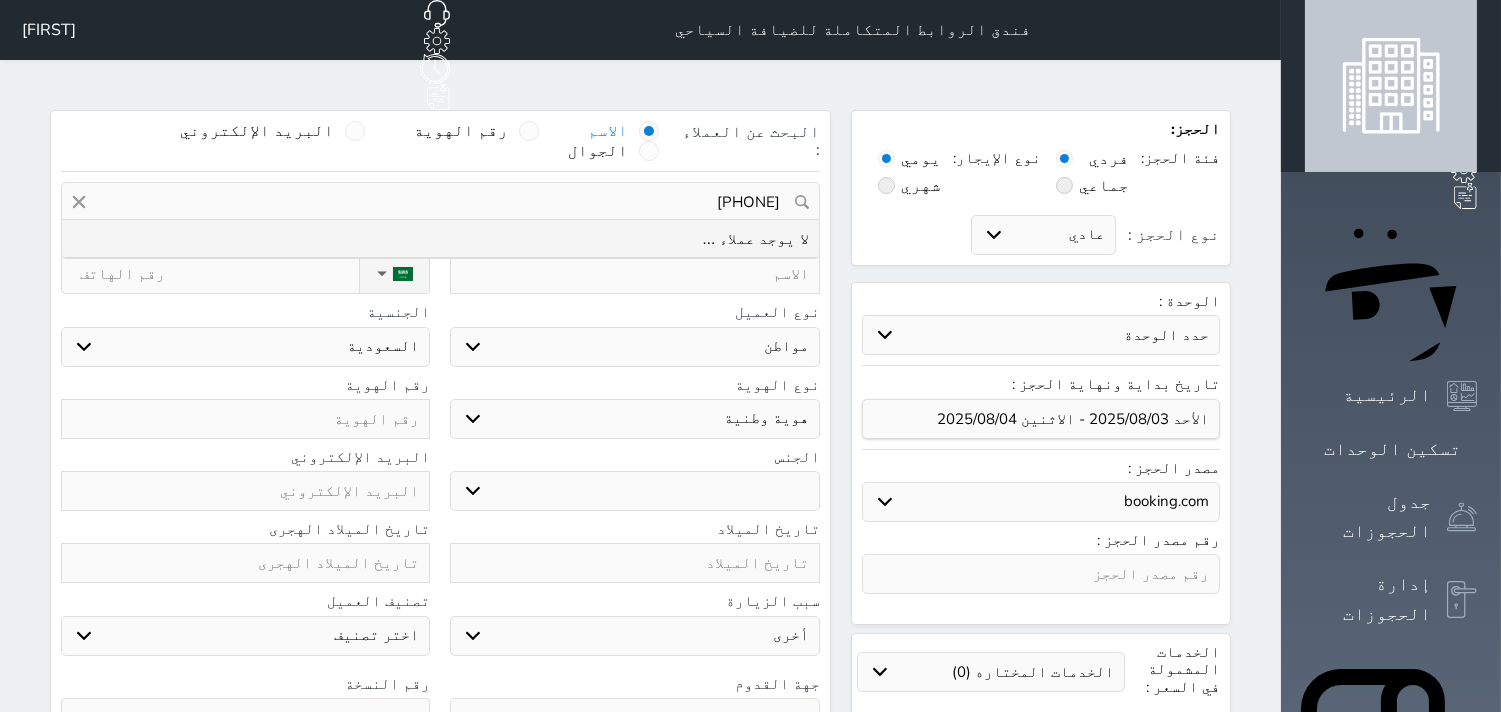 type on "[PHONE]" 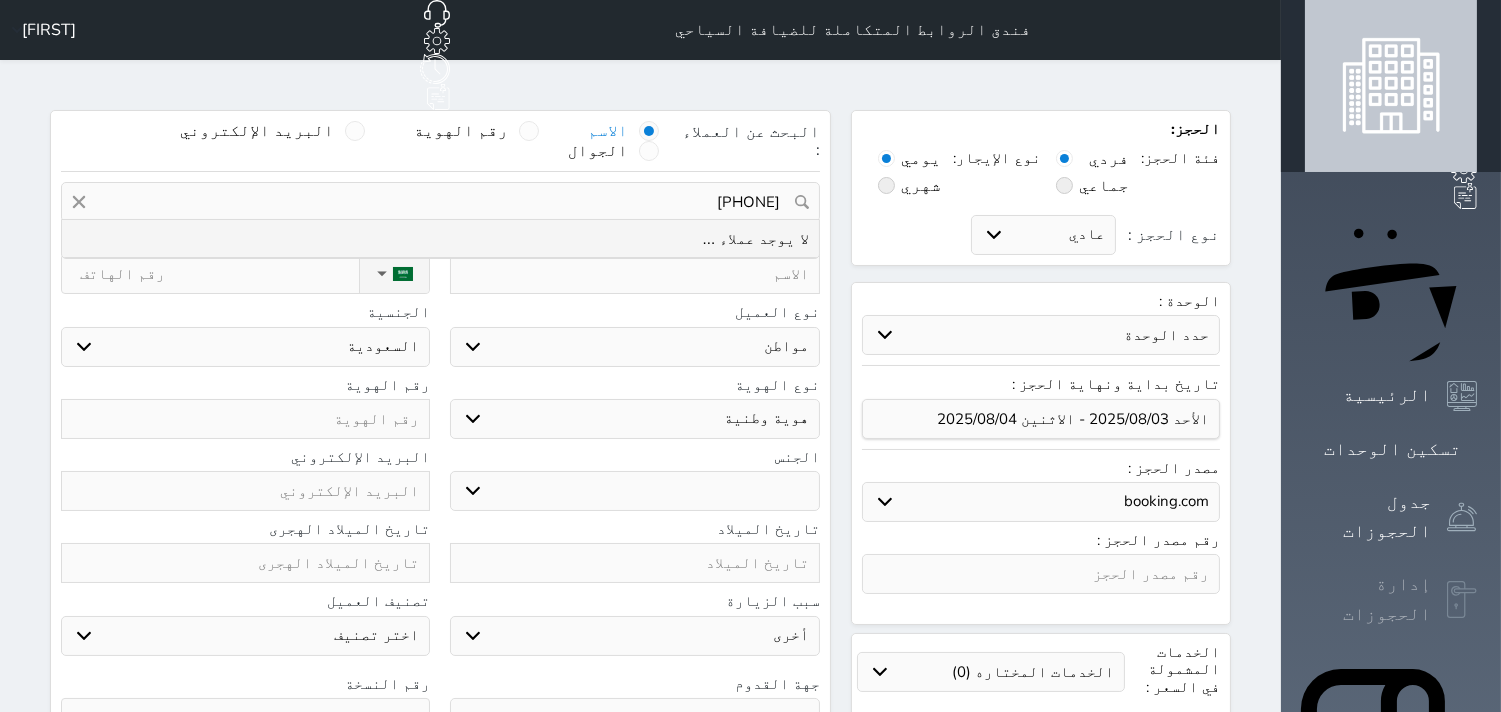 click on "إدارة الحجوزات" at bounding box center (1391, 599) 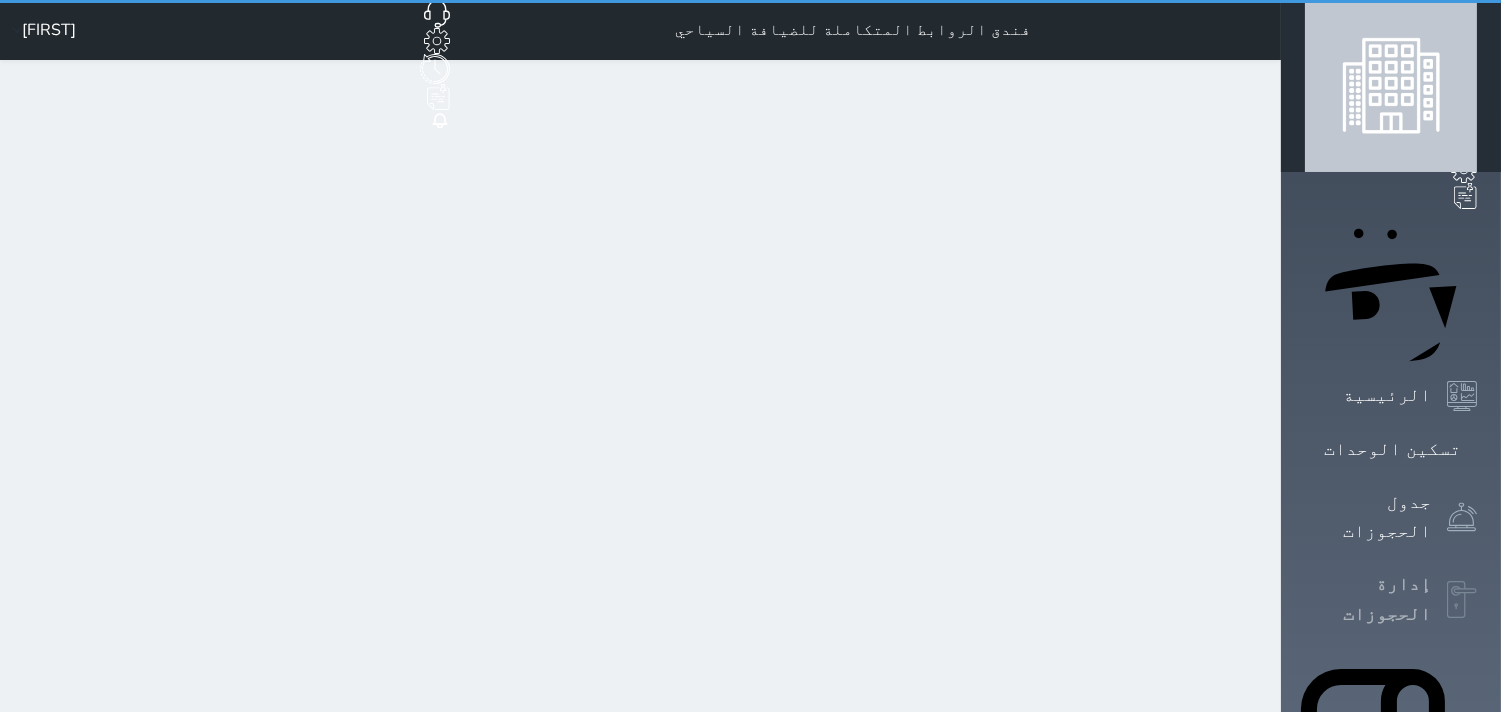 type 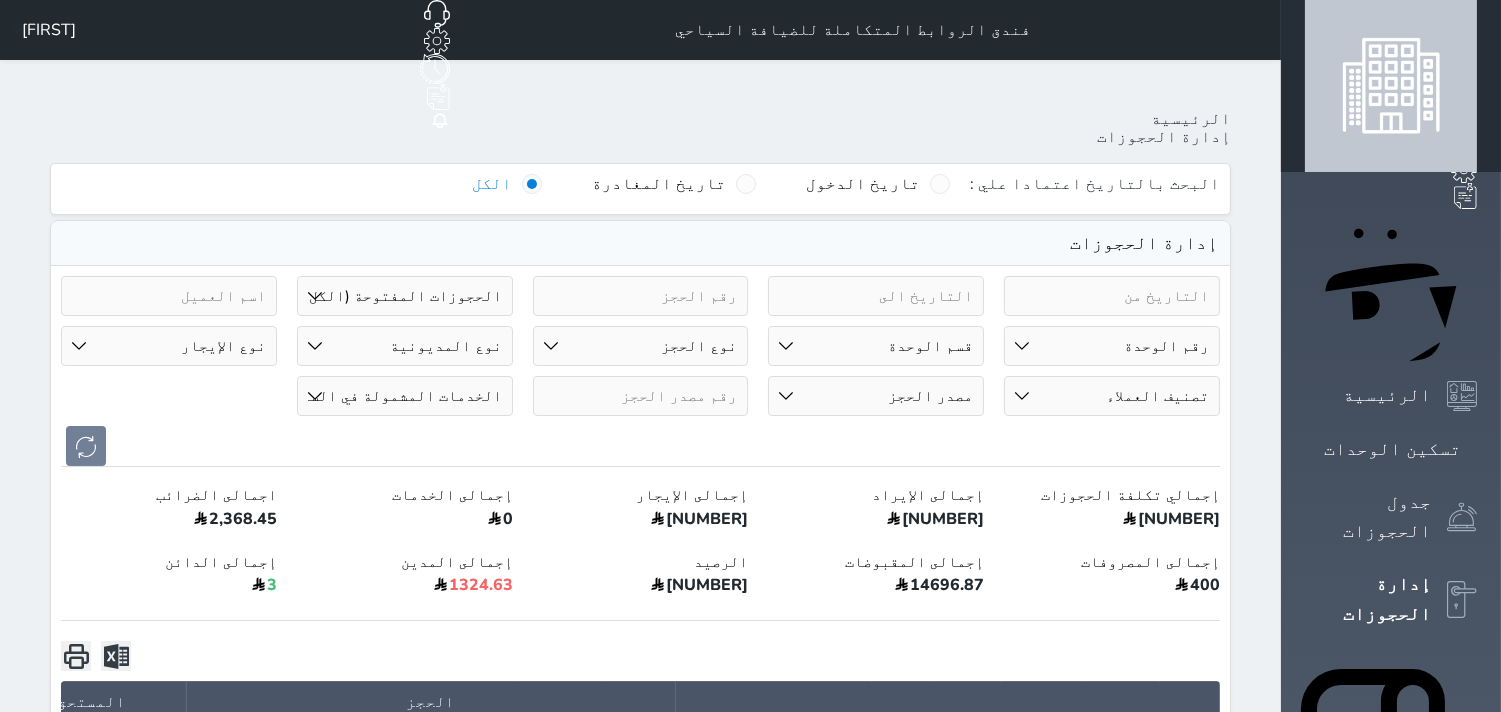 click on "حالة الحجز
الحجوزات المفتوحة (الكل)
الحجوزات المغلقة (الكل)
الحجوزات المفتوحة (مسجل دخول)
الحجوزات المغلقة (تسجيل مغادرة)
الحجوزات لم تسجل دخول
الحجوزات المؤكدة (الكل)
الحجوزات الملغية
بانتظار التأكيد" at bounding box center [405, 296] 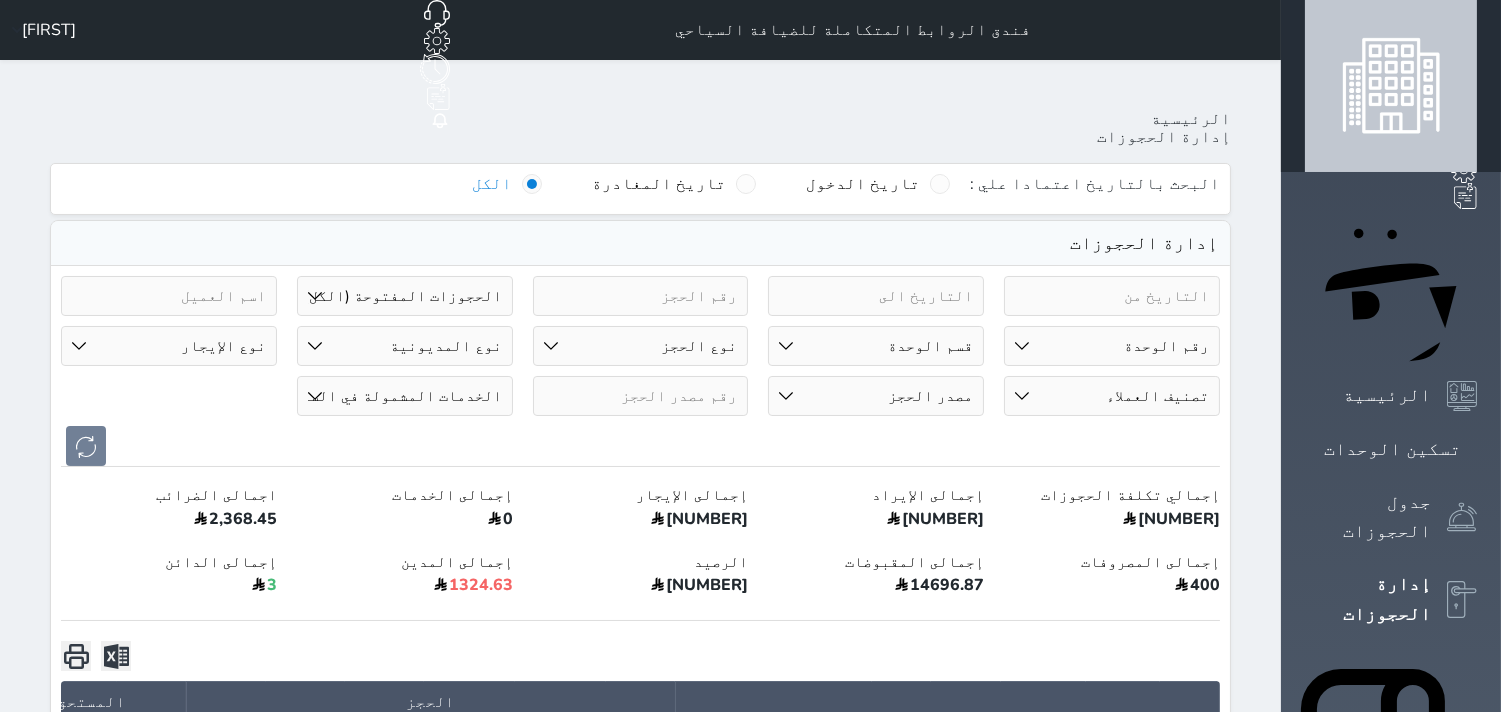 select on "all" 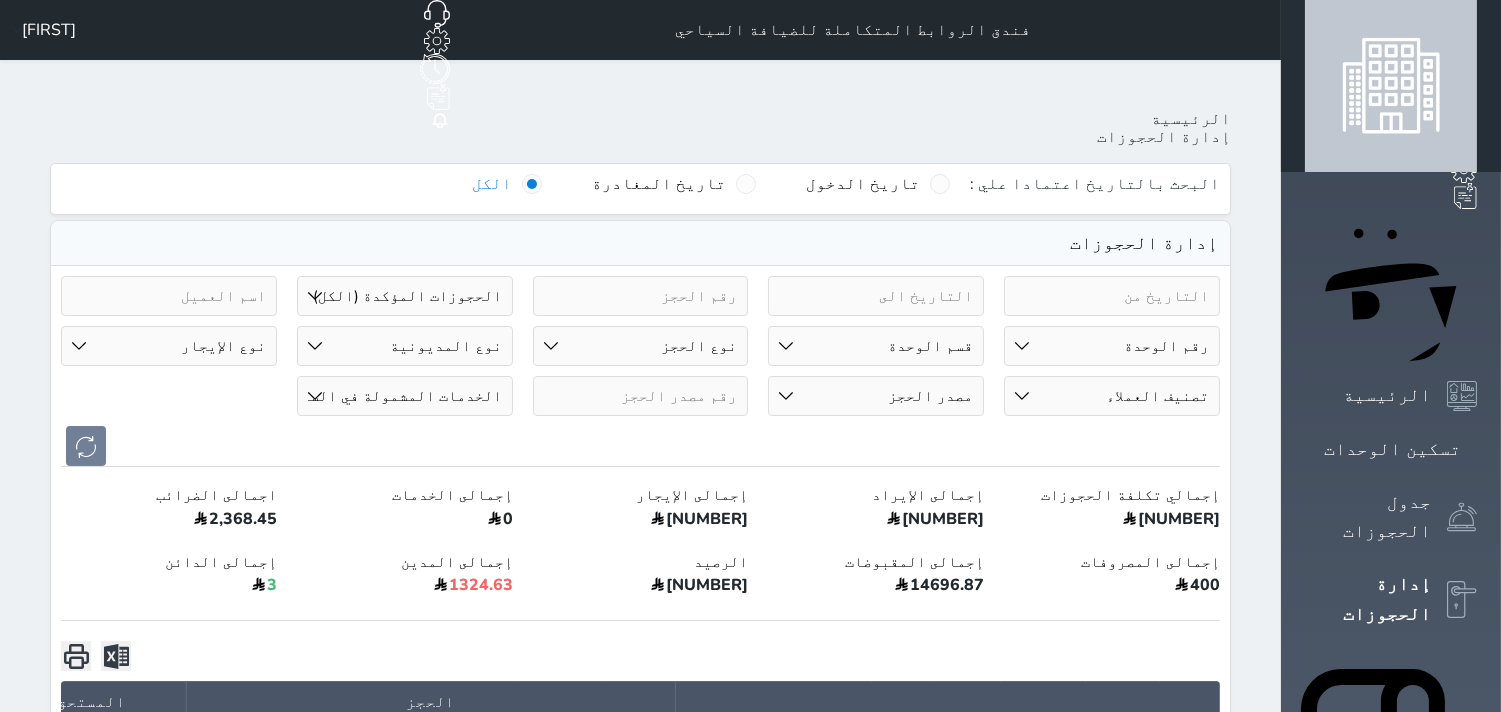 click on "حالة الحجز
الحجوزات المفتوحة (الكل)
الحجوزات المغلقة (الكل)
الحجوزات المفتوحة (مسجل دخول)
الحجوزات المغلقة (تسجيل مغادرة)
الحجوزات لم تسجل دخول
الحجوزات المؤكدة (الكل)
الحجوزات الملغية
بانتظار التأكيد" at bounding box center (405, 296) 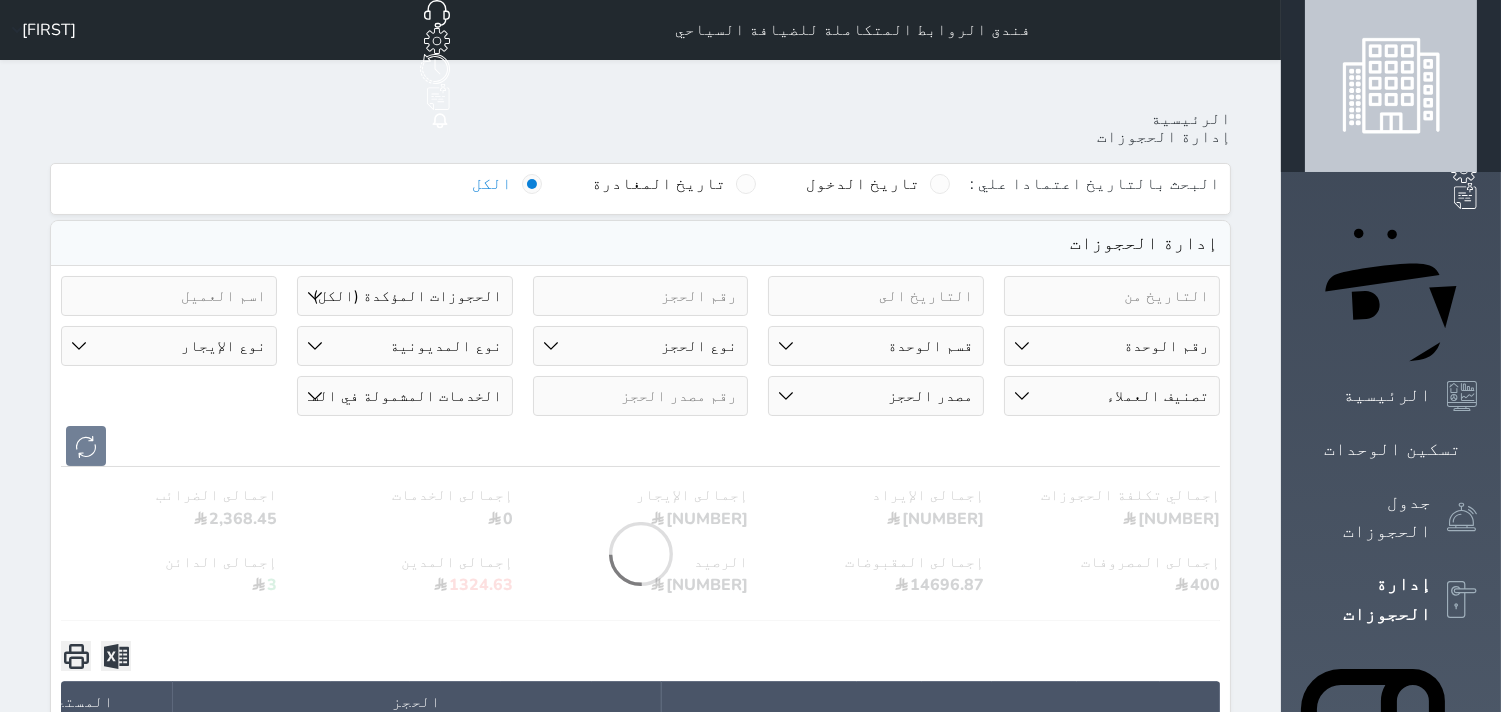 click at bounding box center [641, 396] 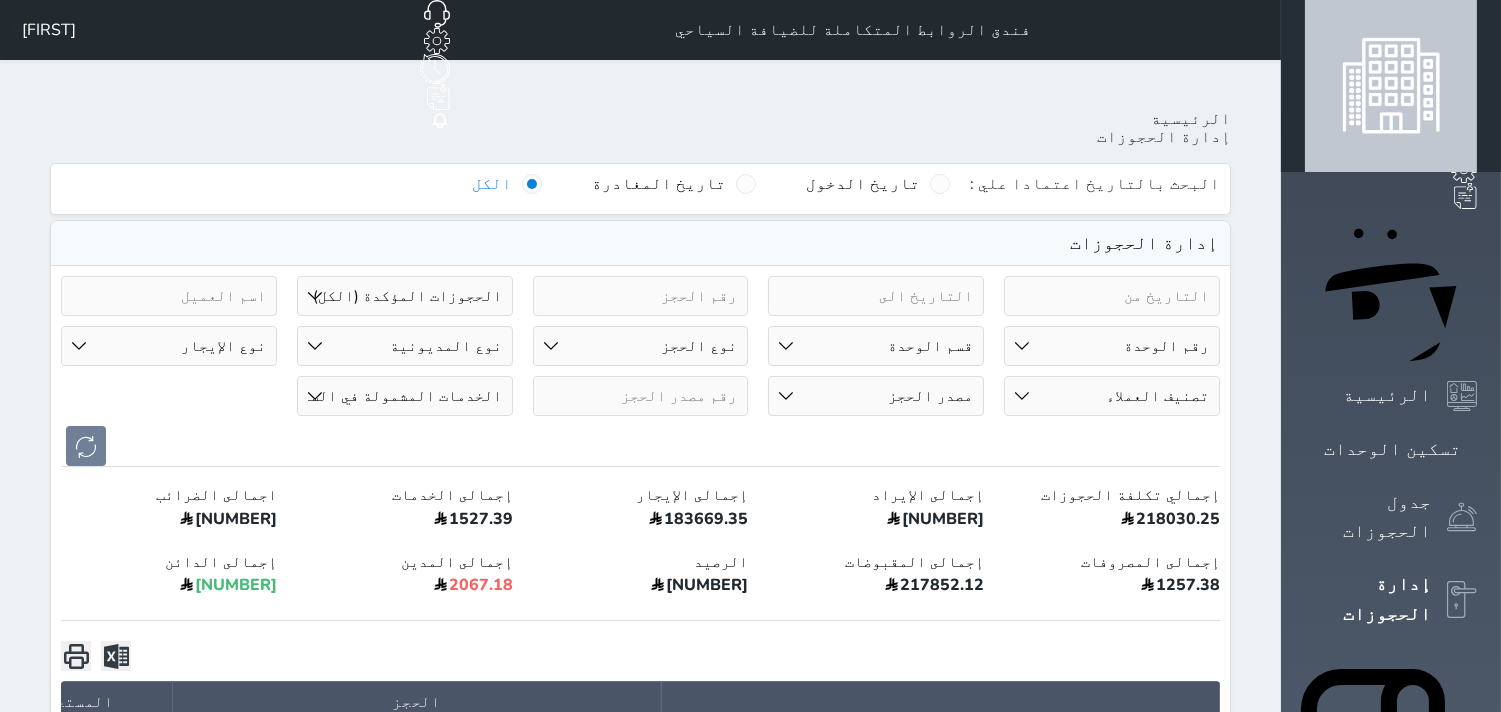 paste on "[PHONE]" 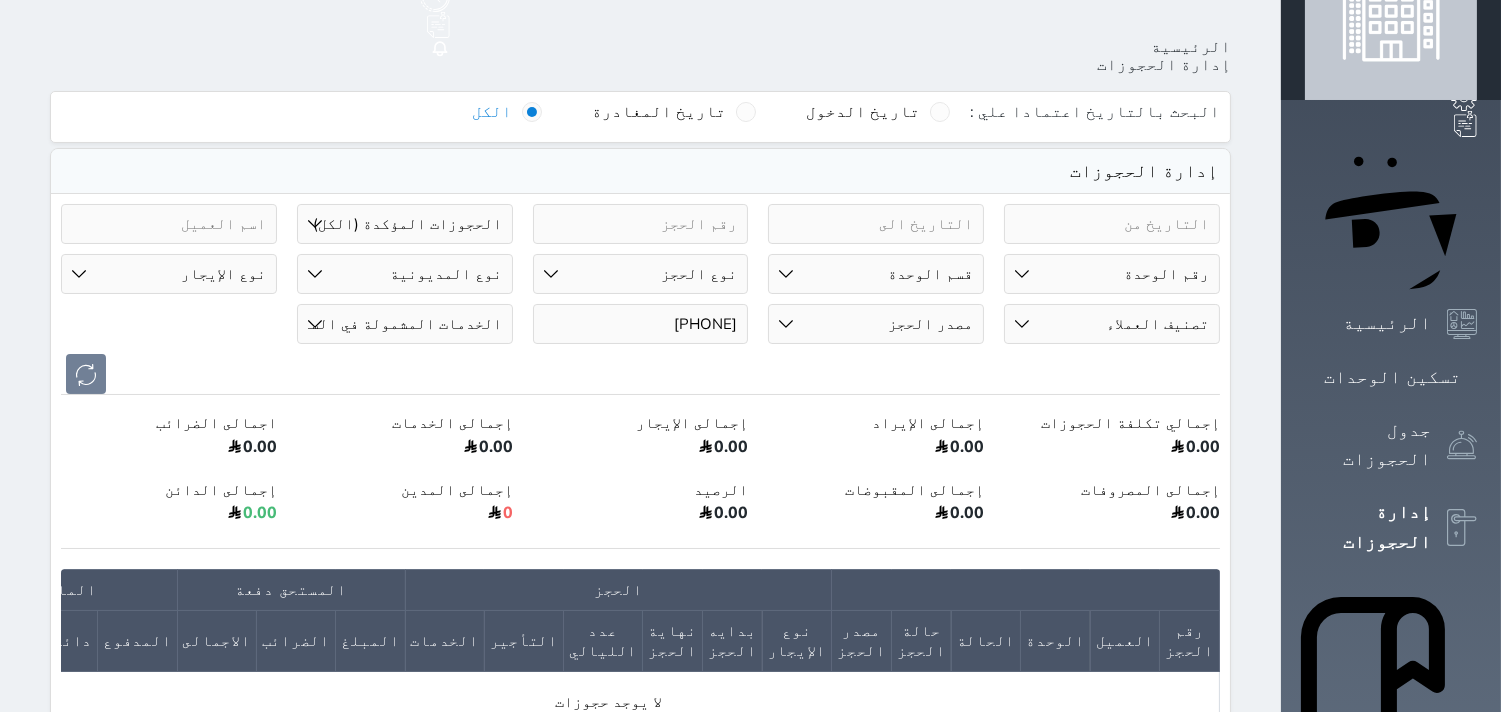scroll, scrollTop: 111, scrollLeft: 0, axis: vertical 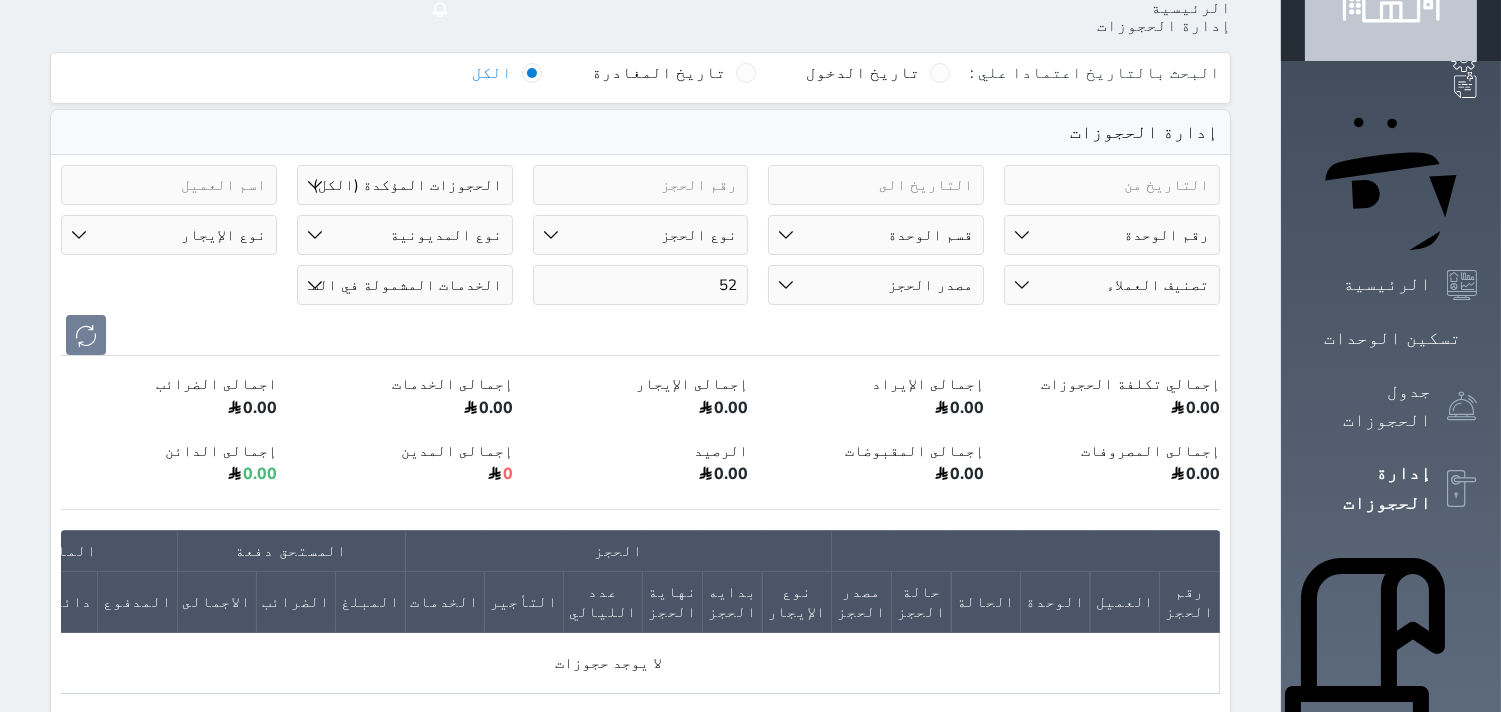 type on "5" 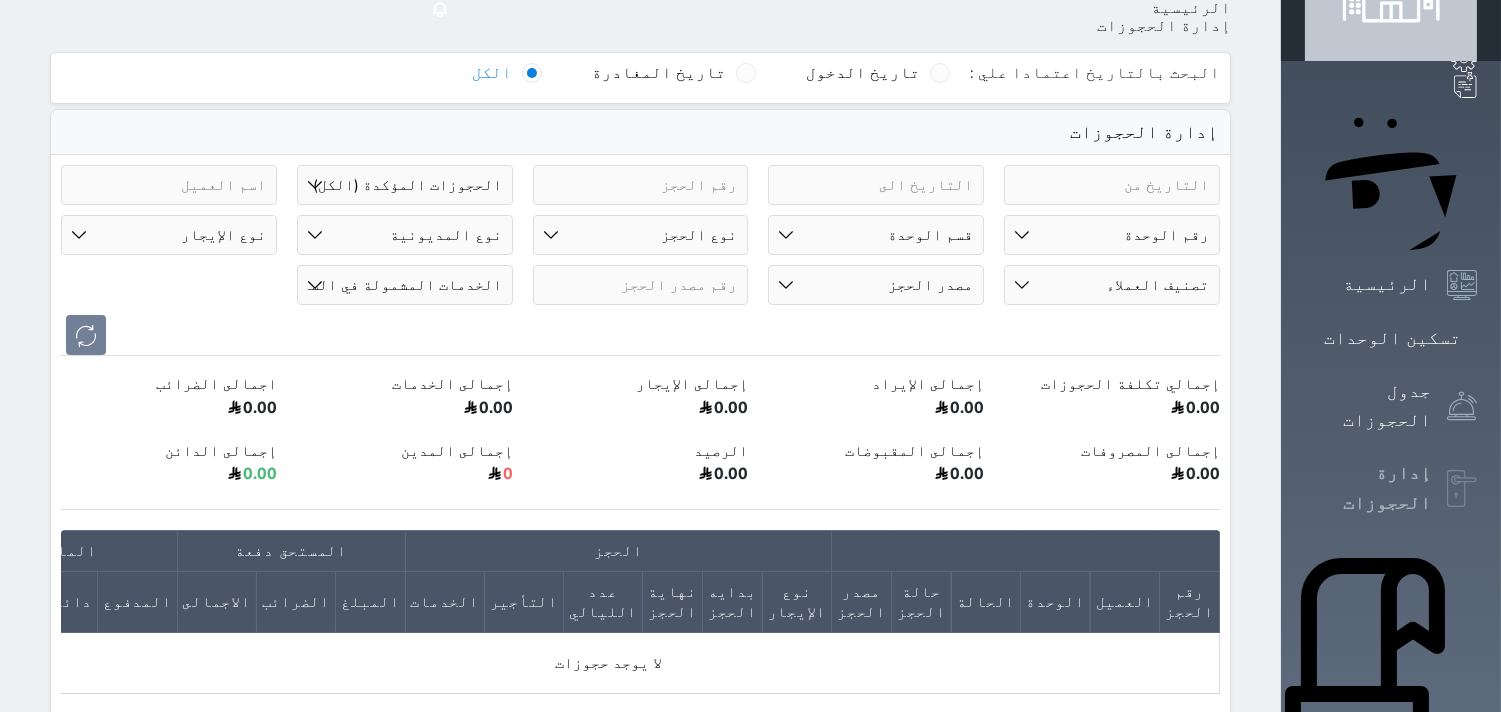 type 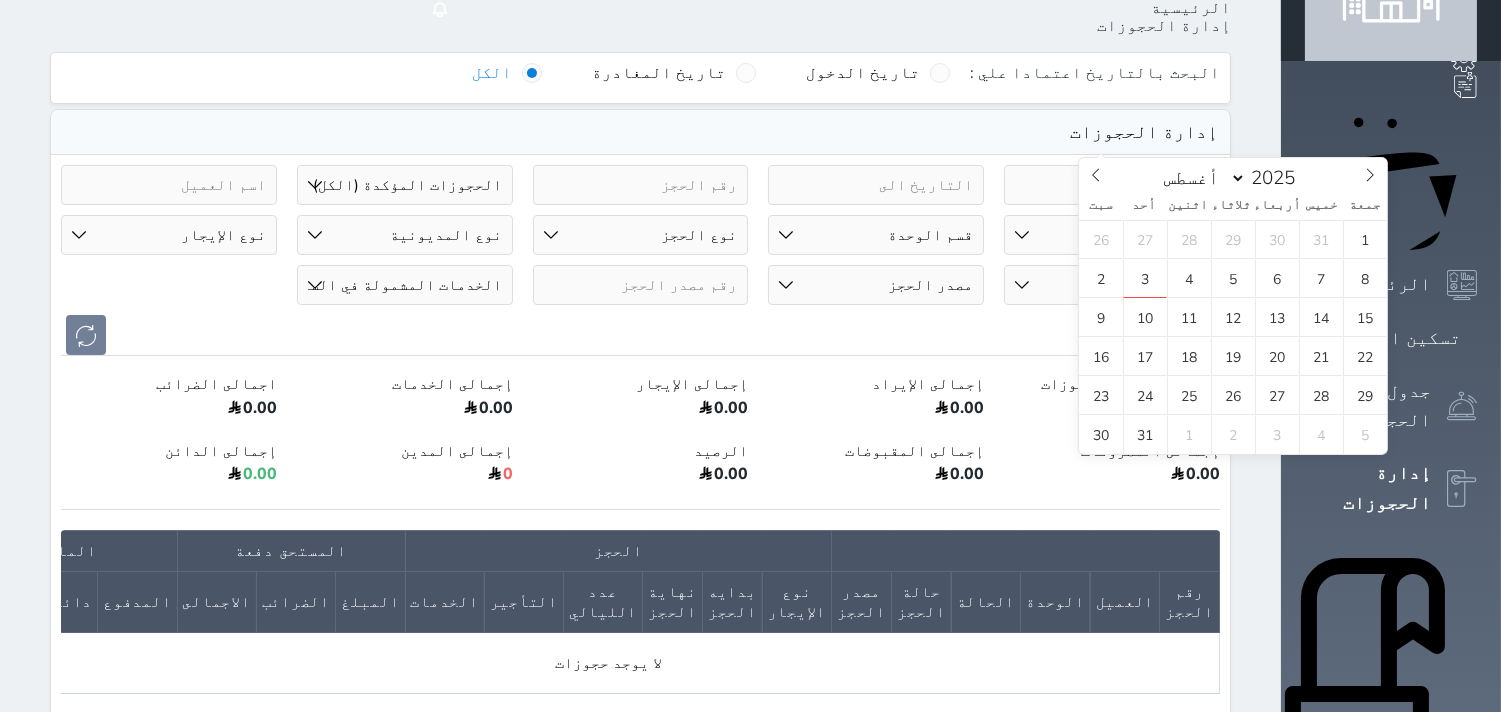 click at bounding box center [1112, 185] 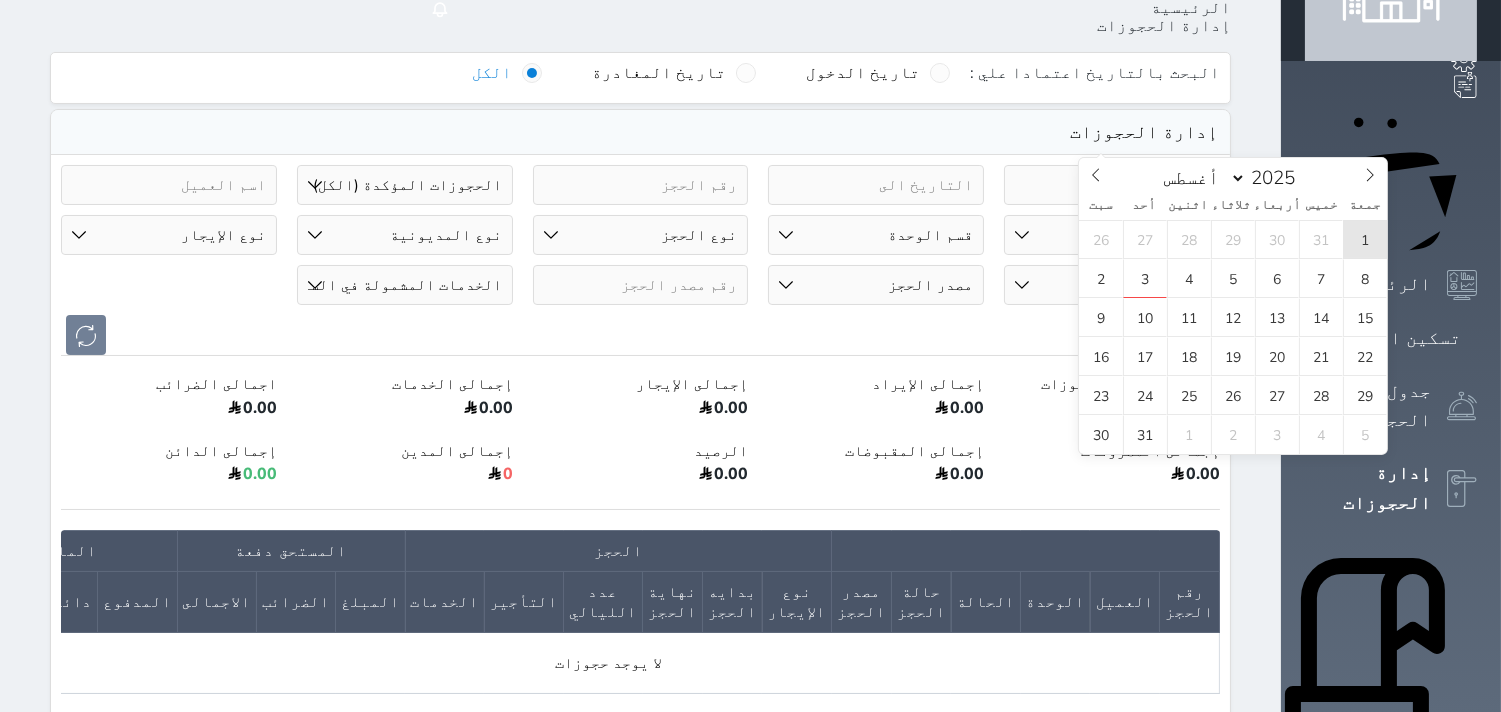 click on "1" at bounding box center [1365, 239] 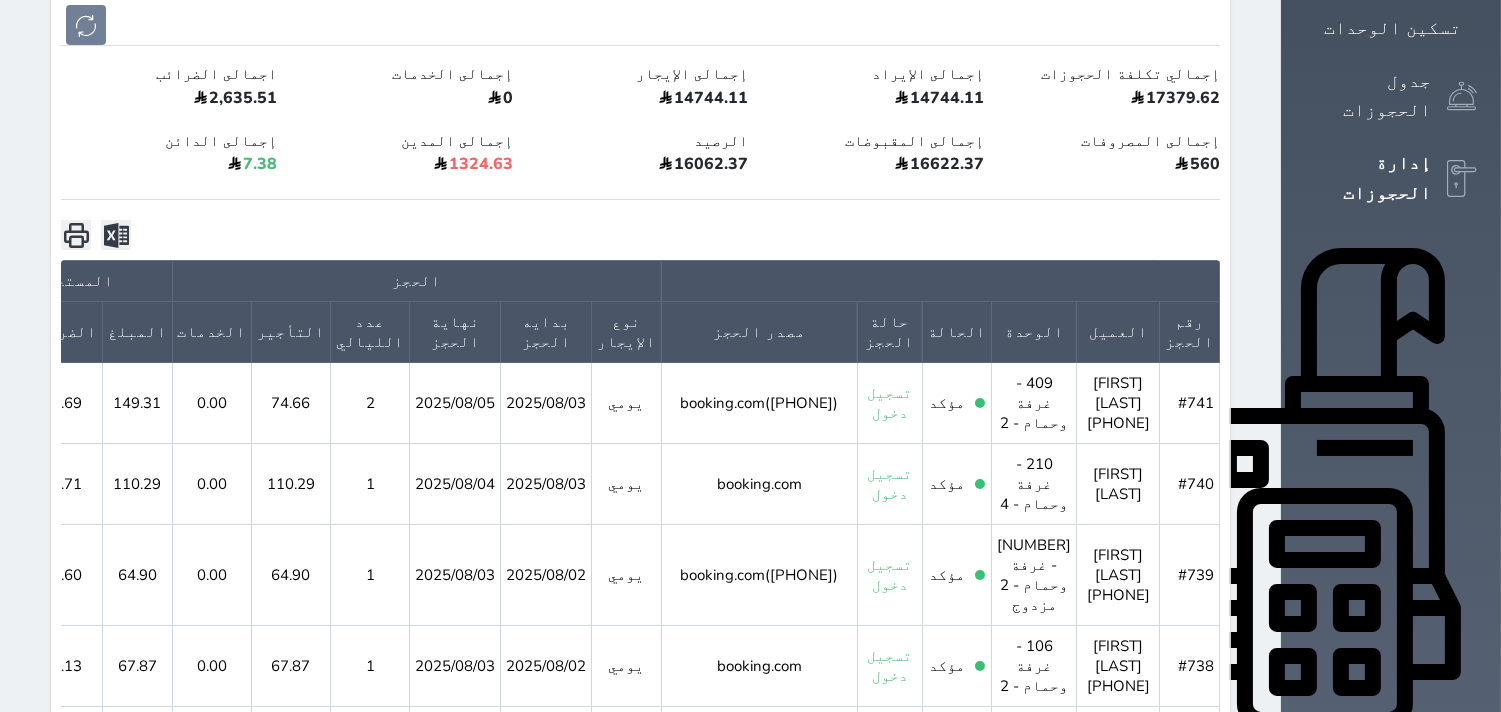 scroll, scrollTop: 555, scrollLeft: 0, axis: vertical 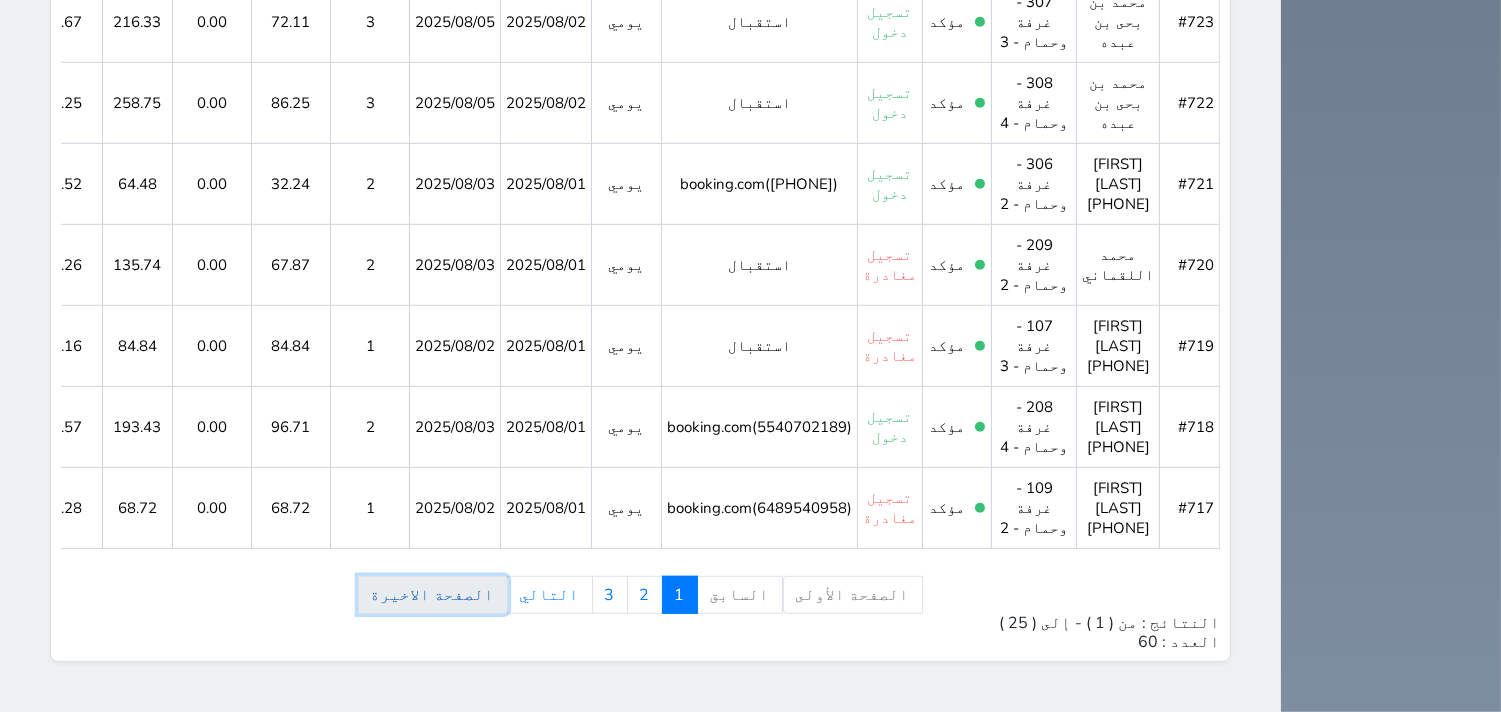 click on "الصفحة الاخيرة" at bounding box center (433, 595) 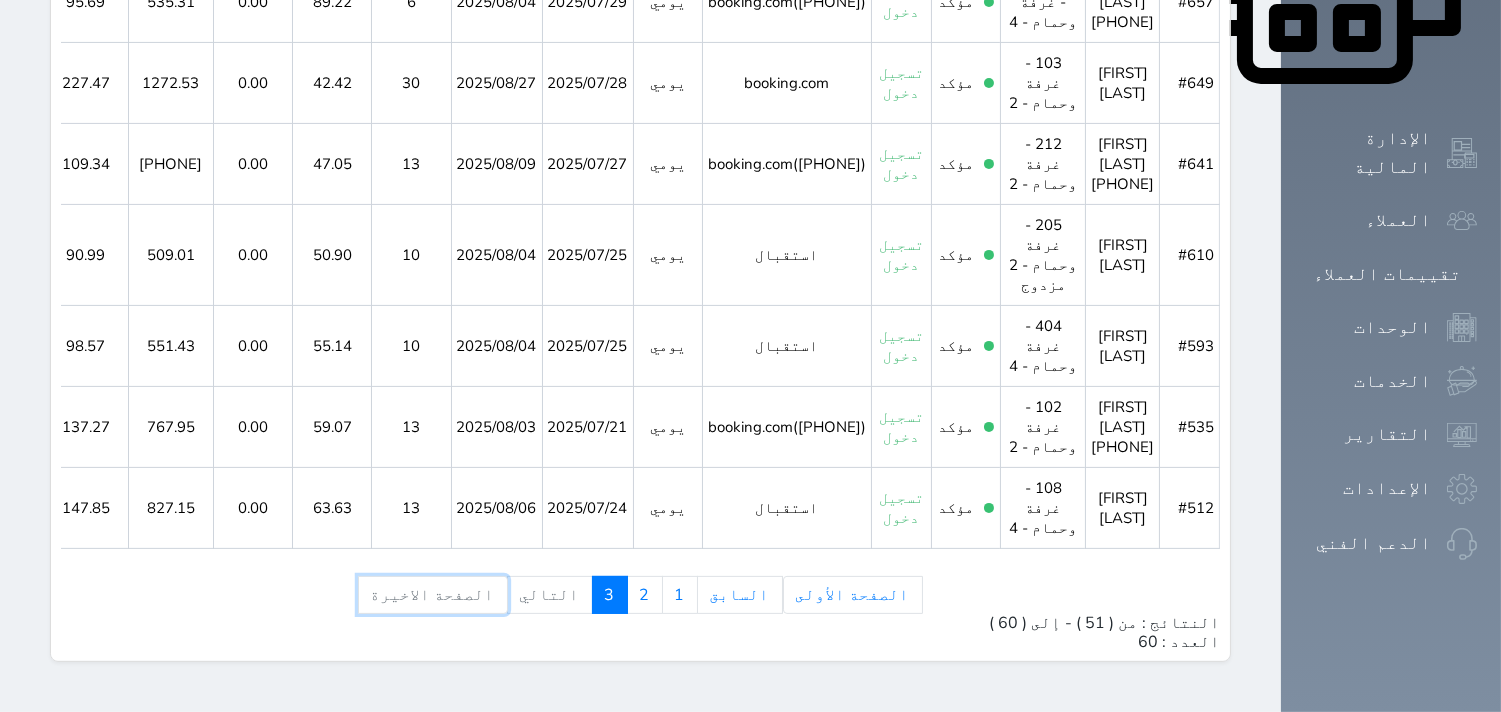 scroll, scrollTop: 1202, scrollLeft: 0, axis: vertical 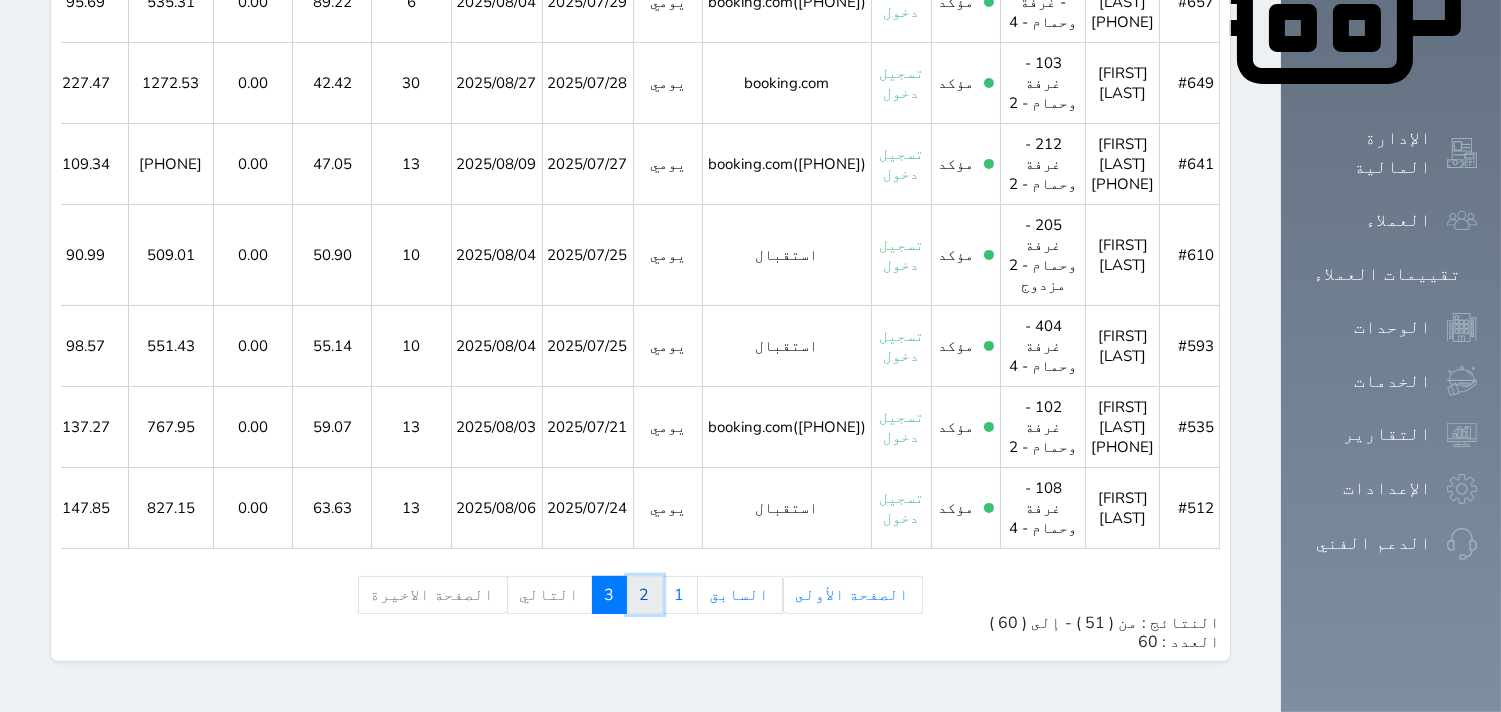 click on "2" at bounding box center (645, 595) 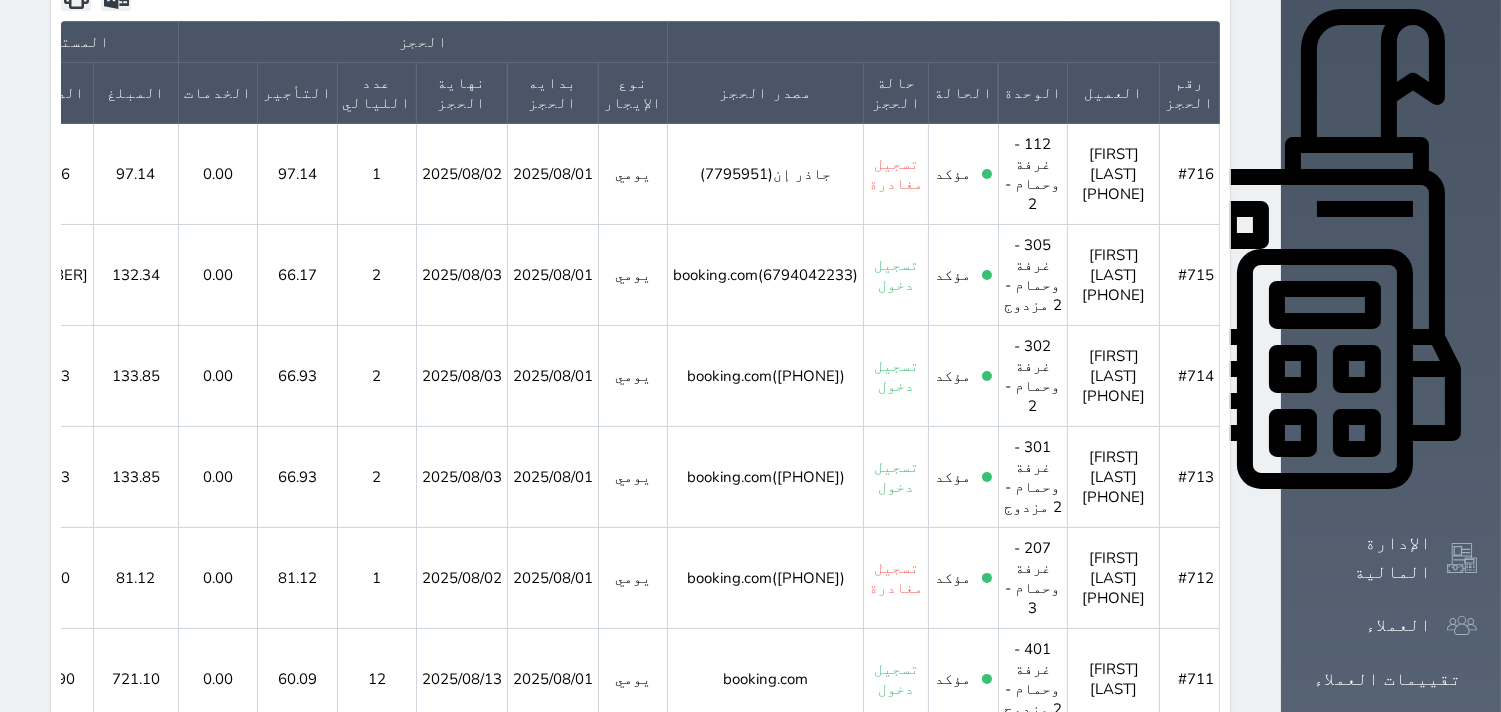 scroll, scrollTop: 646, scrollLeft: 0, axis: vertical 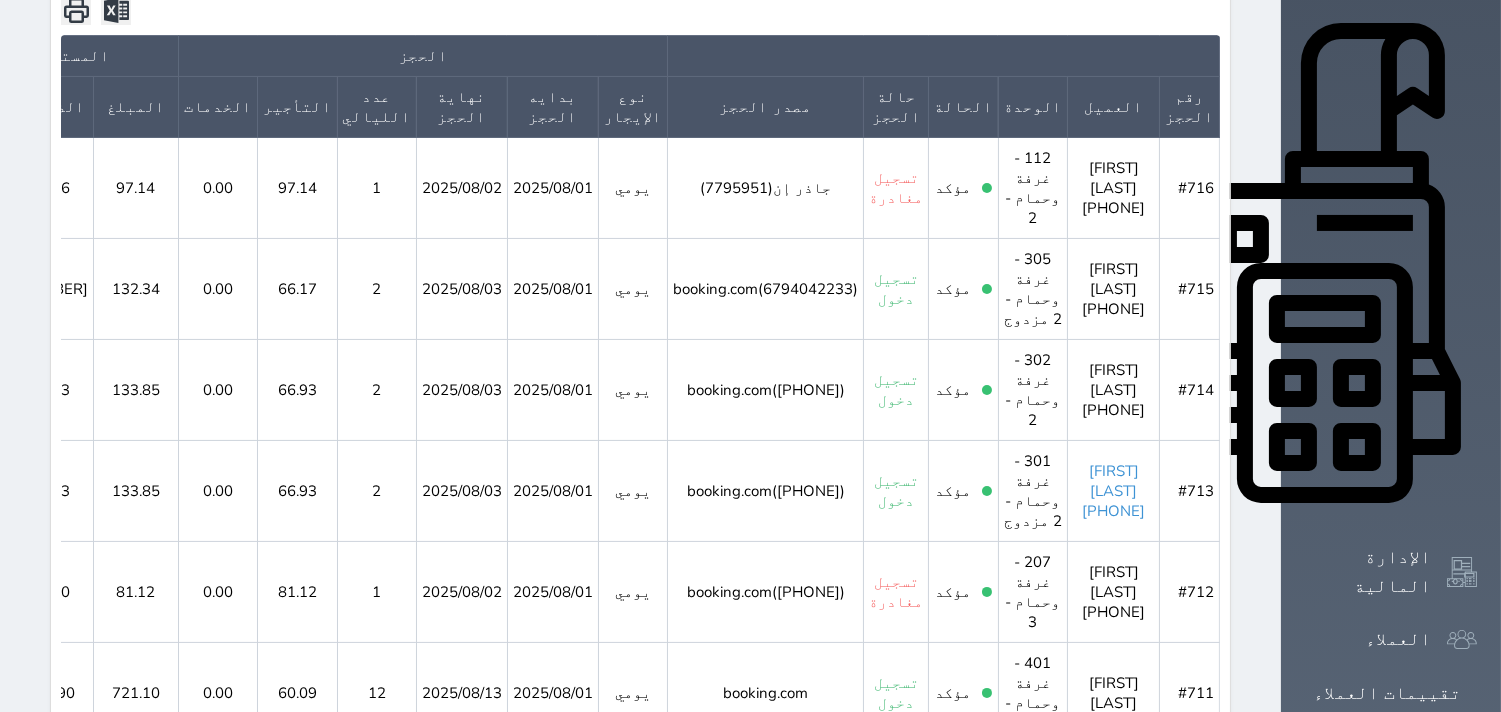 click on "[FIRST] [LAST] [PHONE]" at bounding box center (1113, 491) 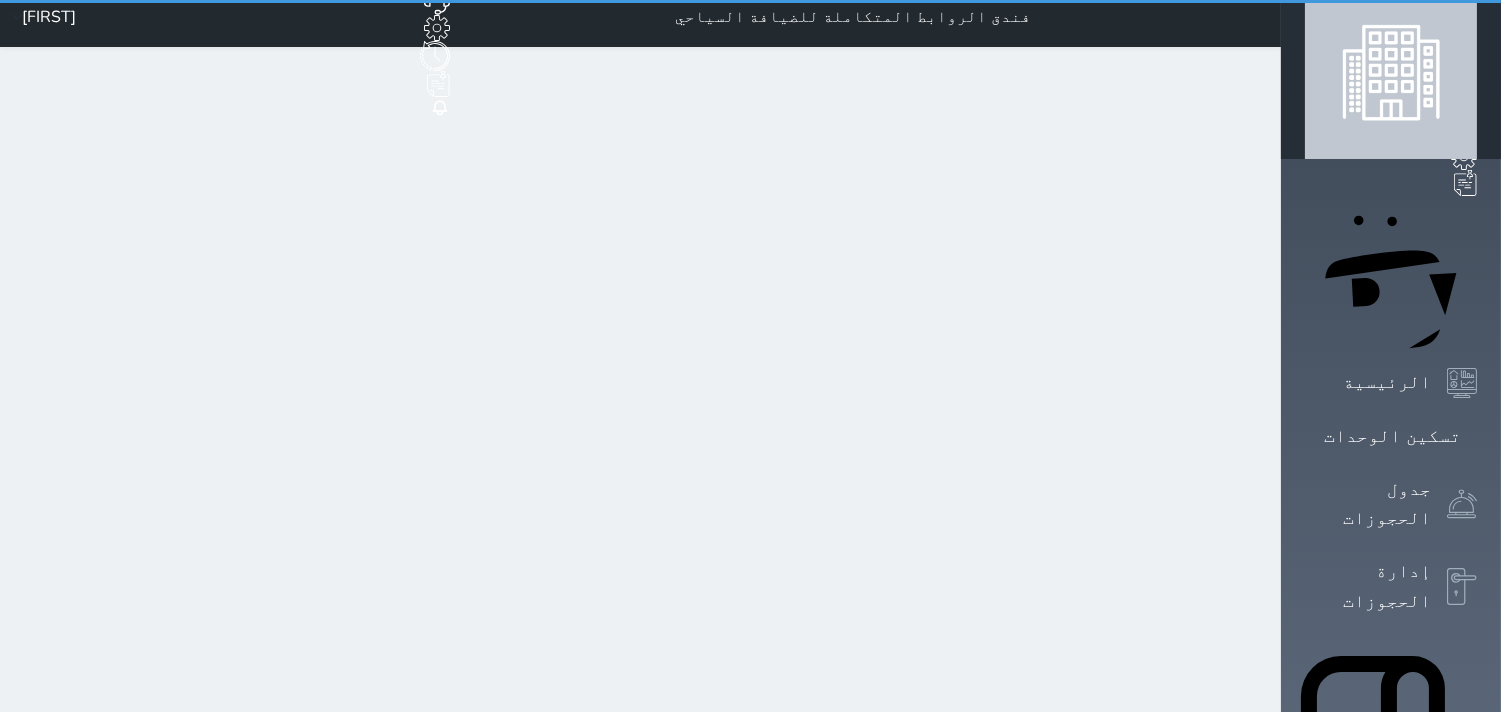scroll, scrollTop: 0, scrollLeft: 0, axis: both 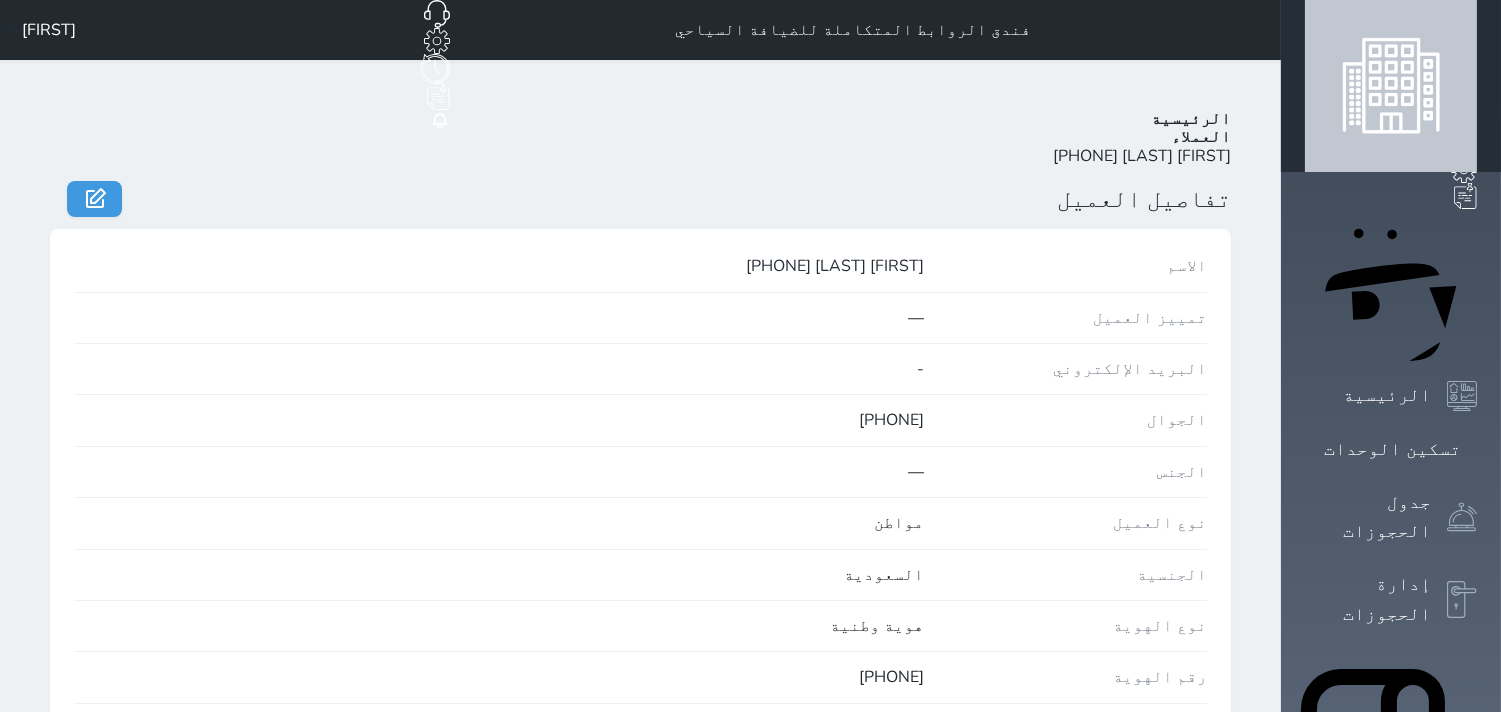 click on "[PHONE]" at bounding box center [499, 420] 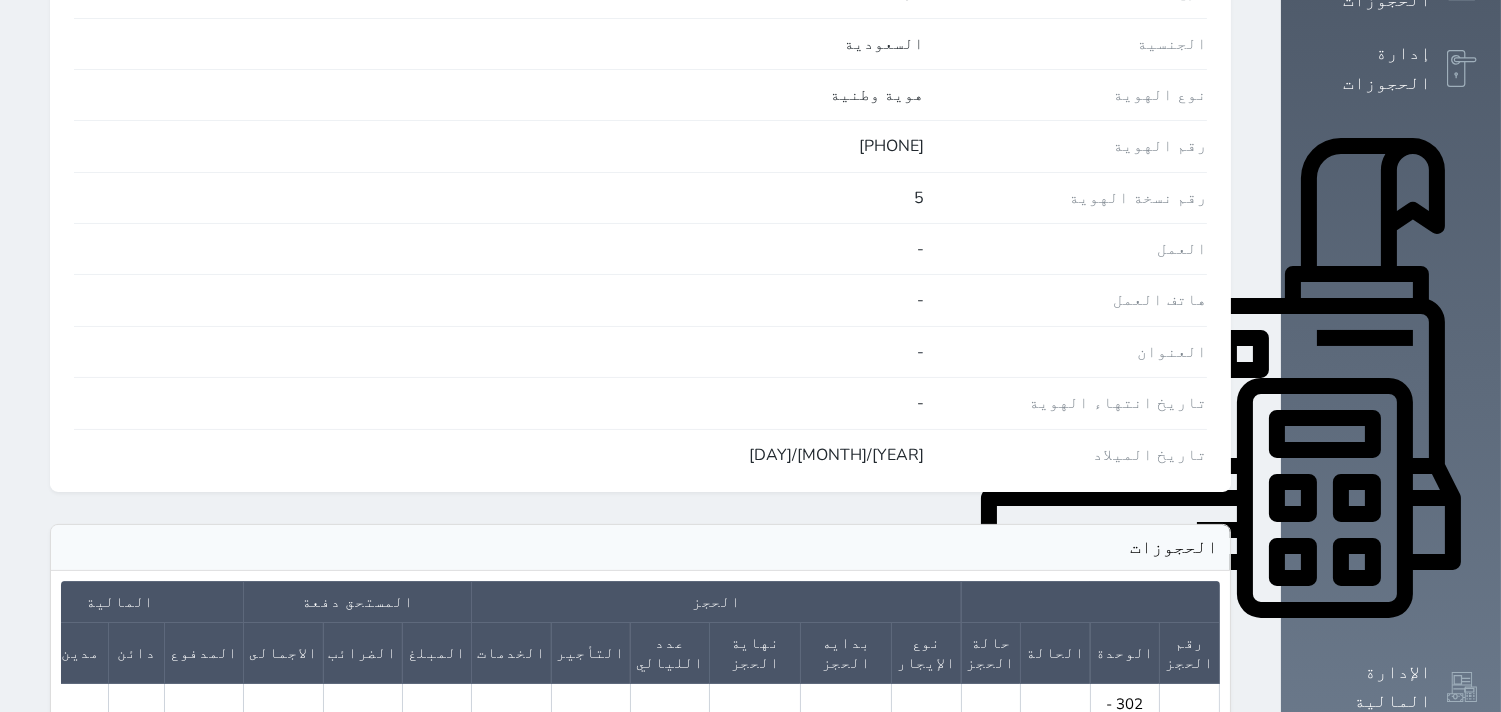 scroll, scrollTop: 777, scrollLeft: 0, axis: vertical 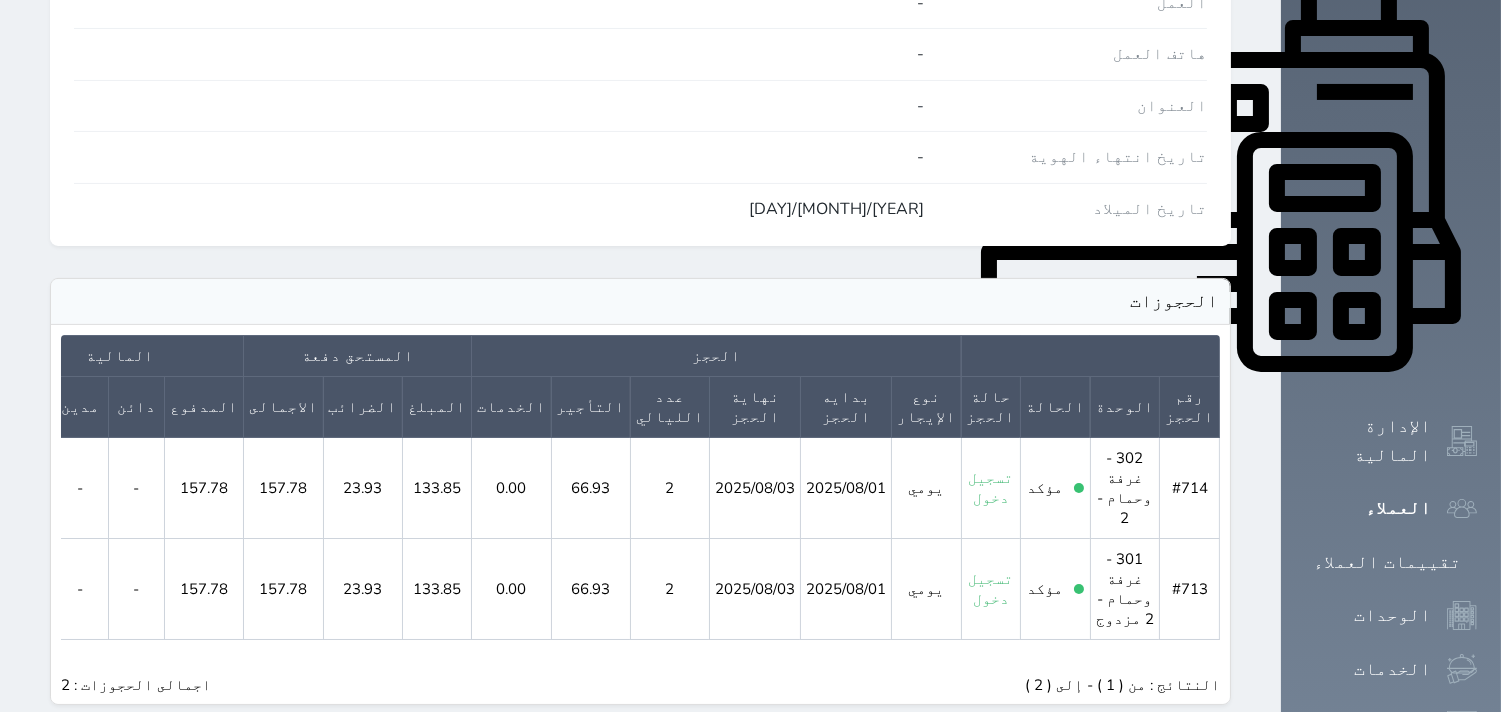 click 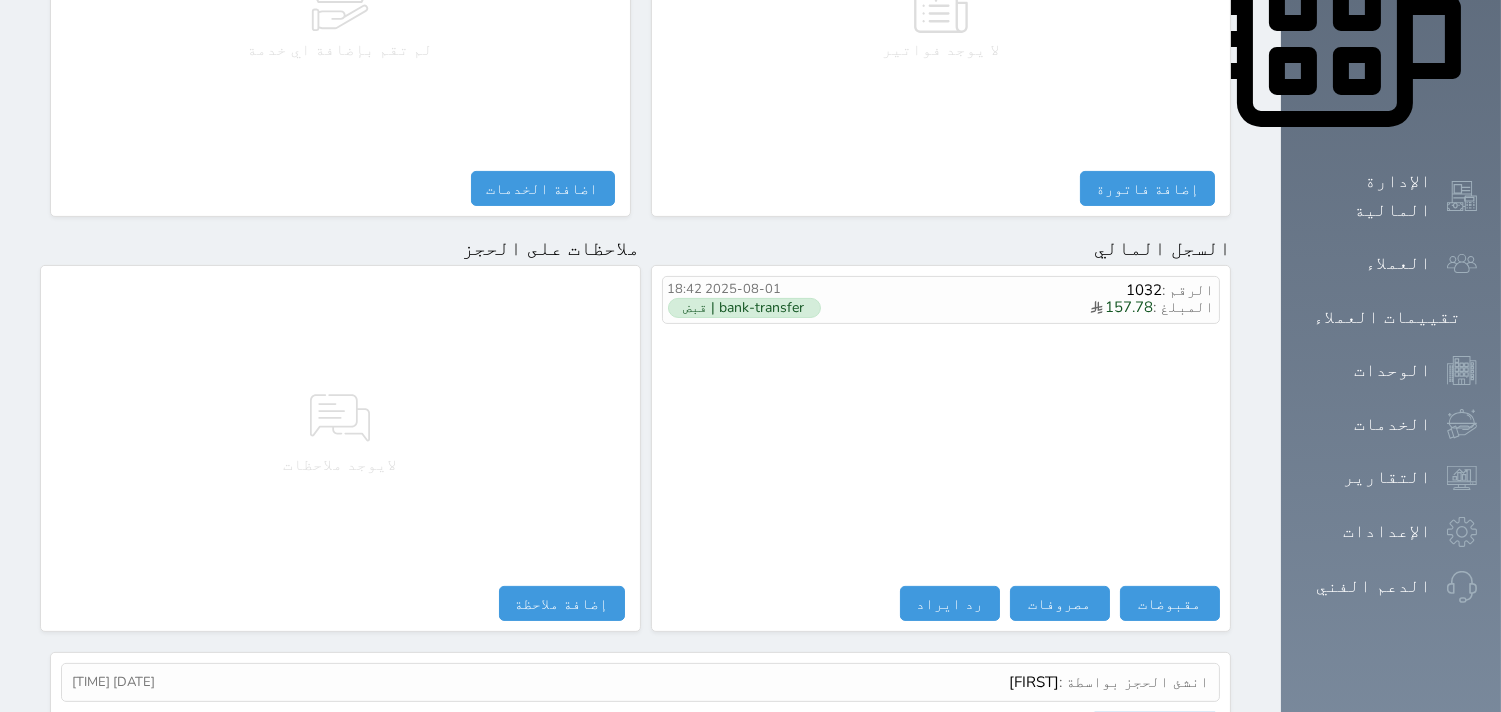 scroll, scrollTop: 1070, scrollLeft: 0, axis: vertical 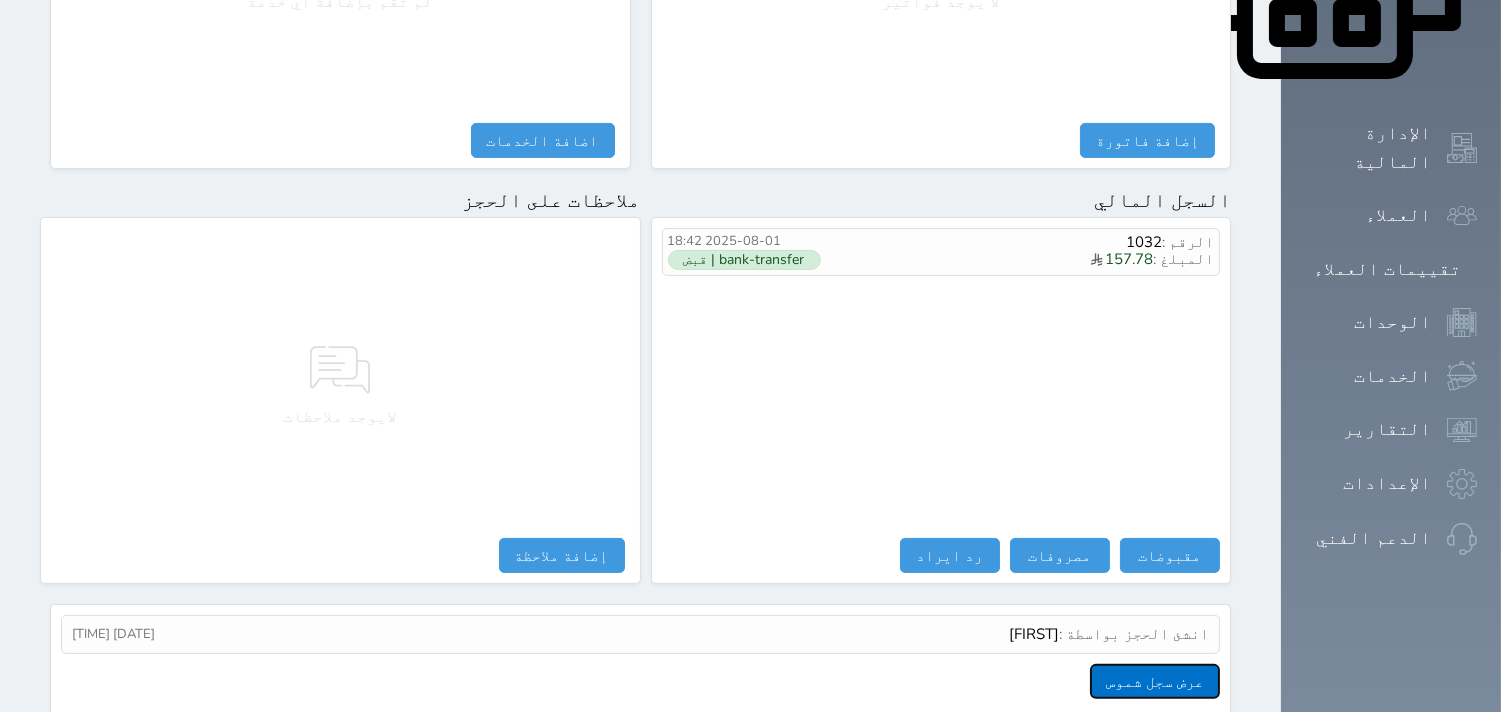 click on "عرض سجل شموس" at bounding box center [1155, 681] 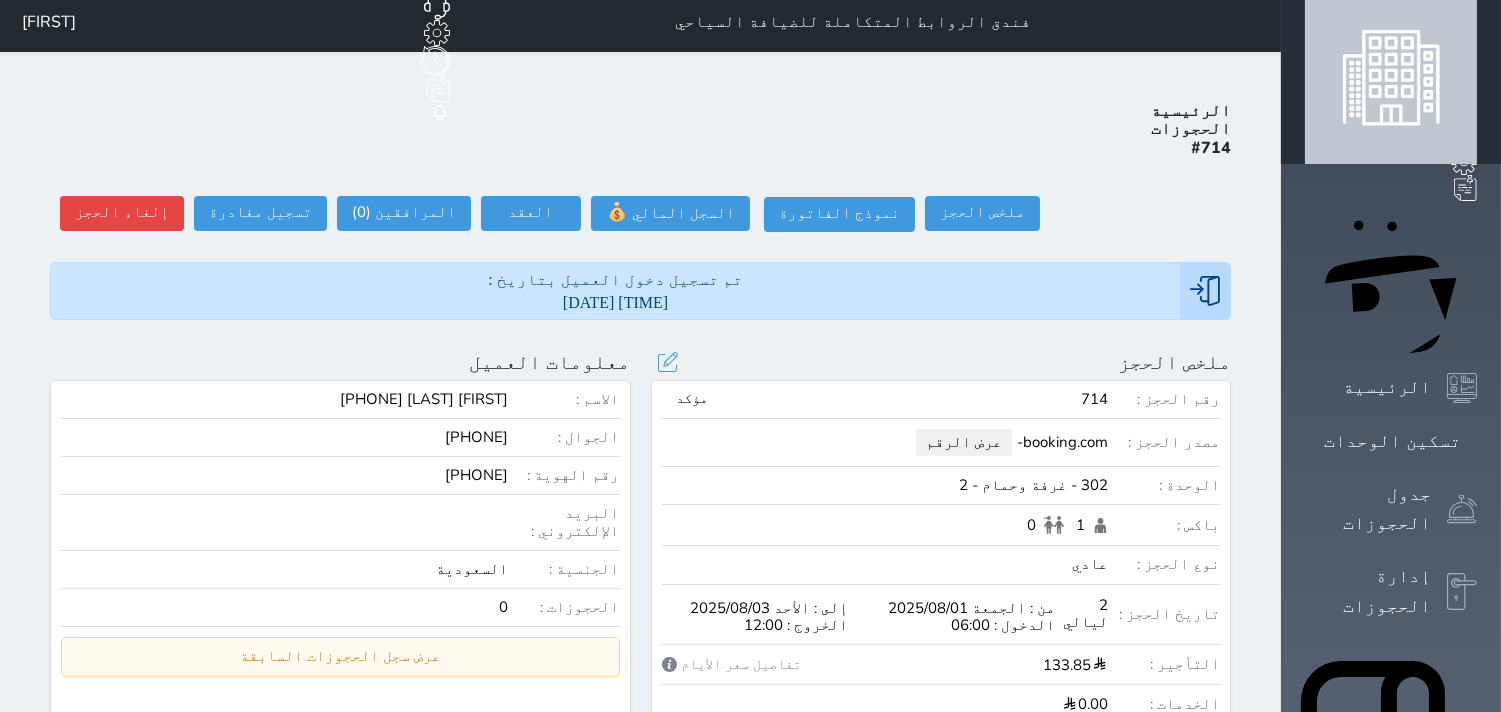 scroll, scrollTop: 7, scrollLeft: 0, axis: vertical 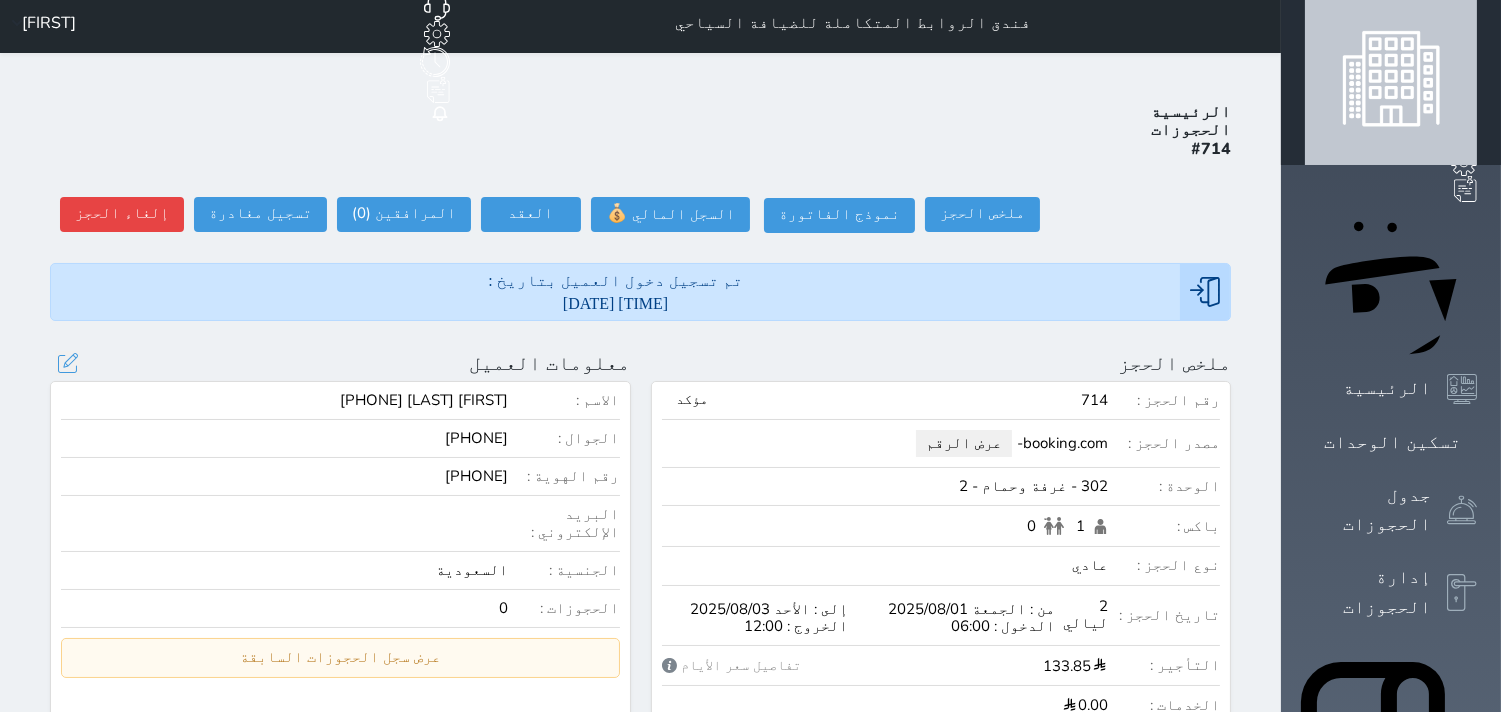 click on "[FIRST] [LAST] [PHONE]" at bounding box center [424, 400] 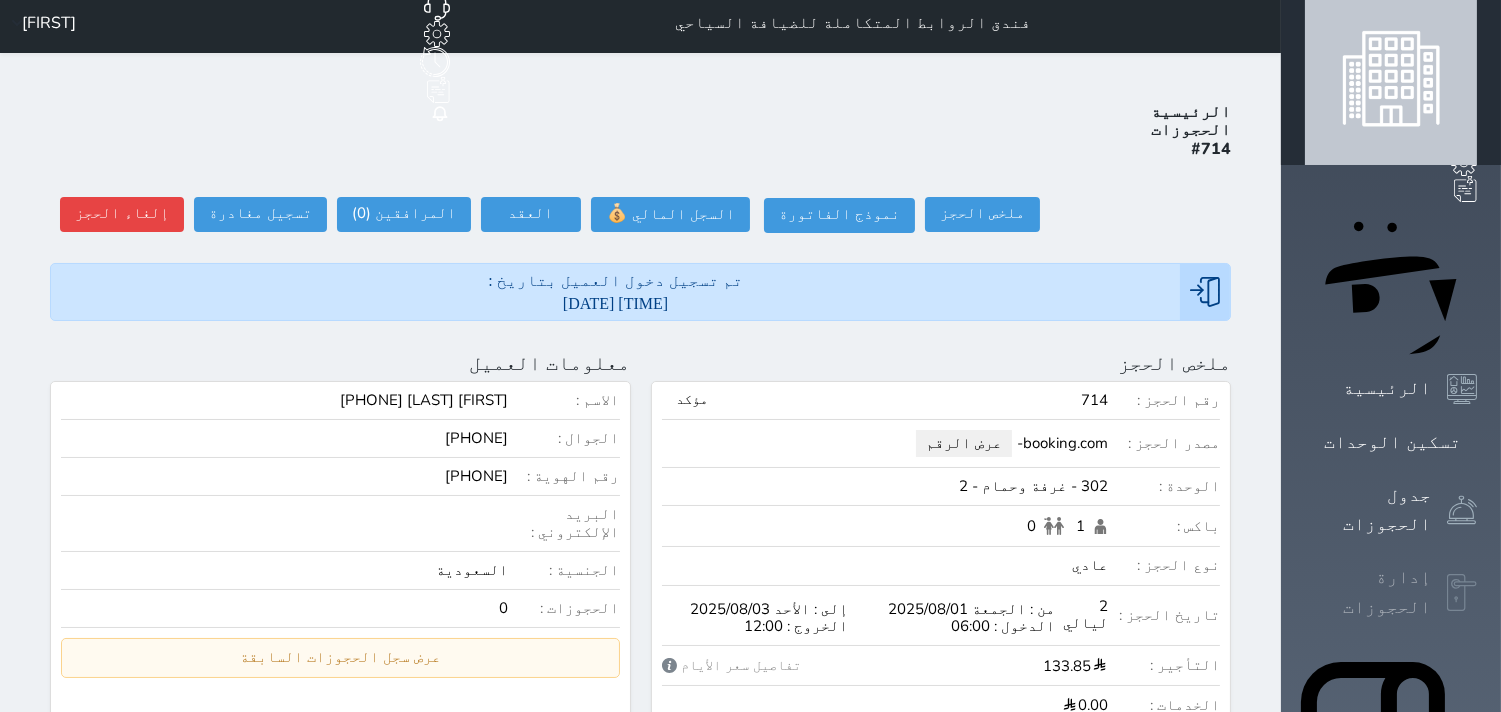click on "إدارة الحجوزات" at bounding box center (1391, 592) 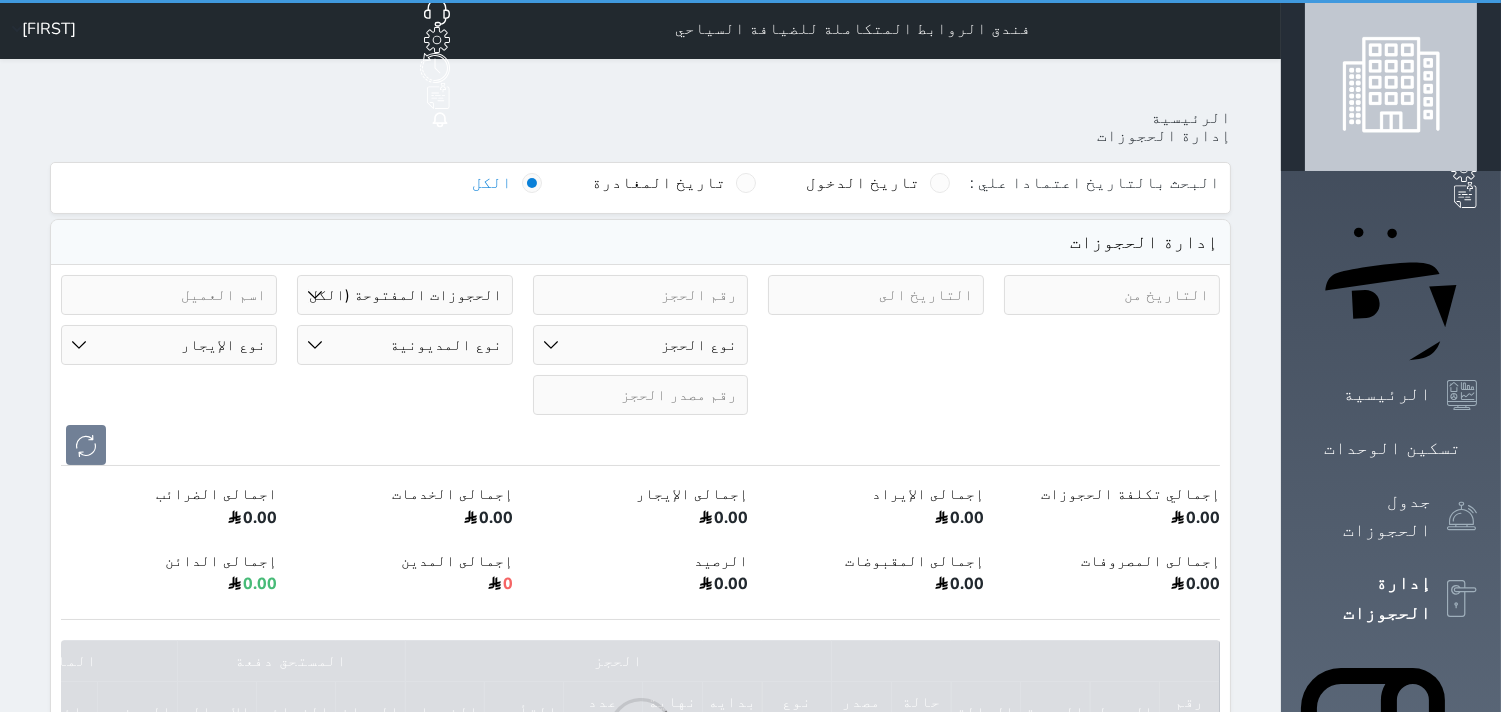 scroll, scrollTop: 0, scrollLeft: 0, axis: both 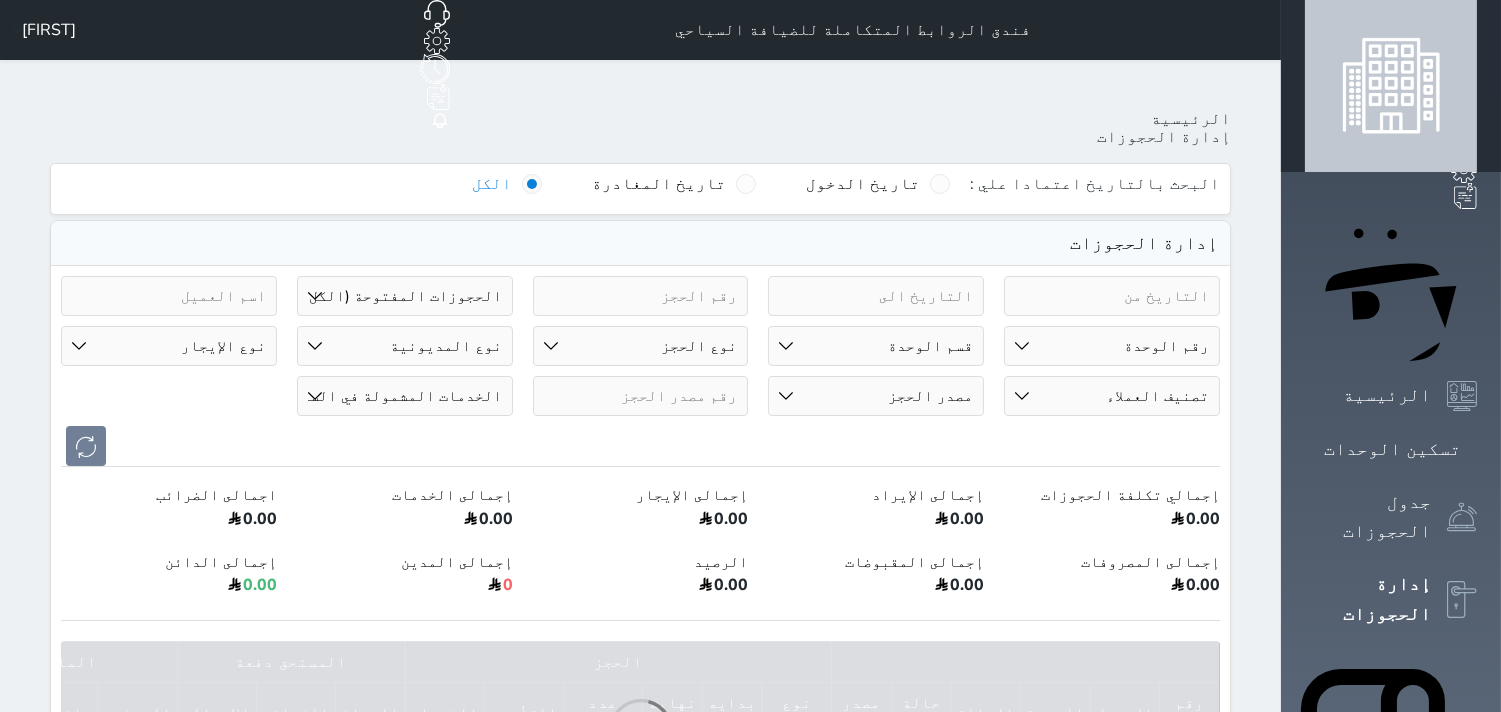 click on "حالة الحجز
الحجوزات المفتوحة (الكل)
الحجوزات المغلقة (الكل)
الحجوزات المفتوحة (مسجل دخول)
الحجوزات المغلقة (تسجيل مغادرة)
الحجوزات لم تسجل دخول
الحجوزات المؤكدة (الكل)
الحجوزات الملغية
بانتظار التأكيد" at bounding box center [405, 296] 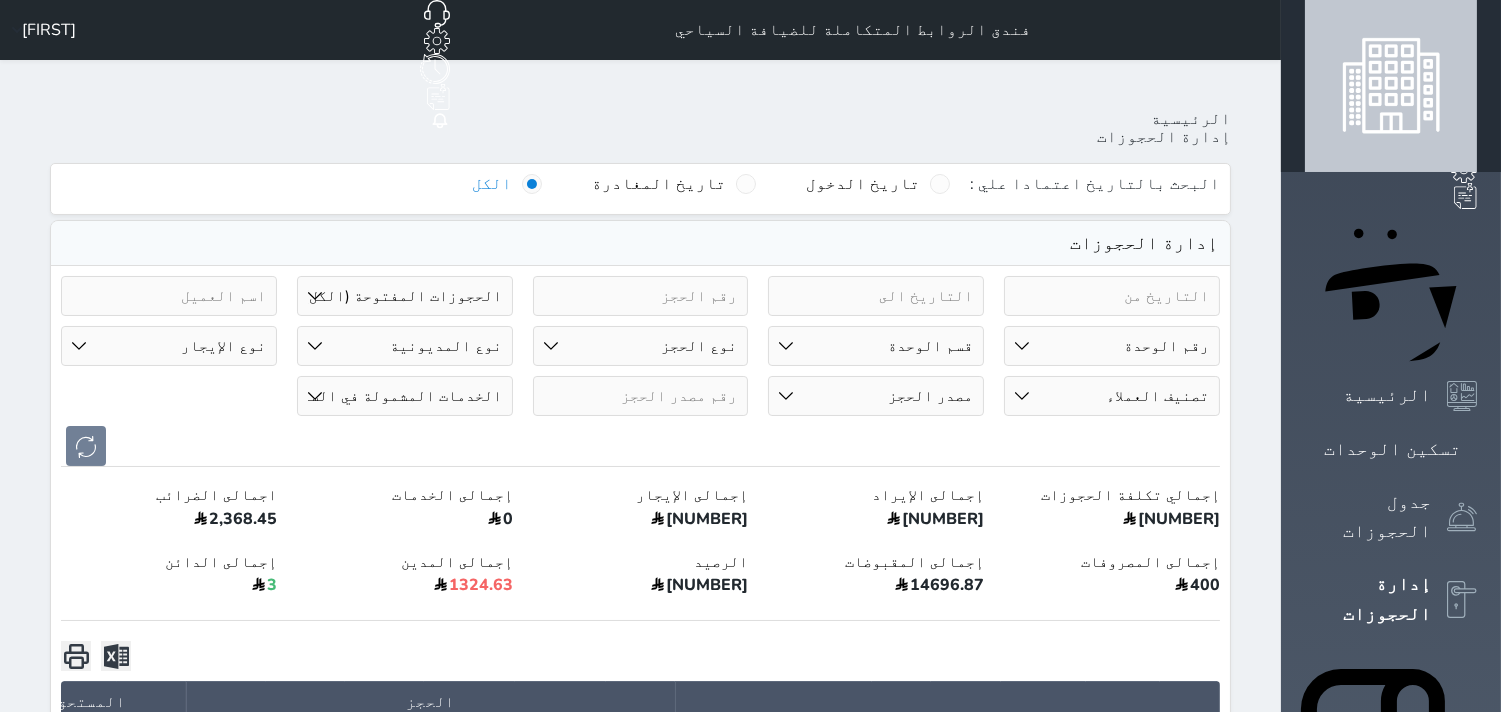 select on "all" 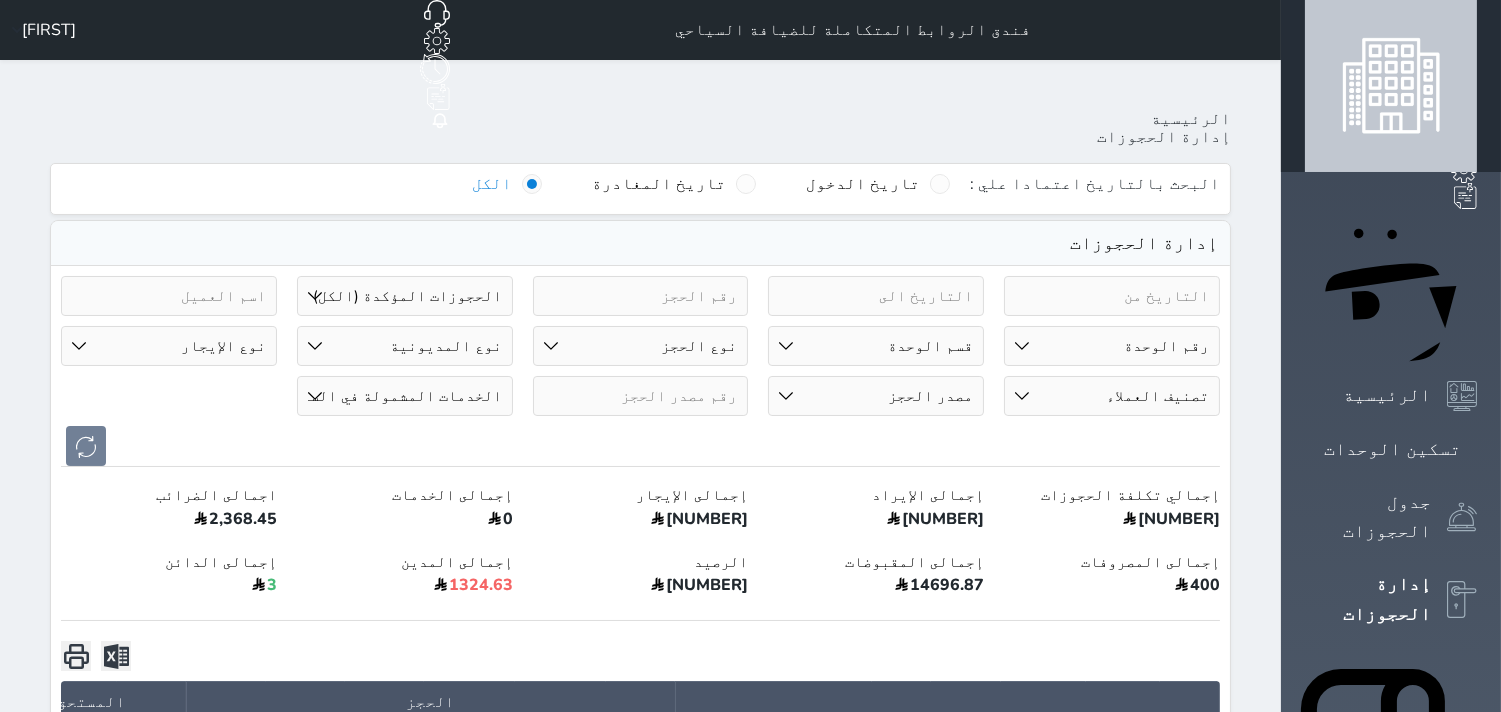 click on "حالة الحجز
الحجوزات المفتوحة (الكل)
الحجوزات المغلقة (الكل)
الحجوزات المفتوحة (مسجل دخول)
الحجوزات المغلقة (تسجيل مغادرة)
الحجوزات لم تسجل دخول
الحجوزات المؤكدة (الكل)
الحجوزات الملغية
بانتظار التأكيد" at bounding box center (405, 296) 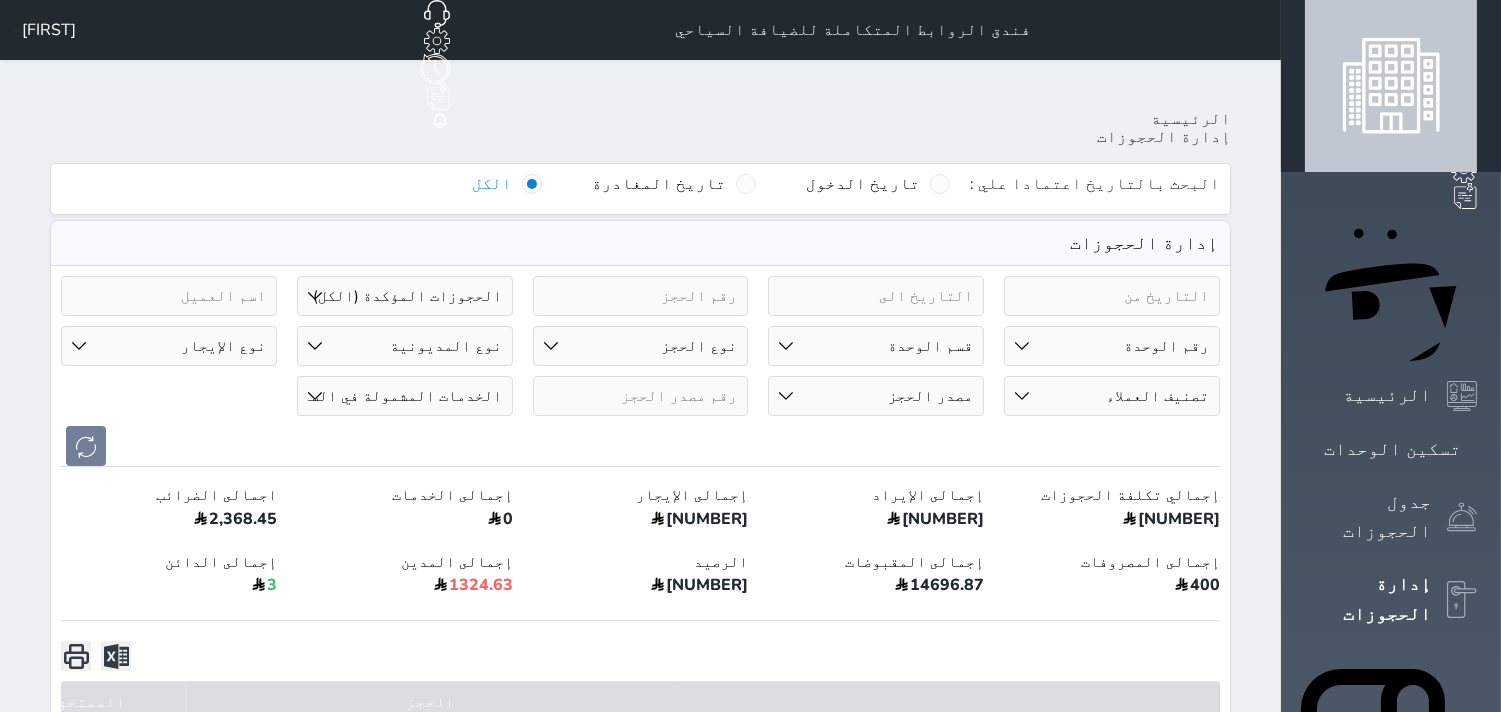 click at bounding box center [641, 396] 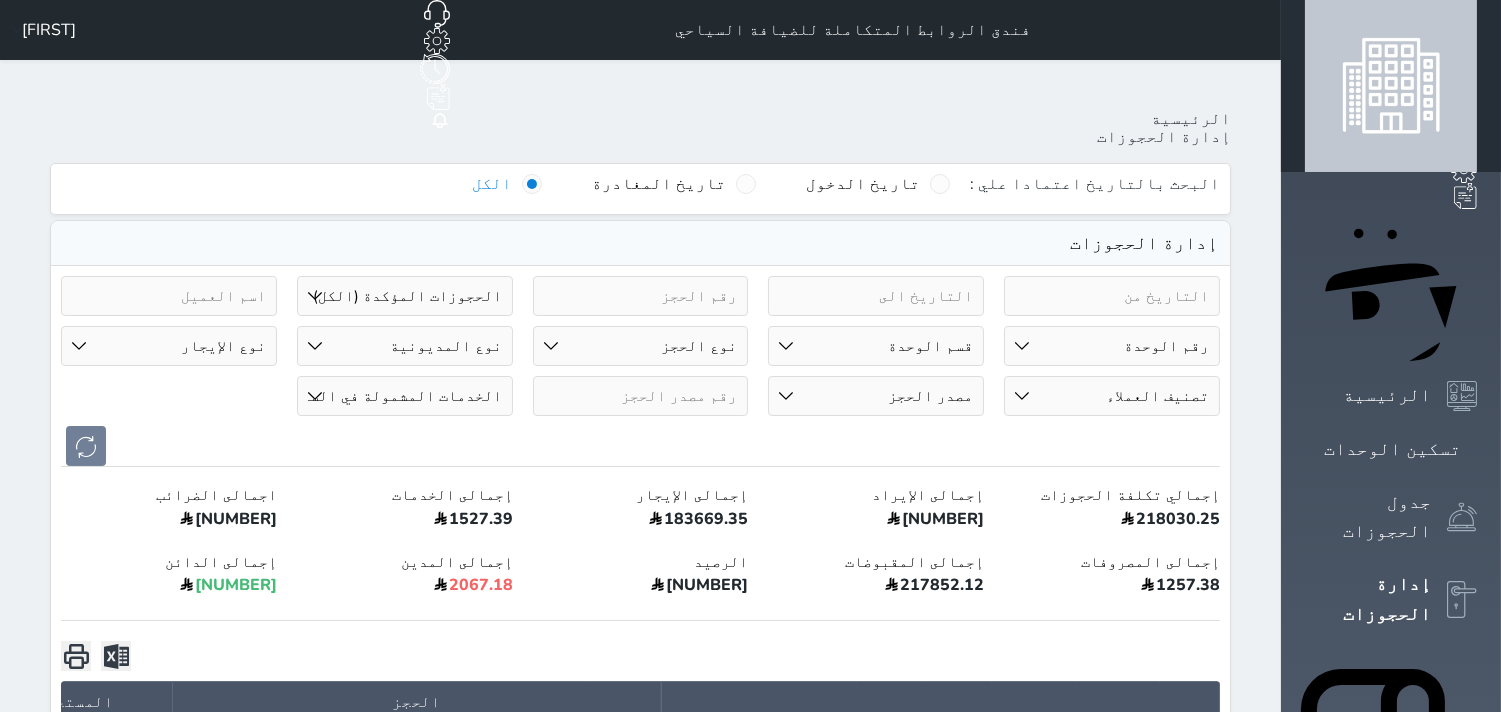 paste on "[PHONE]" 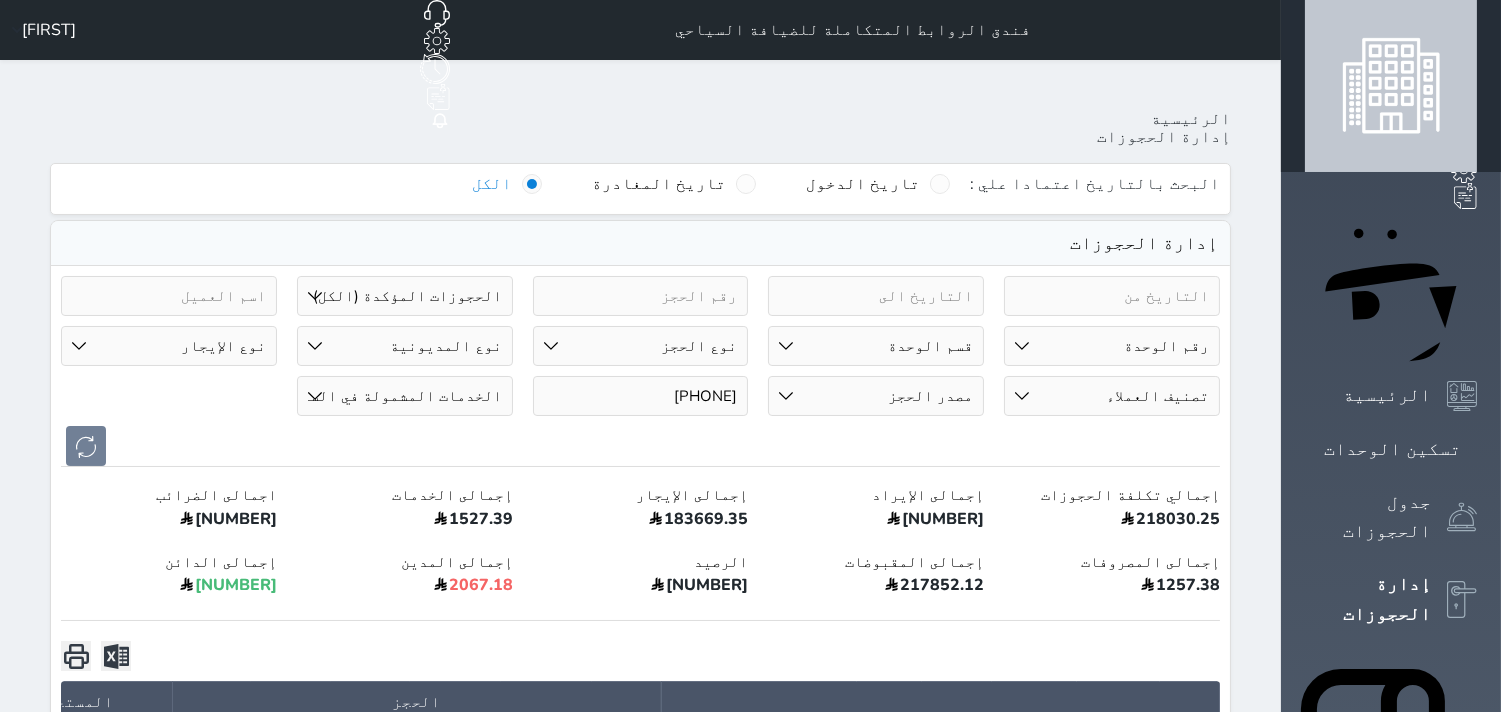type on "[PHONE]" 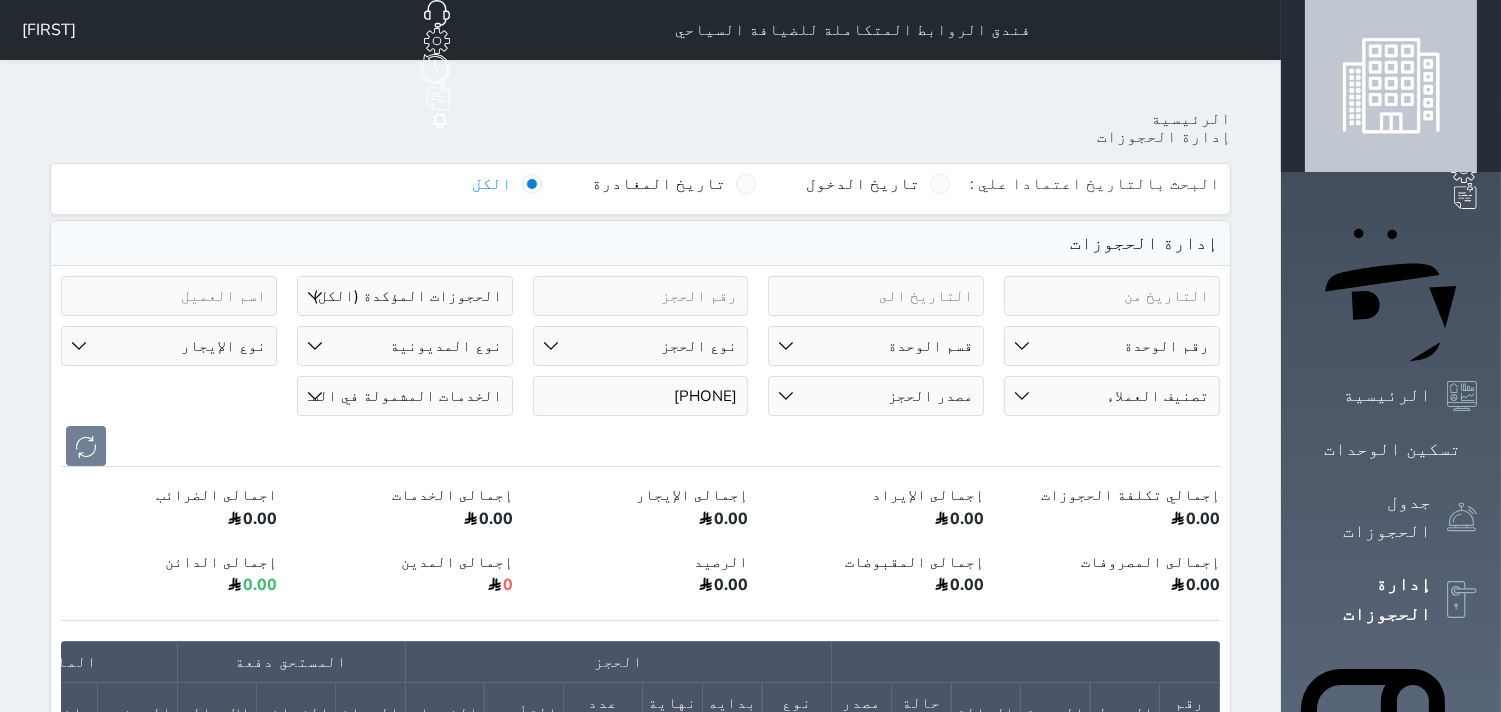 click on "[PHONE]" at bounding box center (641, 396) 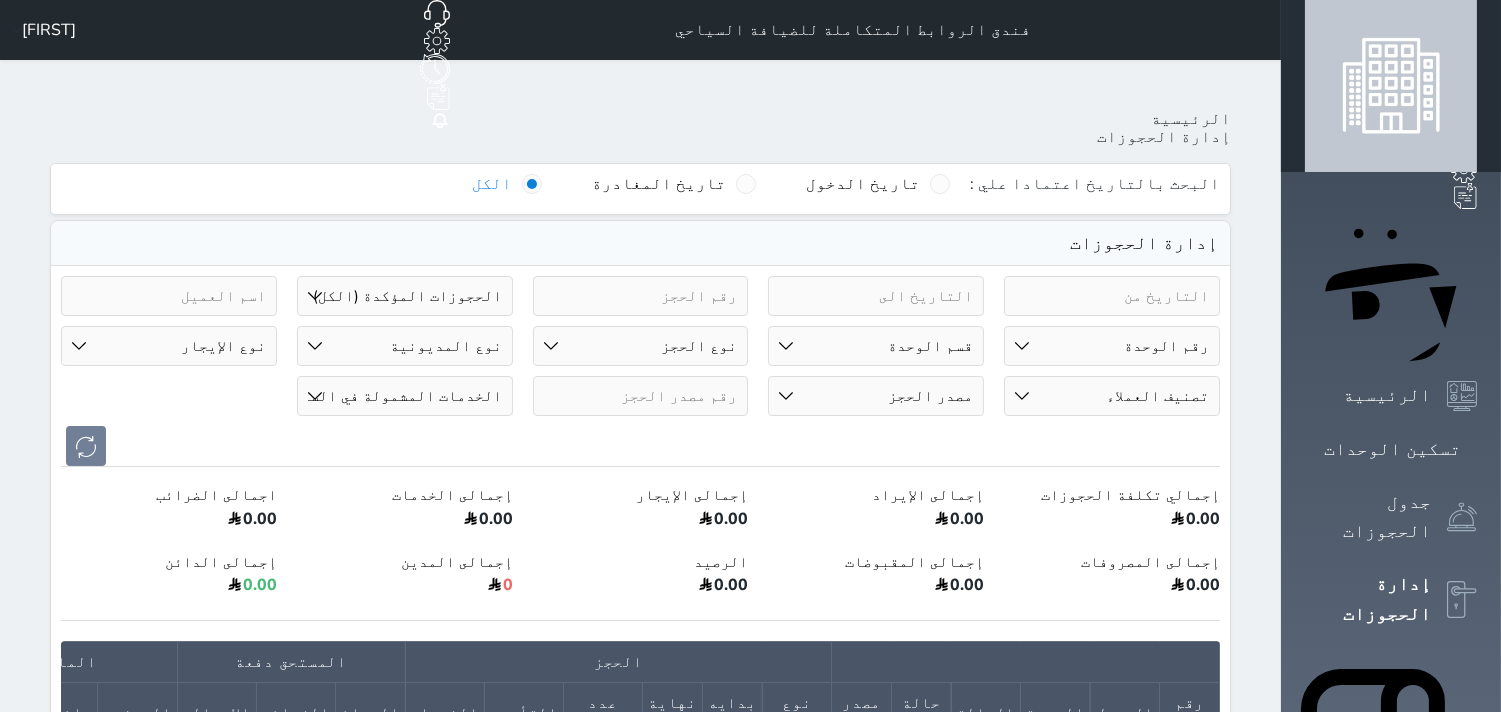 type 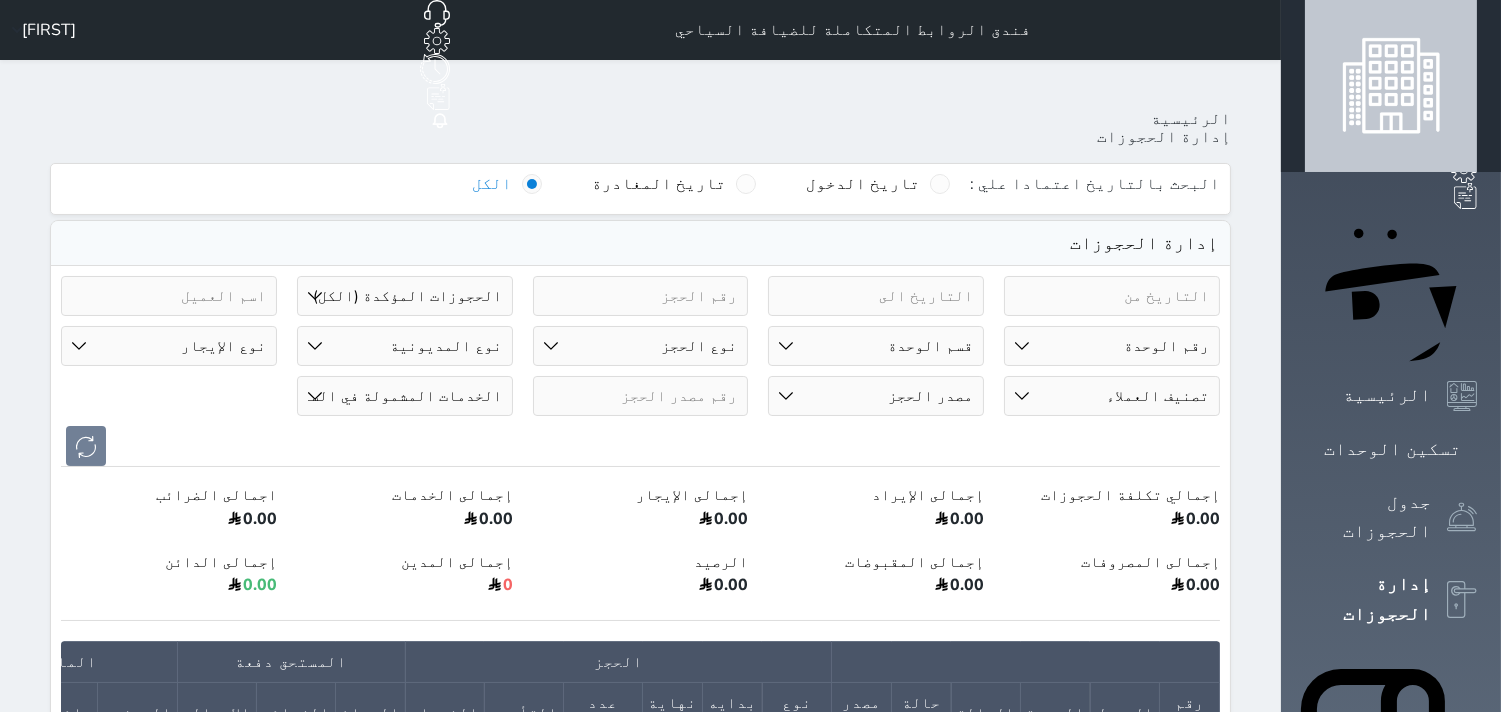 paste on "[PHONE]" 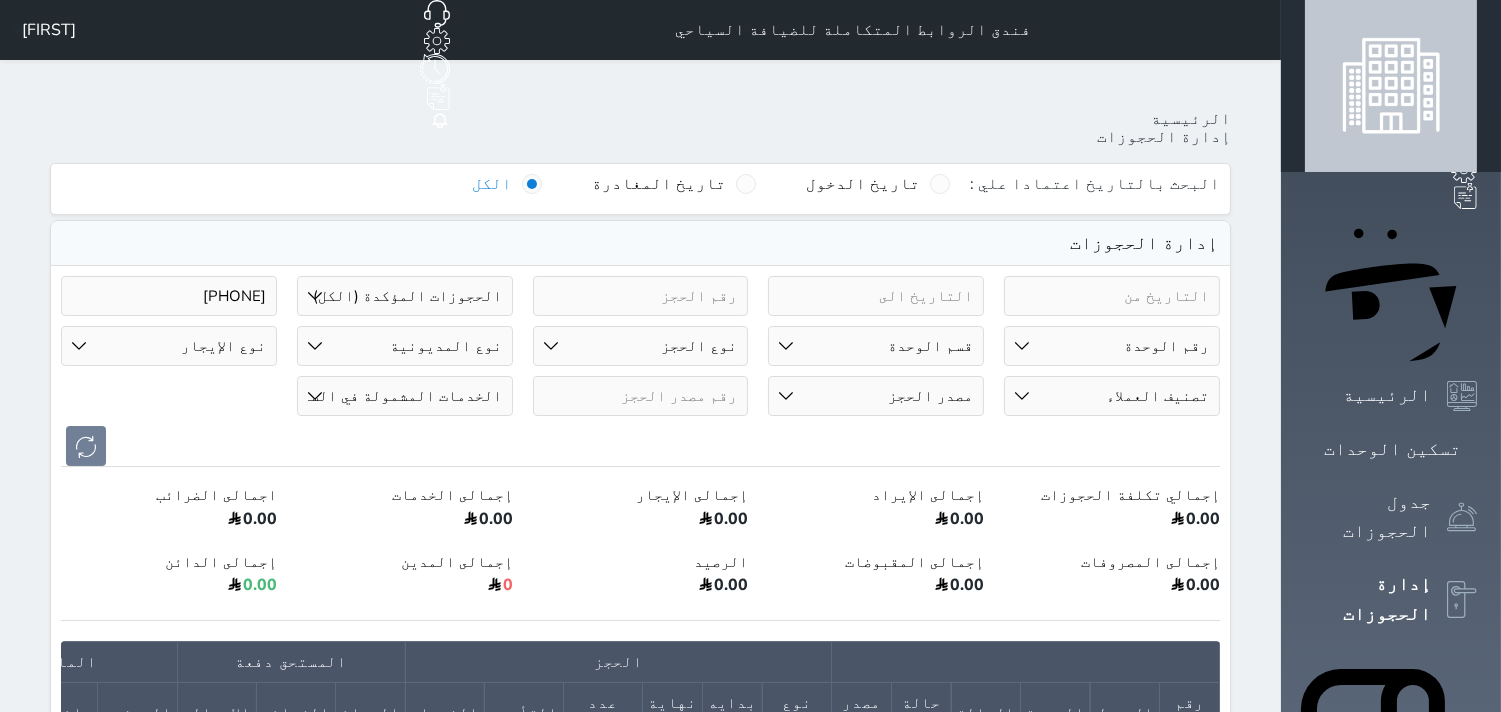 click on "[PHONE]" at bounding box center (169, 296) 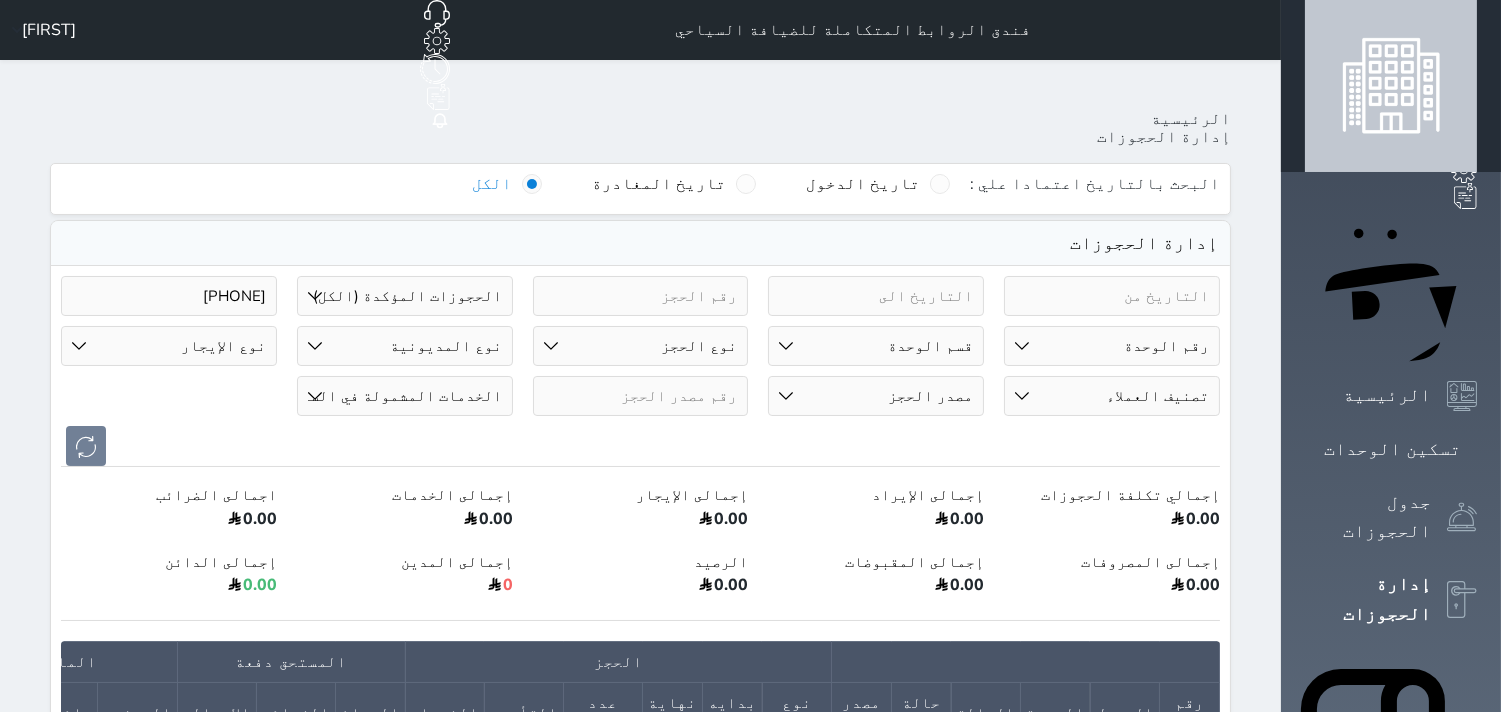 paste on "[PHONE]" 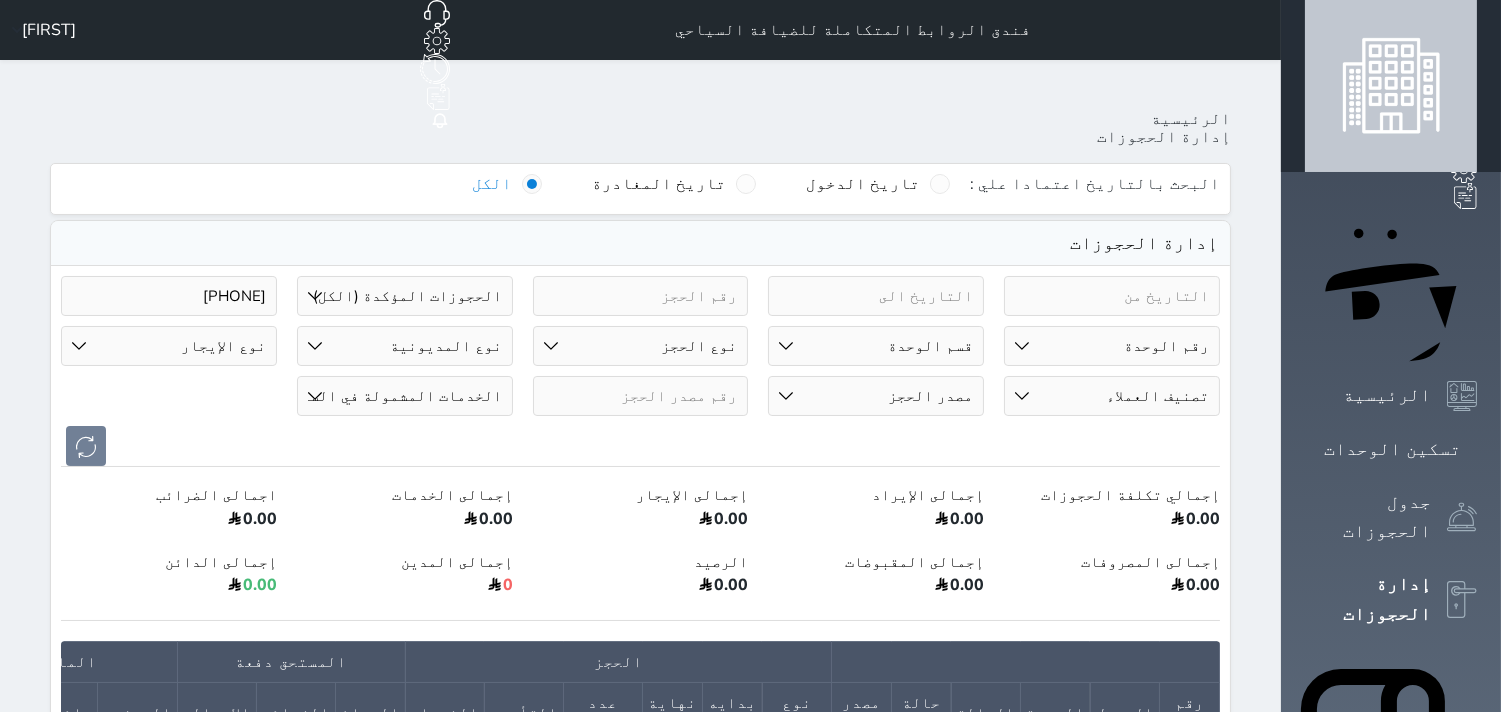 click on "[PHONE]" at bounding box center [169, 296] 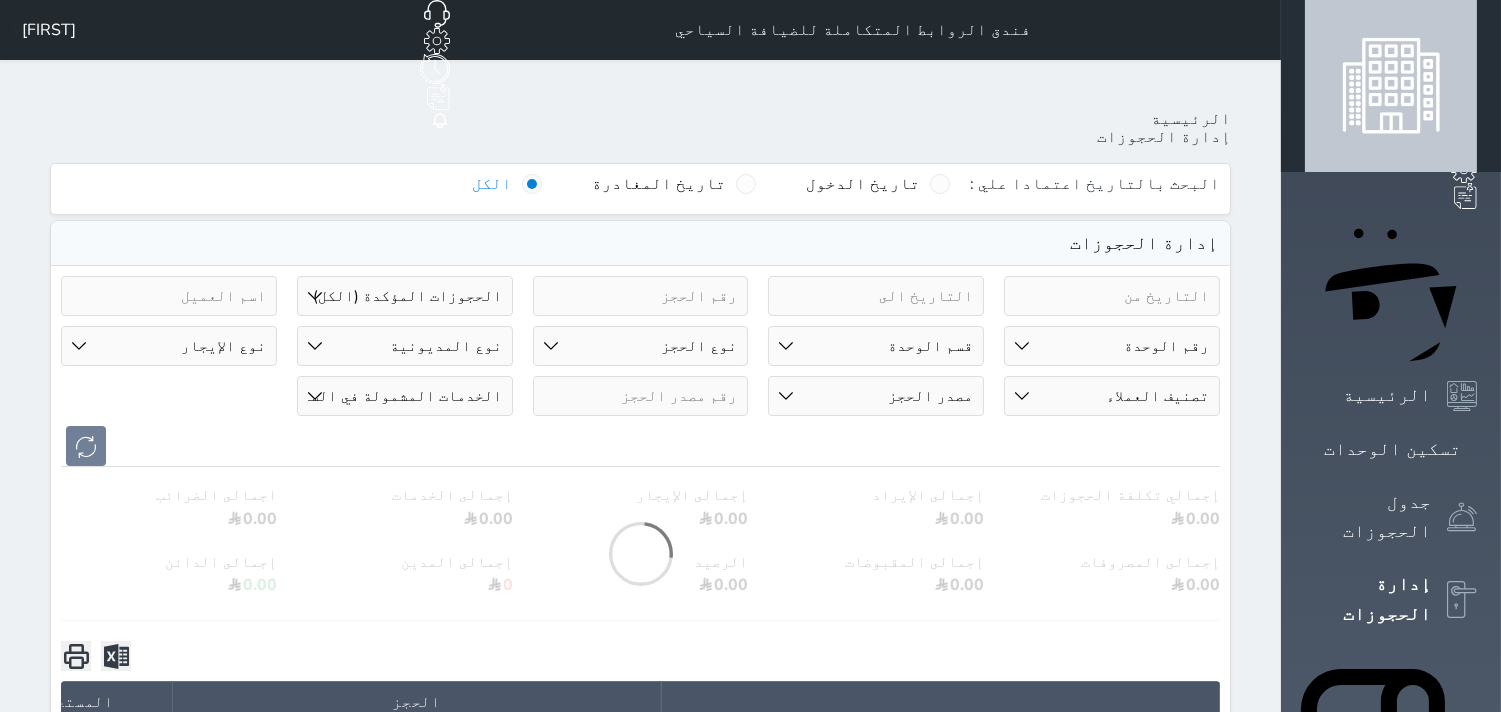 type 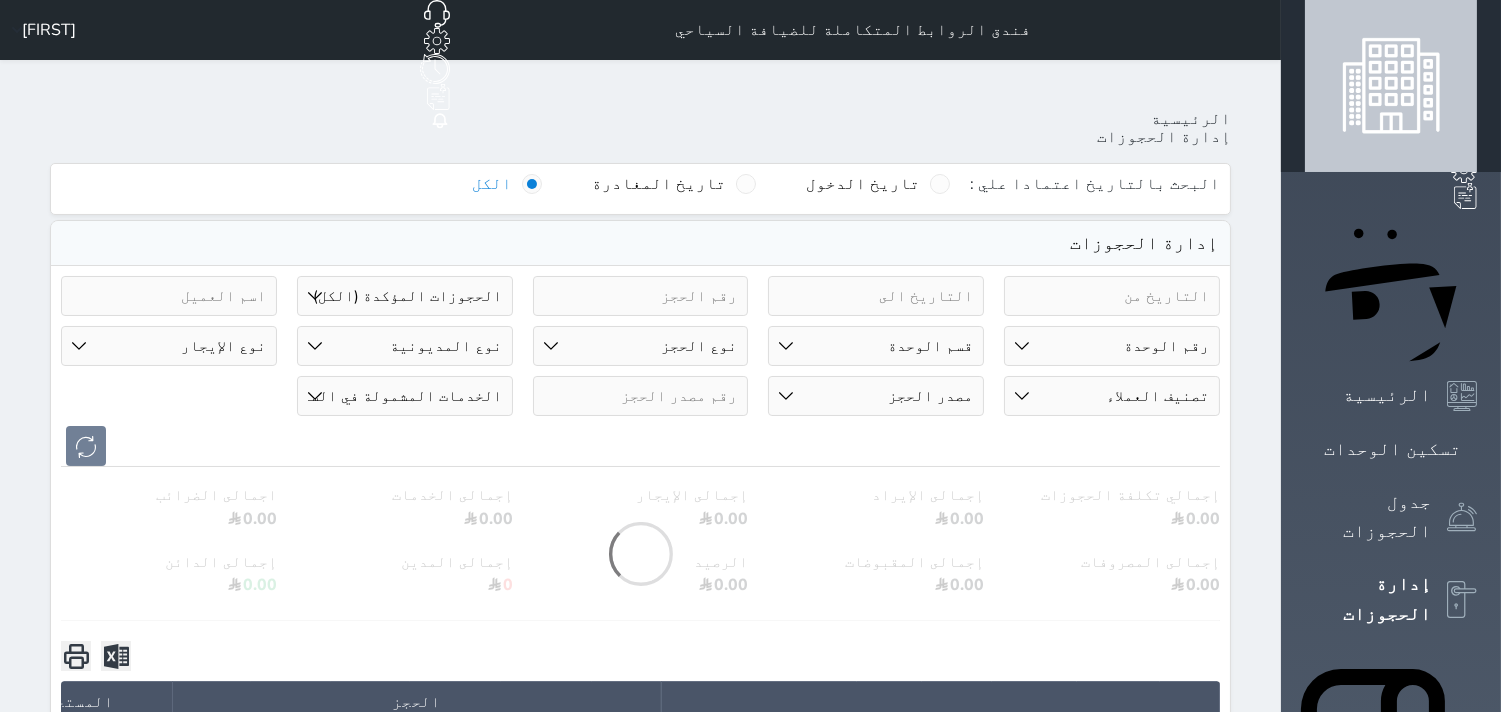 click at bounding box center (641, 396) 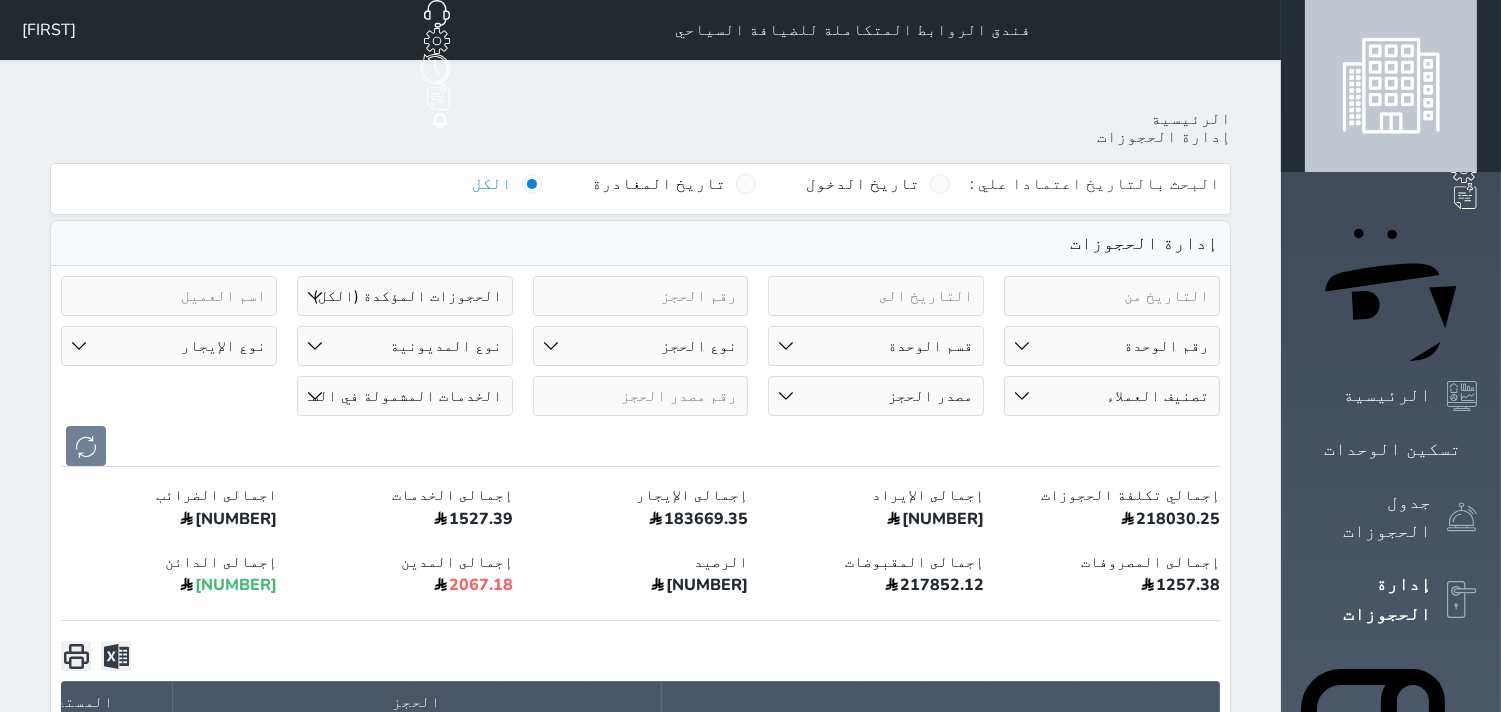 paste on "[PHONE]" 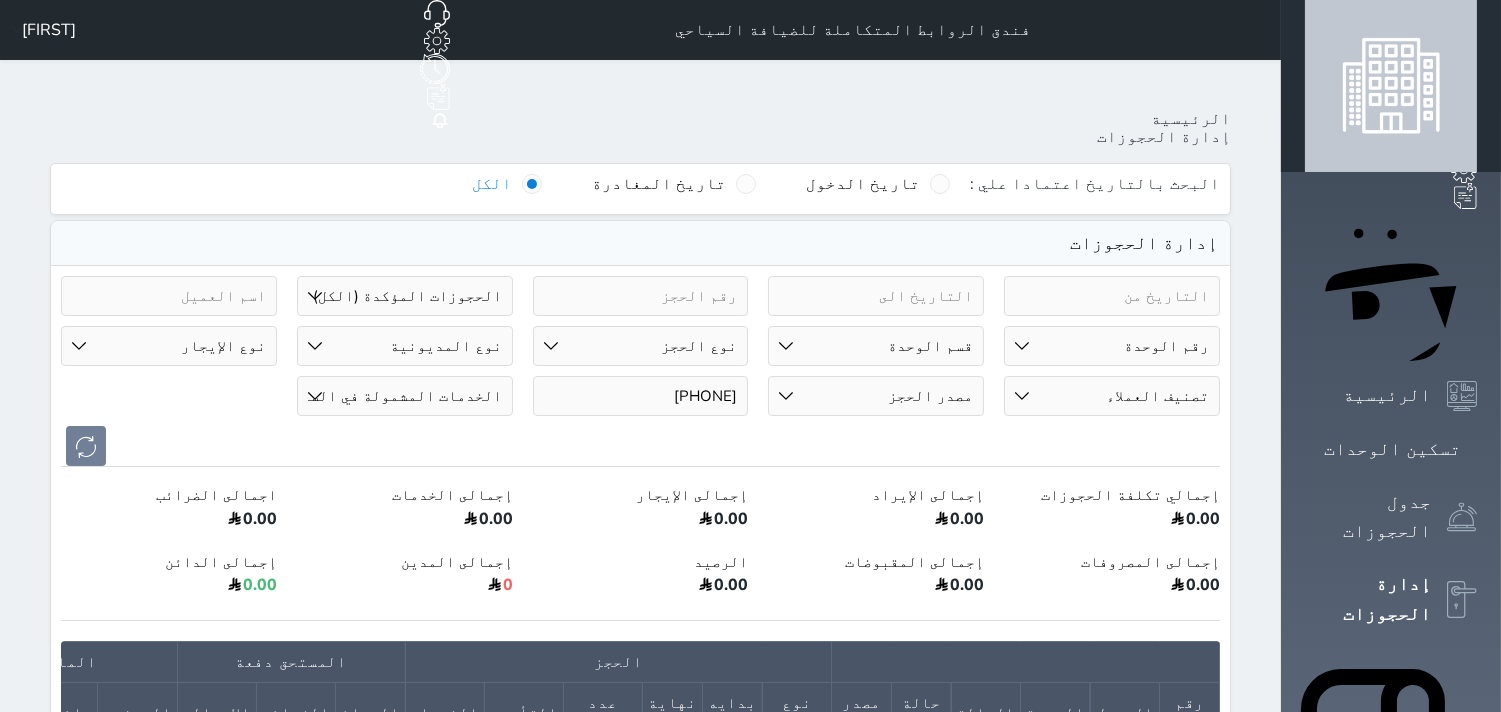 click on "[PHONE]" at bounding box center (641, 396) 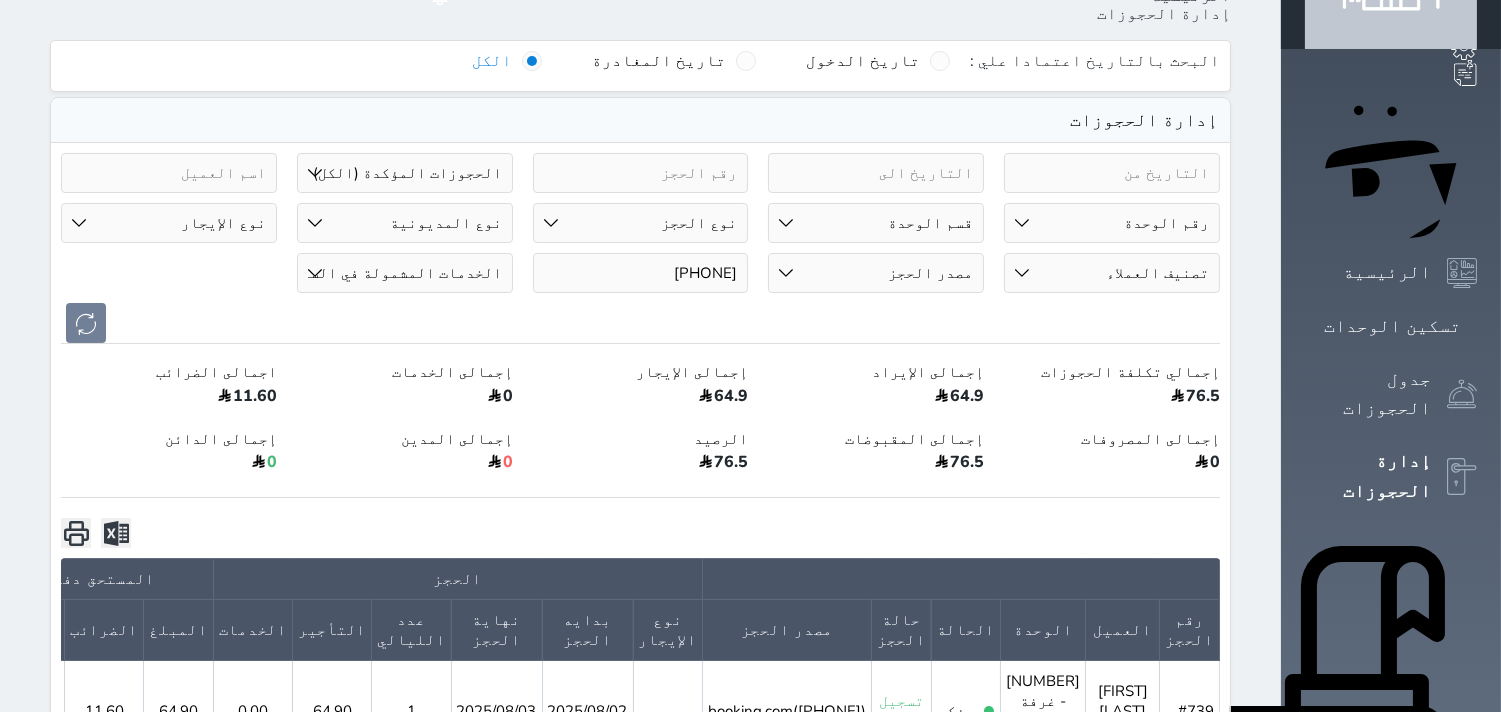 scroll, scrollTop: 333, scrollLeft: 0, axis: vertical 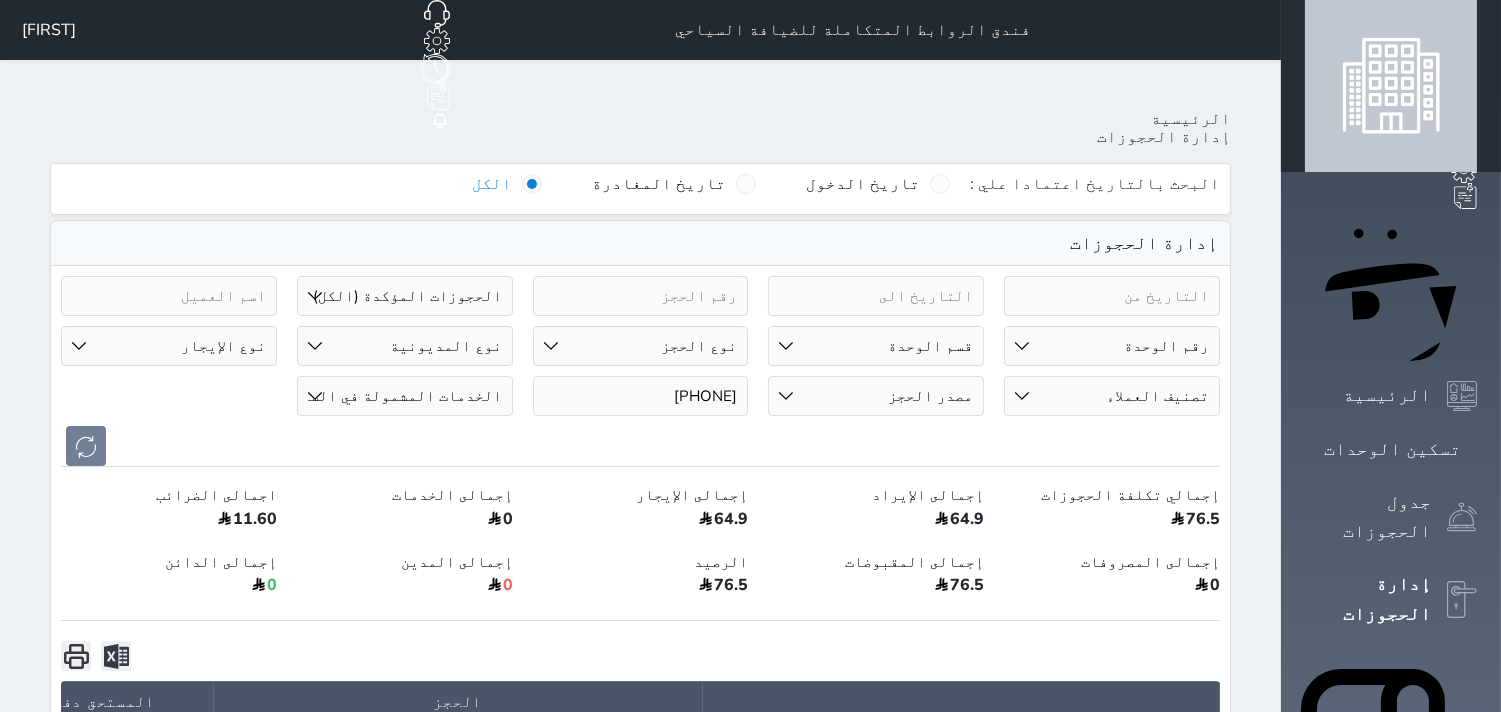 click on "[PHONE]" at bounding box center [641, 396] 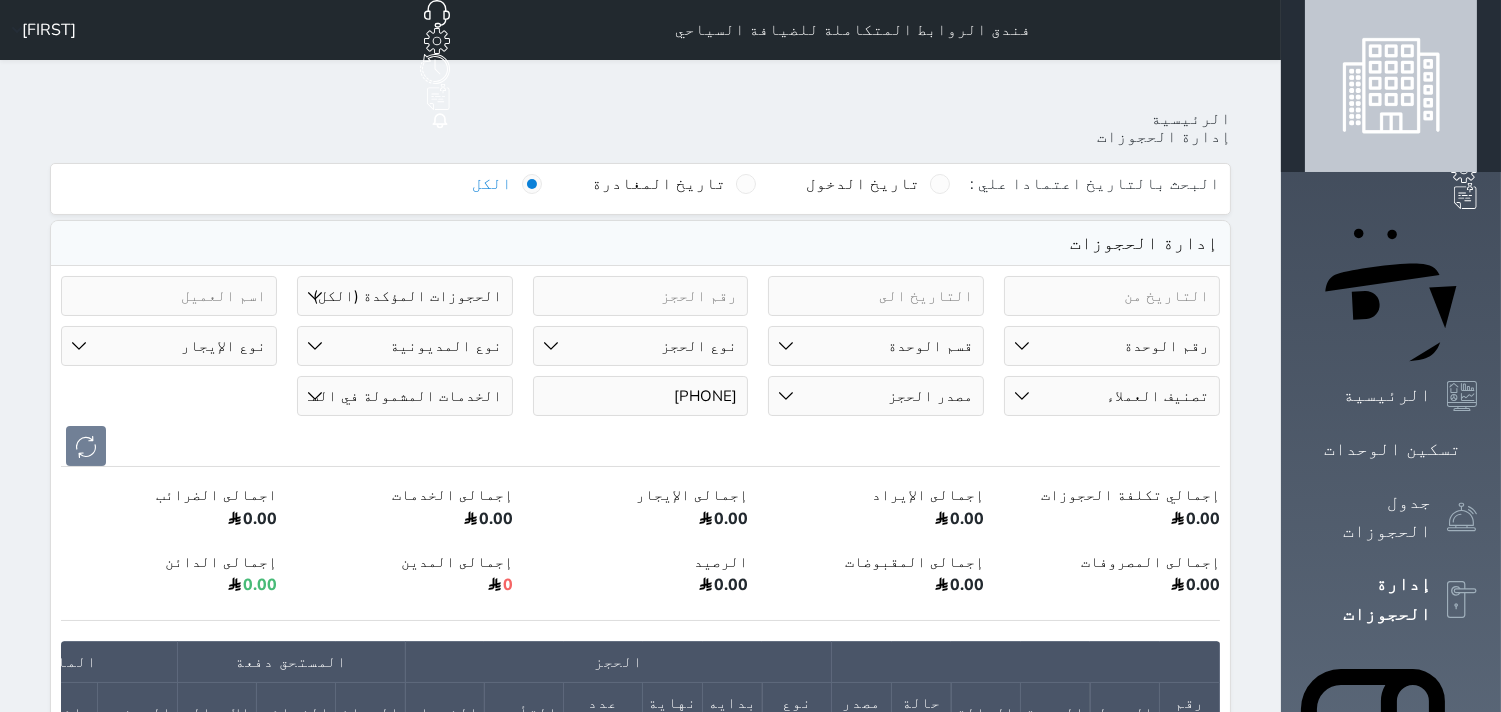 click on "[PHONE]" at bounding box center [641, 396] 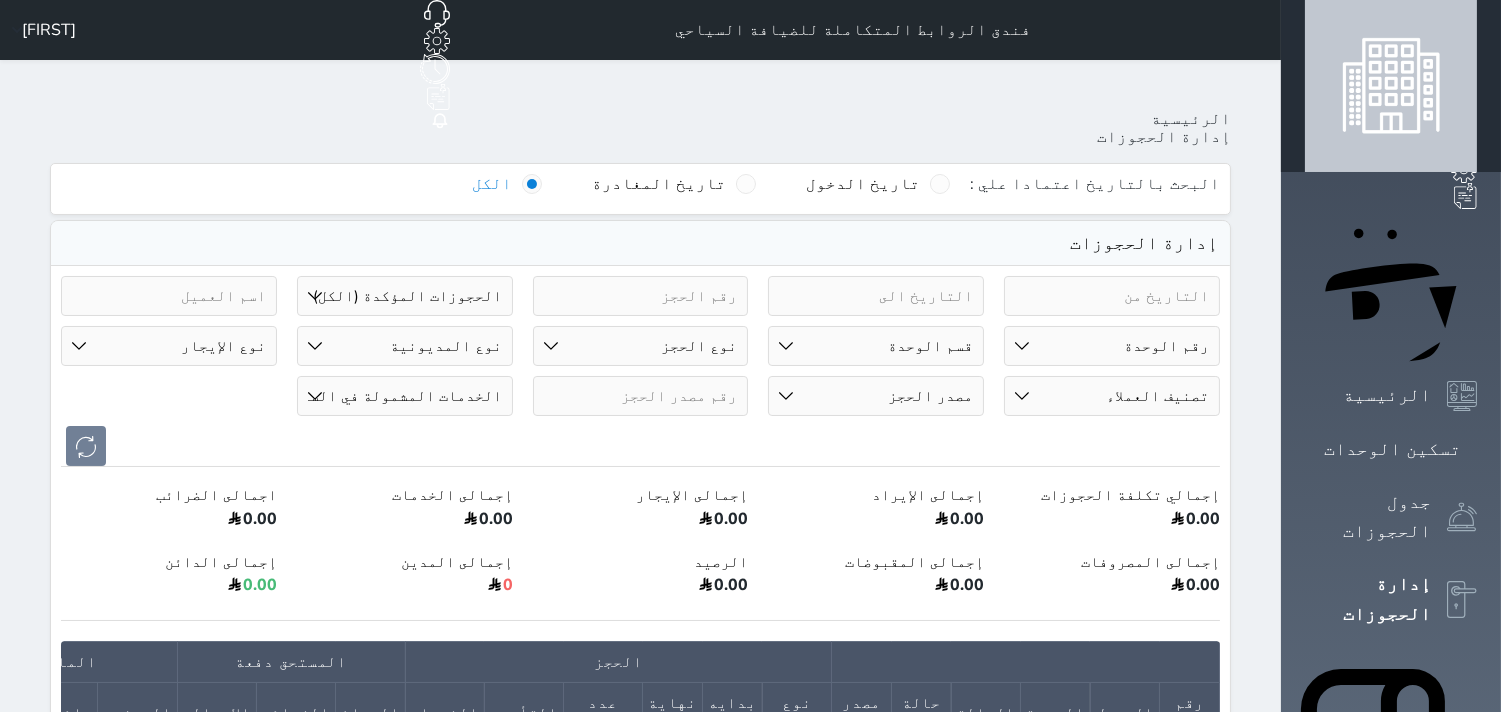 type 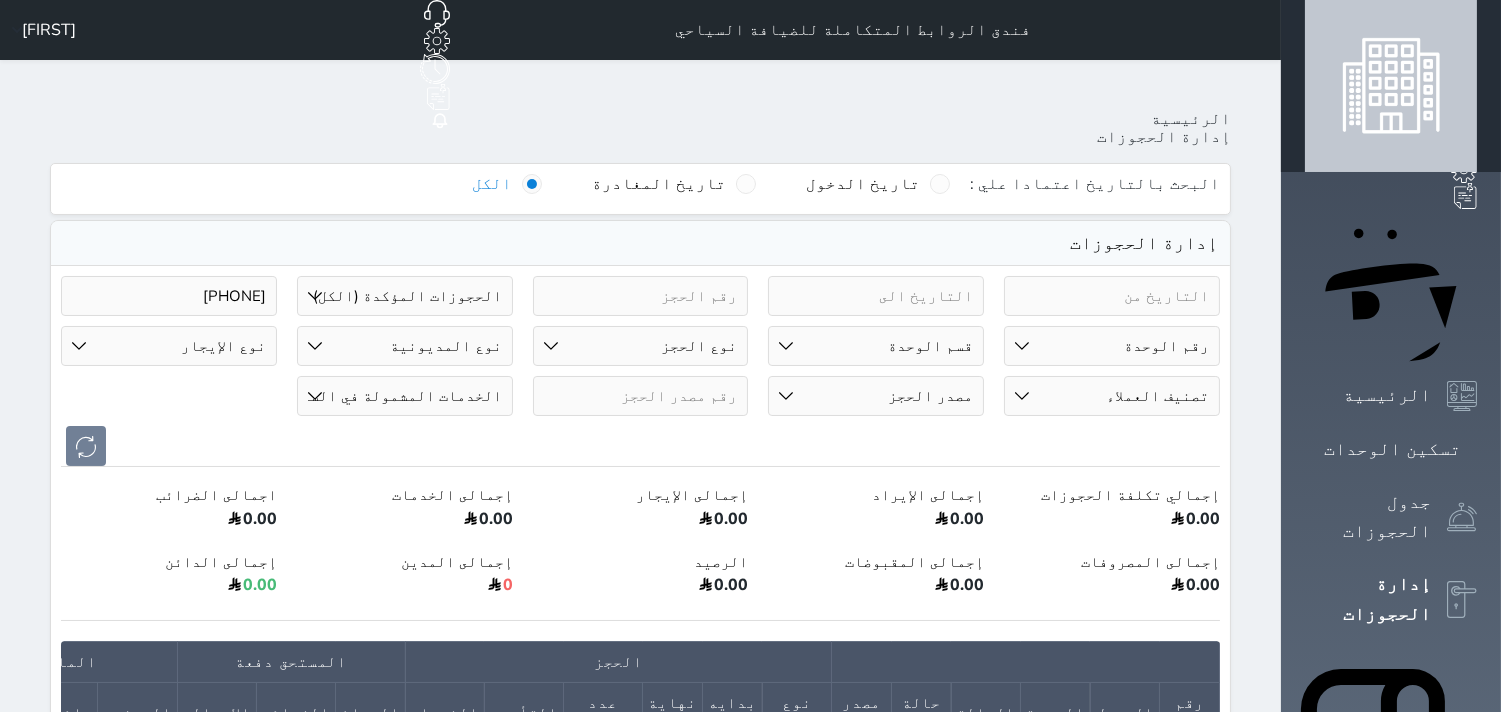 type on "[PHONE]" 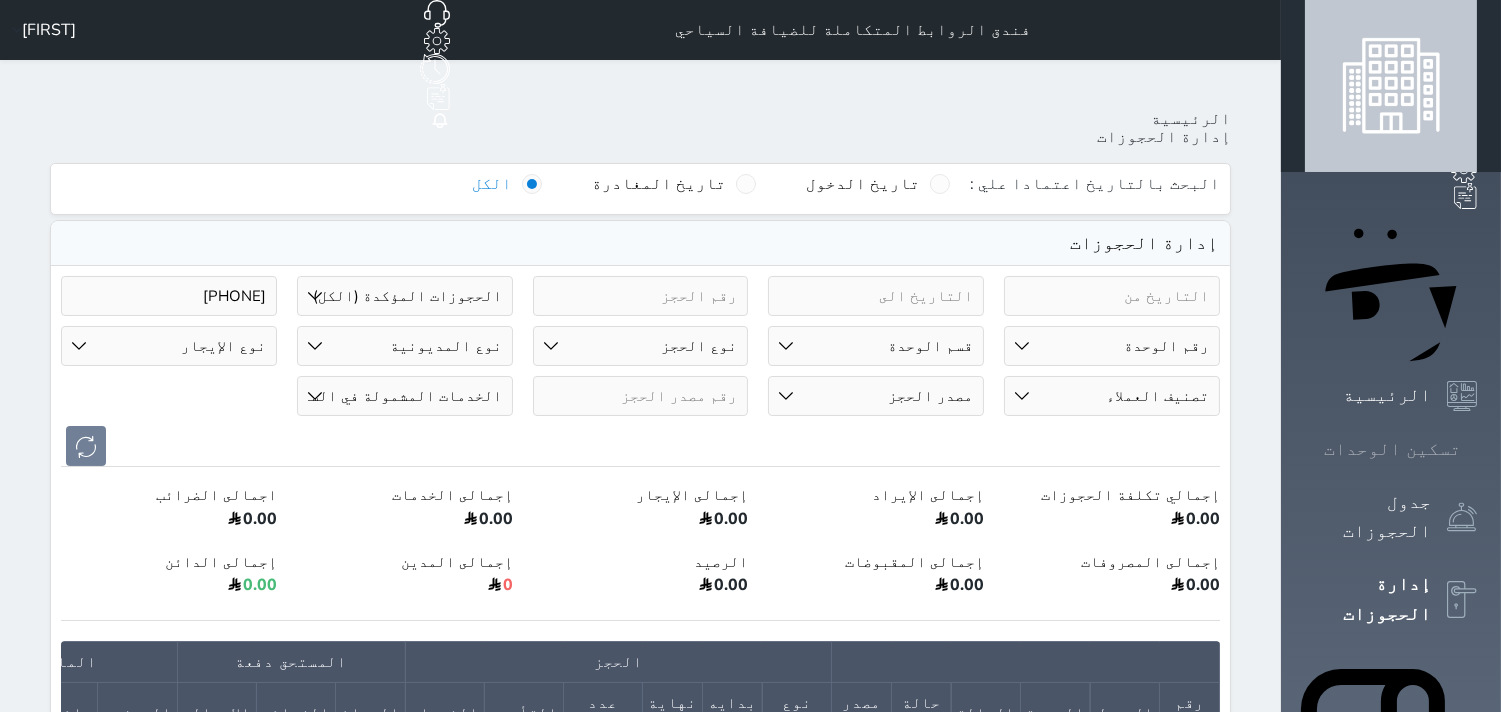 click at bounding box center [1477, 449] 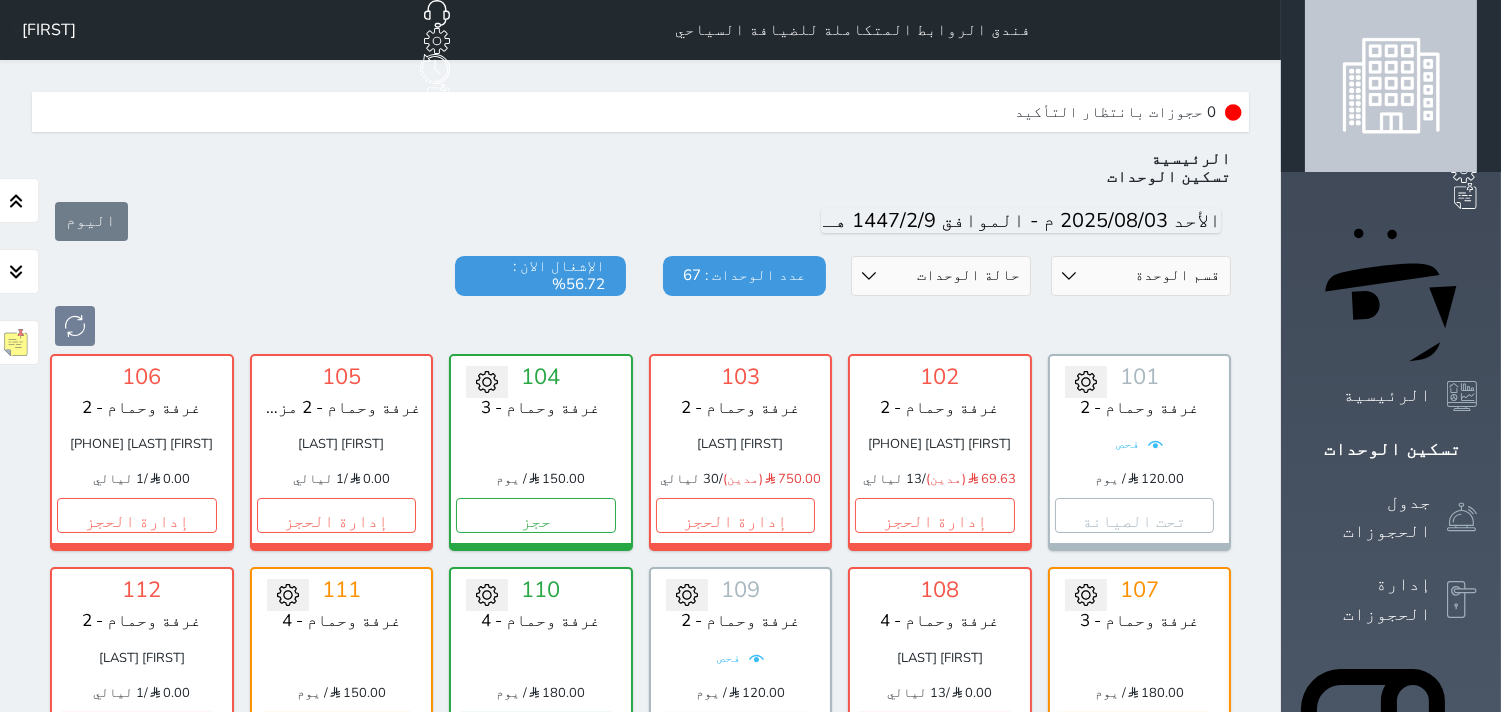 scroll, scrollTop: 615, scrollLeft: 0, axis: vertical 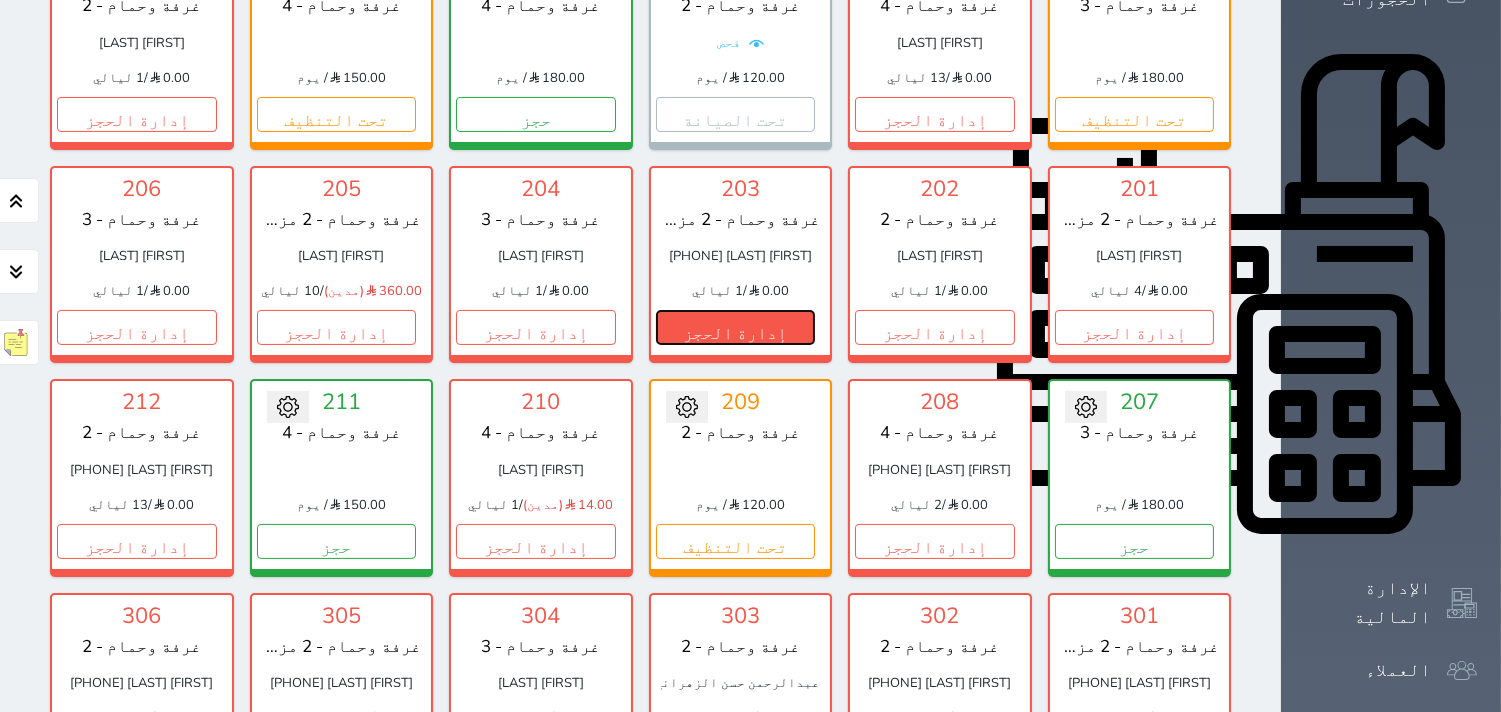 click on "إدارة الحجز" at bounding box center (736, 327) 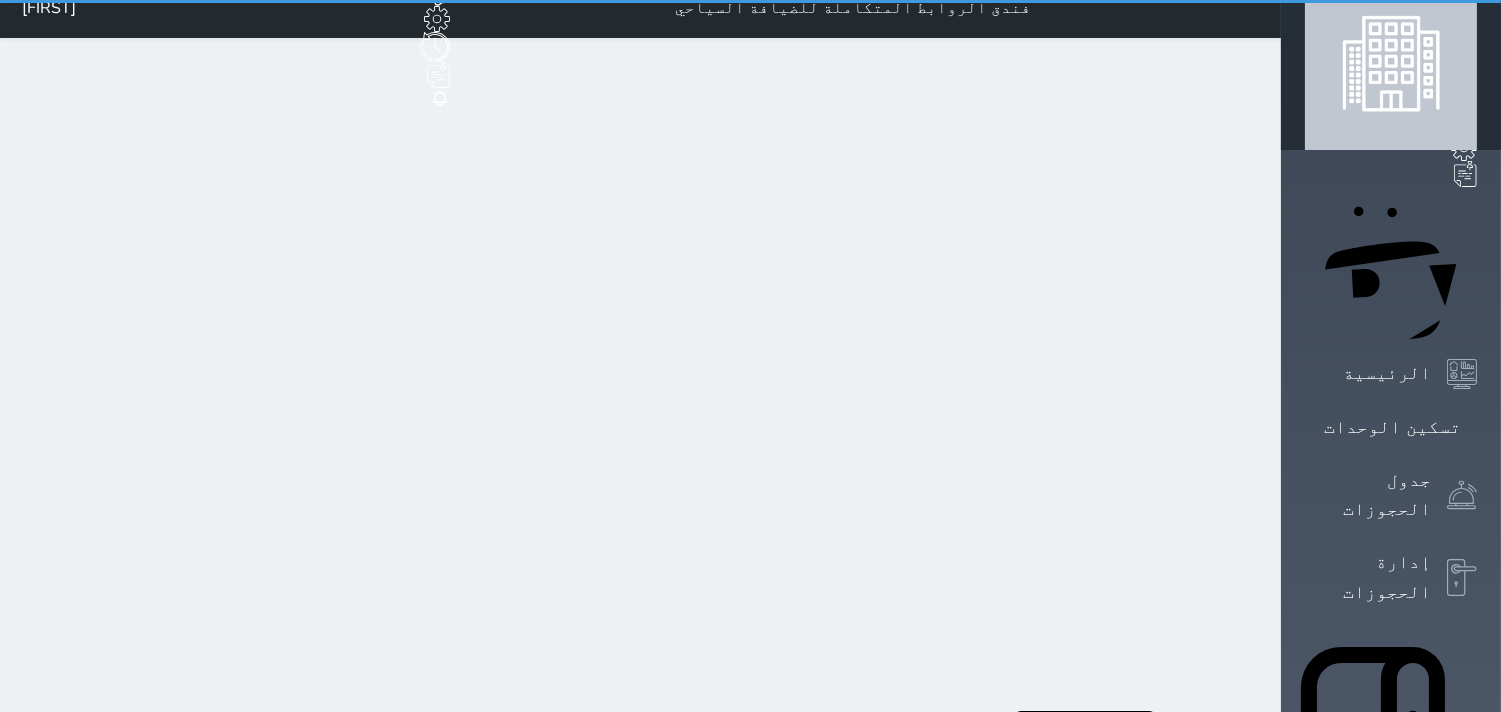 scroll, scrollTop: 0, scrollLeft: 0, axis: both 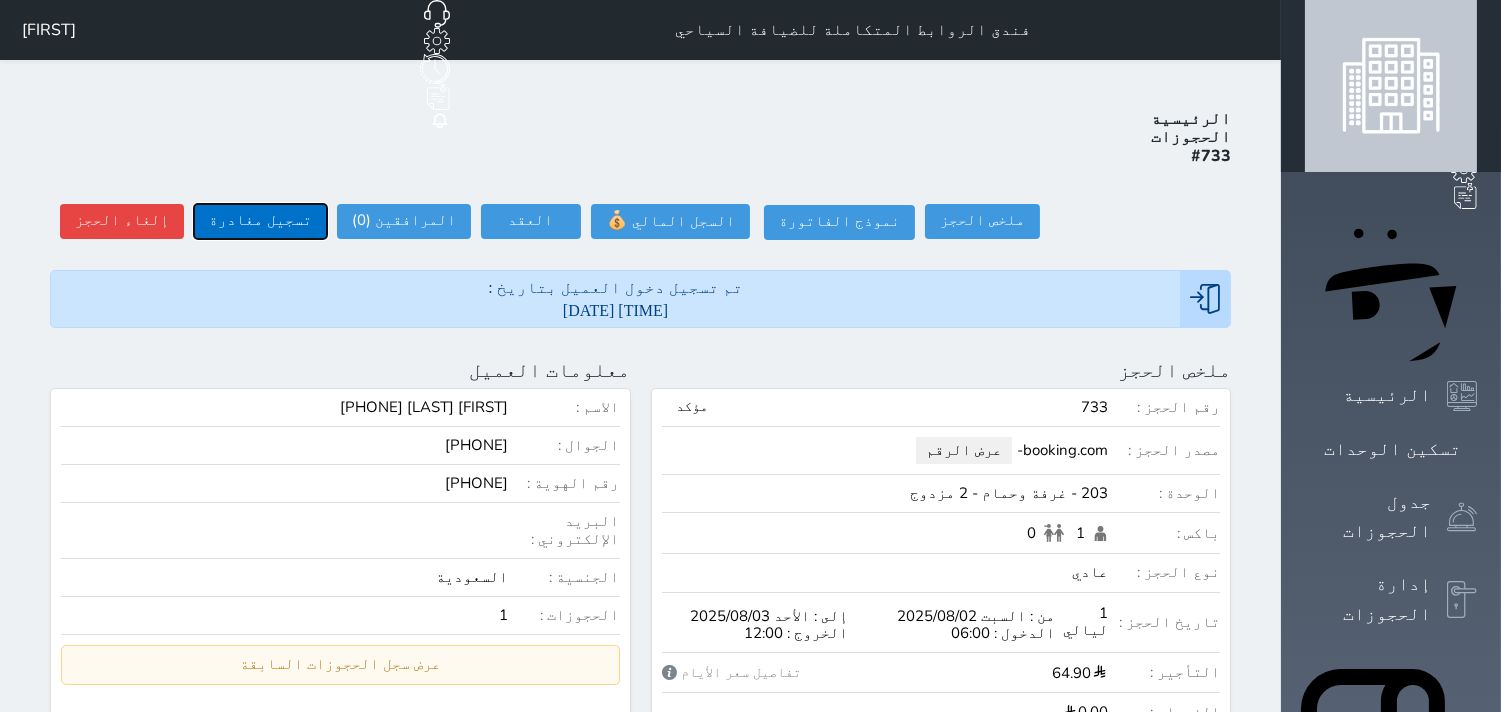 click on "تسجيل مغادرة" at bounding box center [260, 221] 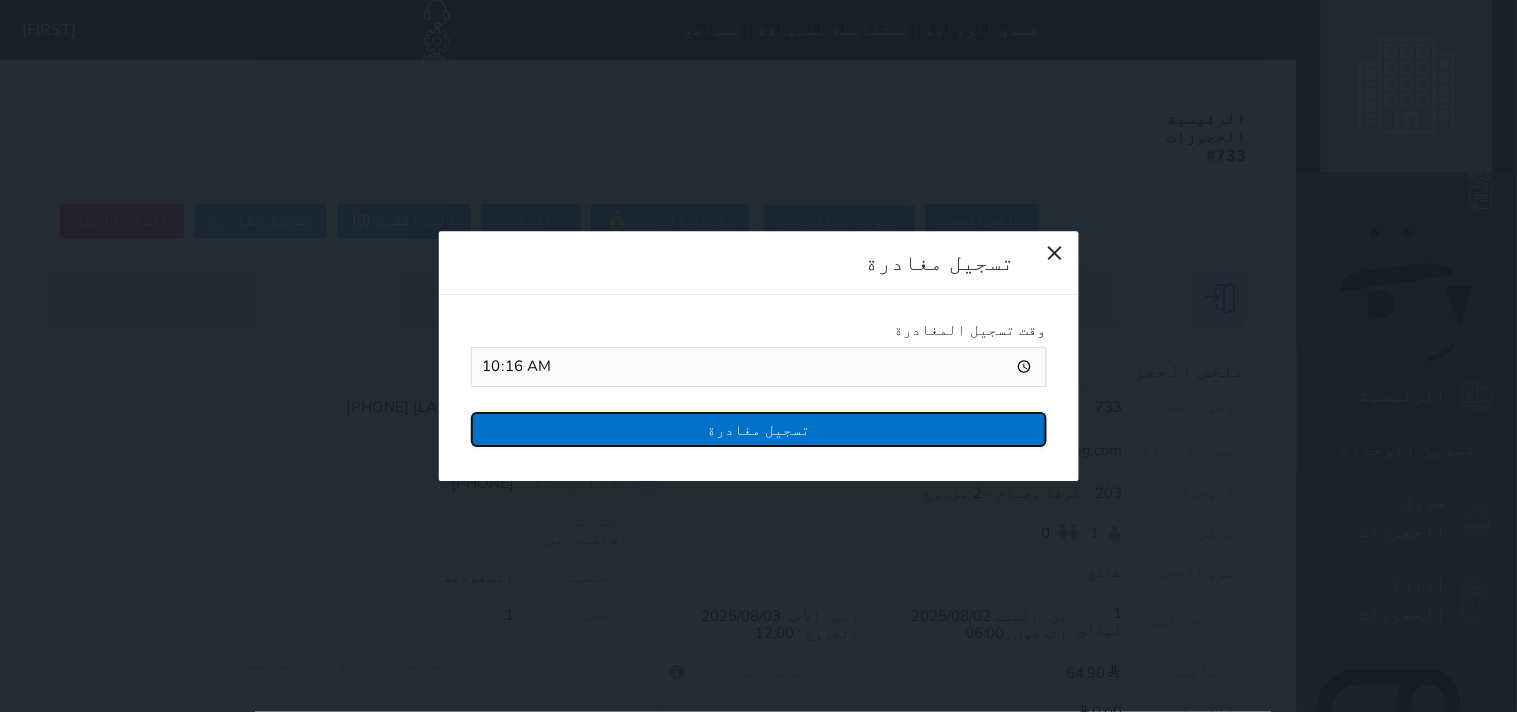 click on "تسجيل مغادرة" at bounding box center (759, 429) 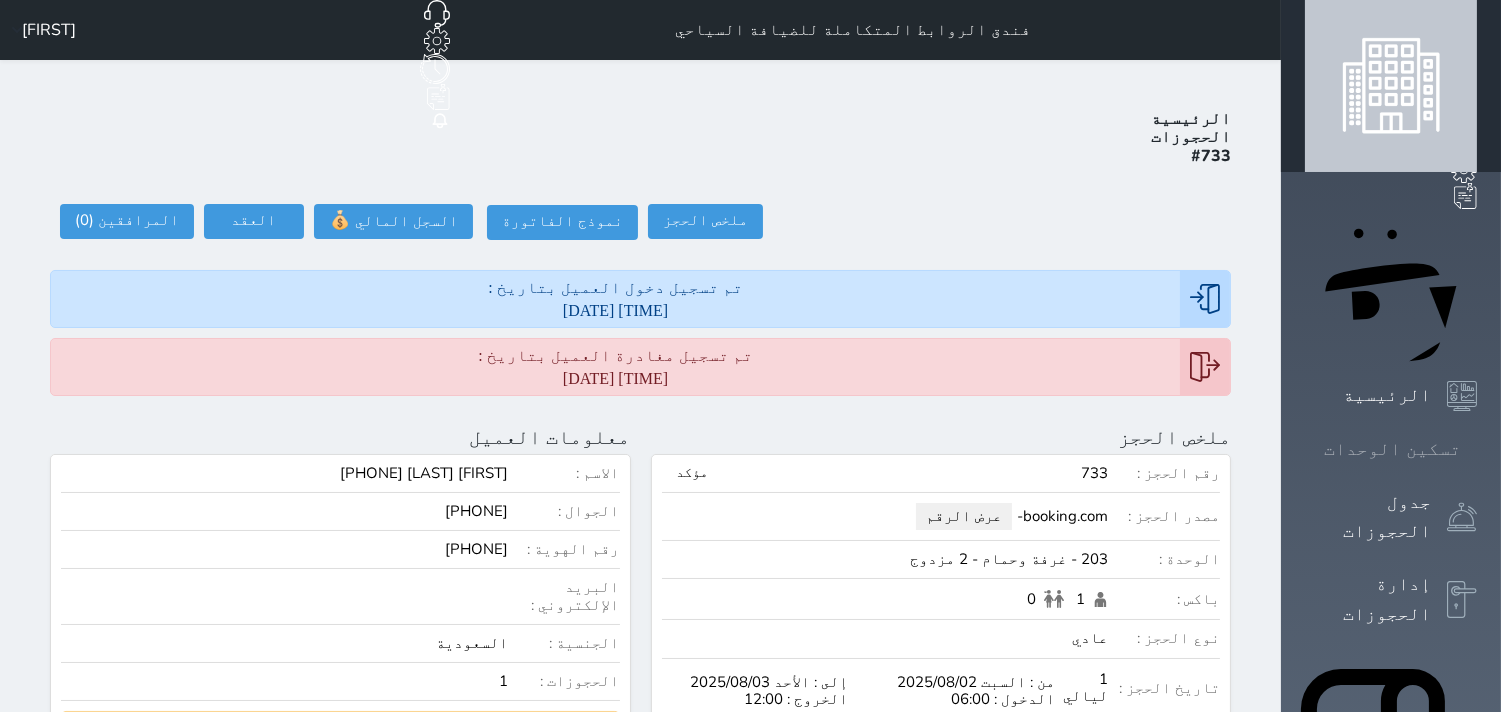 click 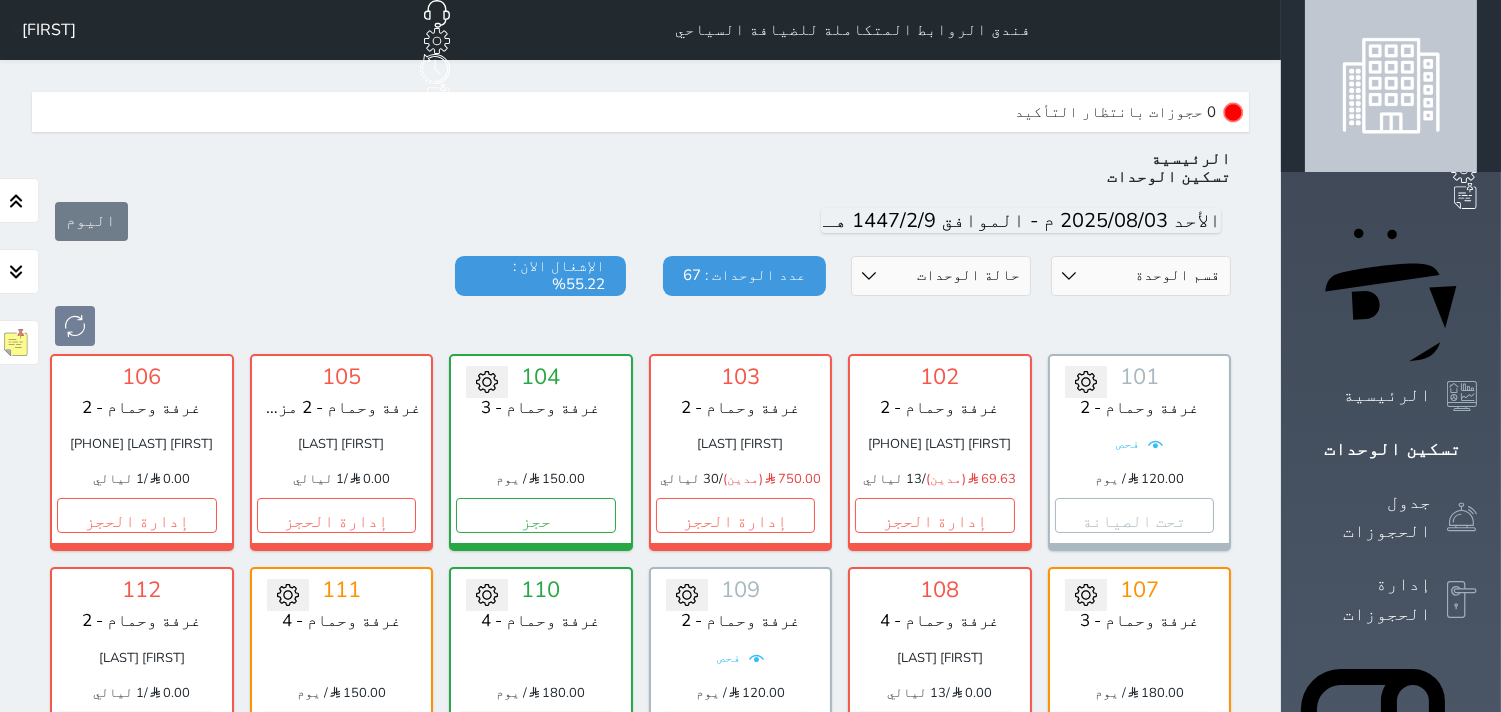 scroll, scrollTop: 60, scrollLeft: 0, axis: vertical 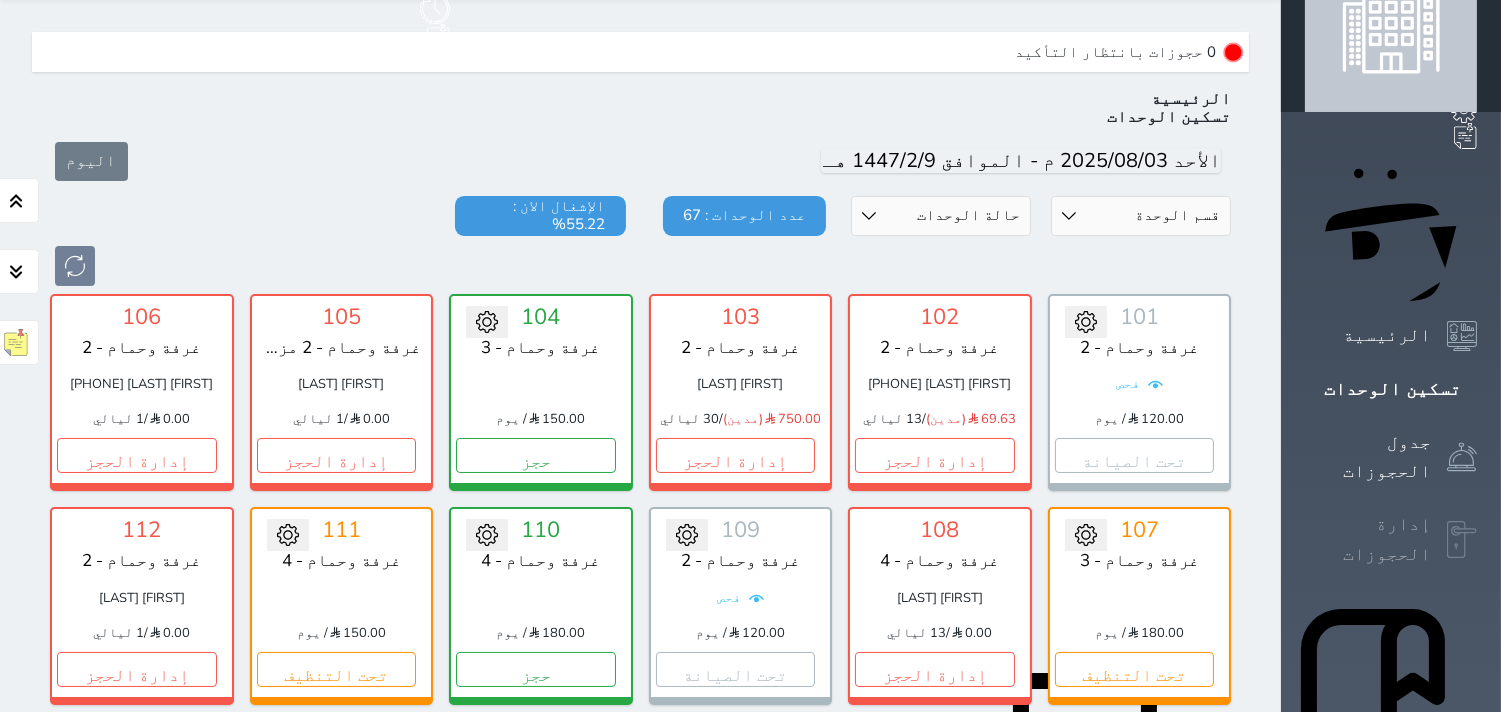 click on "إدارة الحجوزات" at bounding box center (1368, 539) 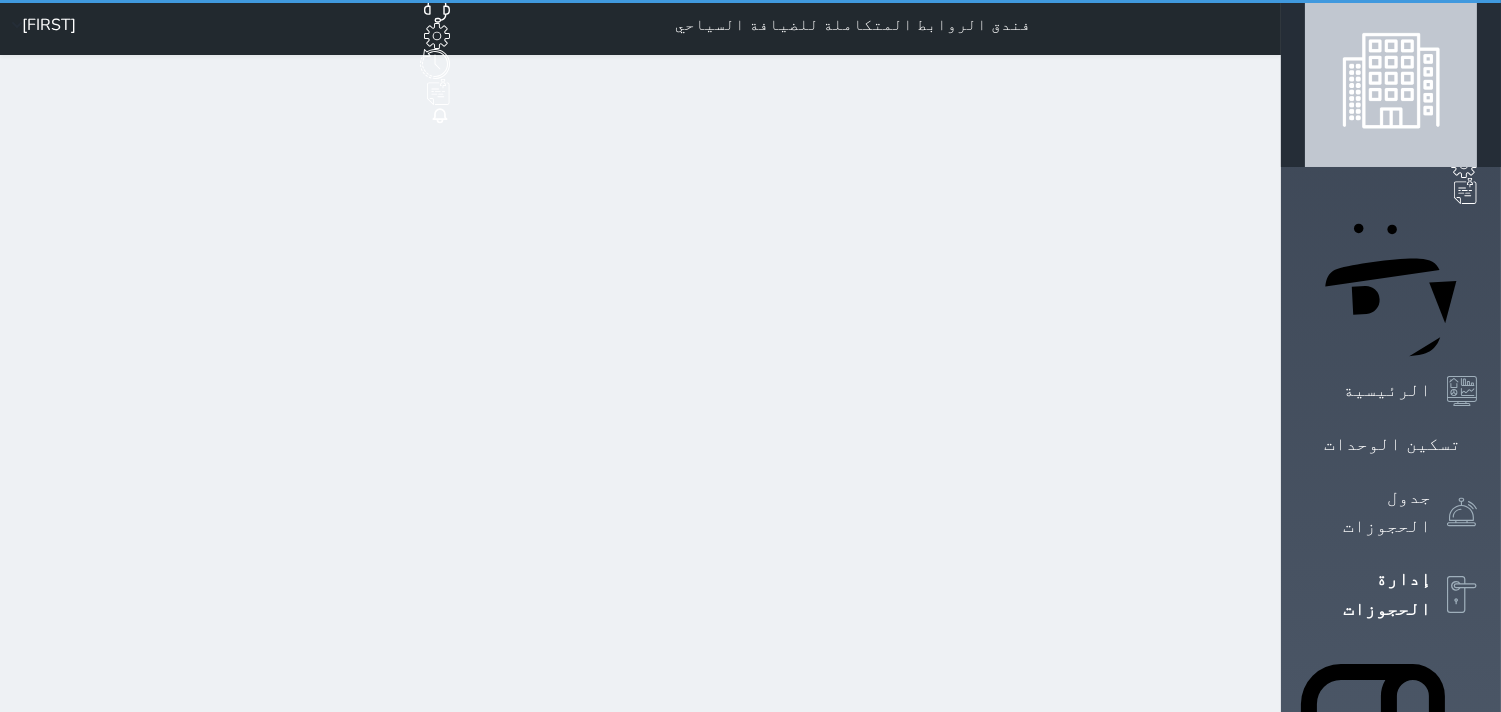 scroll, scrollTop: 0, scrollLeft: 0, axis: both 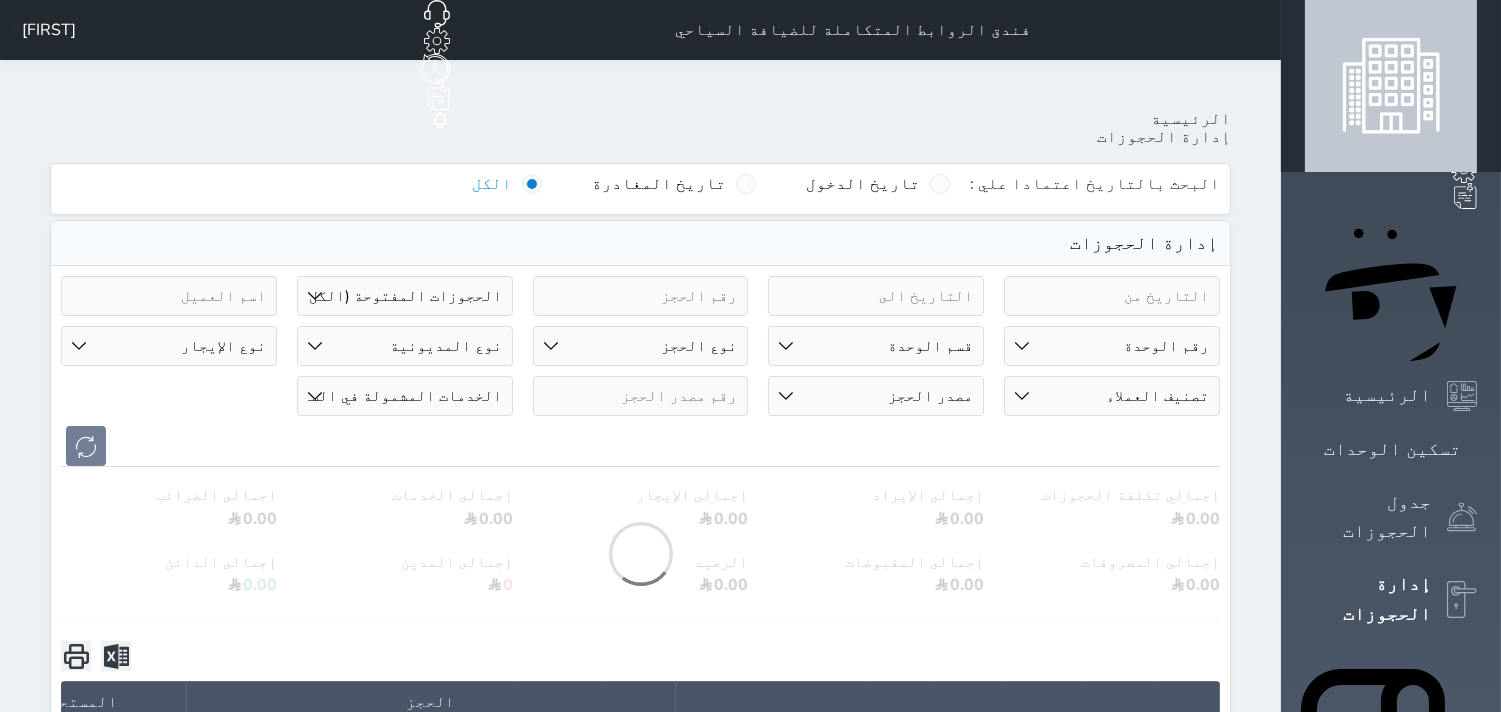 click on "حالة الحجز
الحجوزات المفتوحة (الكل)
الحجوزات المغلقة (الكل)
الحجوزات المفتوحة (مسجل دخول)
الحجوزات المغلقة (تسجيل مغادرة)
الحجوزات لم تسجل دخول
الحجوزات المؤكدة (الكل)
الحجوزات الملغية
بانتظار التأكيد" at bounding box center (405, 296) 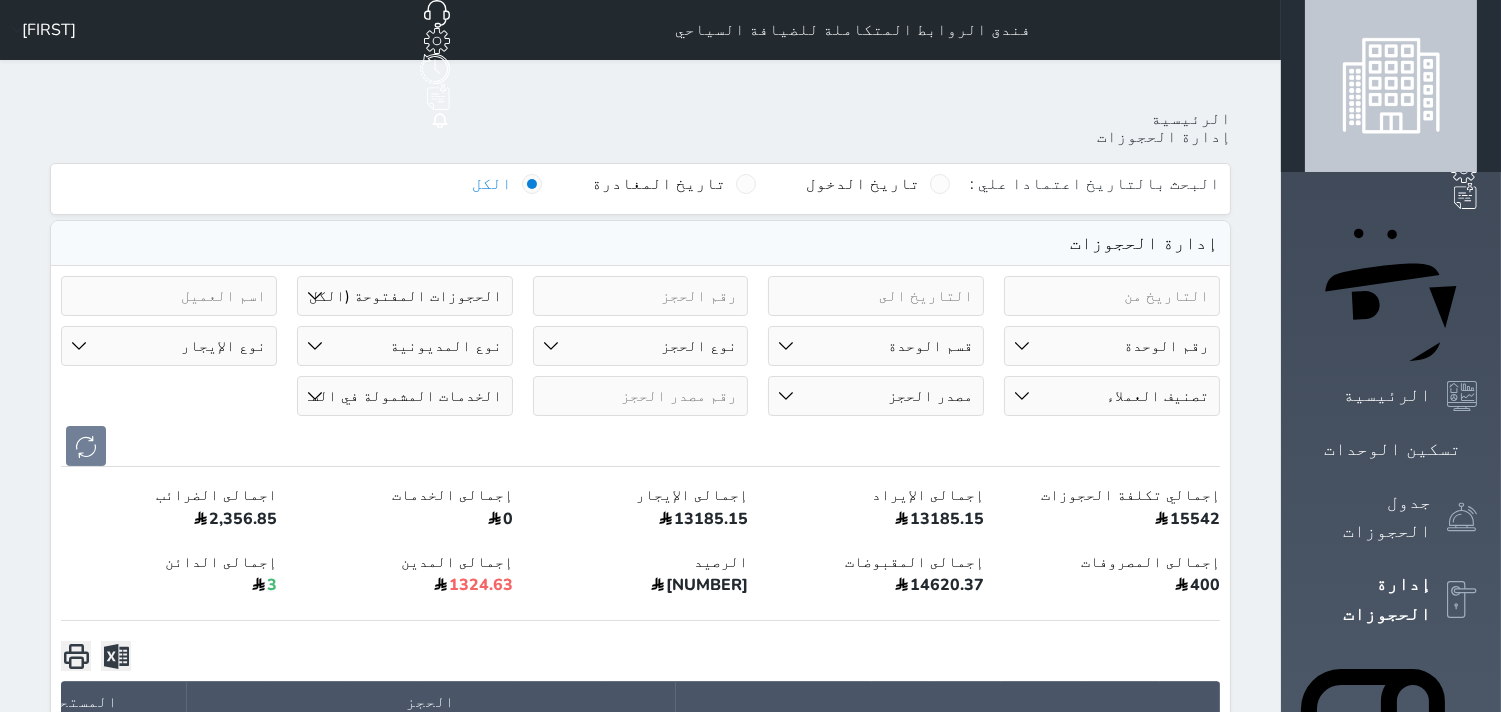 select on "all" 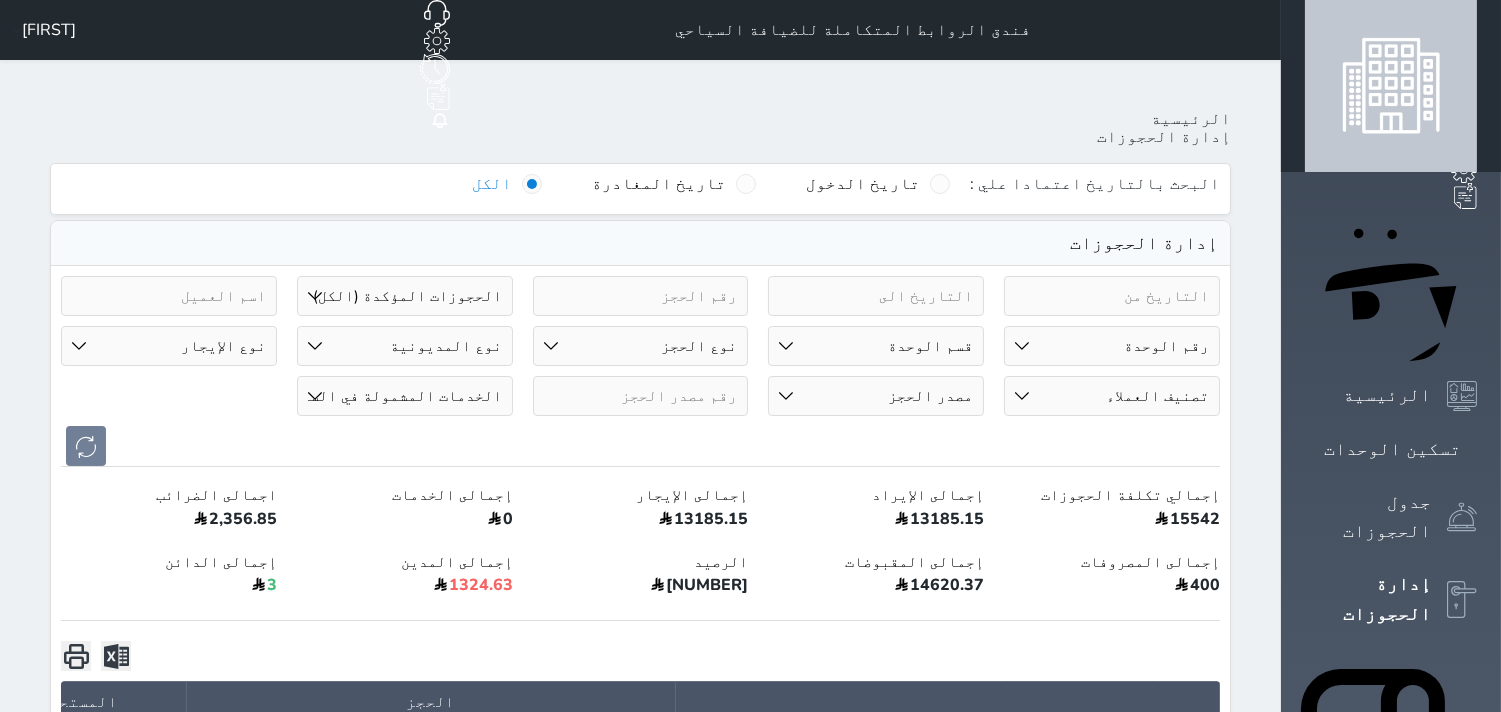 click on "حالة الحجز
الحجوزات المفتوحة (الكل)
الحجوزات المغلقة (الكل)
الحجوزات المفتوحة (مسجل دخول)
الحجوزات المغلقة (تسجيل مغادرة)
الحجوزات لم تسجل دخول
الحجوزات المؤكدة (الكل)
الحجوزات الملغية
بانتظار التأكيد" at bounding box center [405, 296] 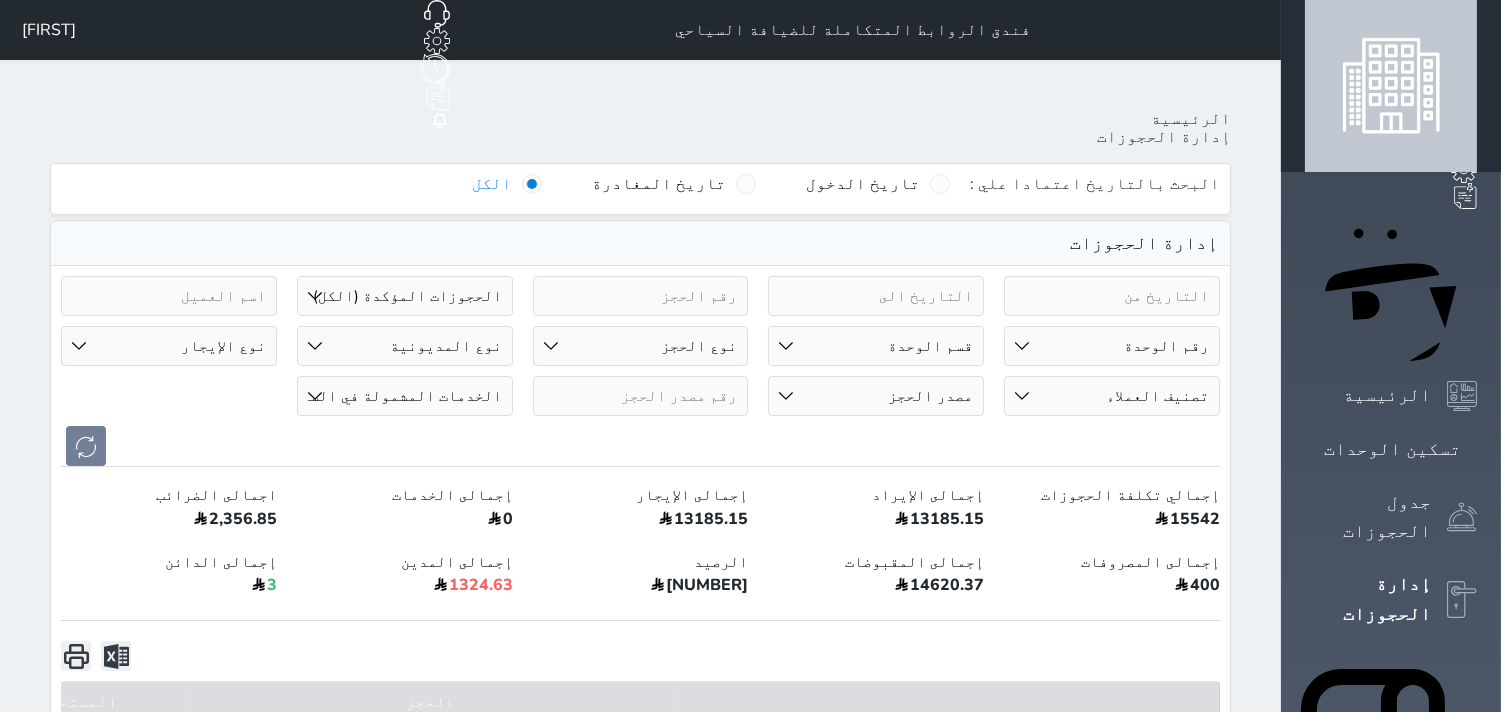 click at bounding box center [641, 396] 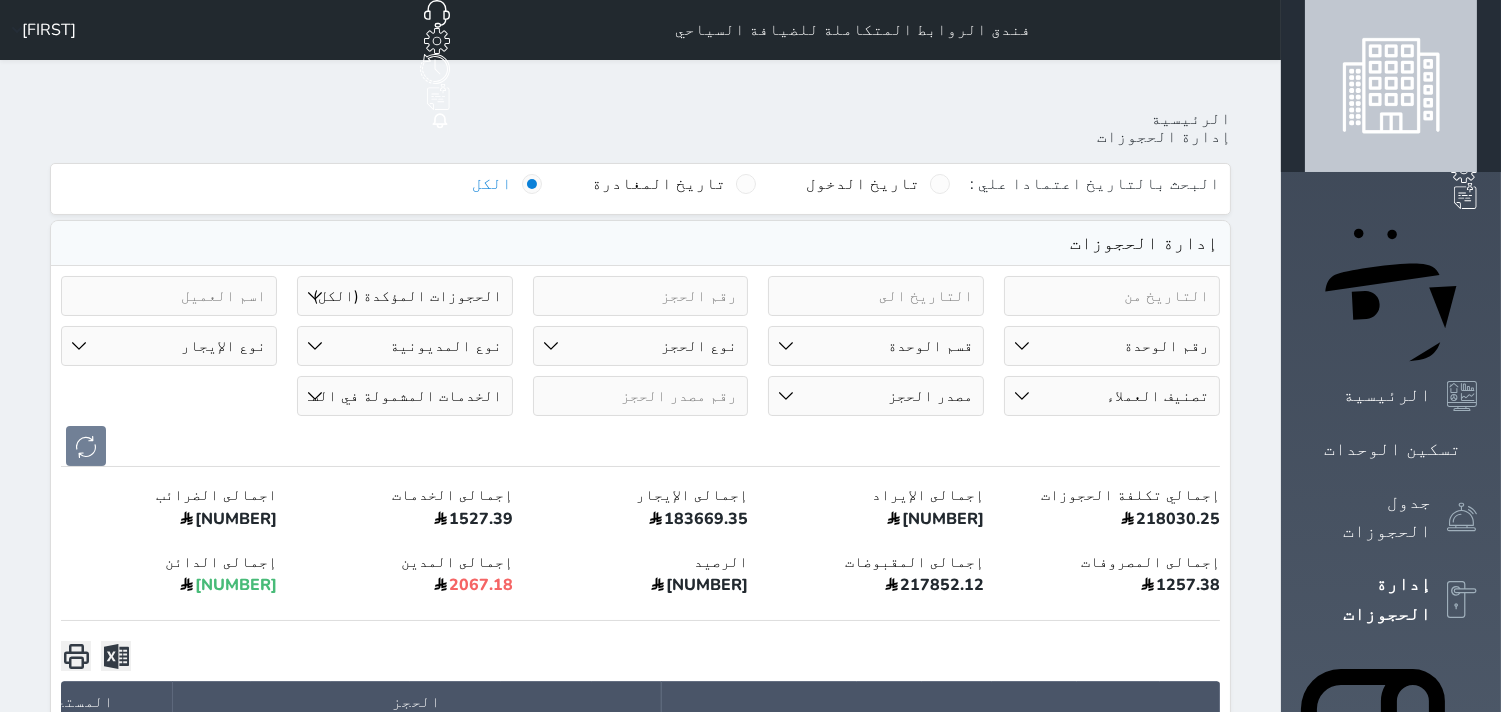 paste on "[PHONE]" 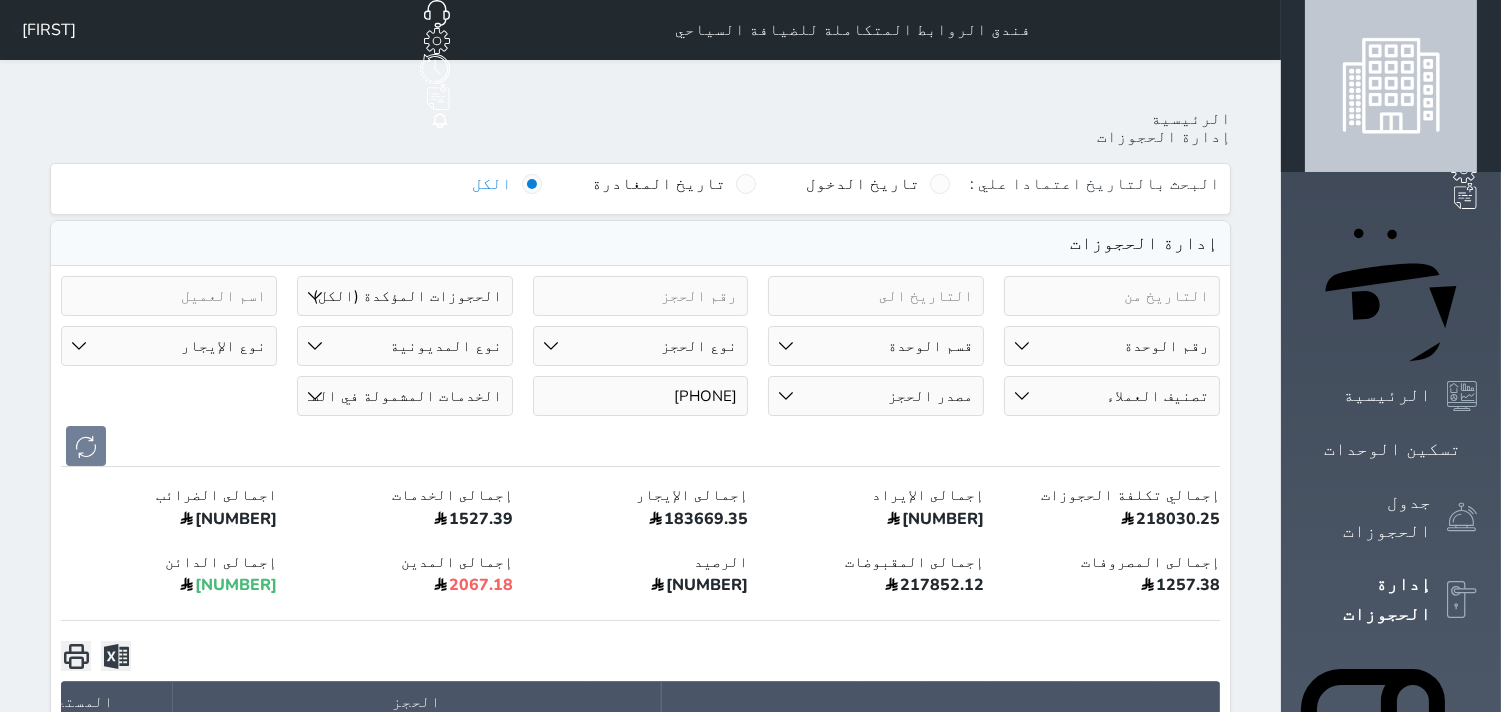type on "[PHONE]" 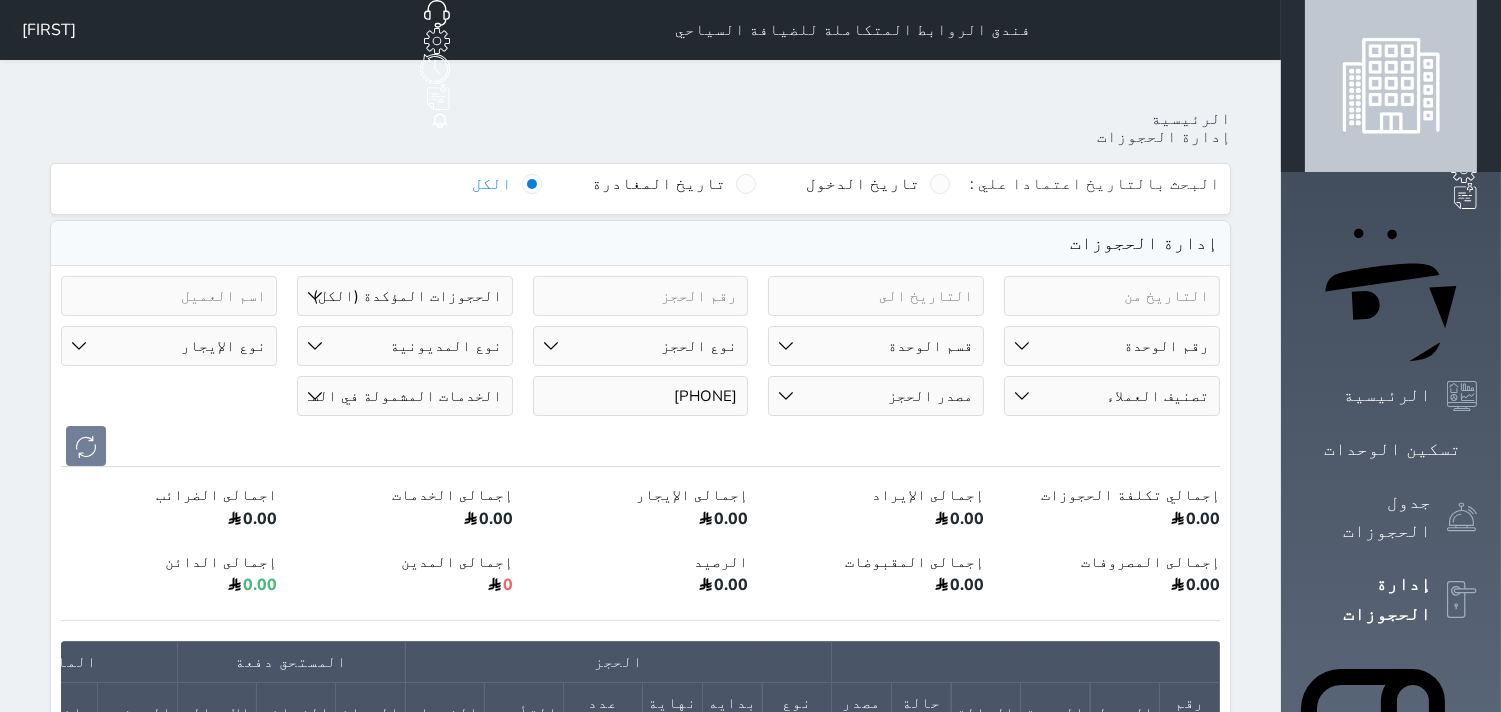 click on "[PHONE]" at bounding box center (641, 396) 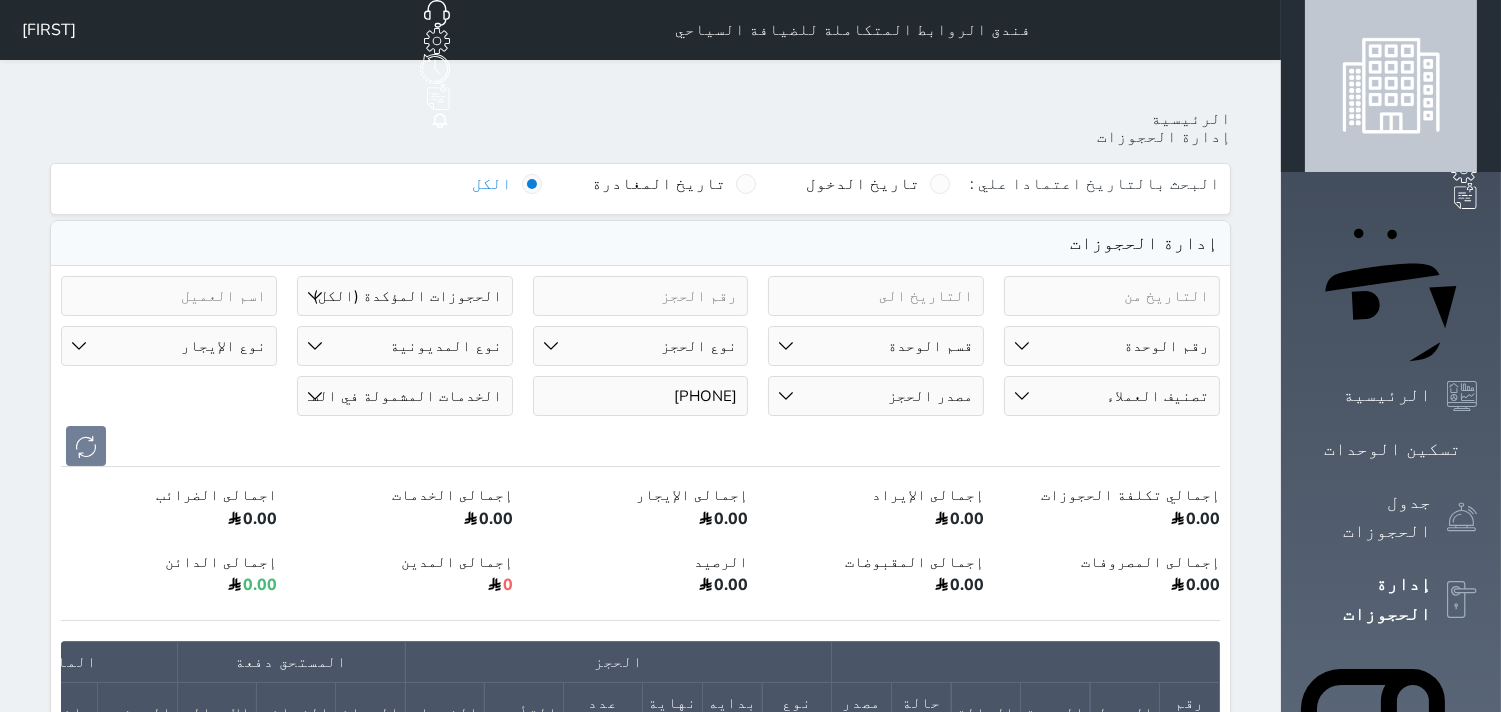 click on "[PHONE]" at bounding box center (641, 396) 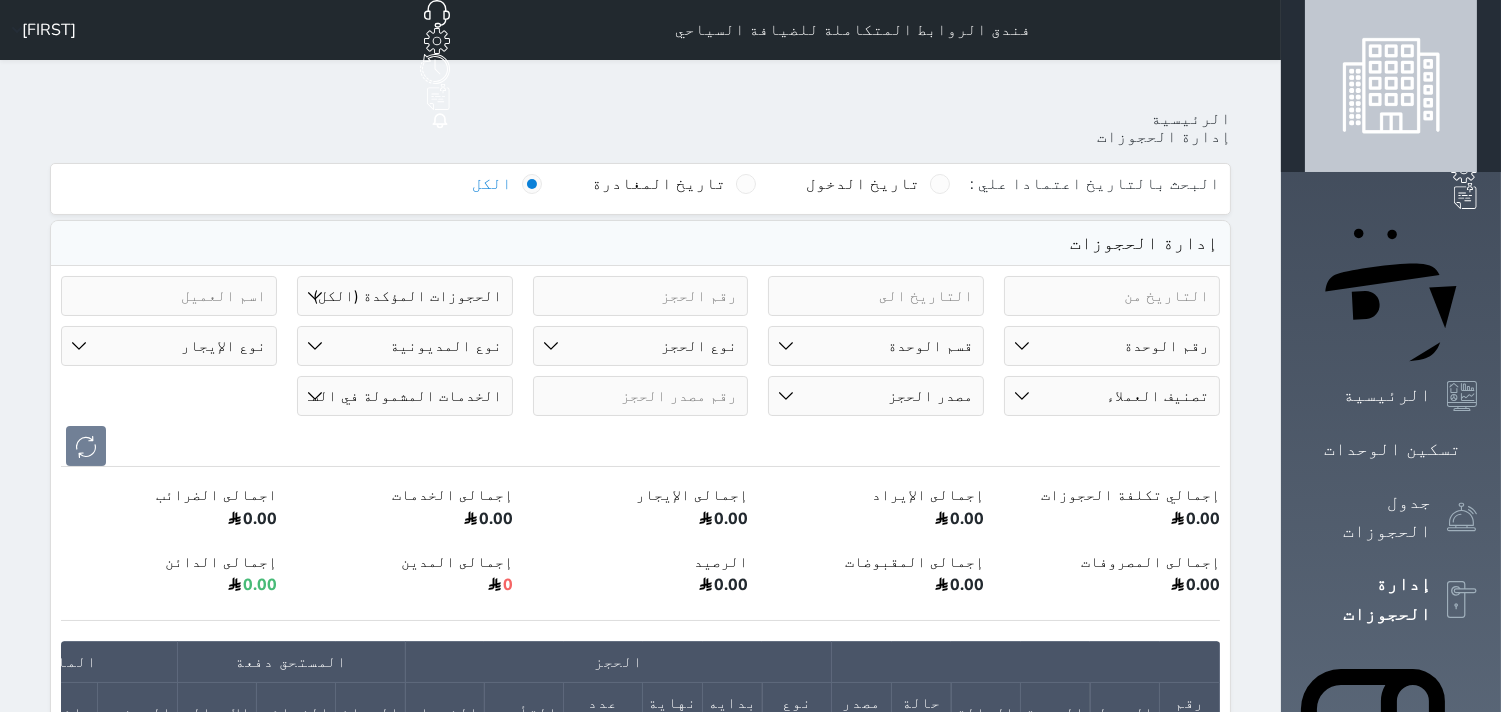 type 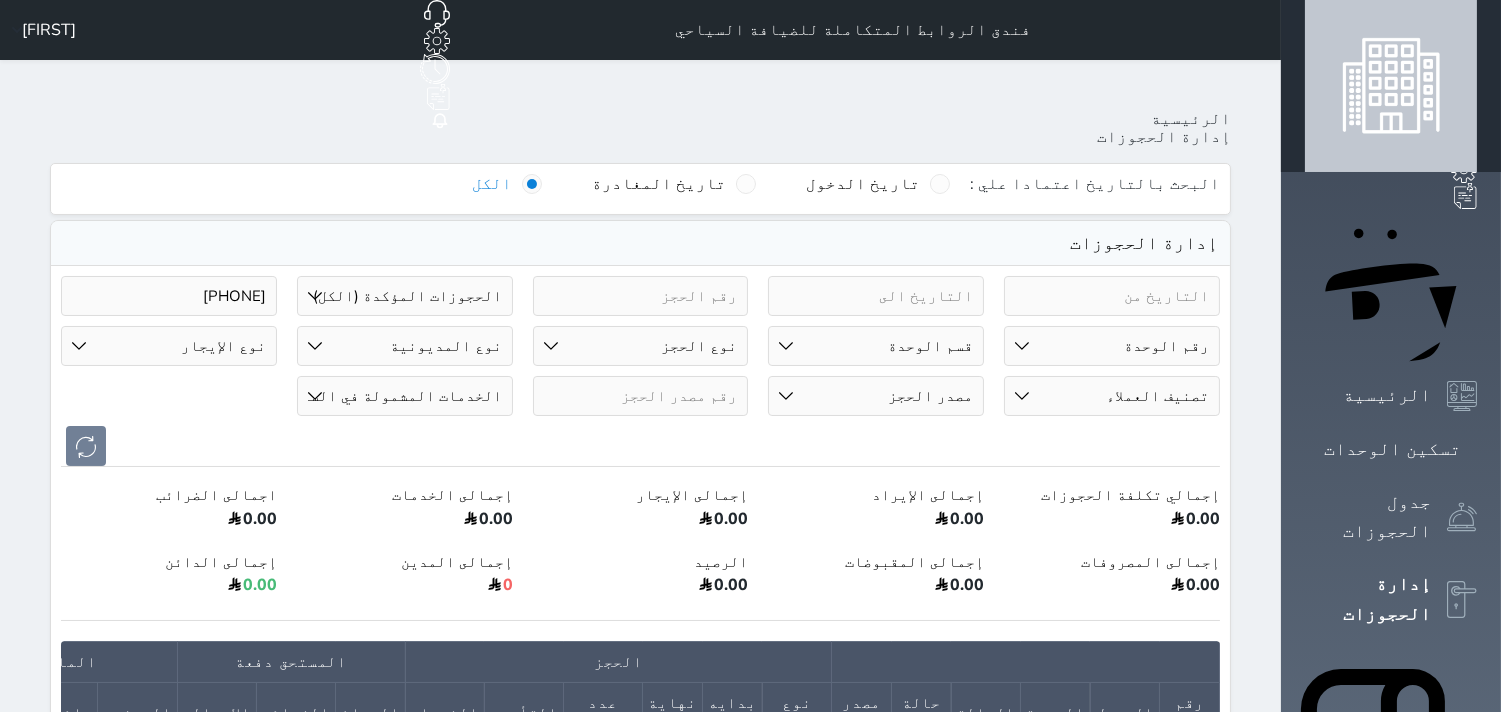 click on "إدارة الحجوزات" at bounding box center (640, 244) 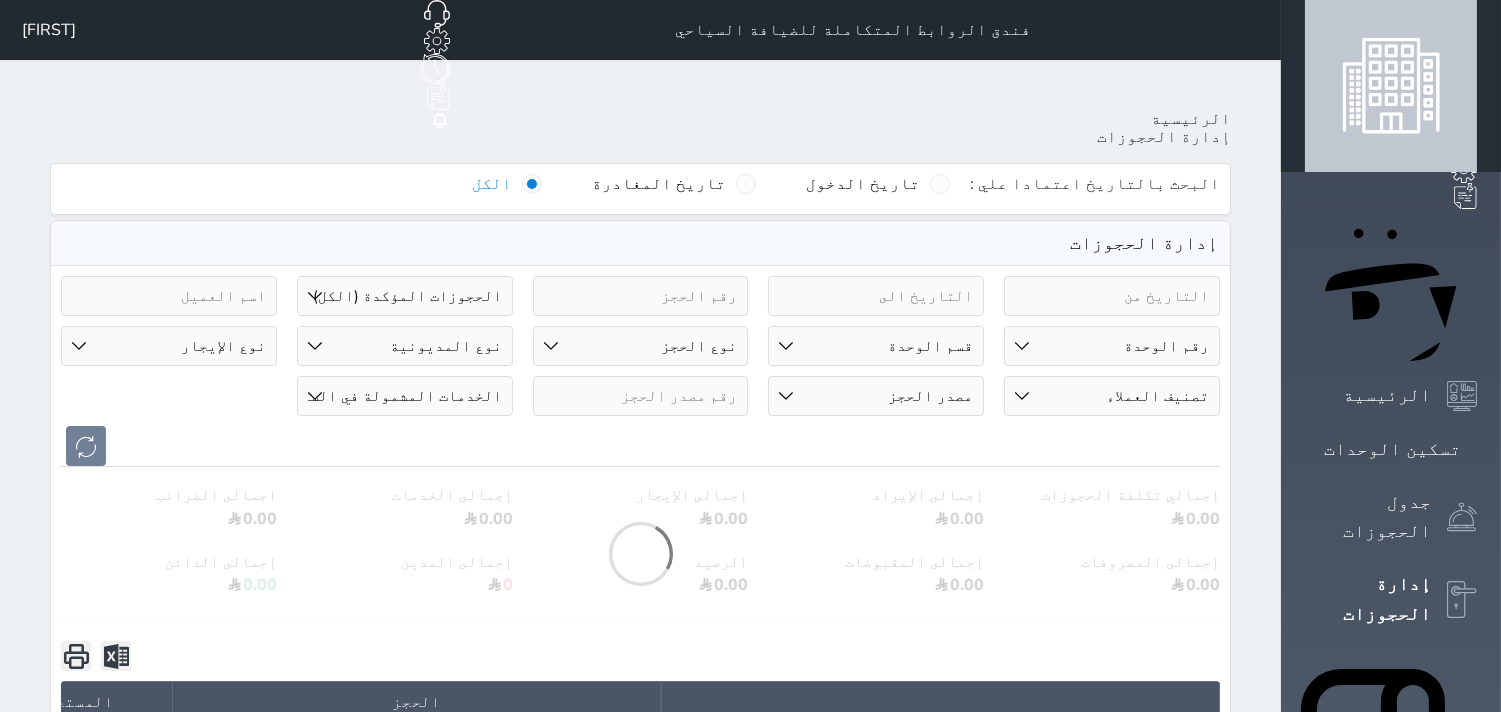 type 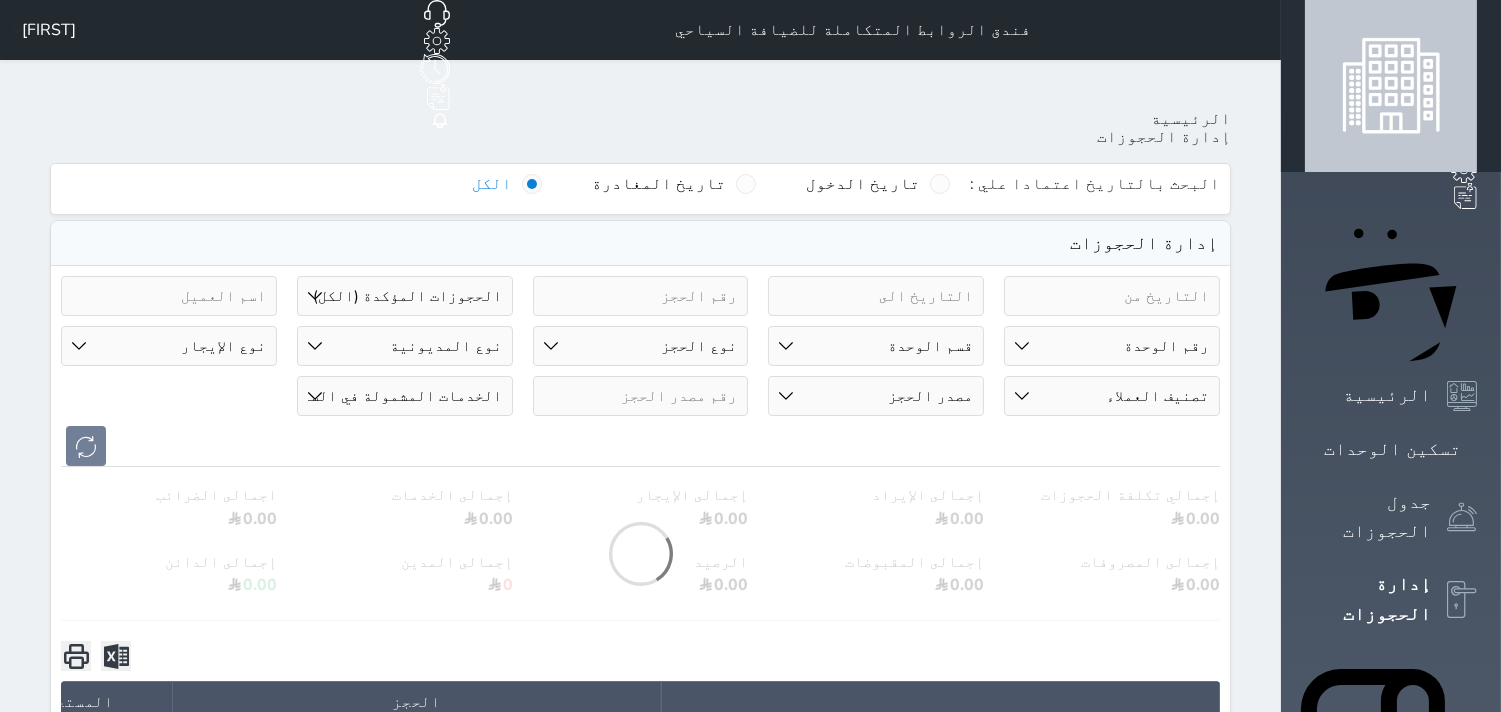 click at bounding box center (641, 396) 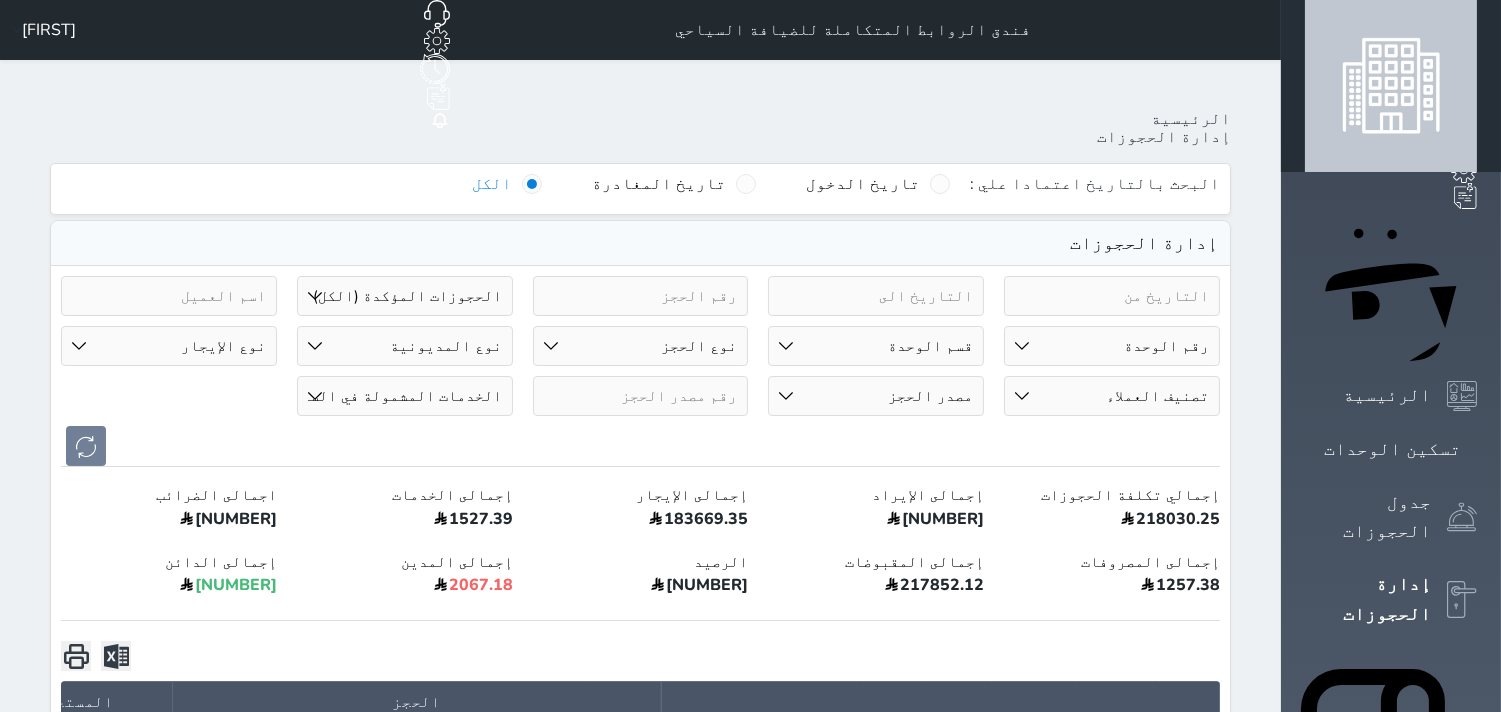 paste on "[PHONE]" 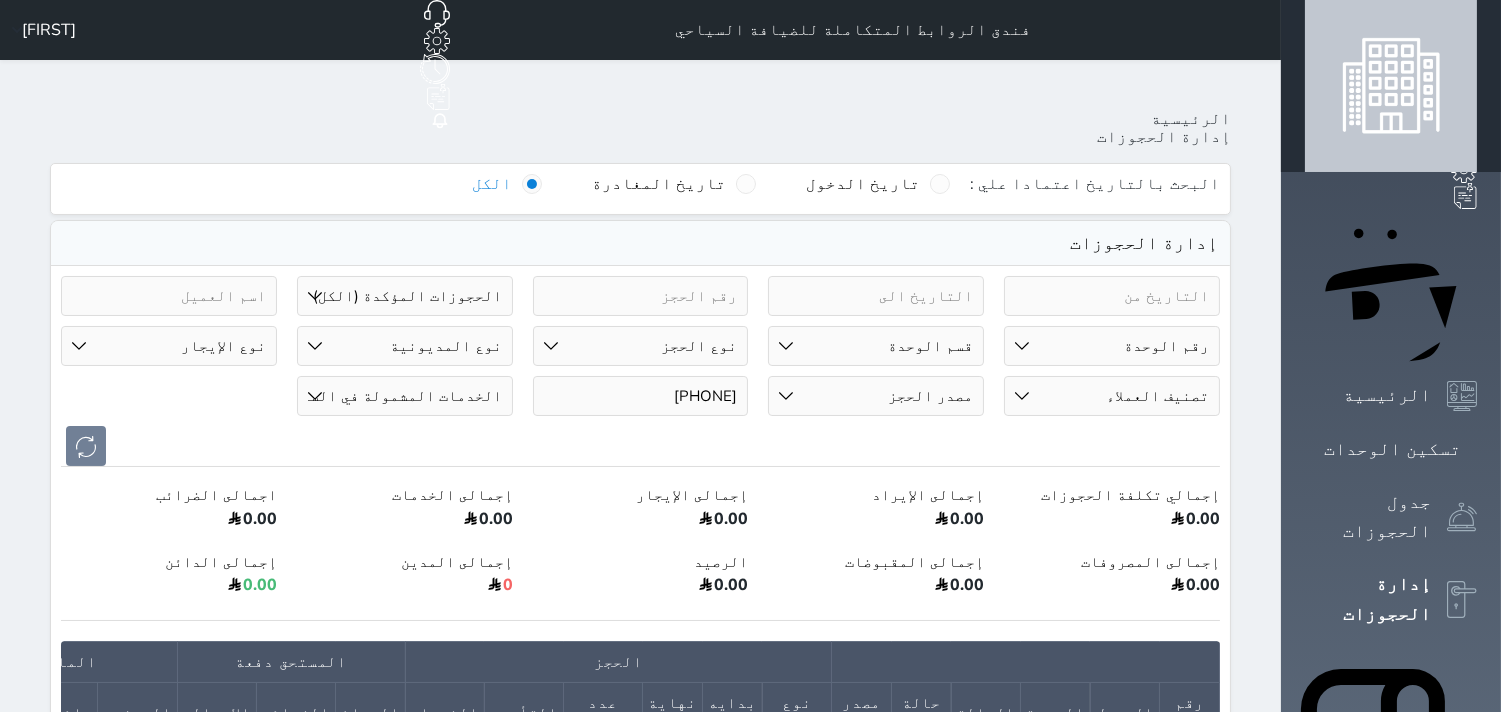 click on "[PHONE]" at bounding box center (641, 396) 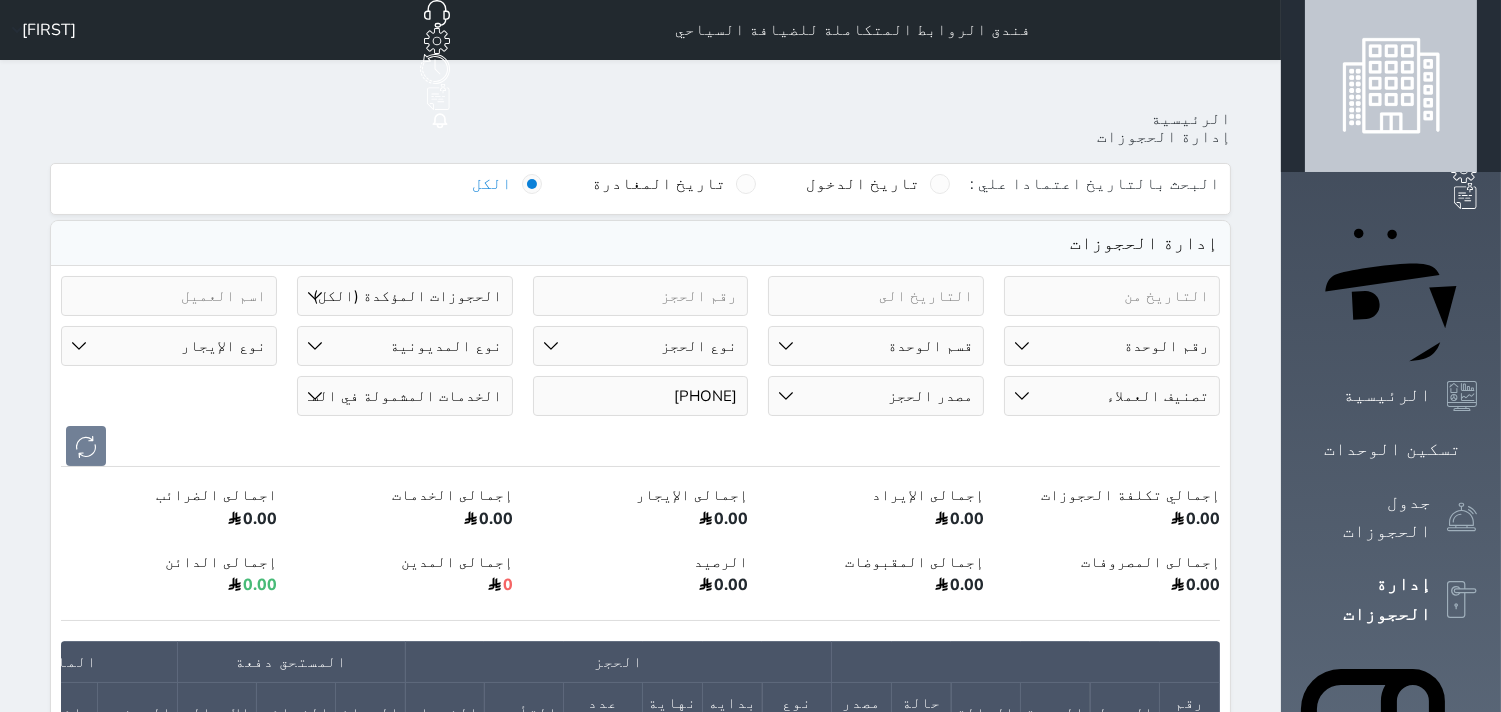 paste on "94373" 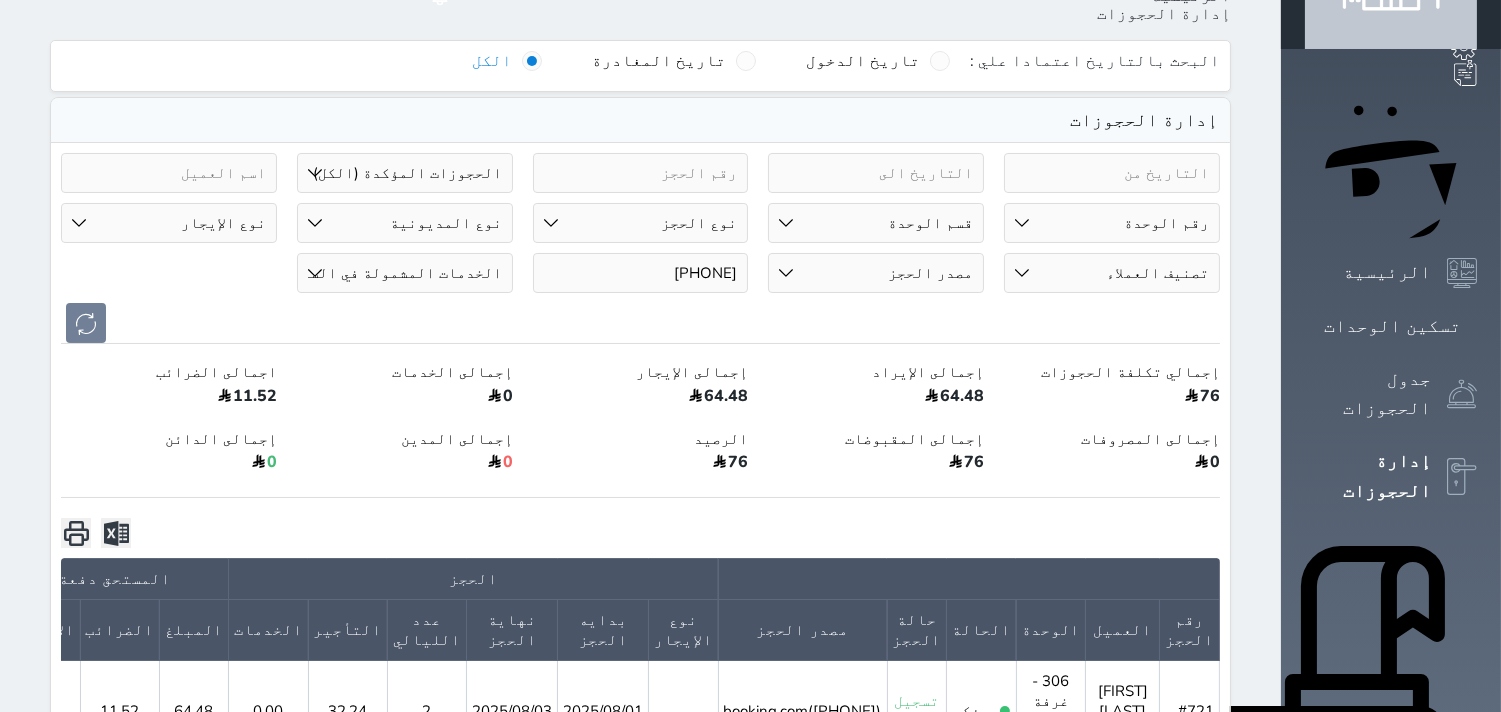 scroll, scrollTop: 222, scrollLeft: 0, axis: vertical 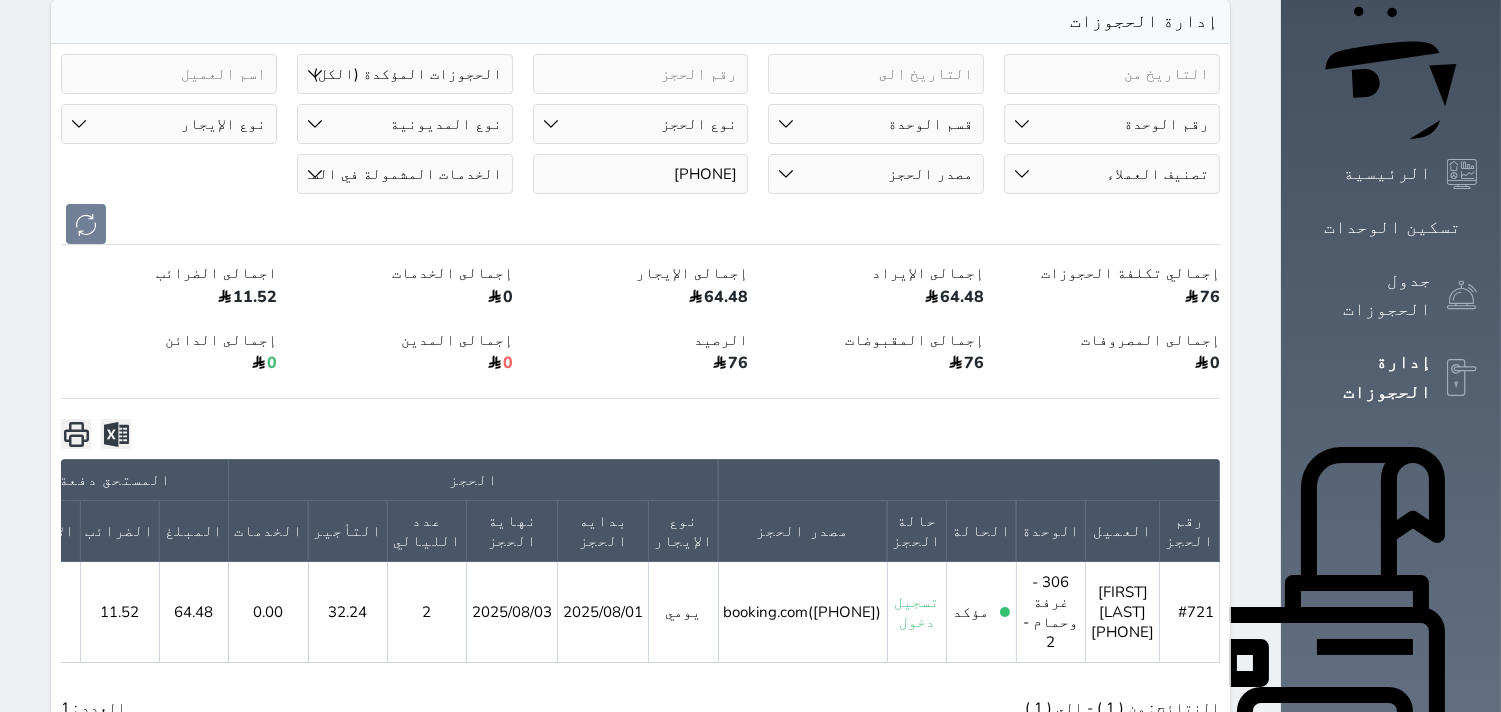 click on "[PHONE]" at bounding box center (641, 174) 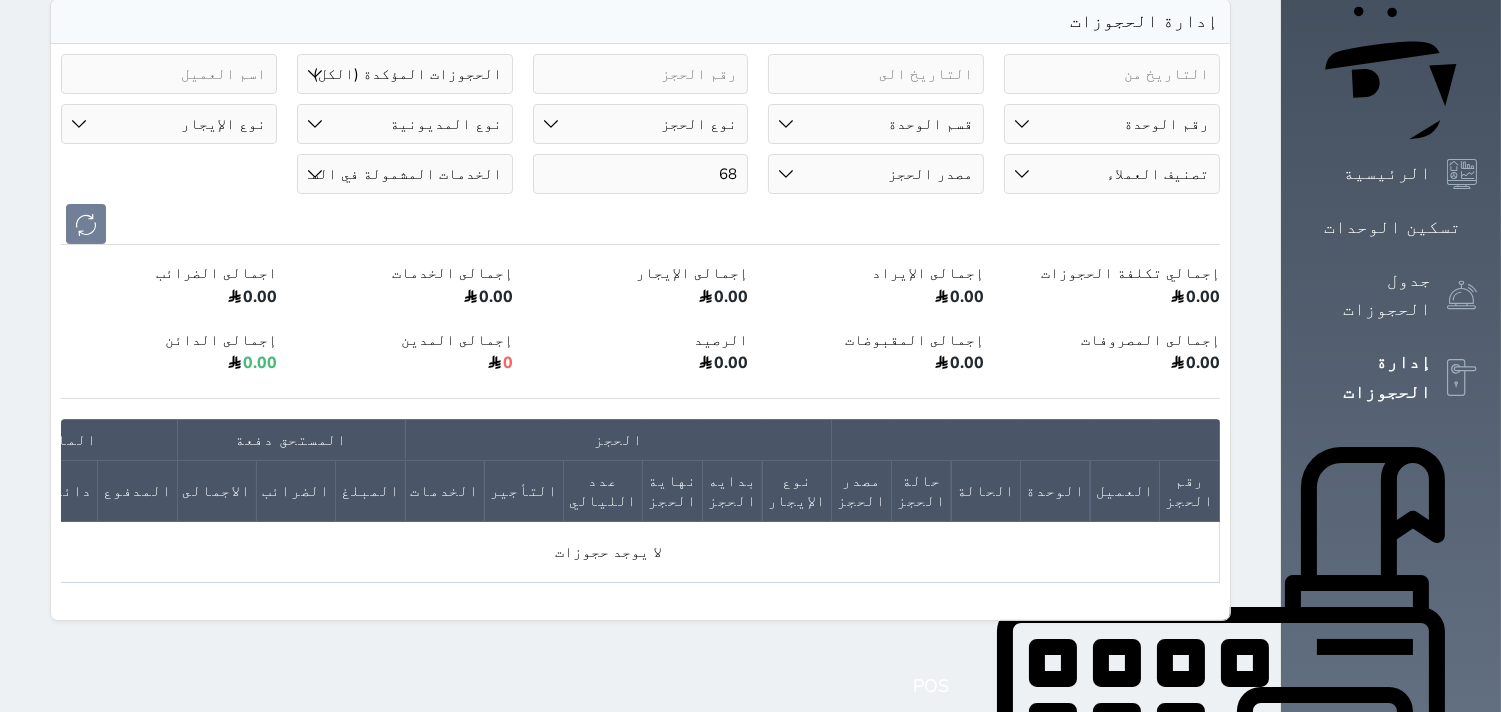 type on "6" 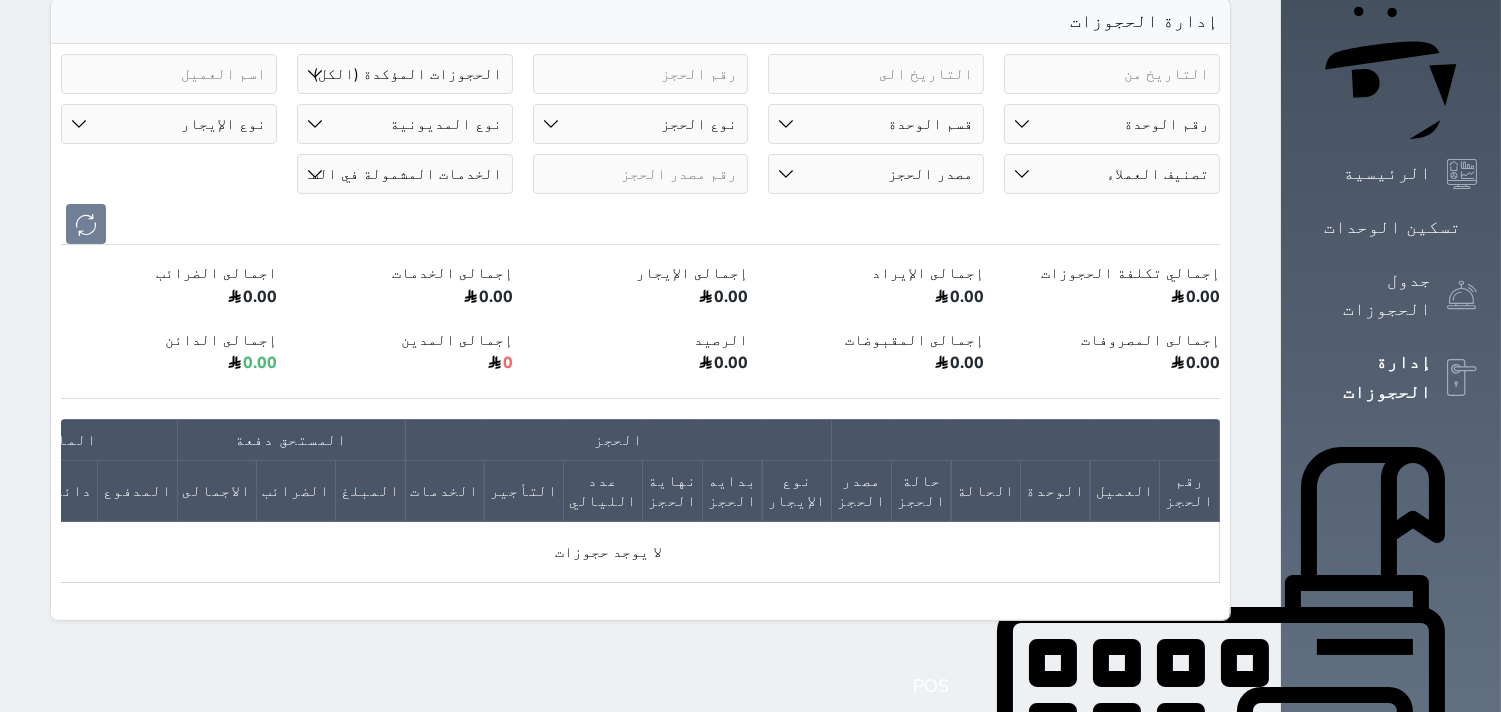 type 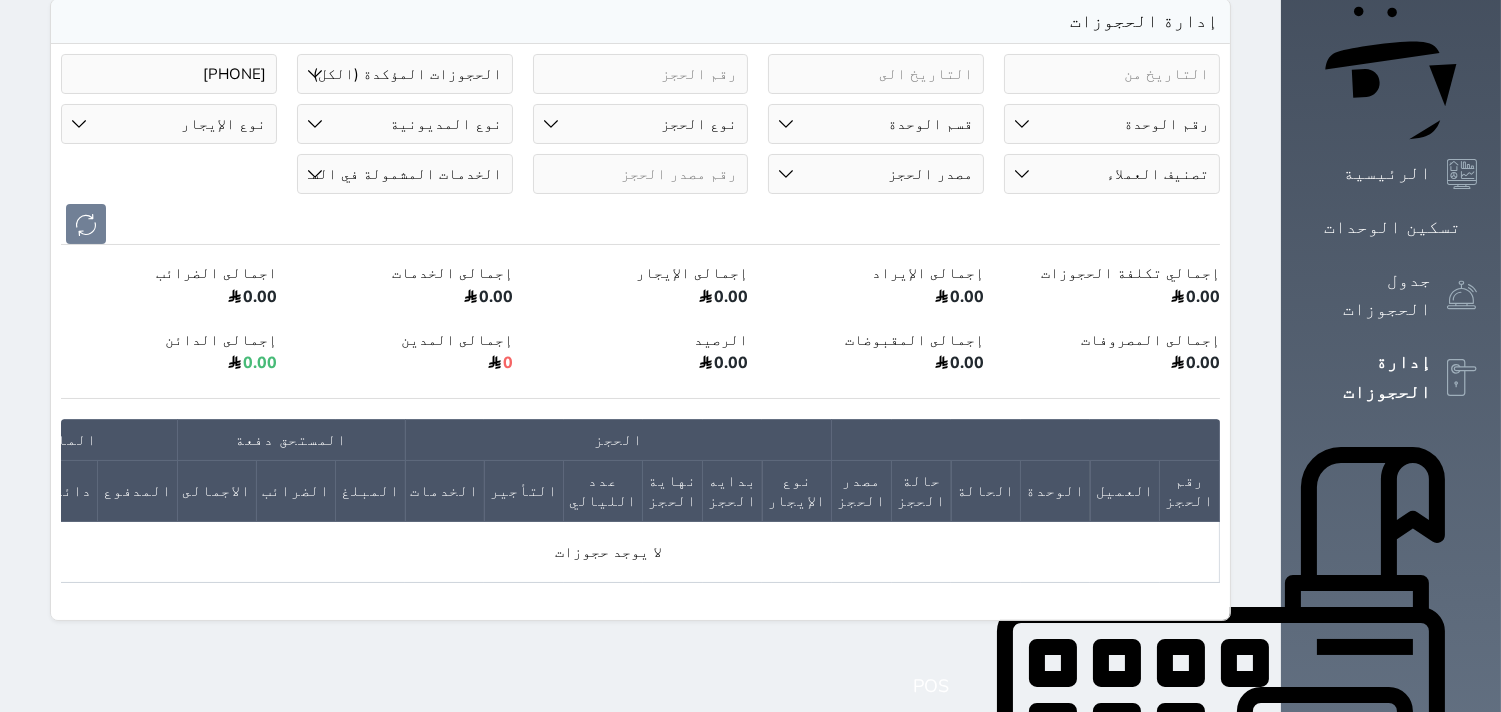 click on "[PHONE]" at bounding box center [169, 74] 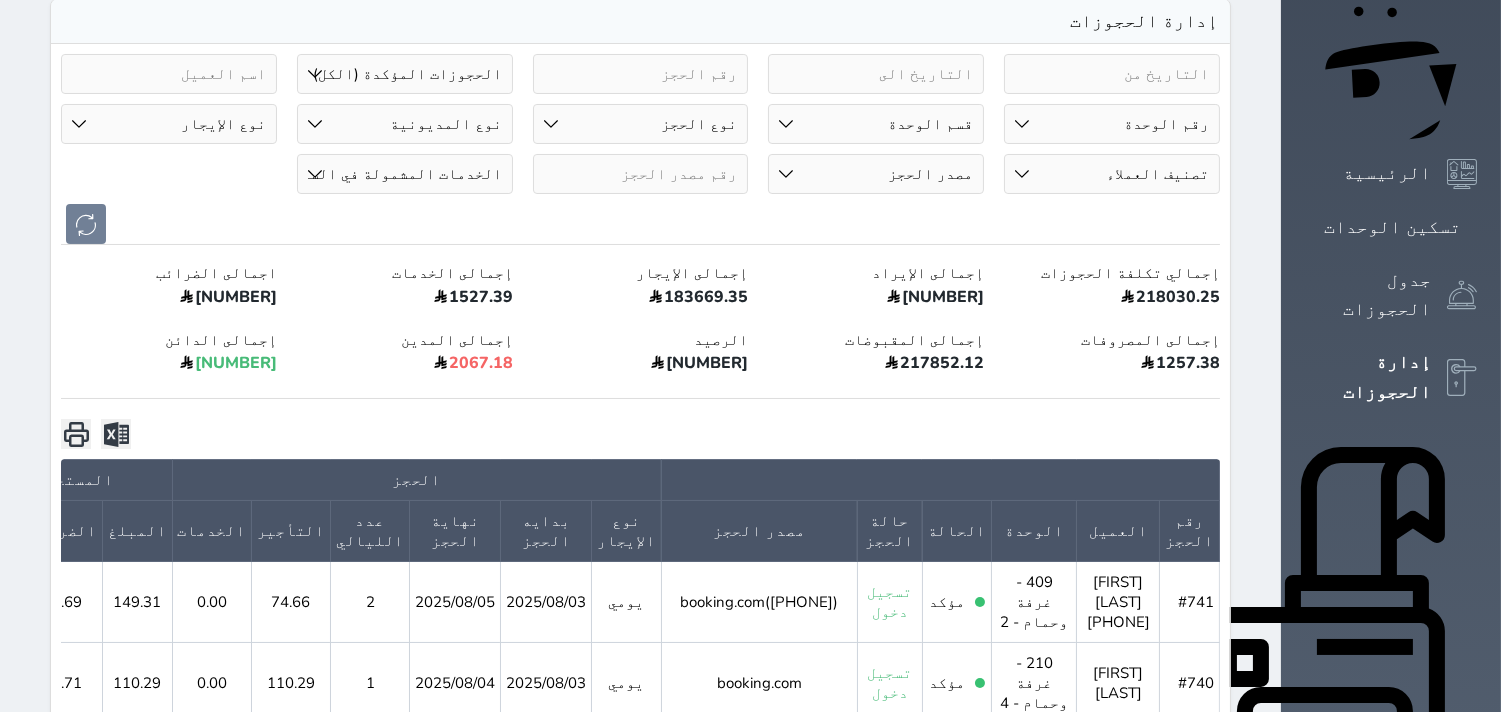 click at bounding box center (641, 174) 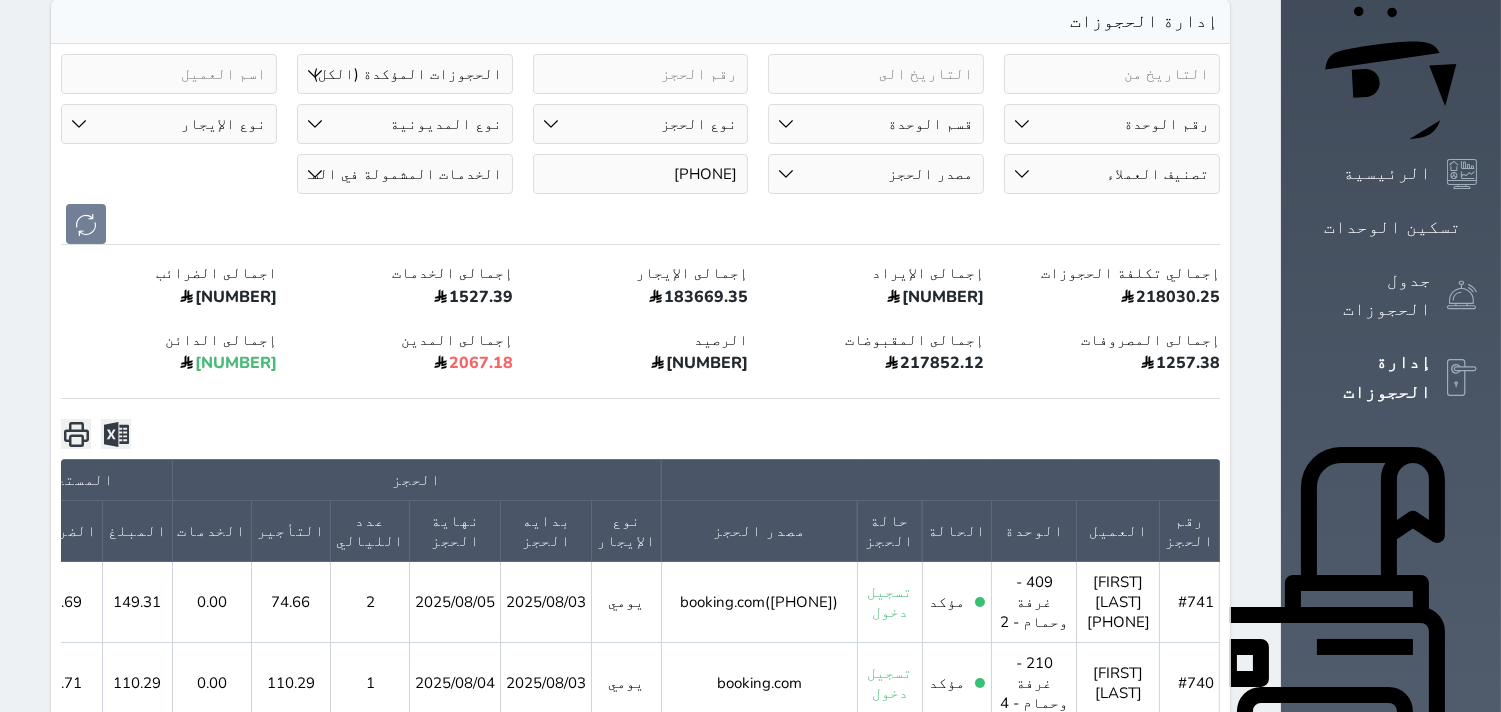 type on "[PHONE]" 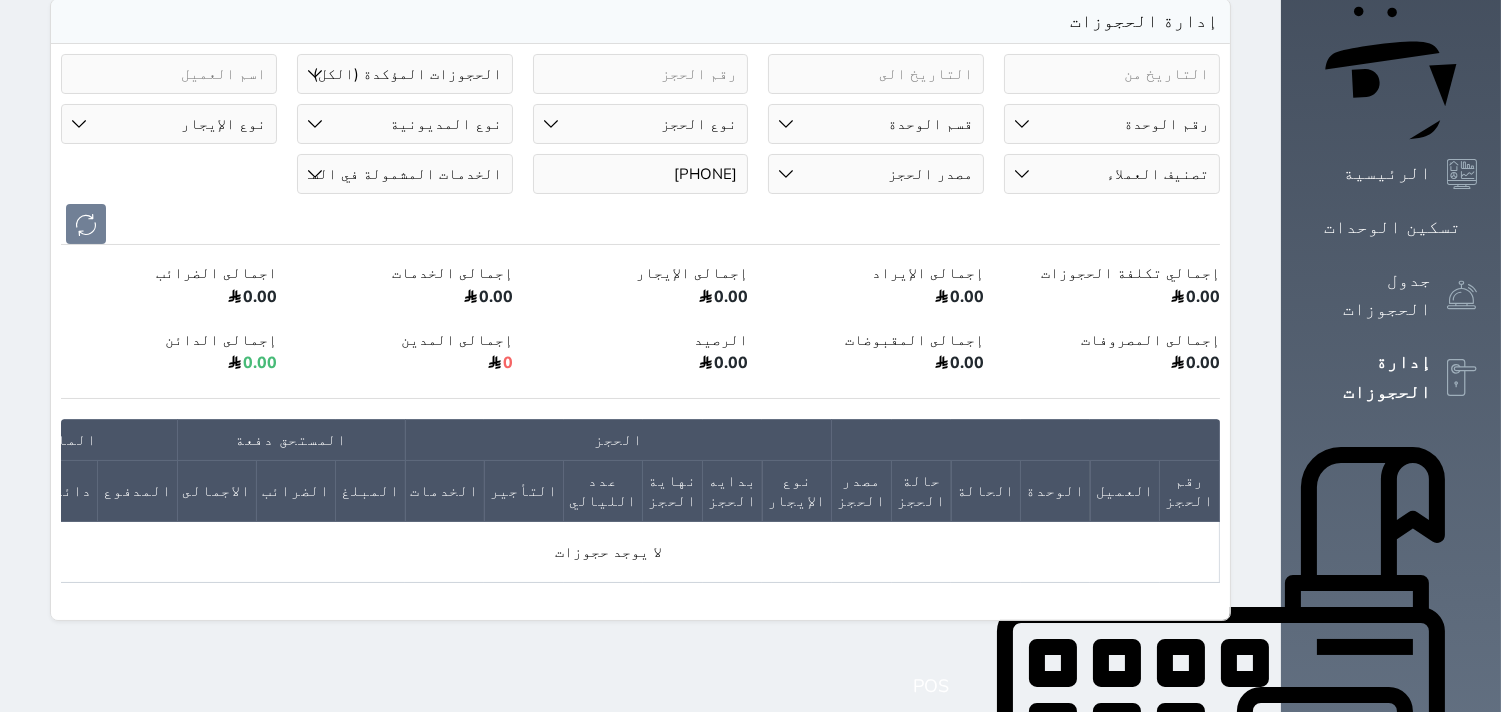 click on "[PHONE]" at bounding box center [641, 174] 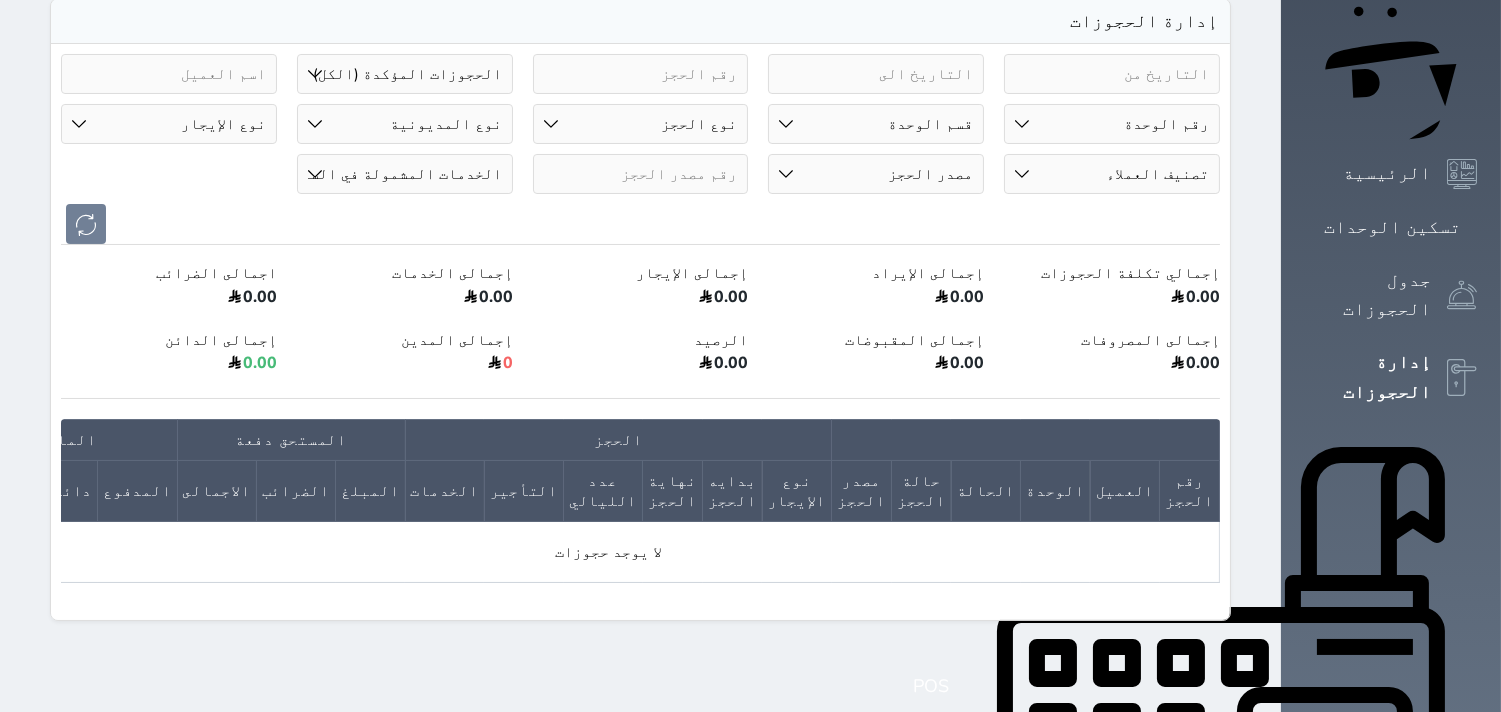 type 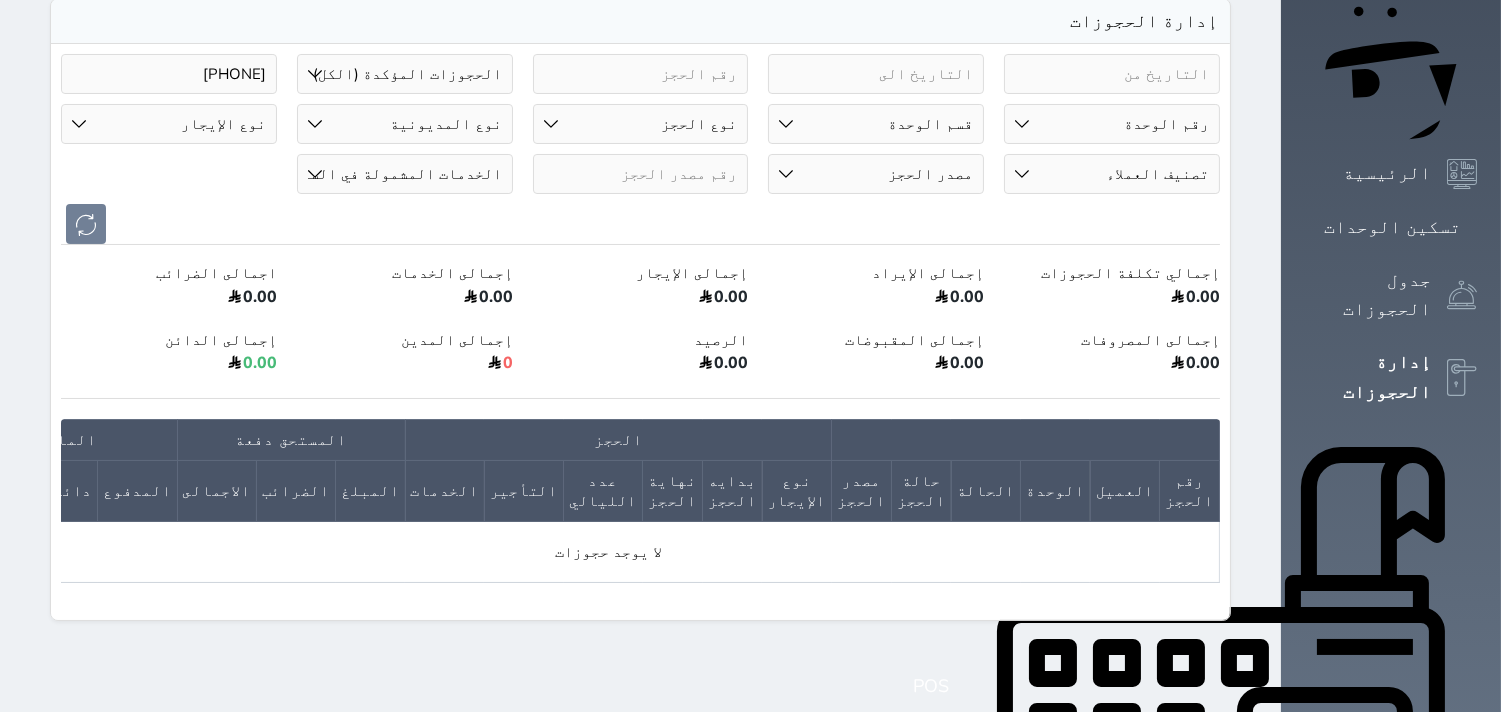 type on "[PHONE]" 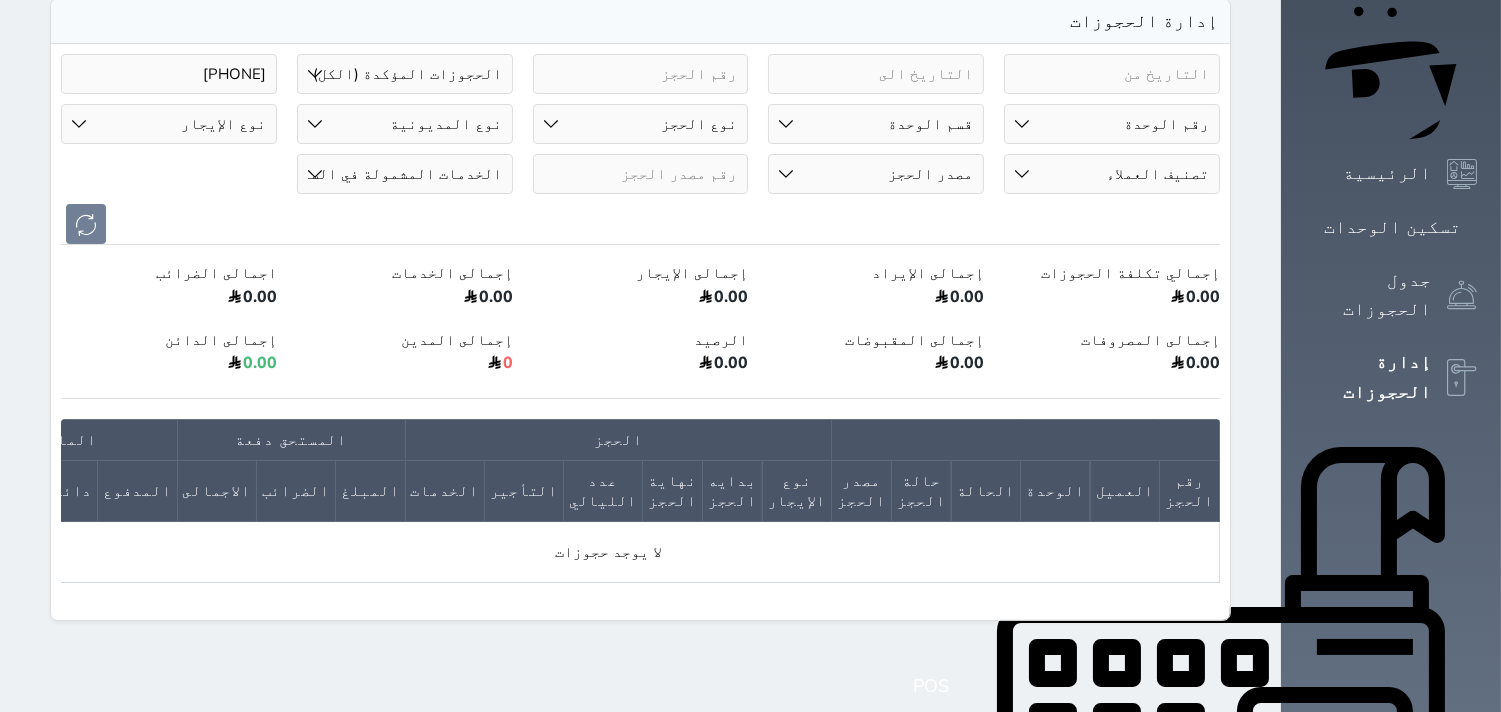 click on "[PHONE]" at bounding box center (169, 74) 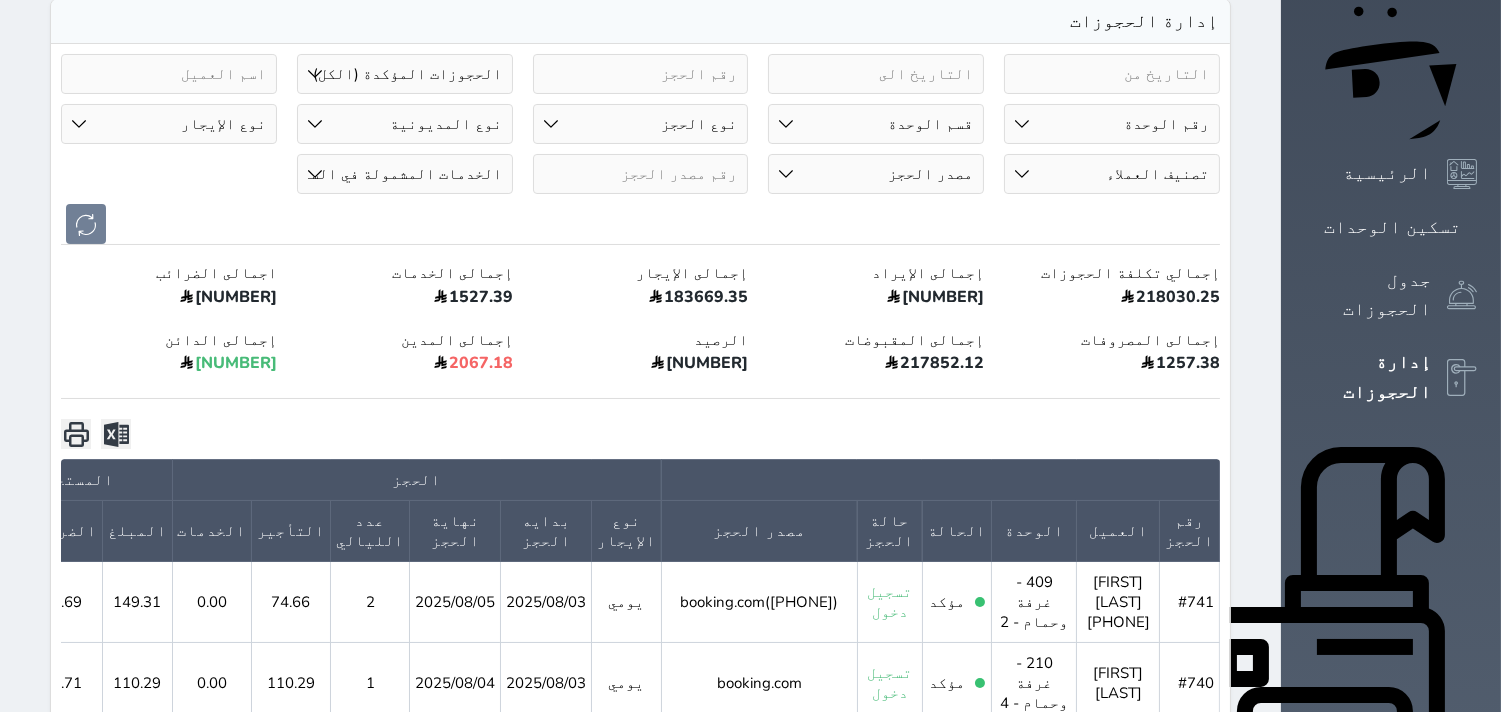 type 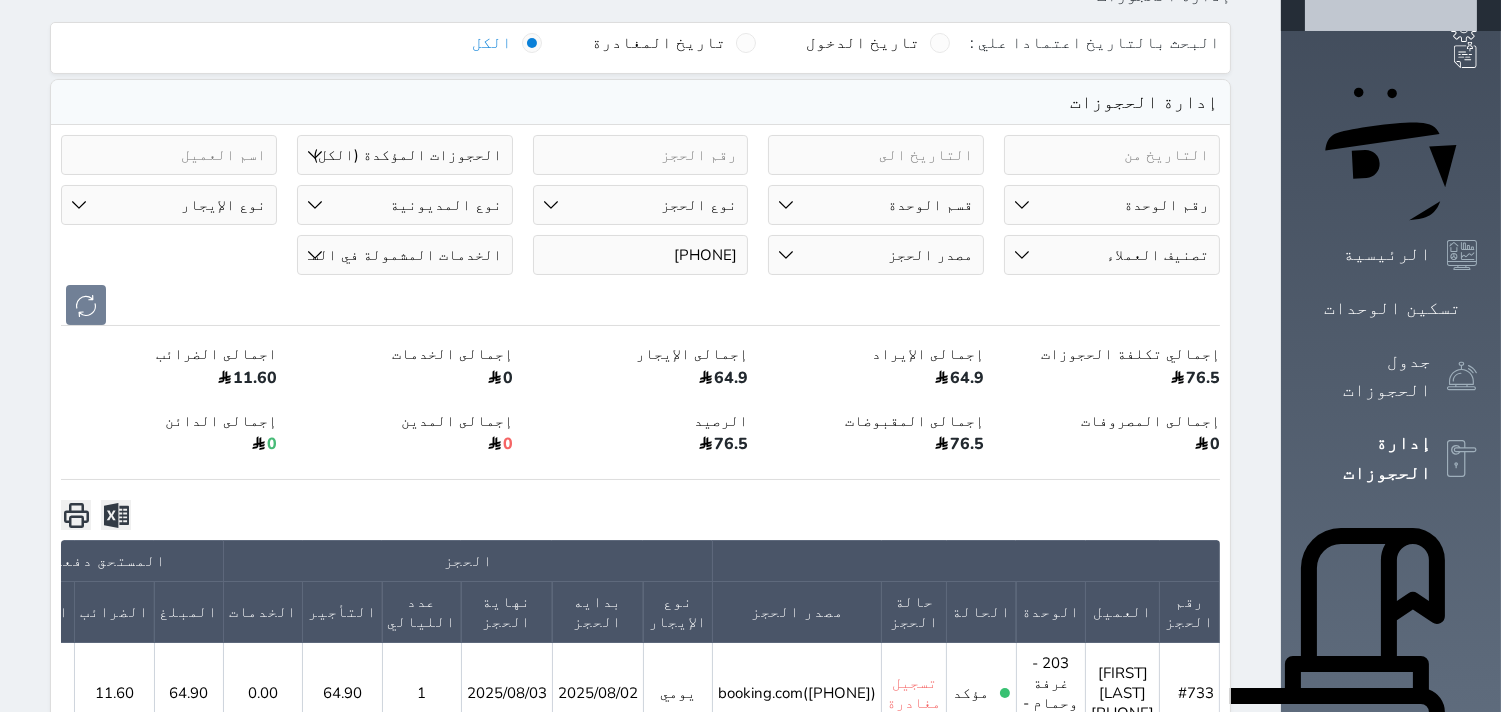 scroll, scrollTop: 111, scrollLeft: 0, axis: vertical 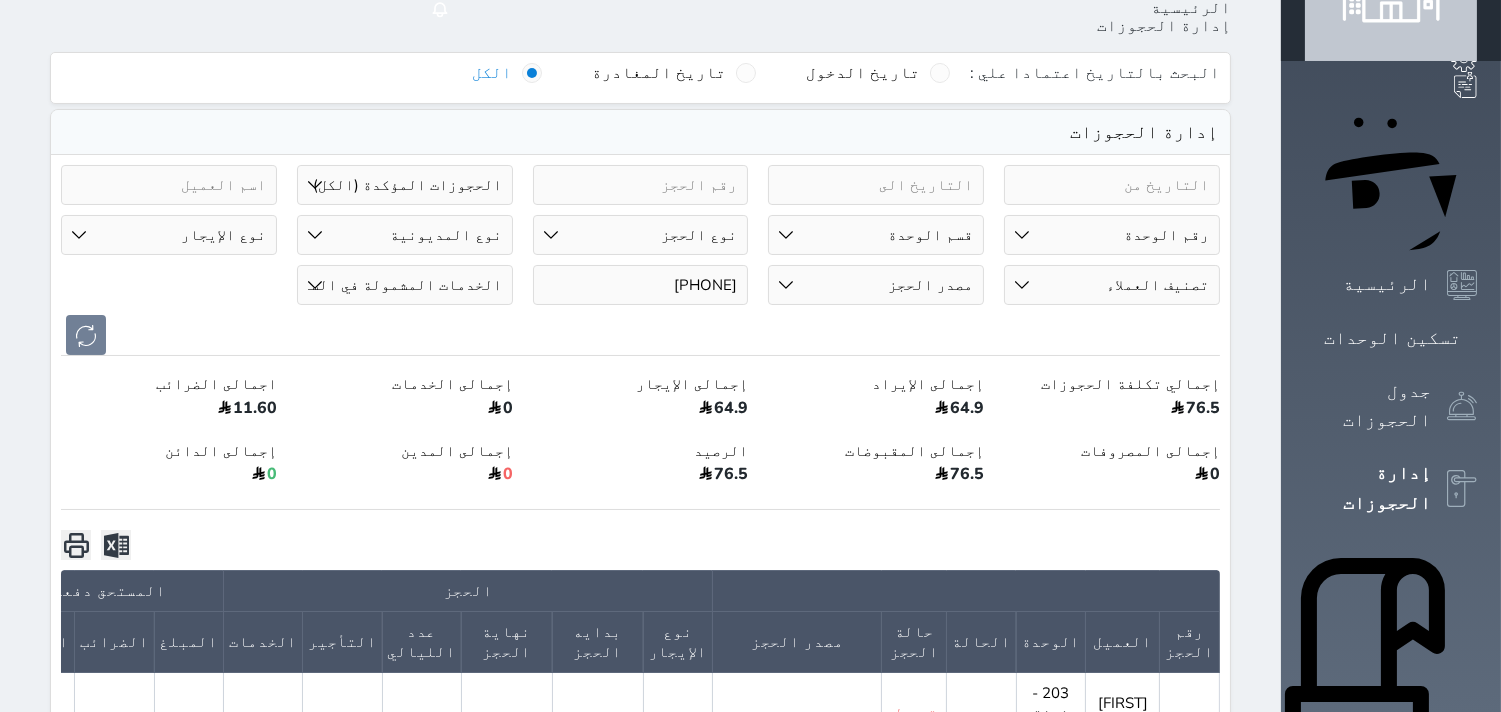 click on "[PHONE]" at bounding box center (641, 285) 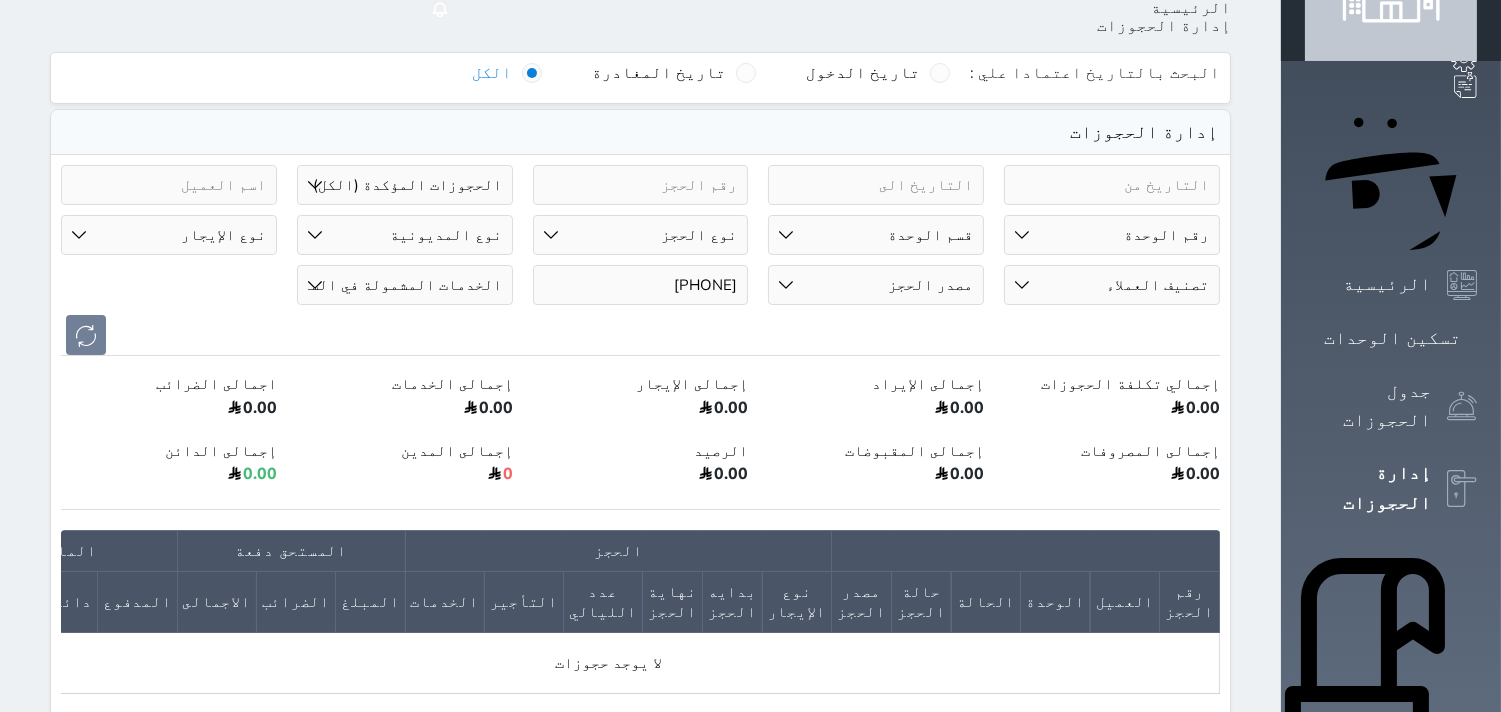 click on "[PHONE]" at bounding box center (641, 285) 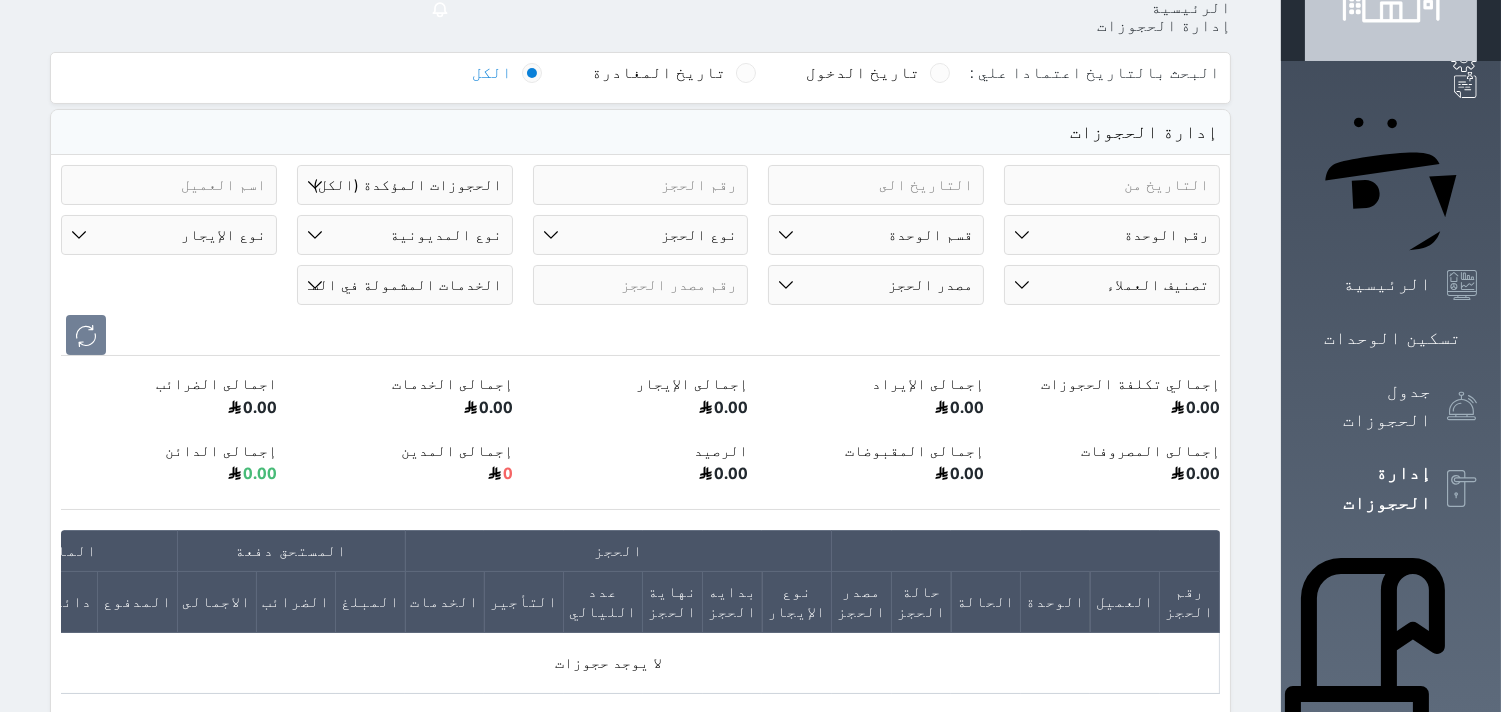 type 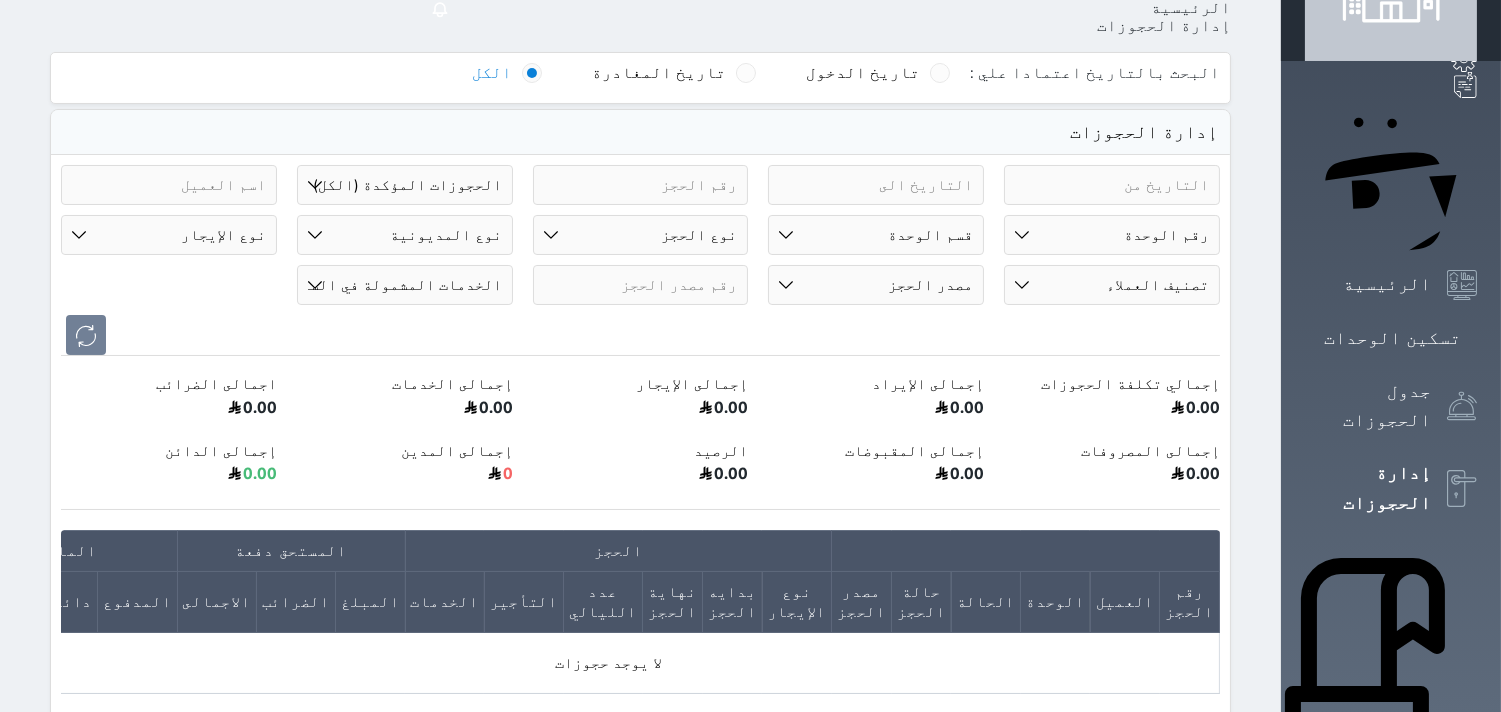 click at bounding box center [169, 185] 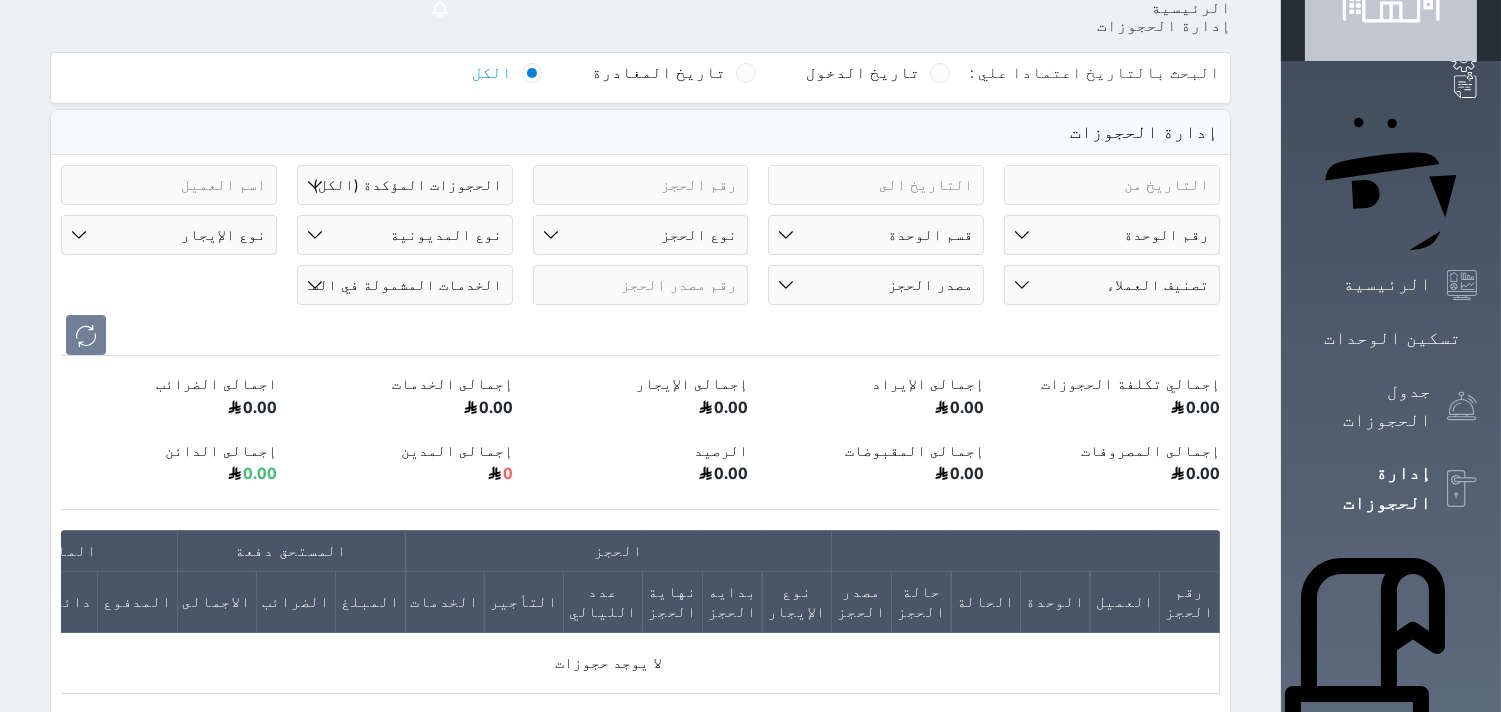 paste on "[PHONE]" 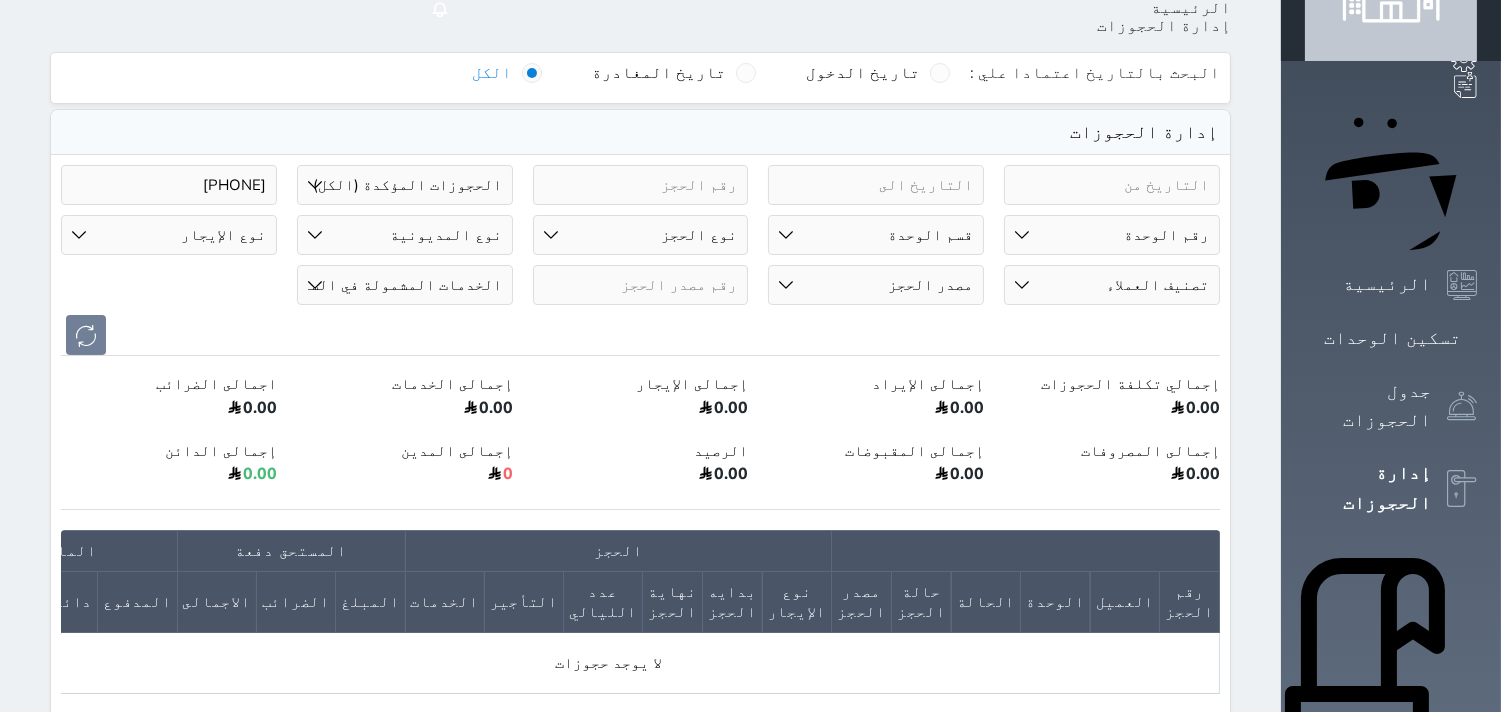 type on "[PHONE]" 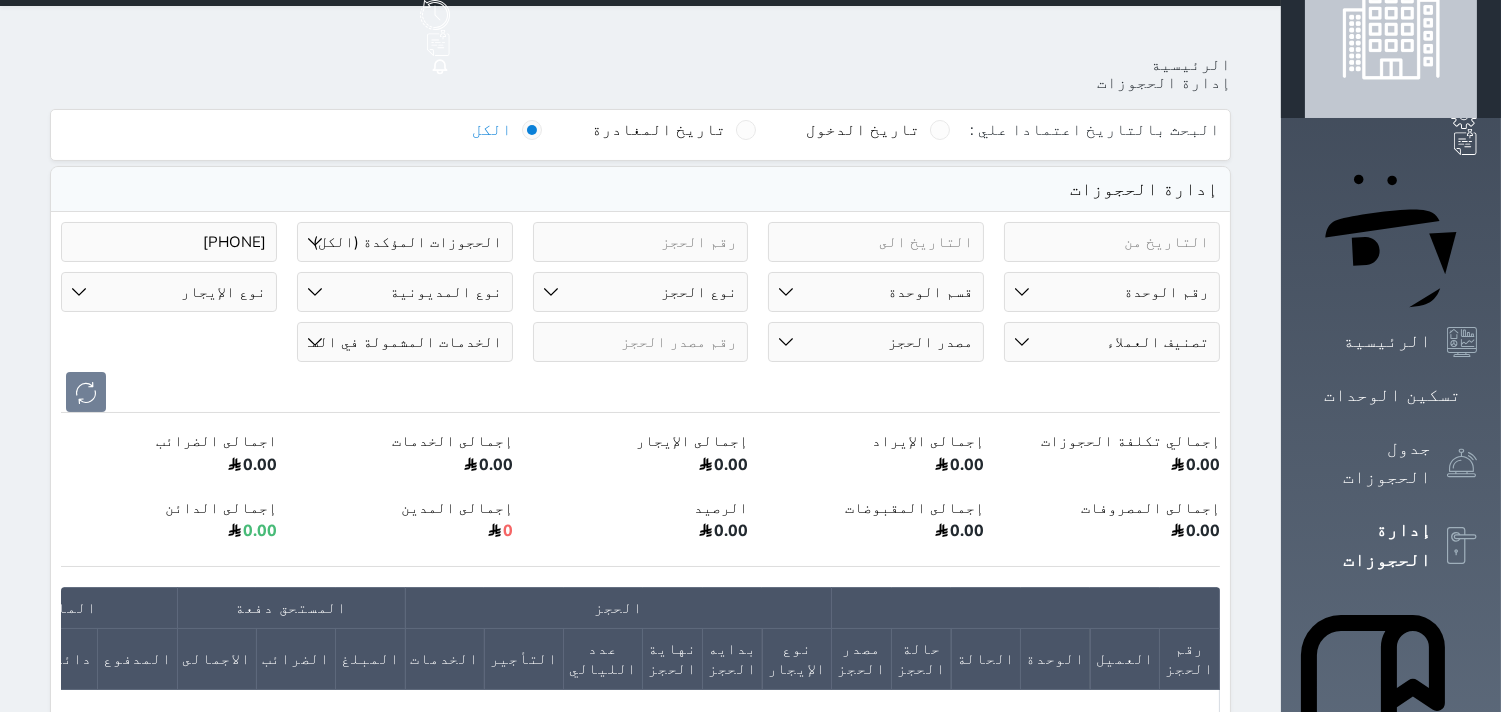 scroll, scrollTop: 0, scrollLeft: 0, axis: both 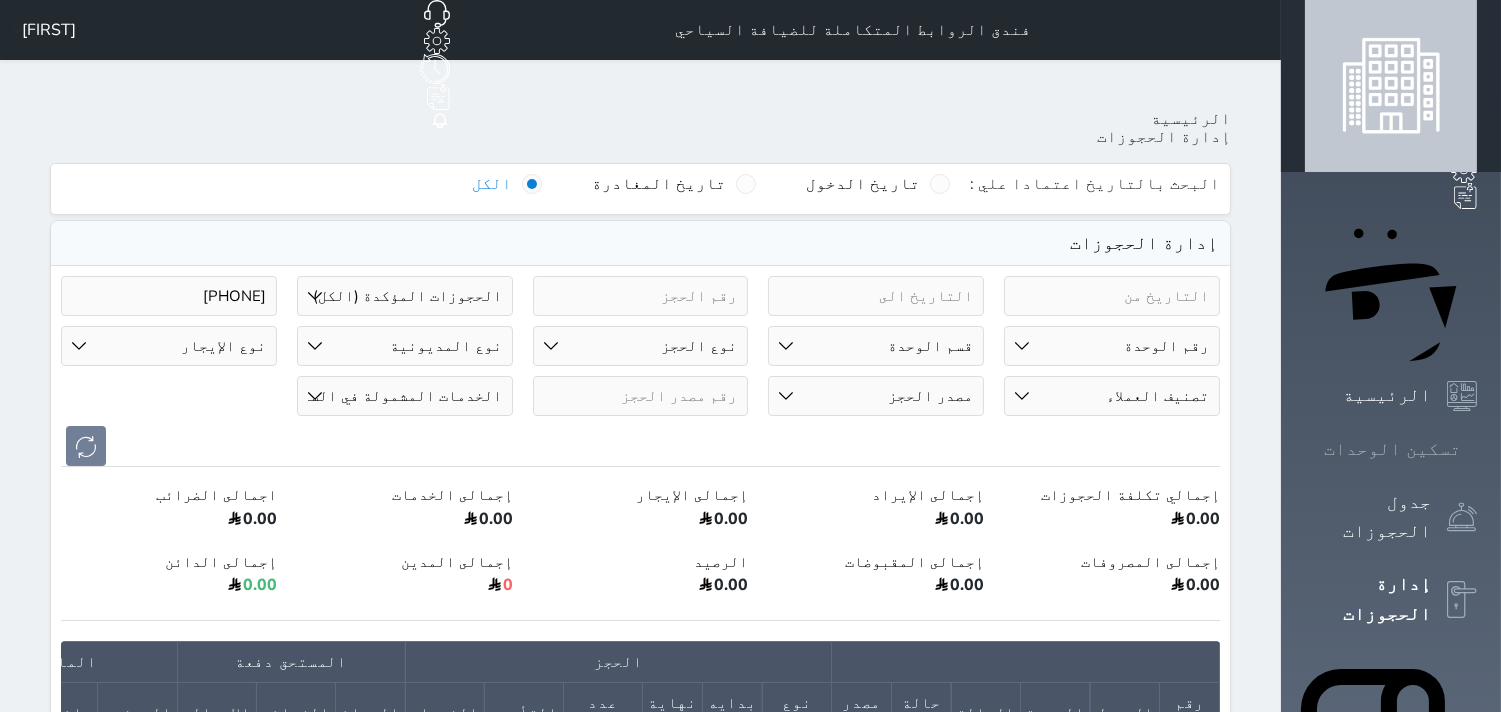 click 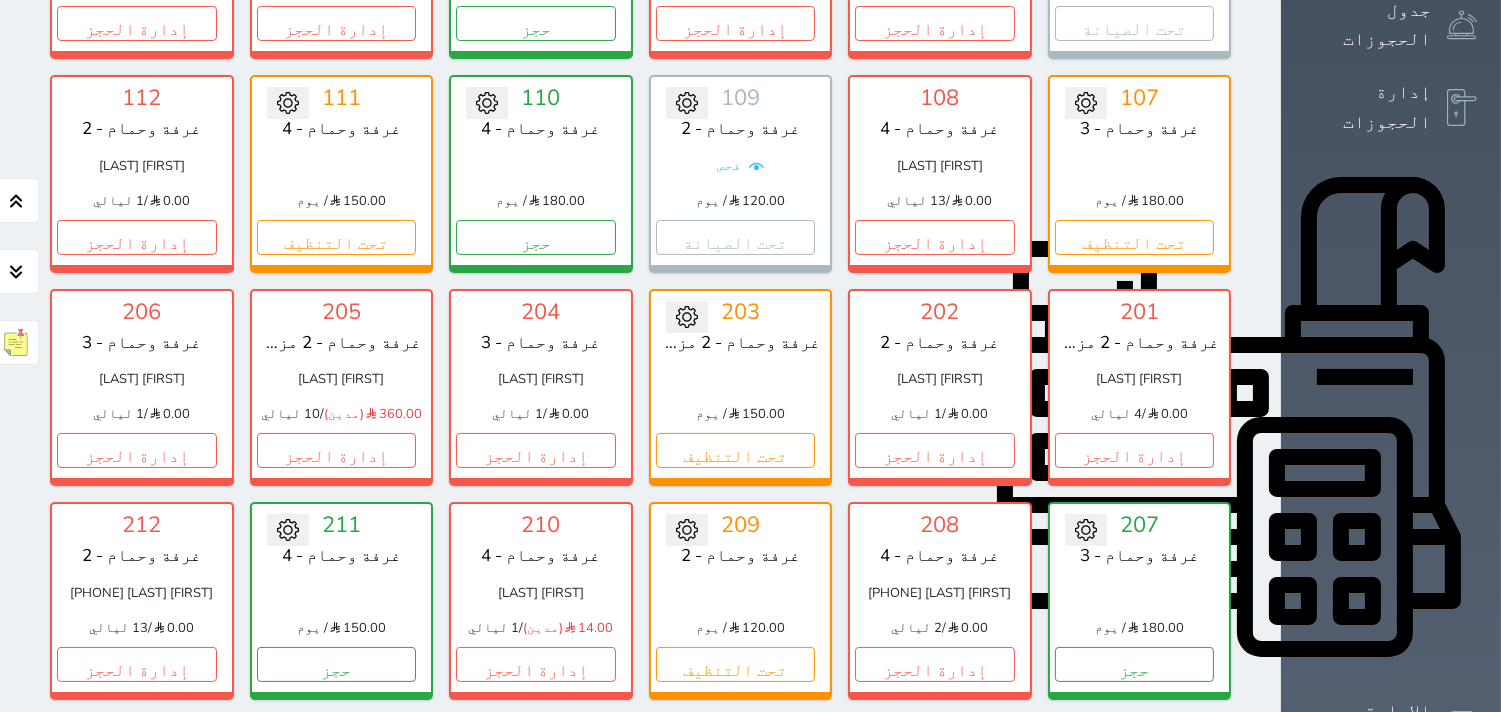 scroll, scrollTop: 504, scrollLeft: 0, axis: vertical 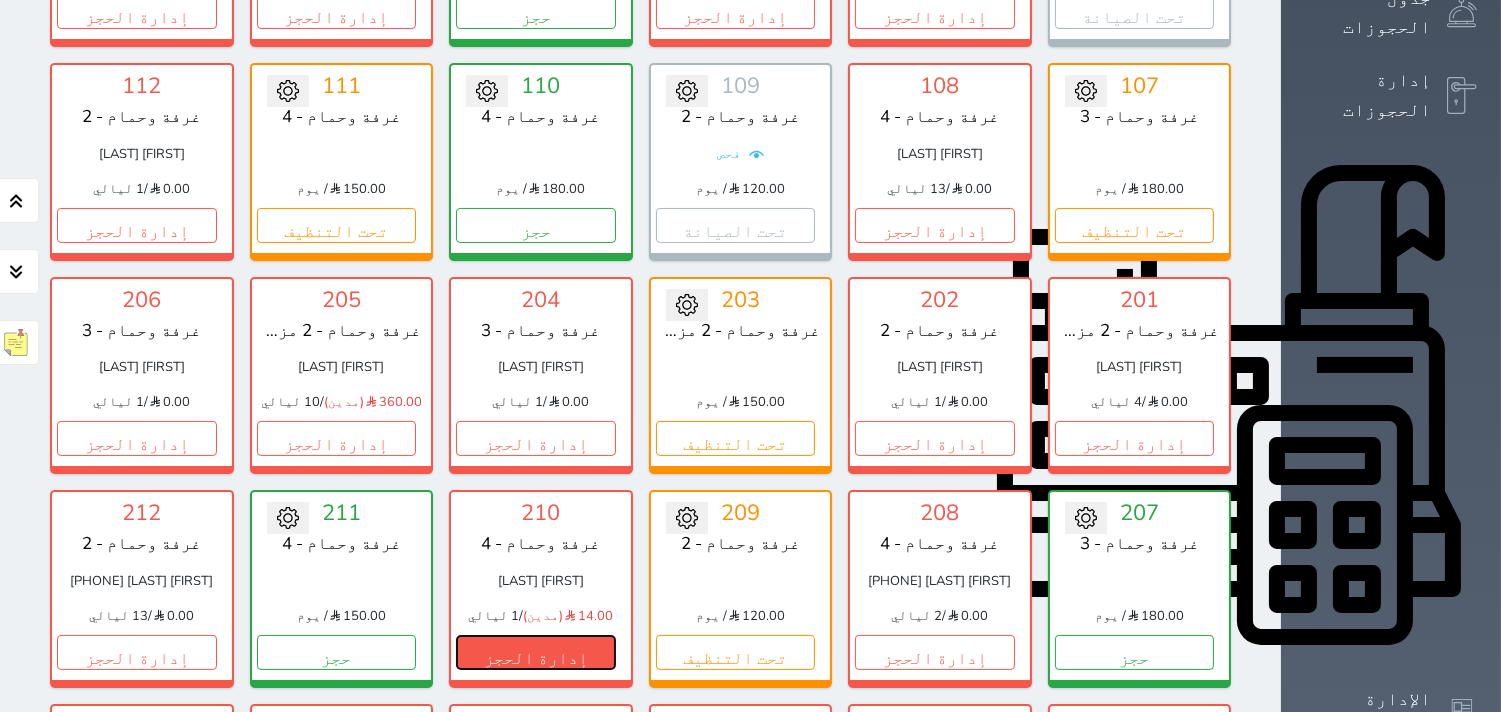 click on "إدارة الحجز" at bounding box center [536, 652] 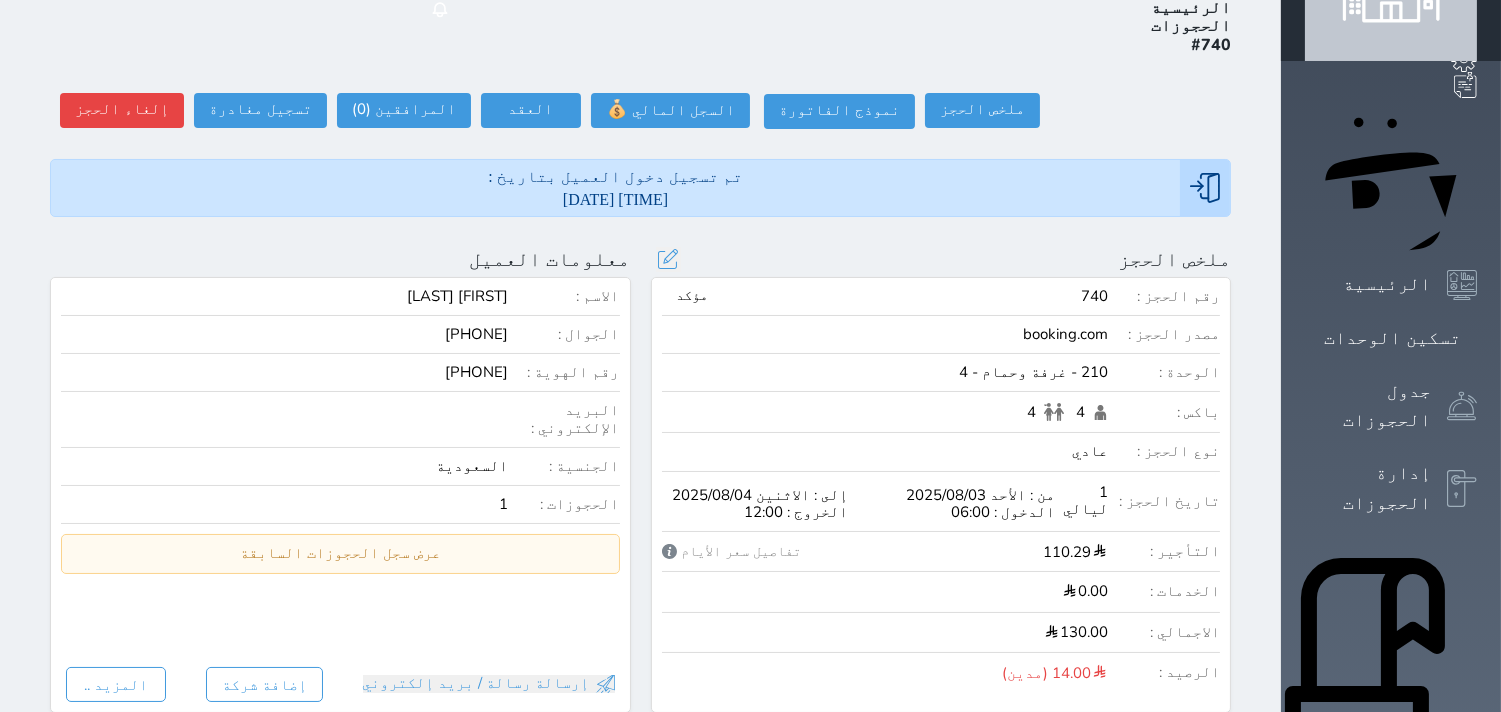 scroll, scrollTop: 0, scrollLeft: 0, axis: both 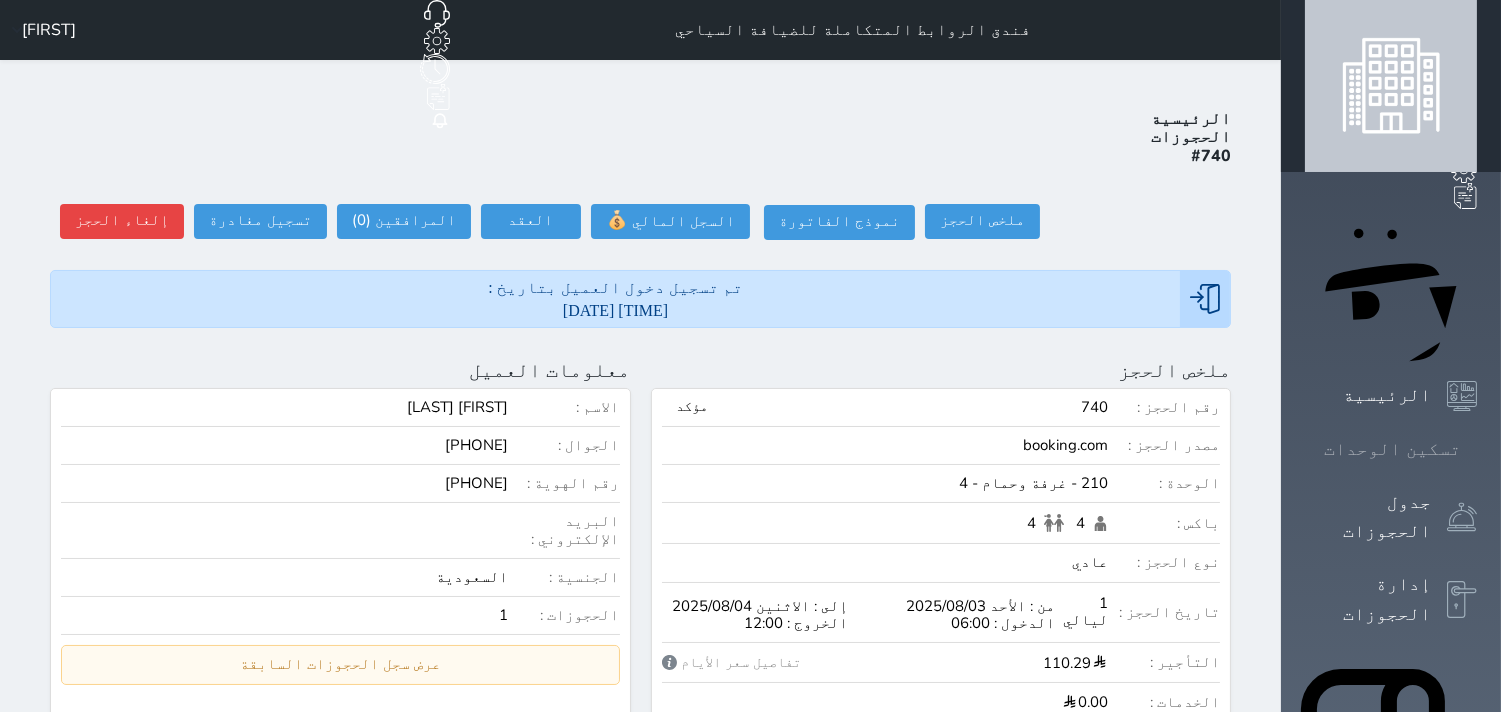 click 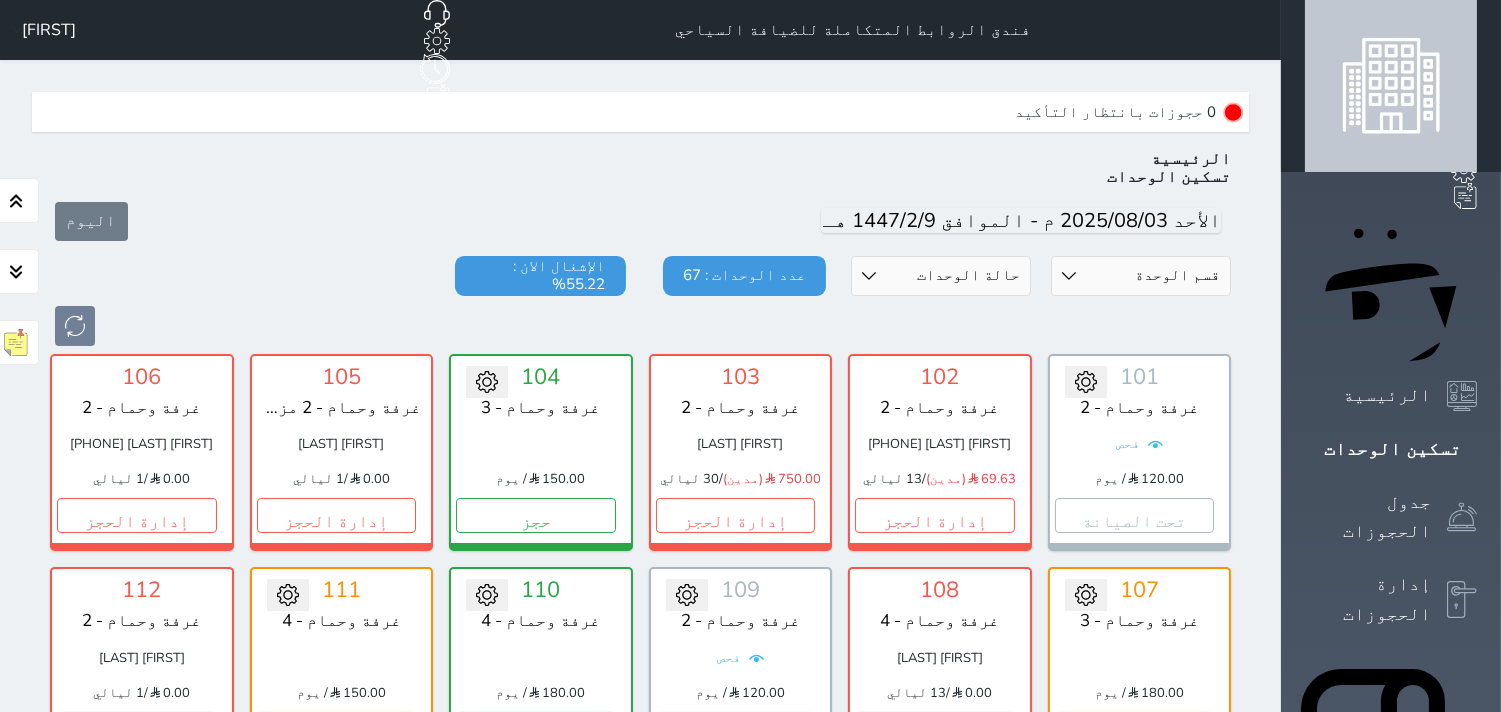 scroll, scrollTop: 60, scrollLeft: 0, axis: vertical 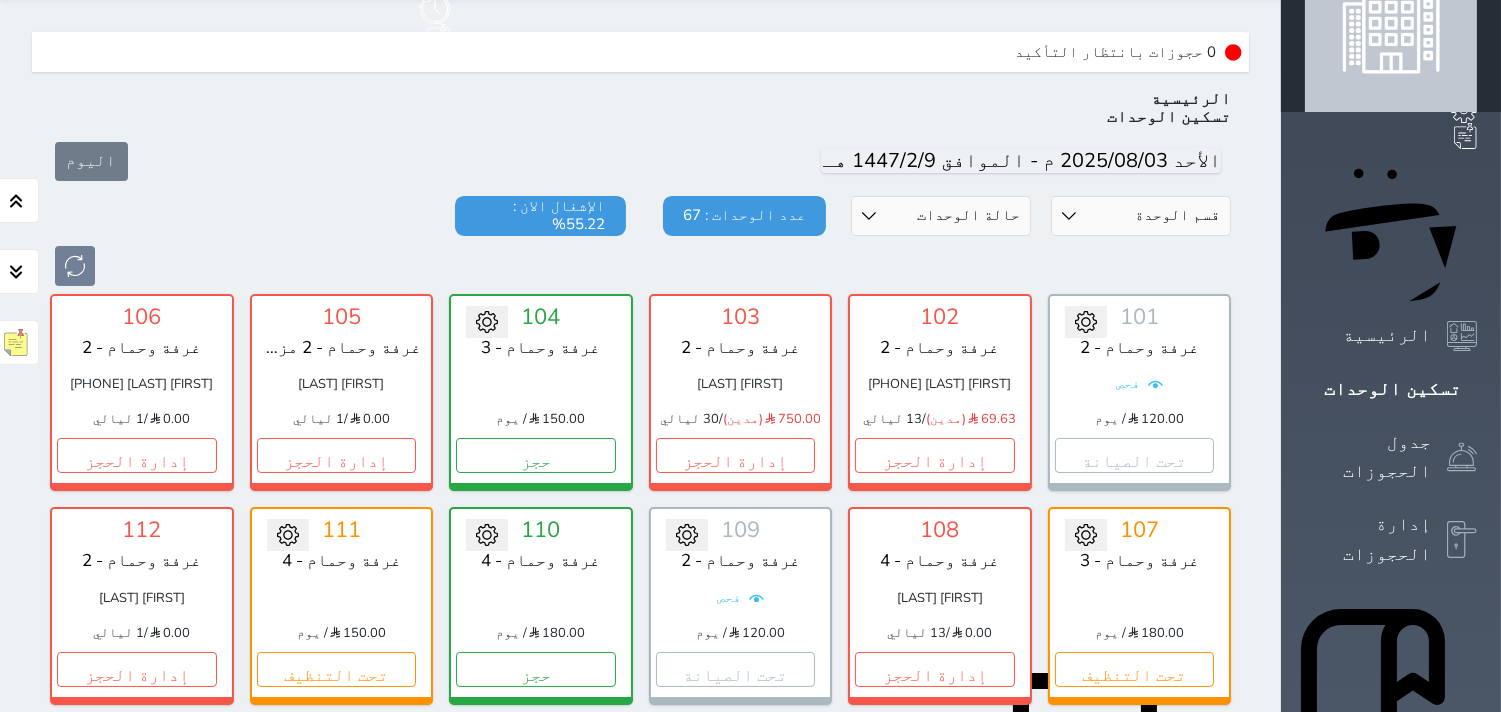 click on "اليوم" at bounding box center (640, 161) 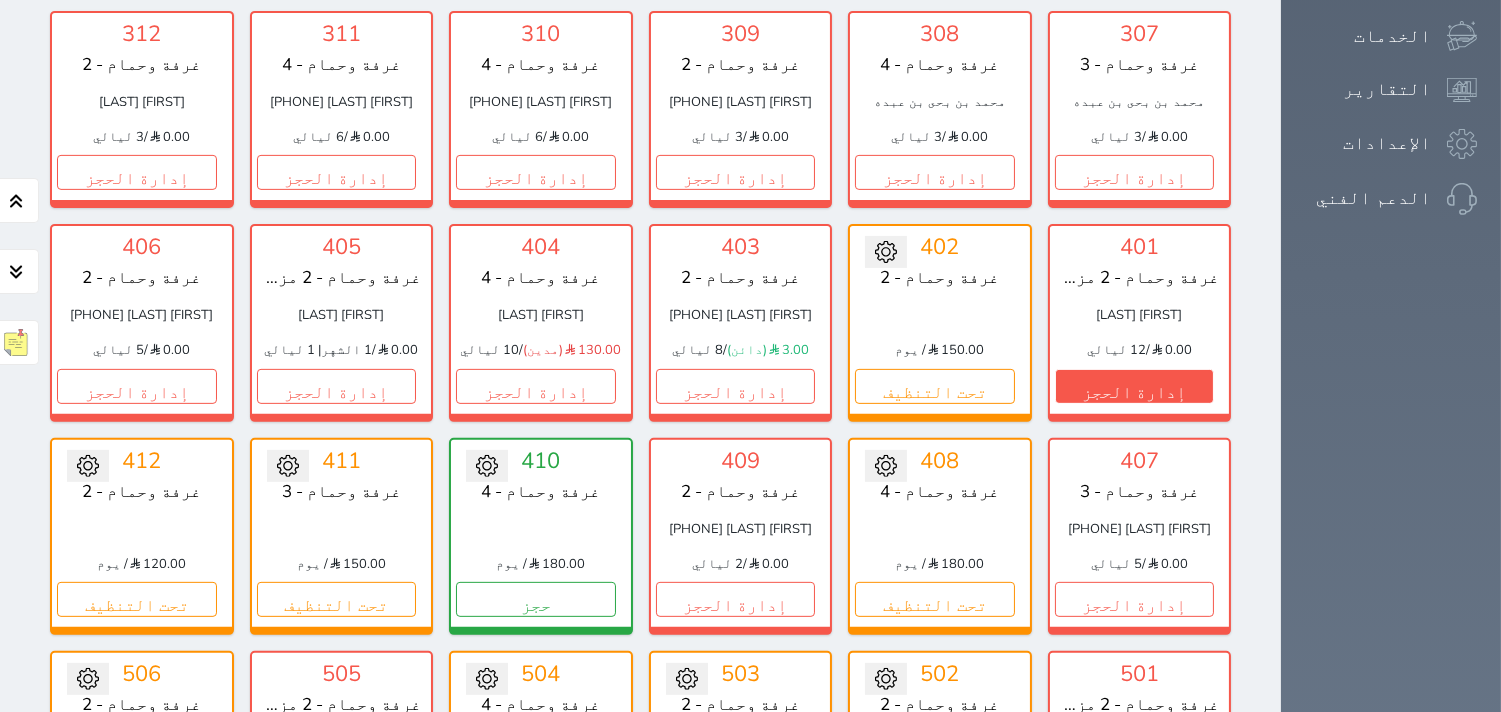 scroll, scrollTop: 1282, scrollLeft: 0, axis: vertical 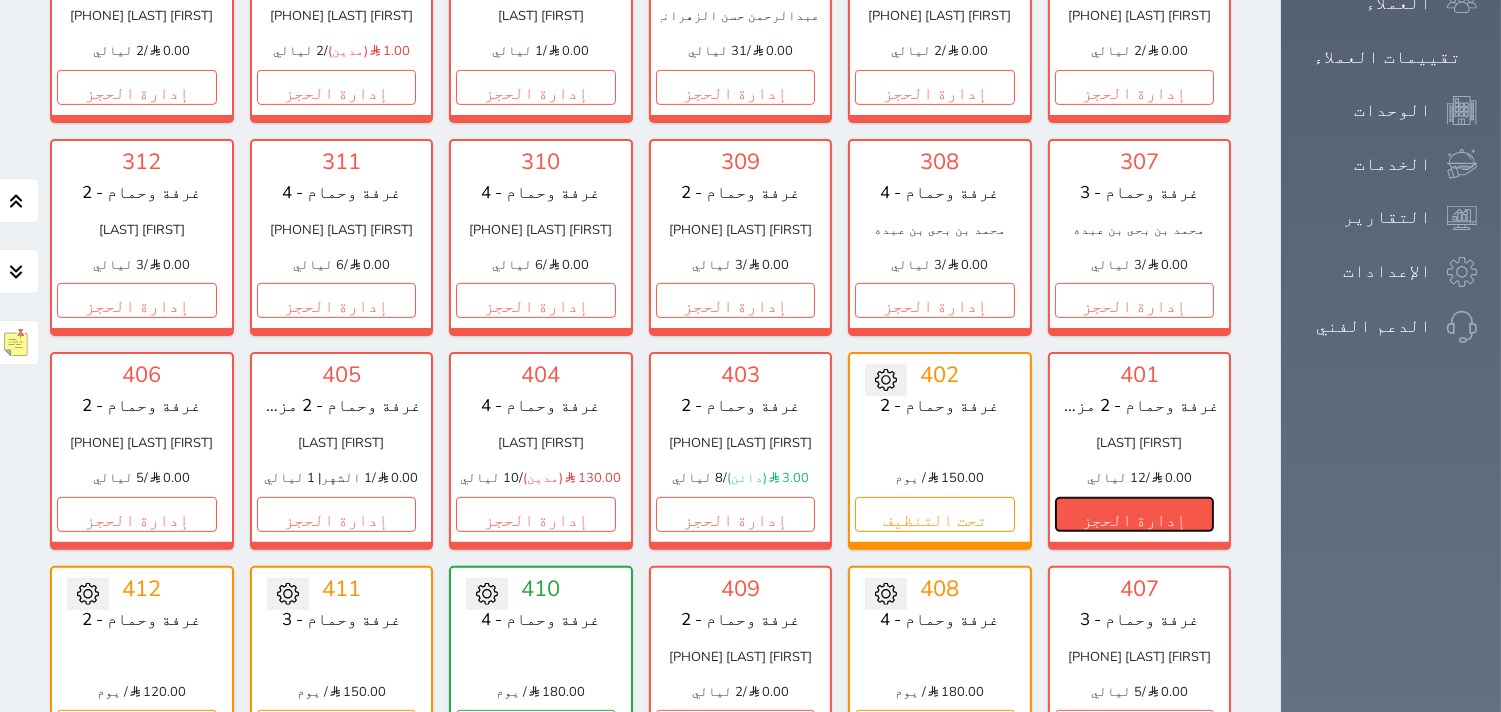 click on "إدارة الحجز" at bounding box center (1135, 514) 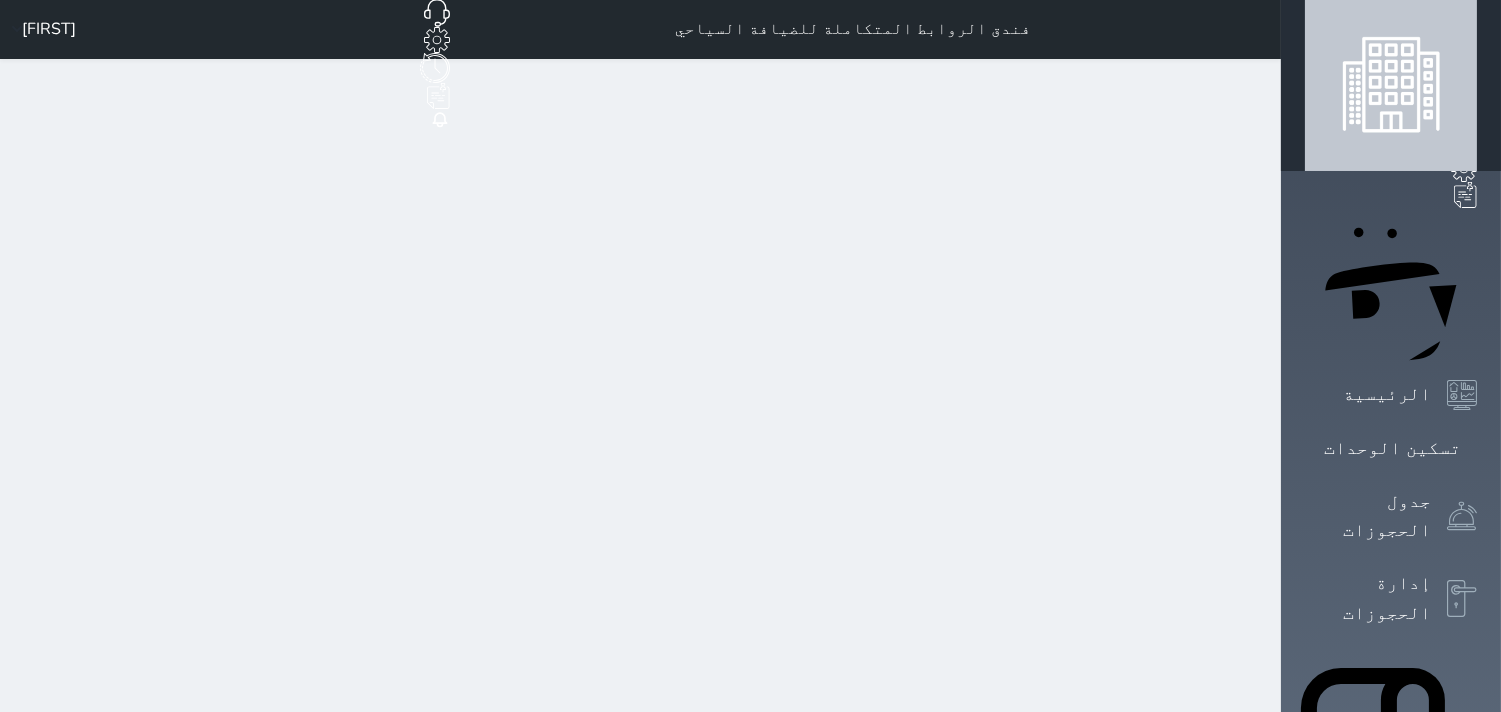 scroll, scrollTop: 0, scrollLeft: 0, axis: both 